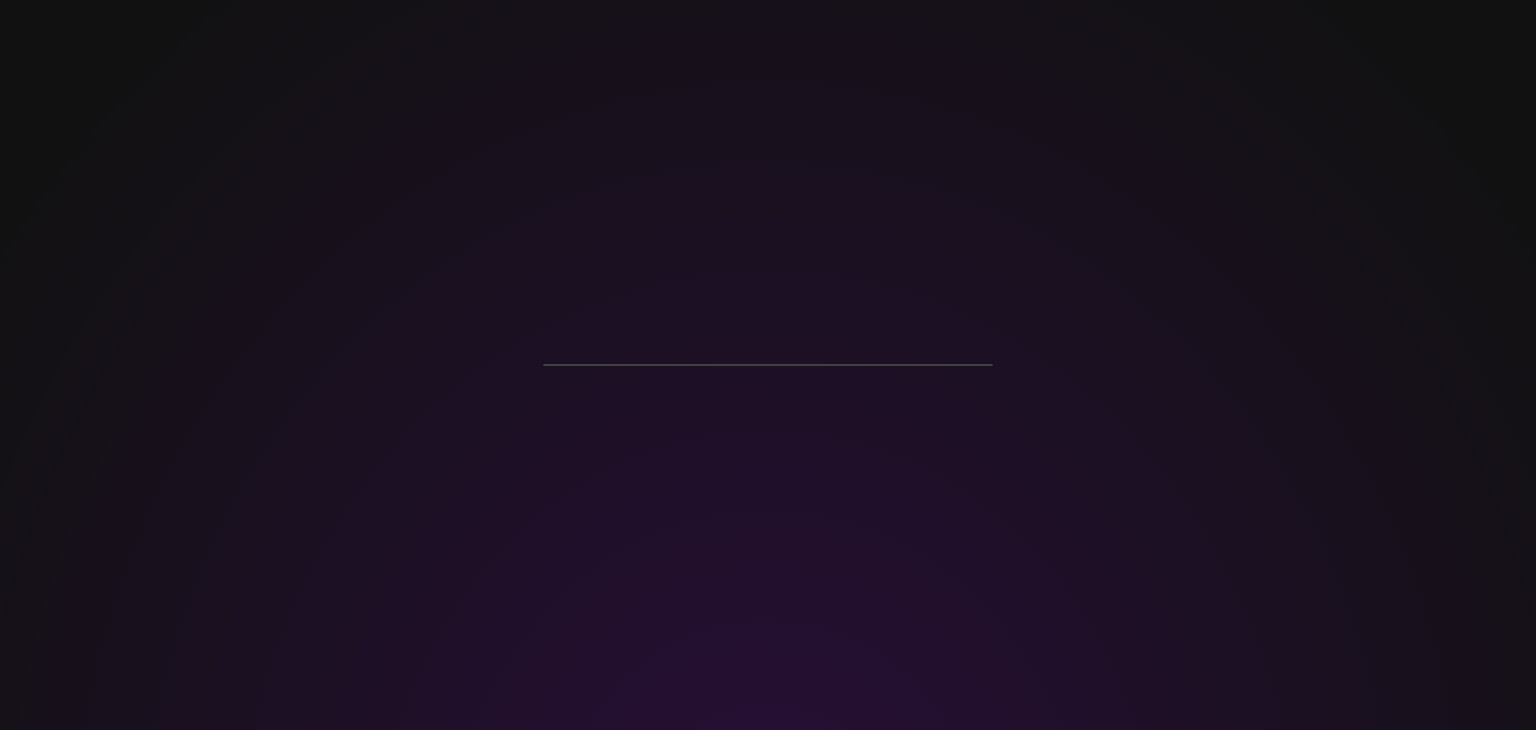 scroll, scrollTop: 0, scrollLeft: 0, axis: both 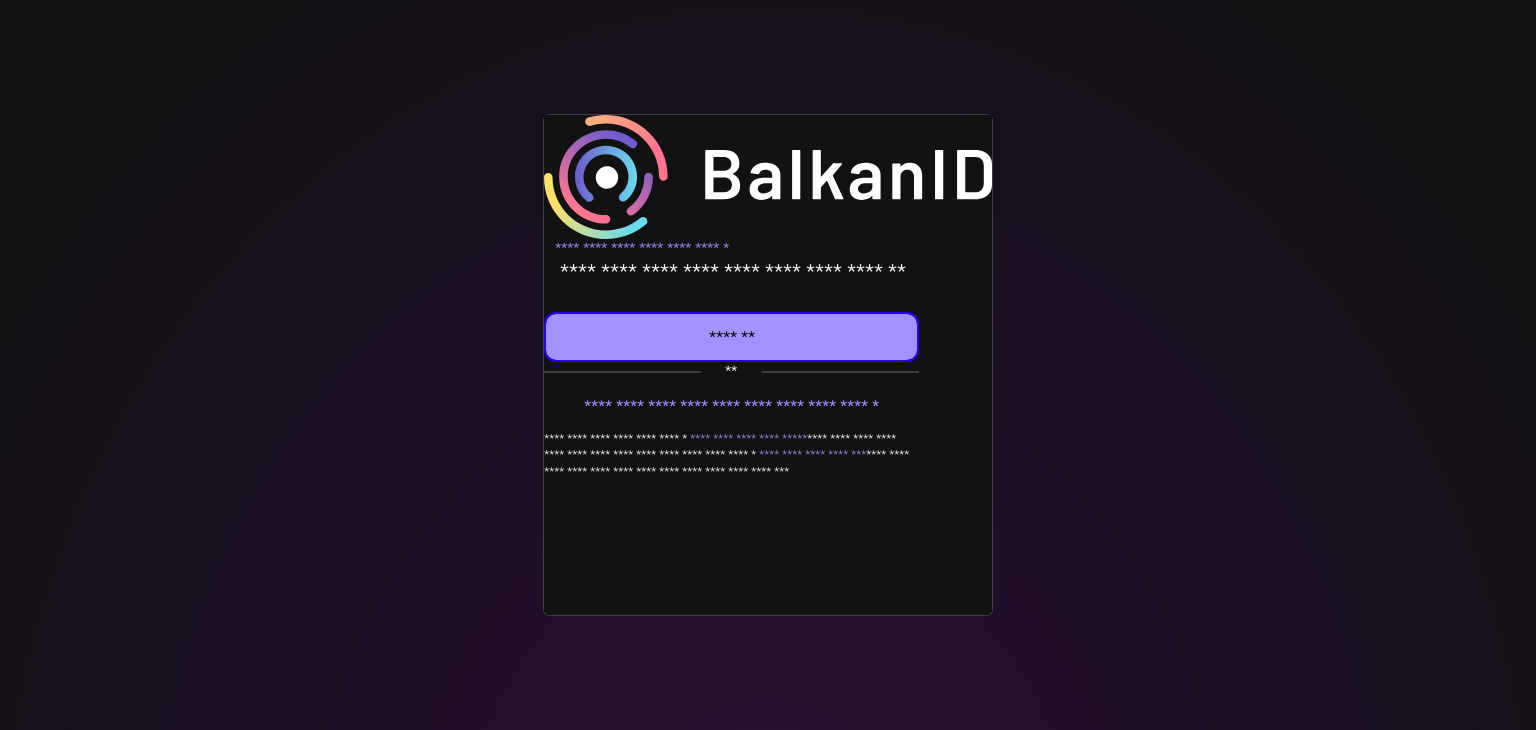 click at bounding box center (731, 337) 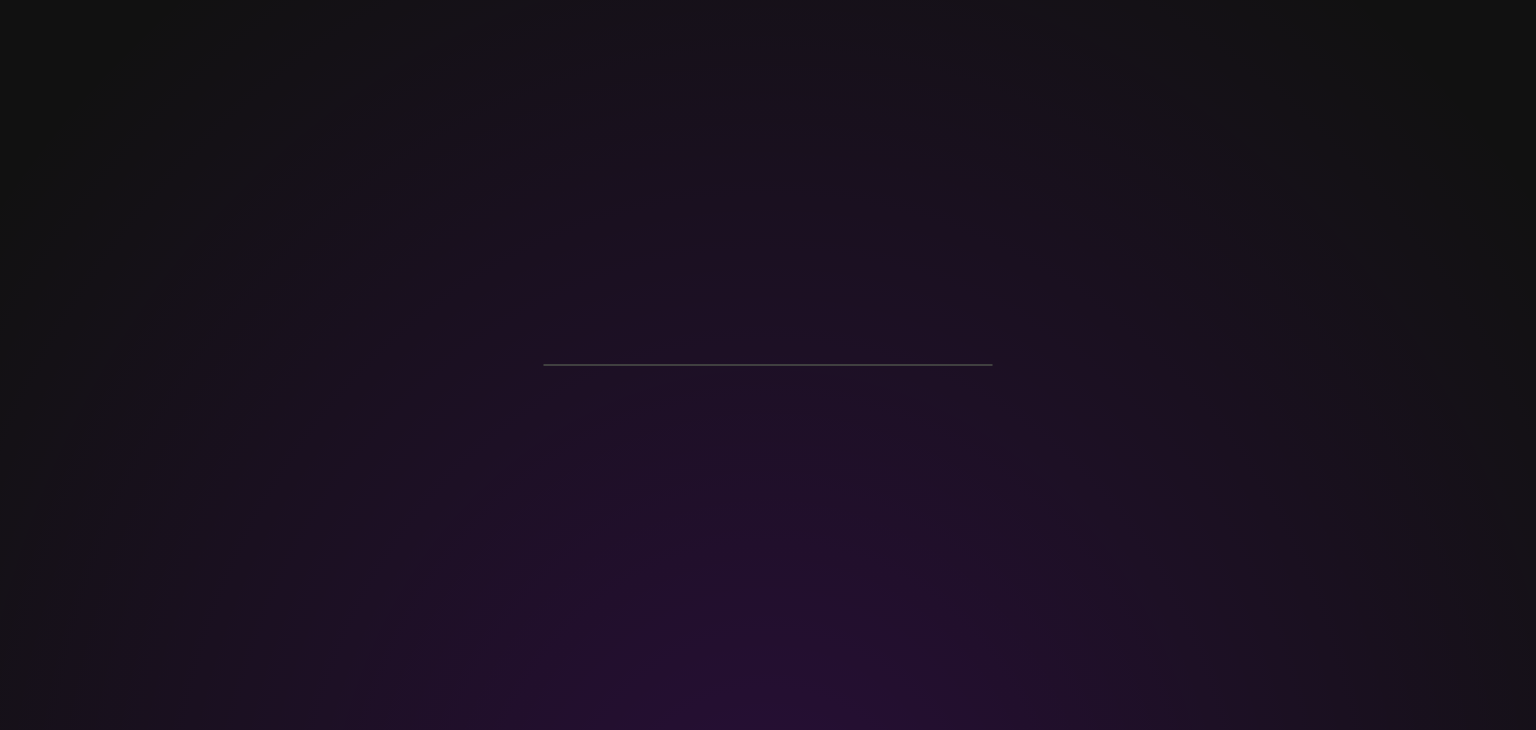 scroll, scrollTop: 0, scrollLeft: 0, axis: both 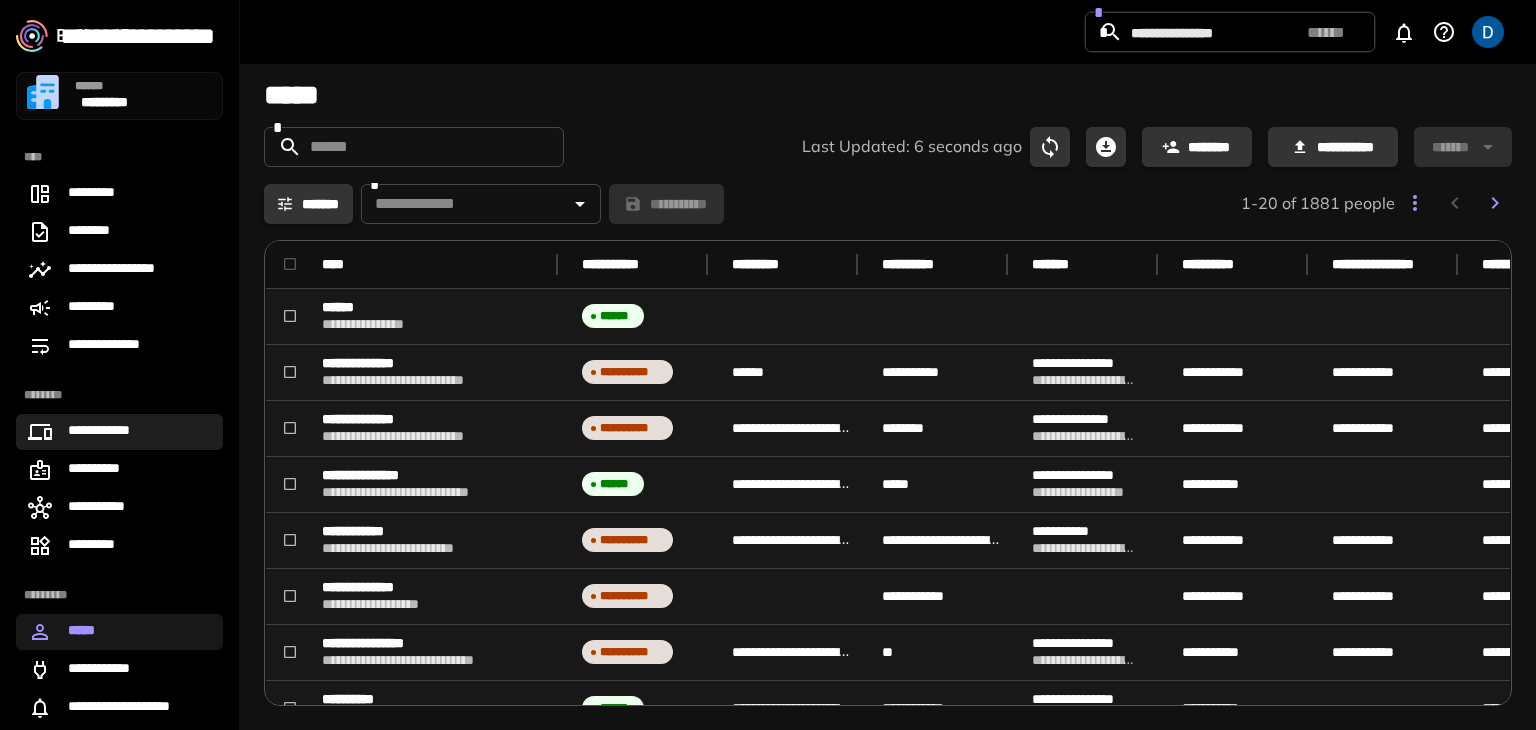click on "**********" at bounding box center [107, 432] 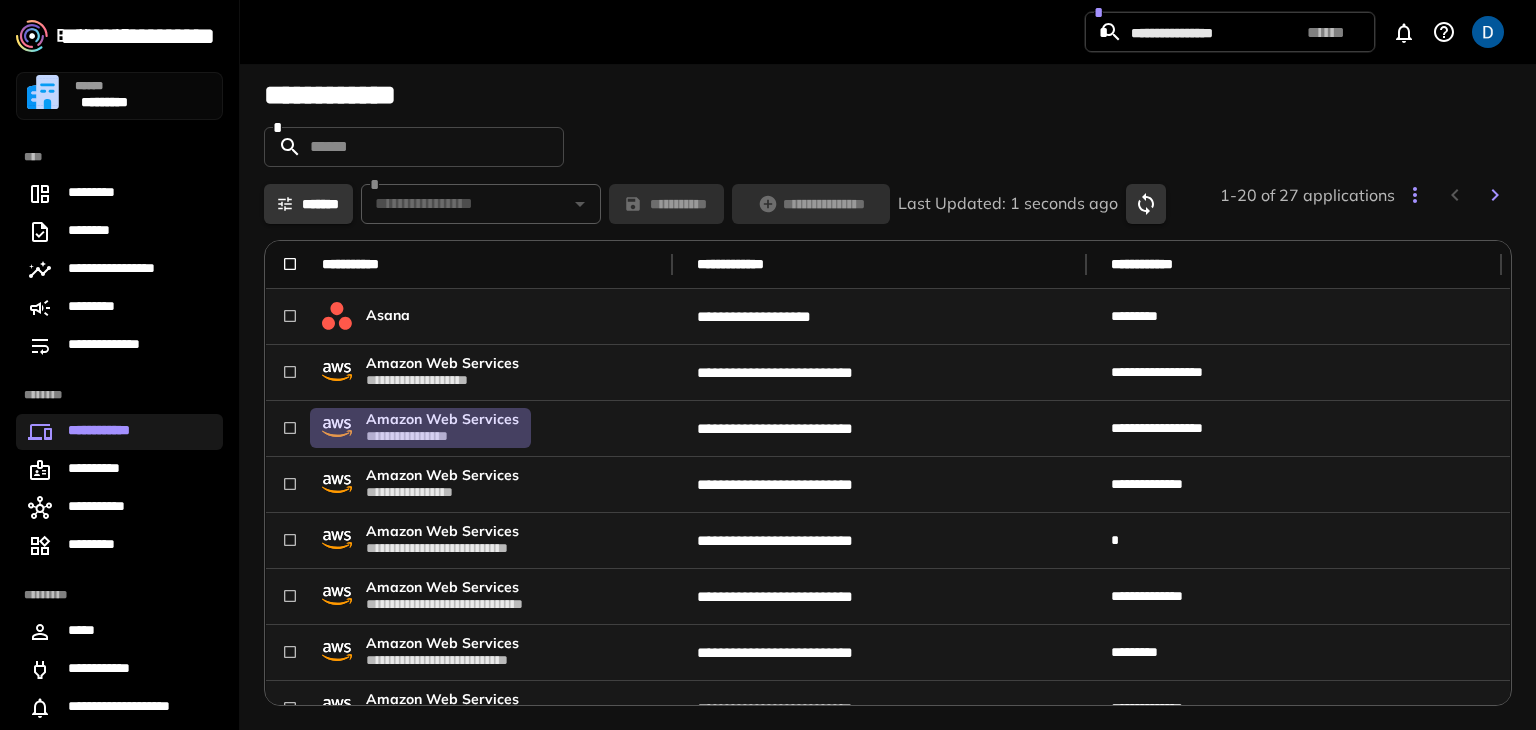 click on "Amazon Web Services" at bounding box center (442, 419) 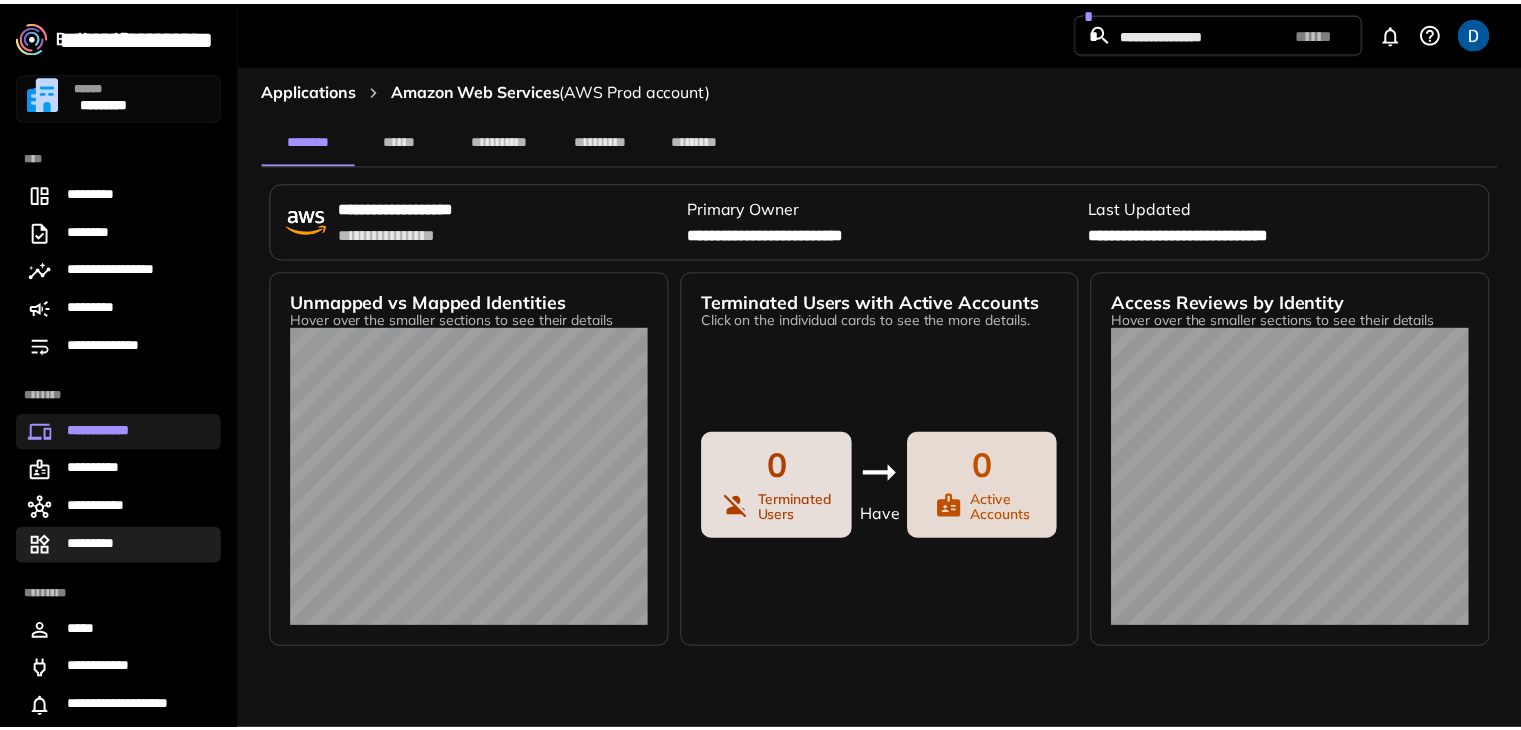 scroll, scrollTop: 34, scrollLeft: 0, axis: vertical 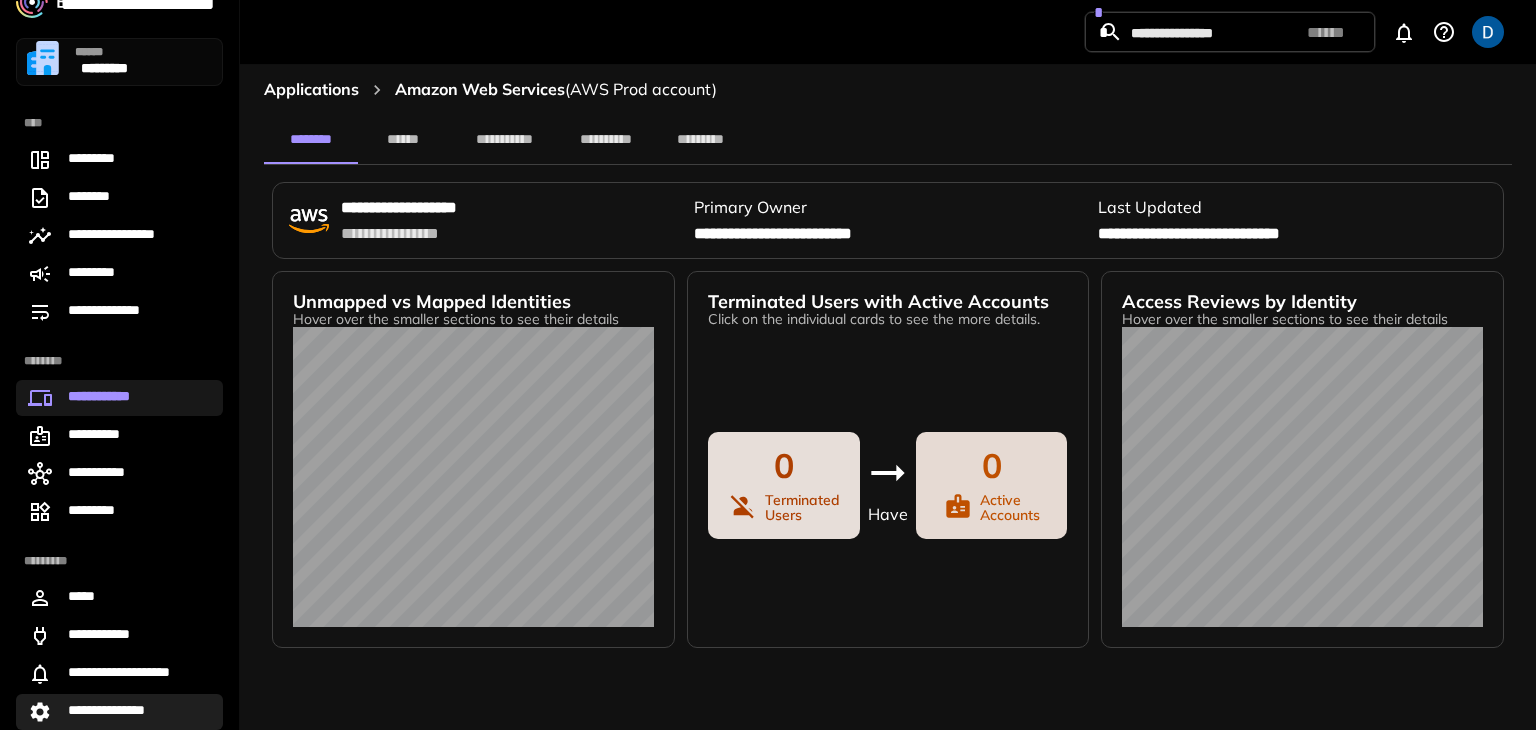 click on "**********" at bounding box center [115, 712] 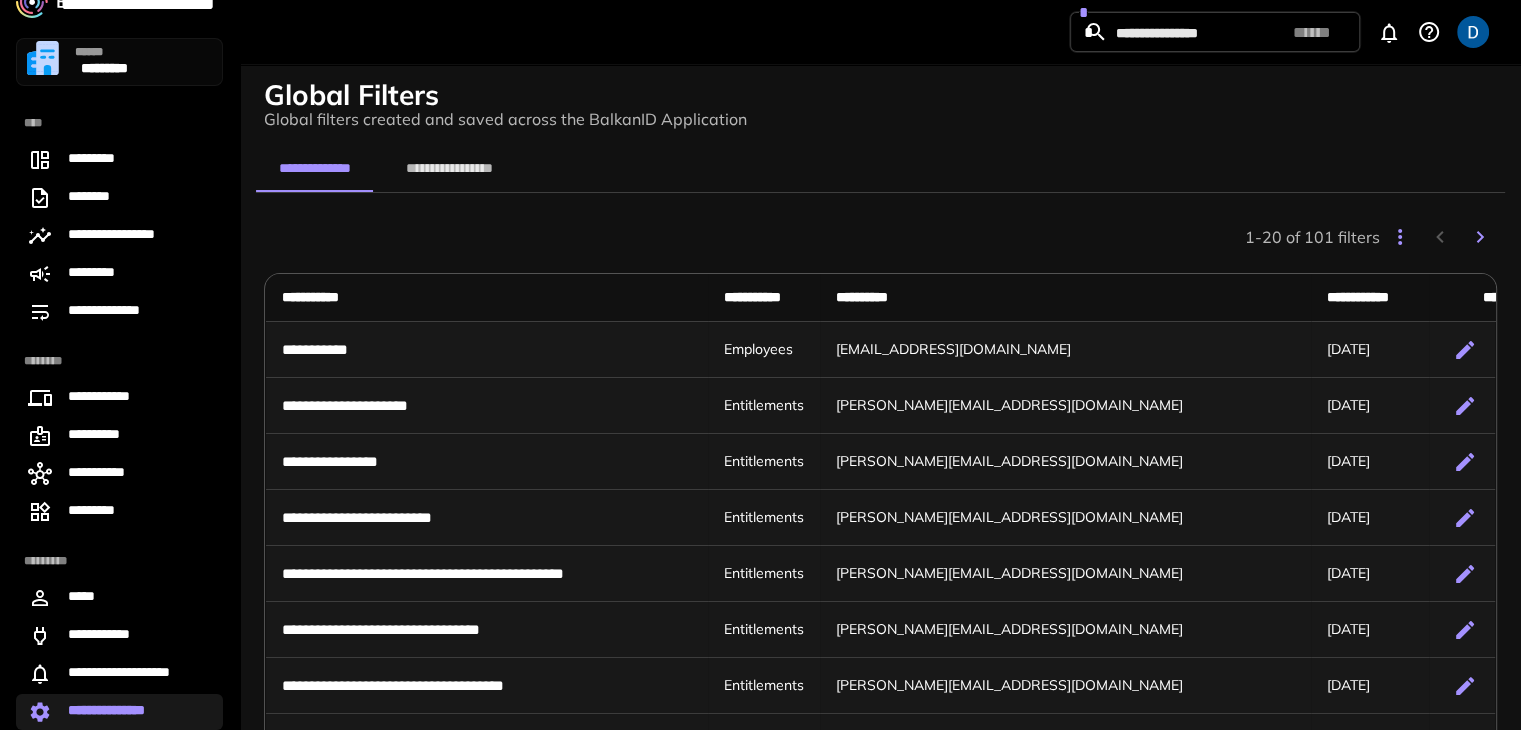 click on "**********" at bounding box center (487, 350) 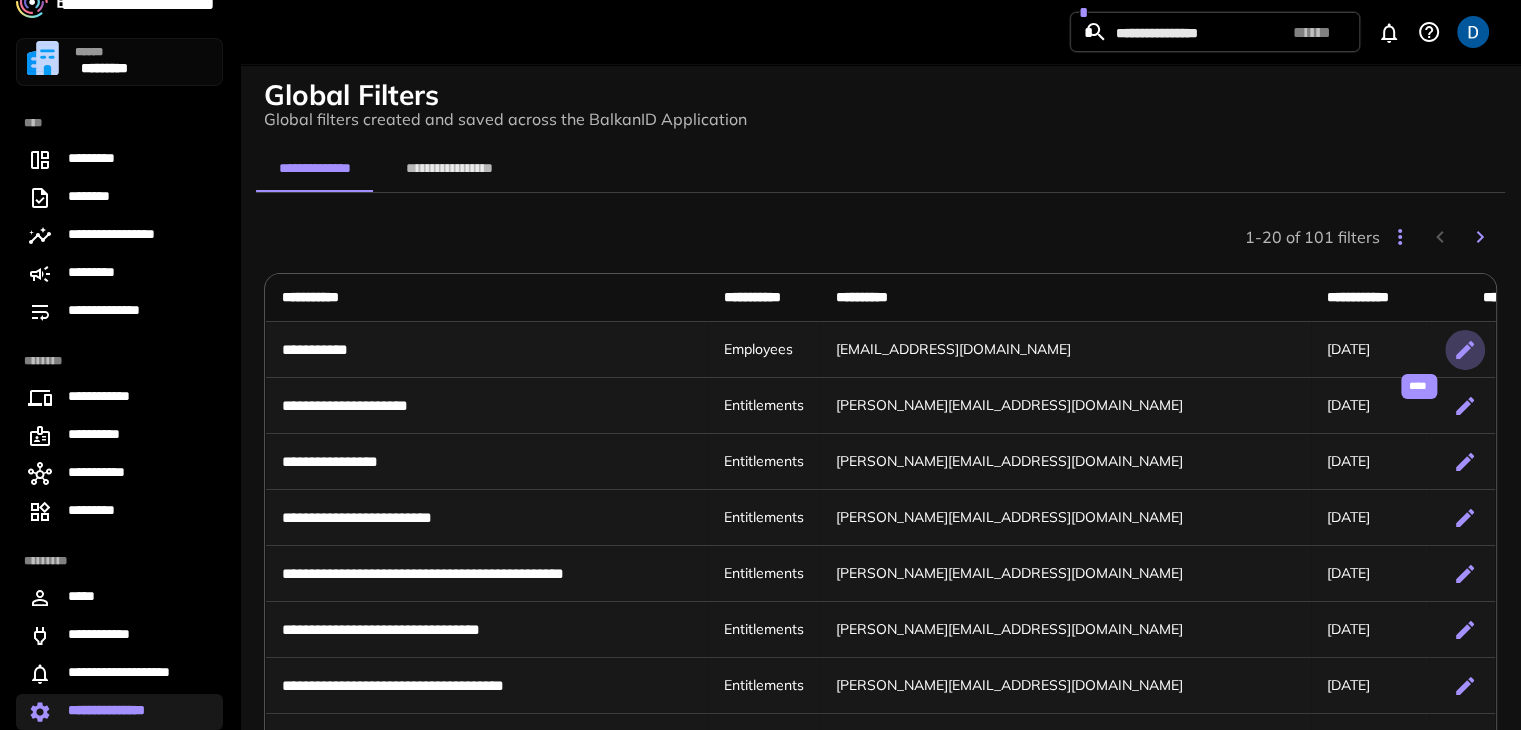click at bounding box center (1465, 350) 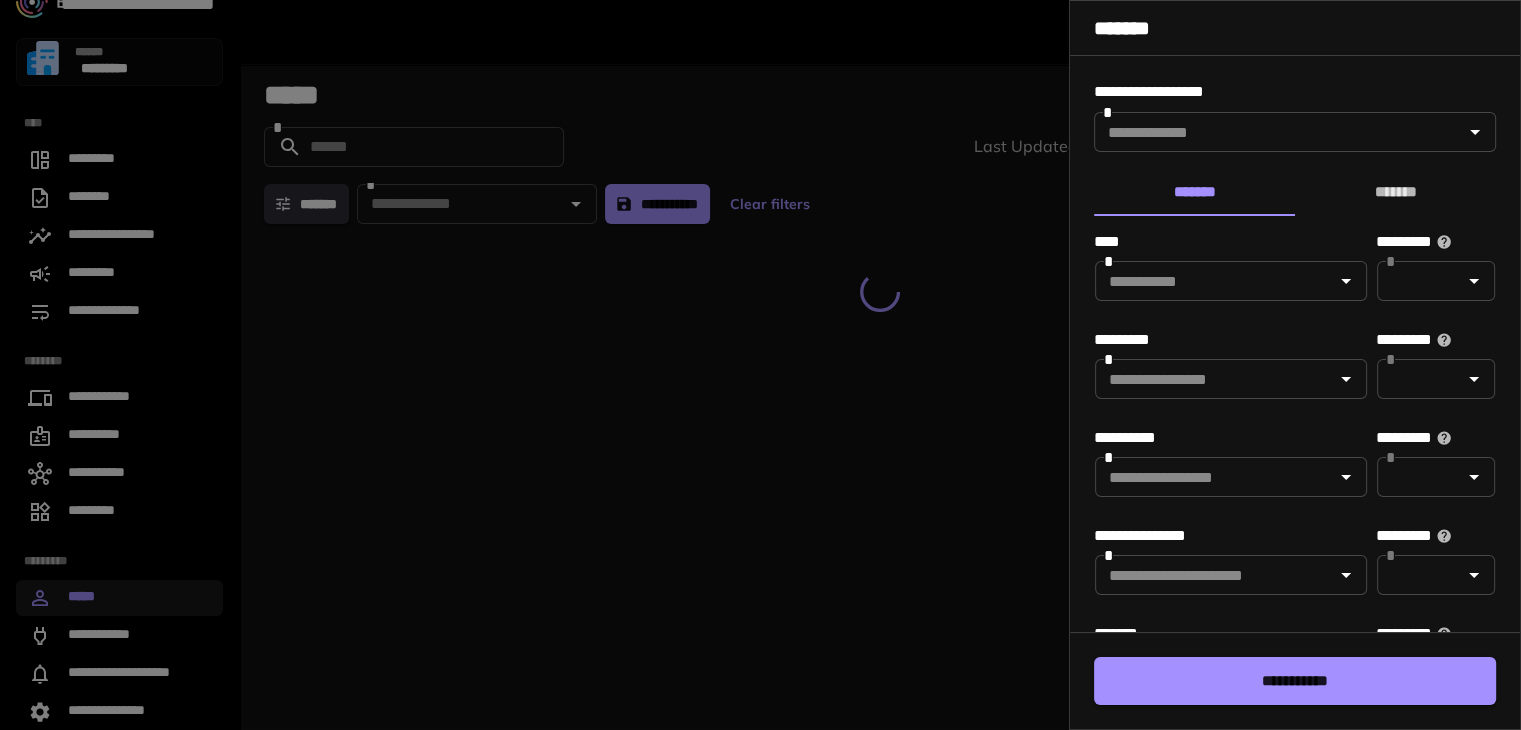 type on "******" 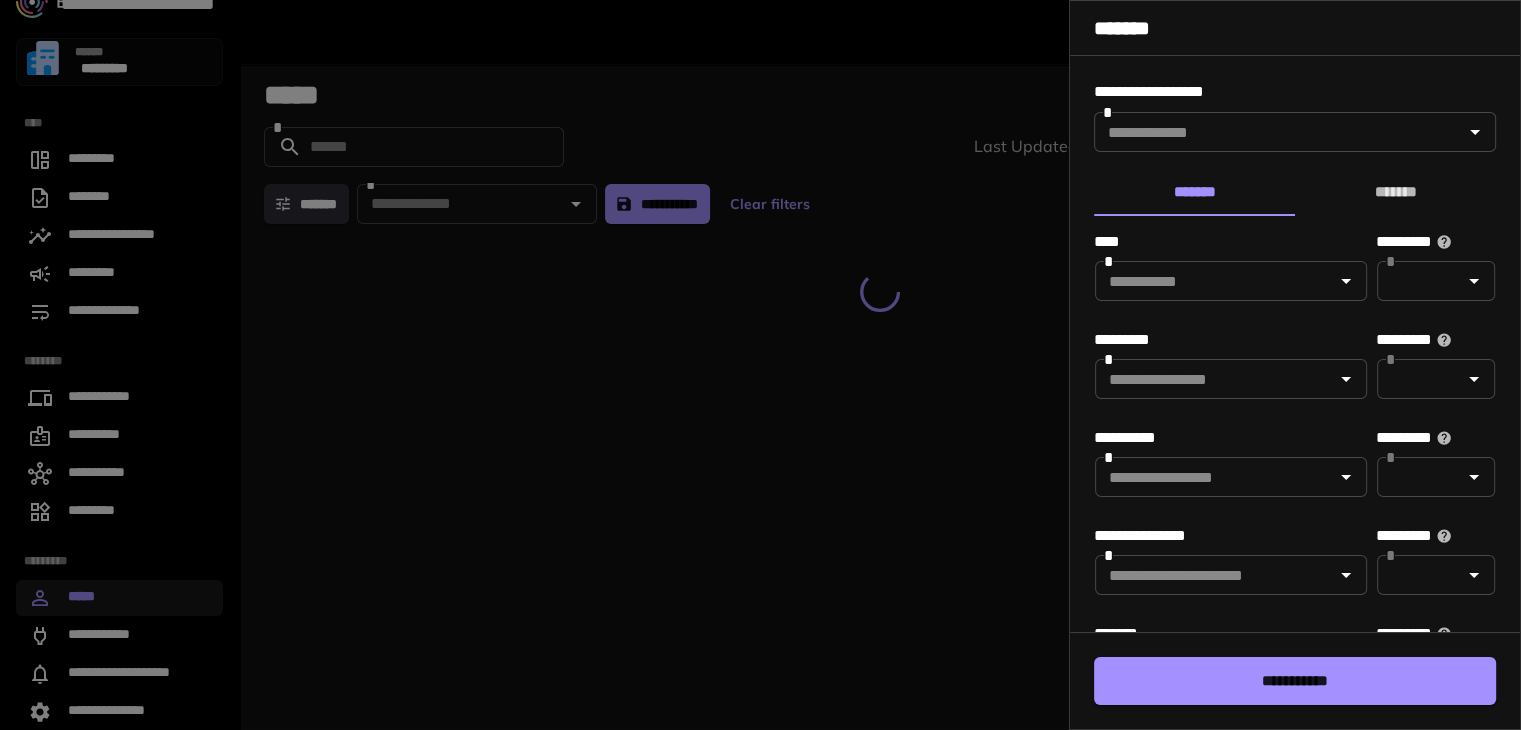 type on "******" 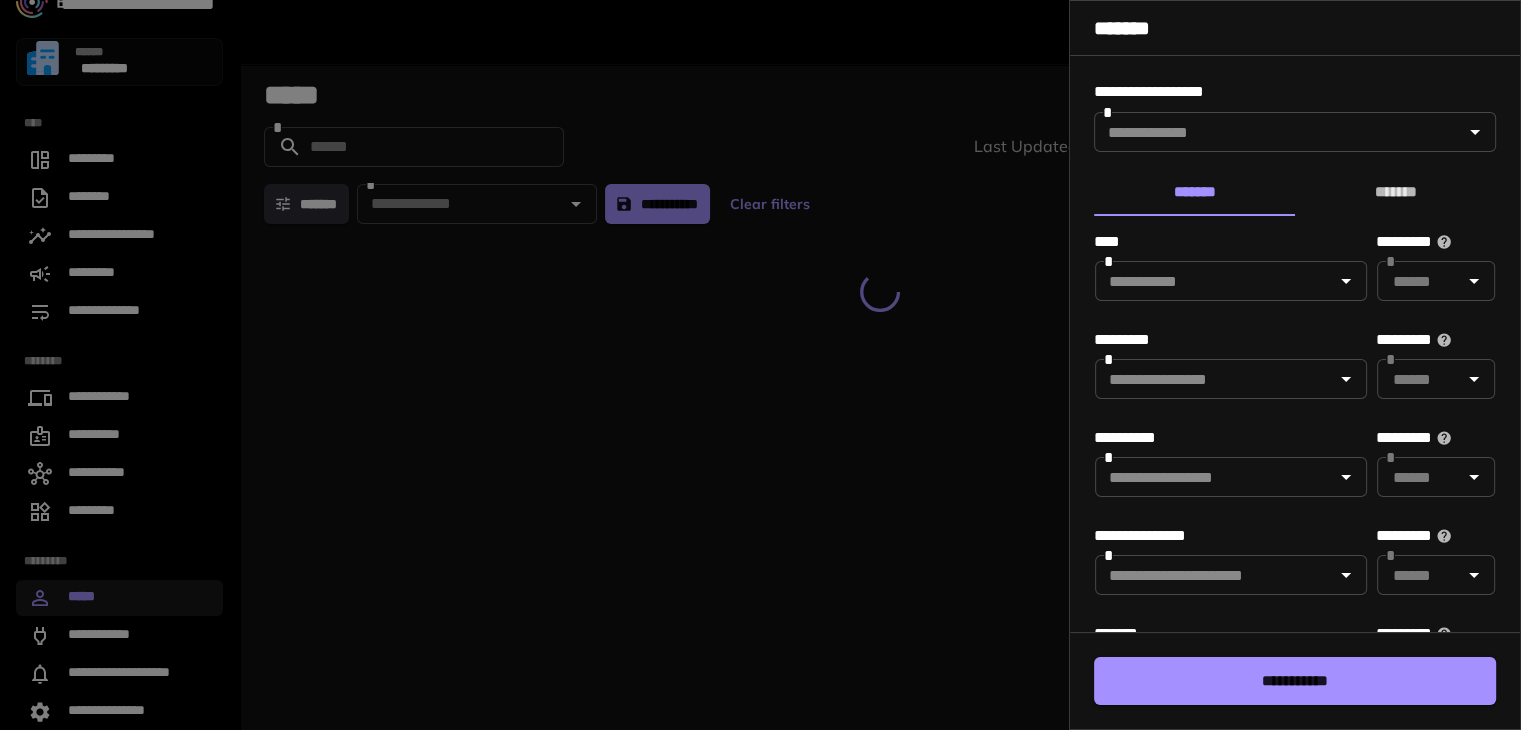 type on "******" 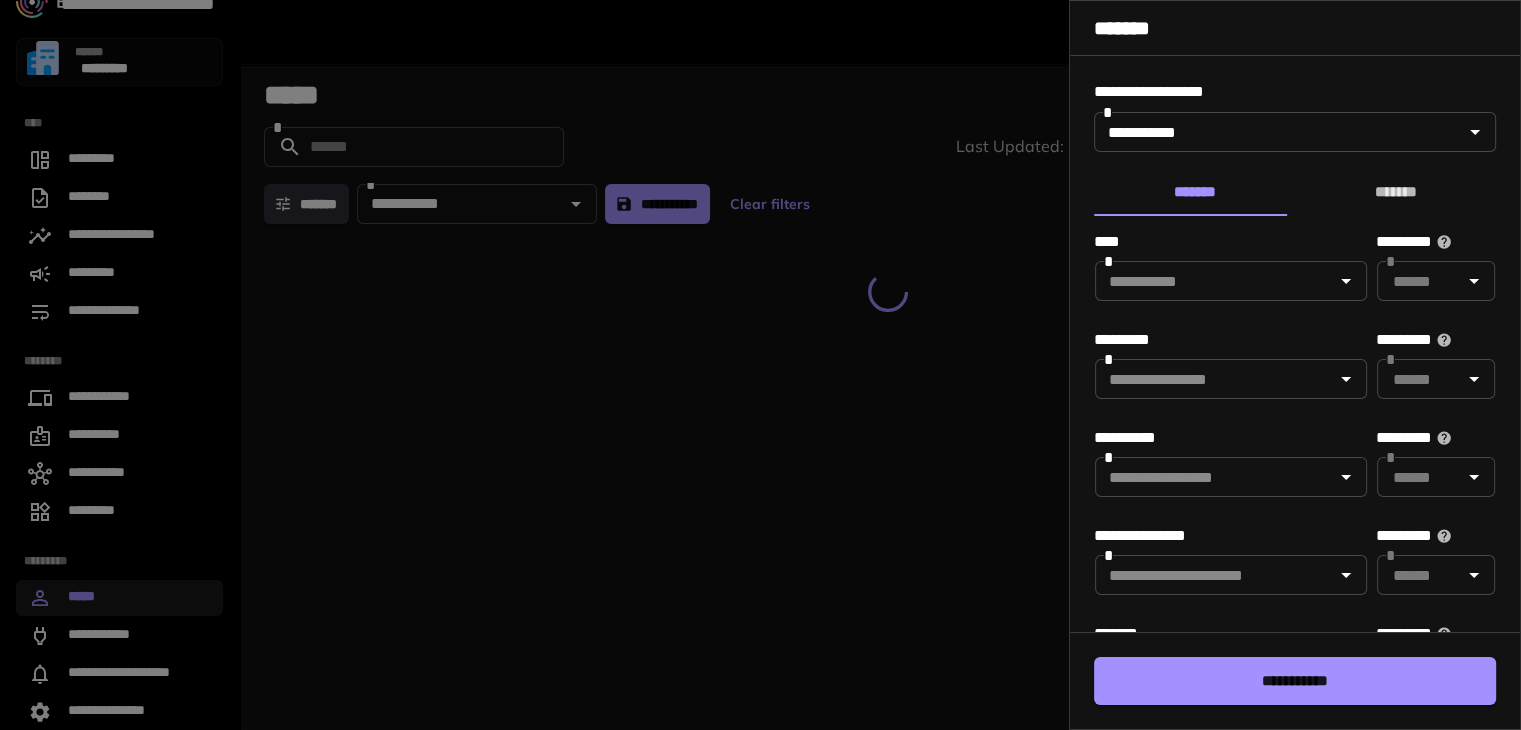 type on "**********" 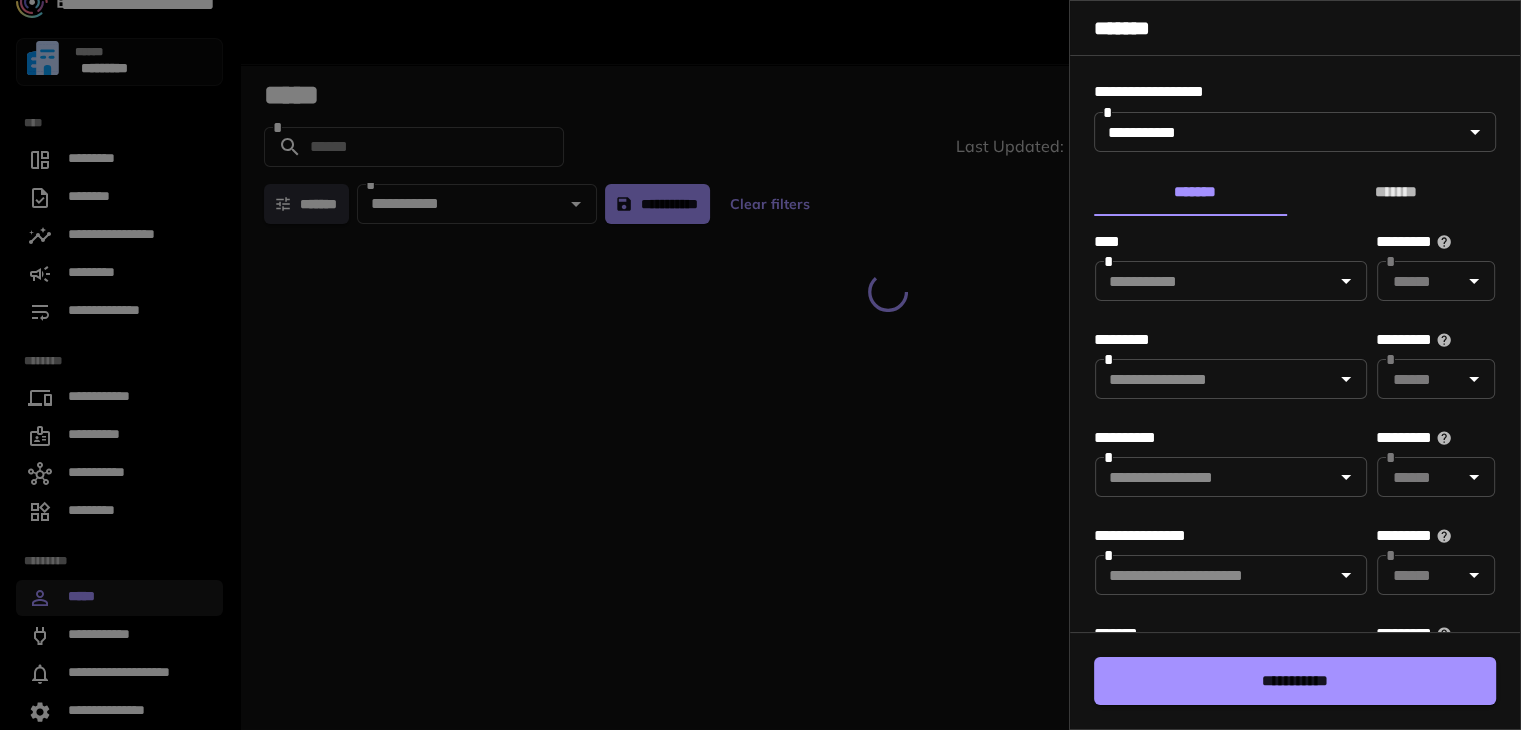 type on "**********" 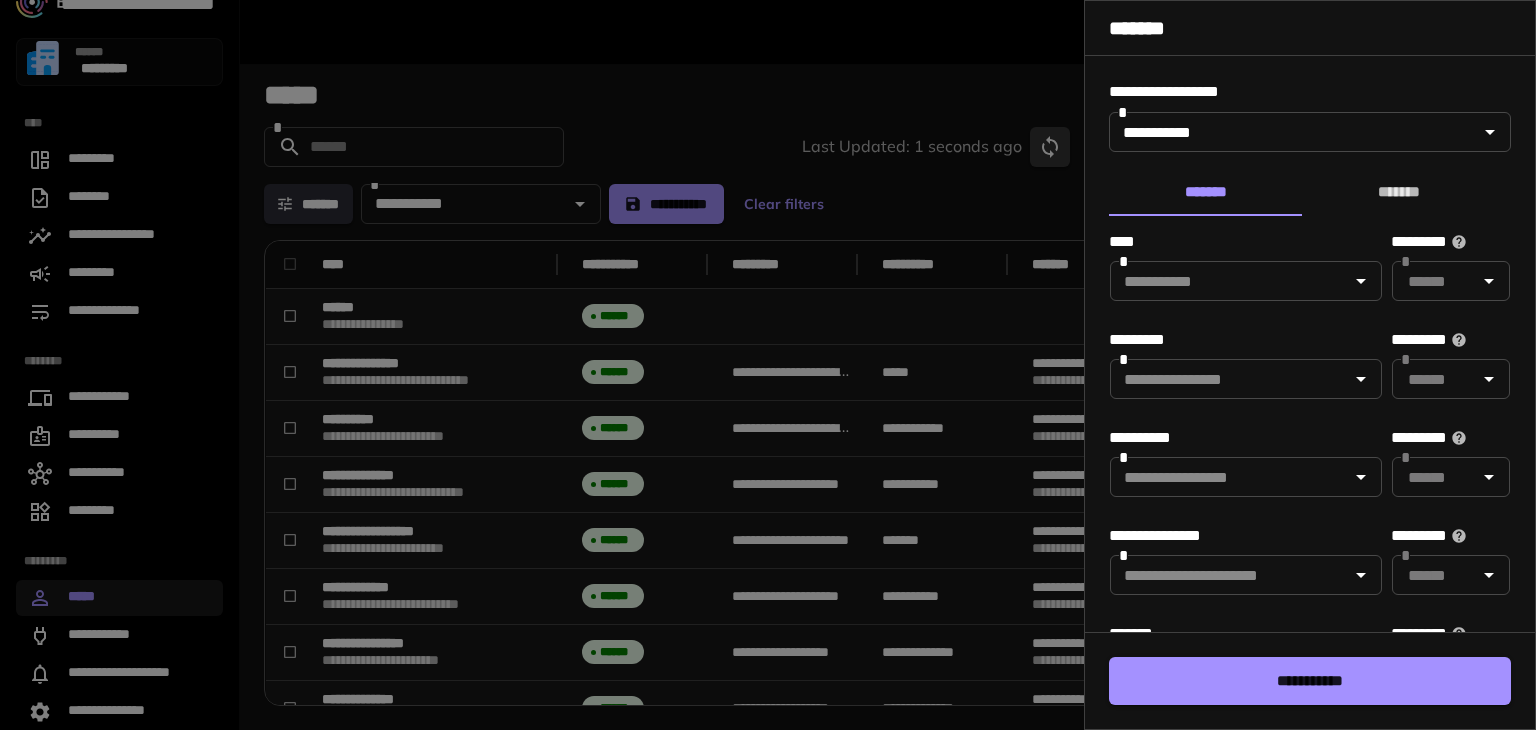 click at bounding box center [768, 365] 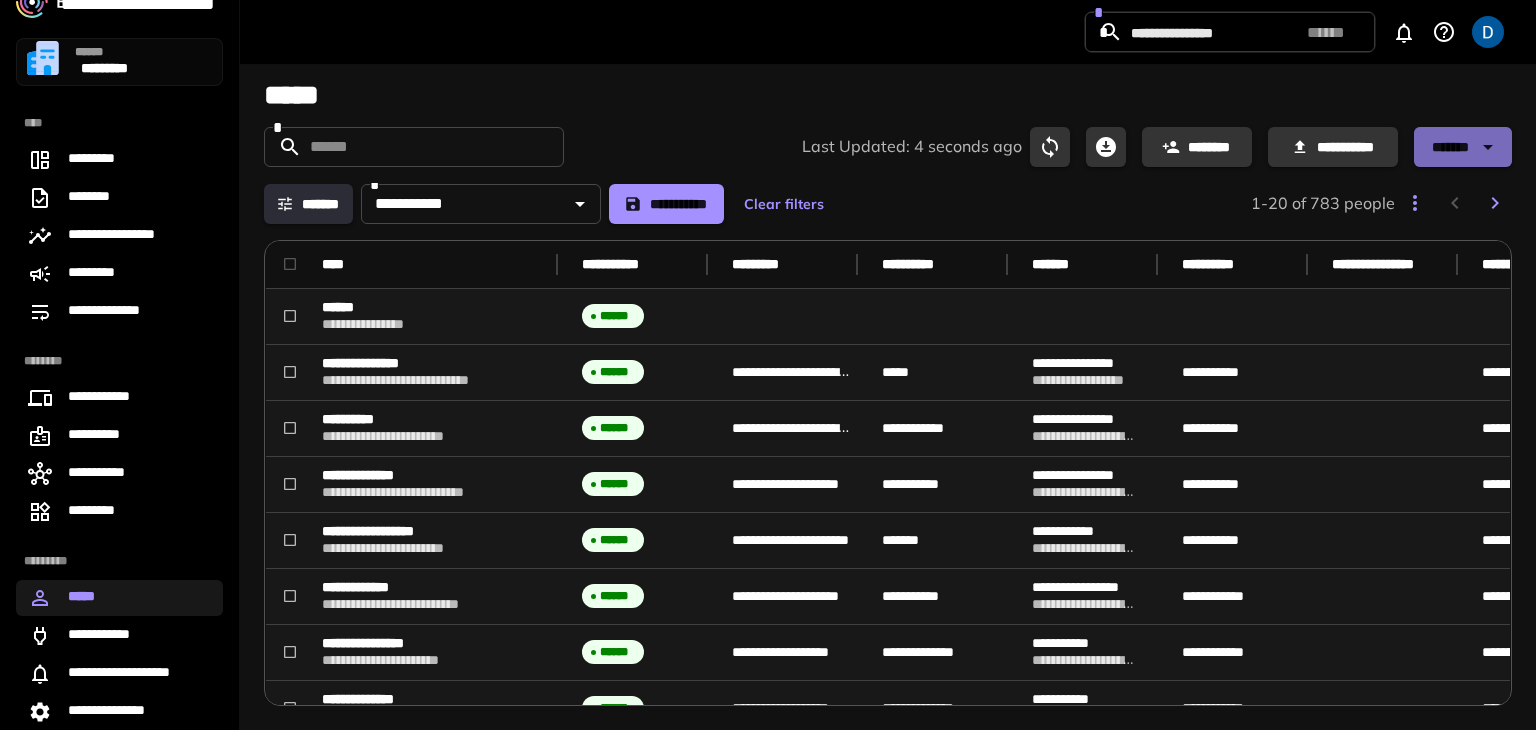 click 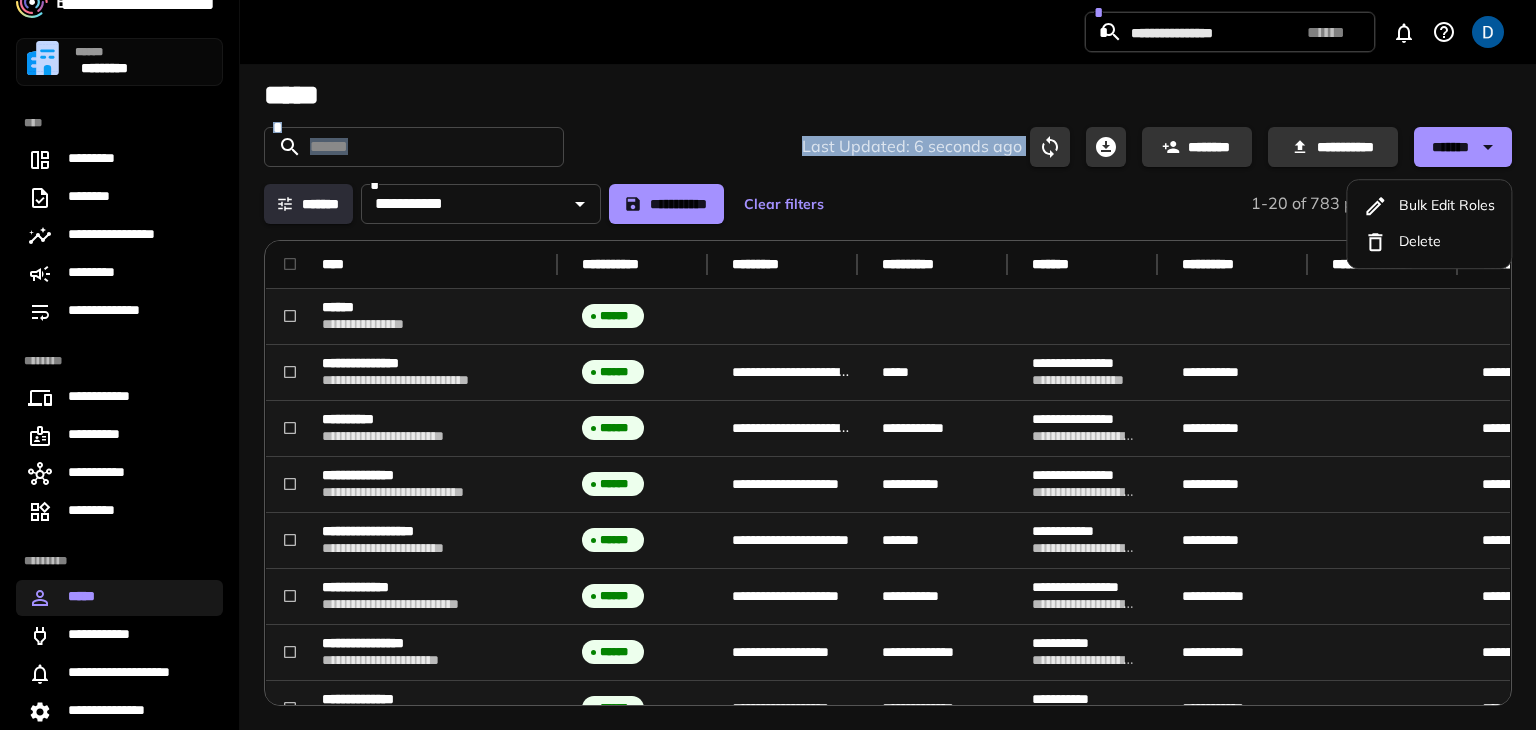 drag, startPoint x: 1225, startPoint y: 69, endPoint x: 1117, endPoint y: 143, distance: 130.91983 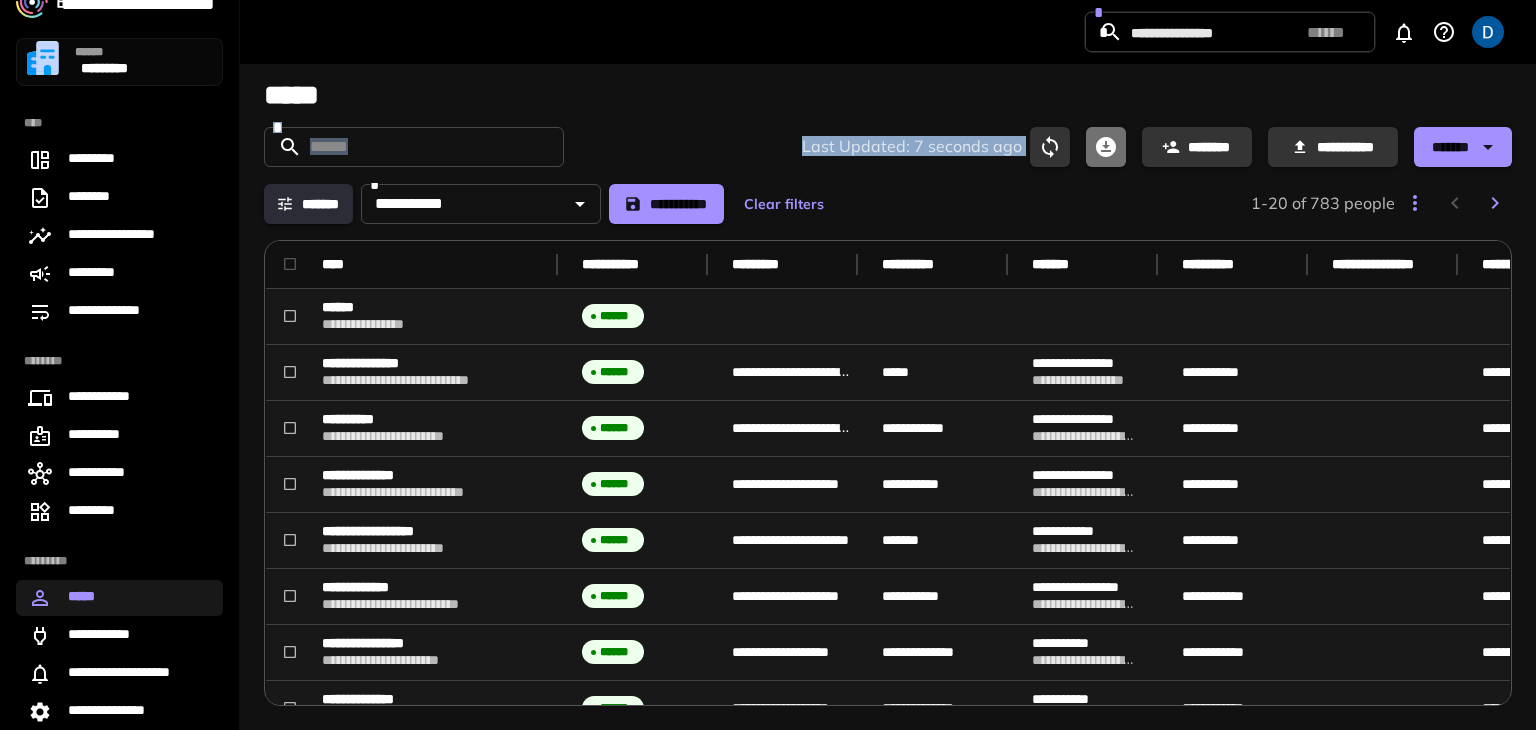 click 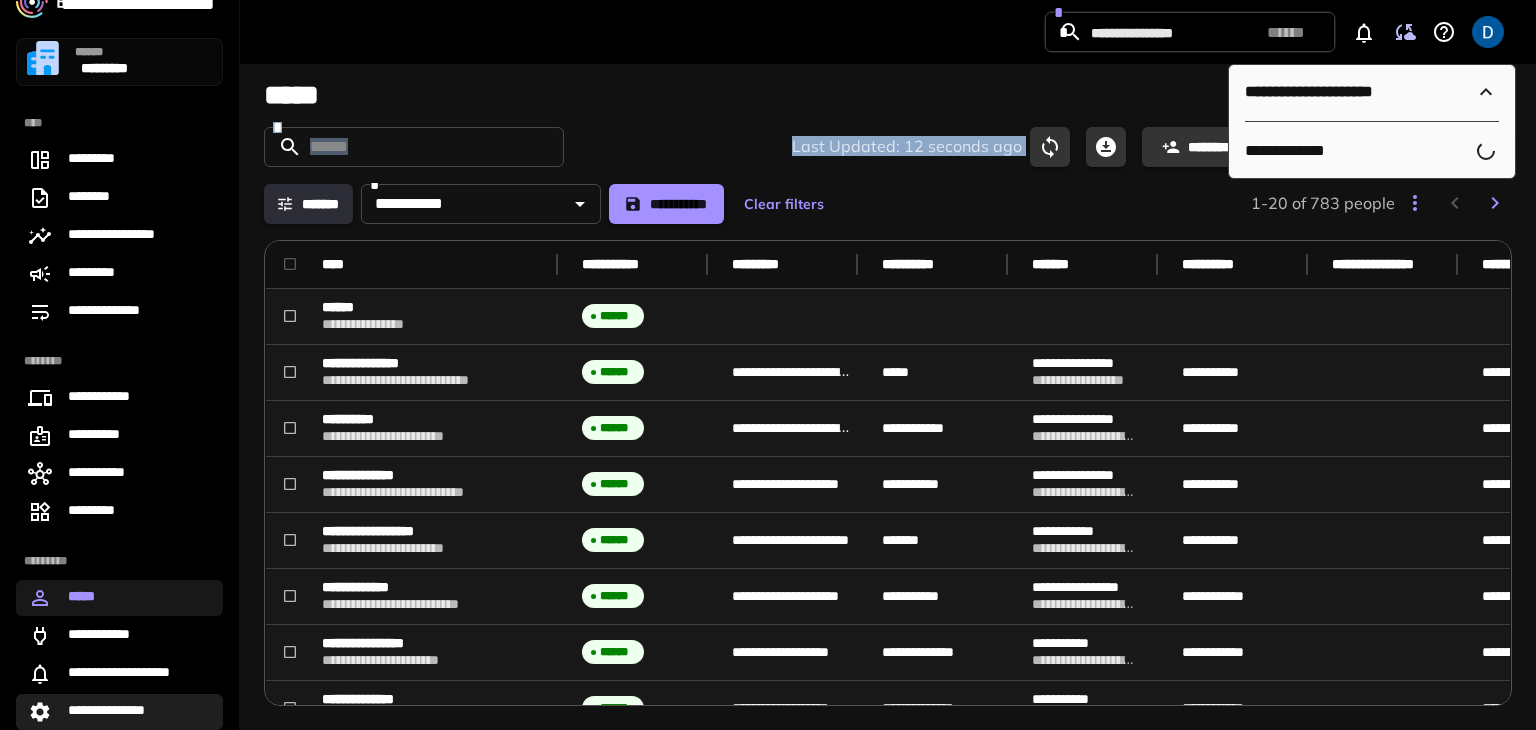 click on "**********" at bounding box center [115, 712] 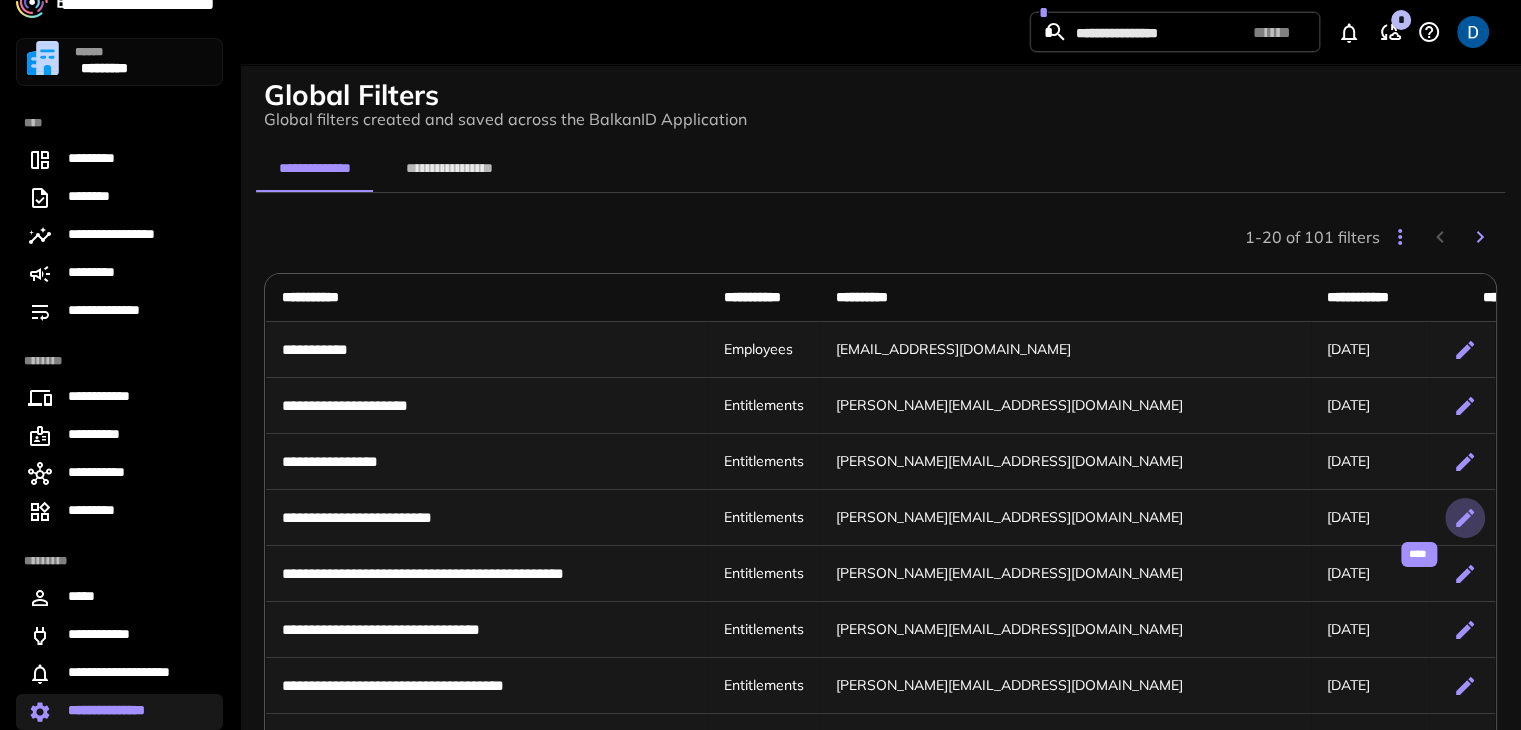 click at bounding box center (1465, 518) 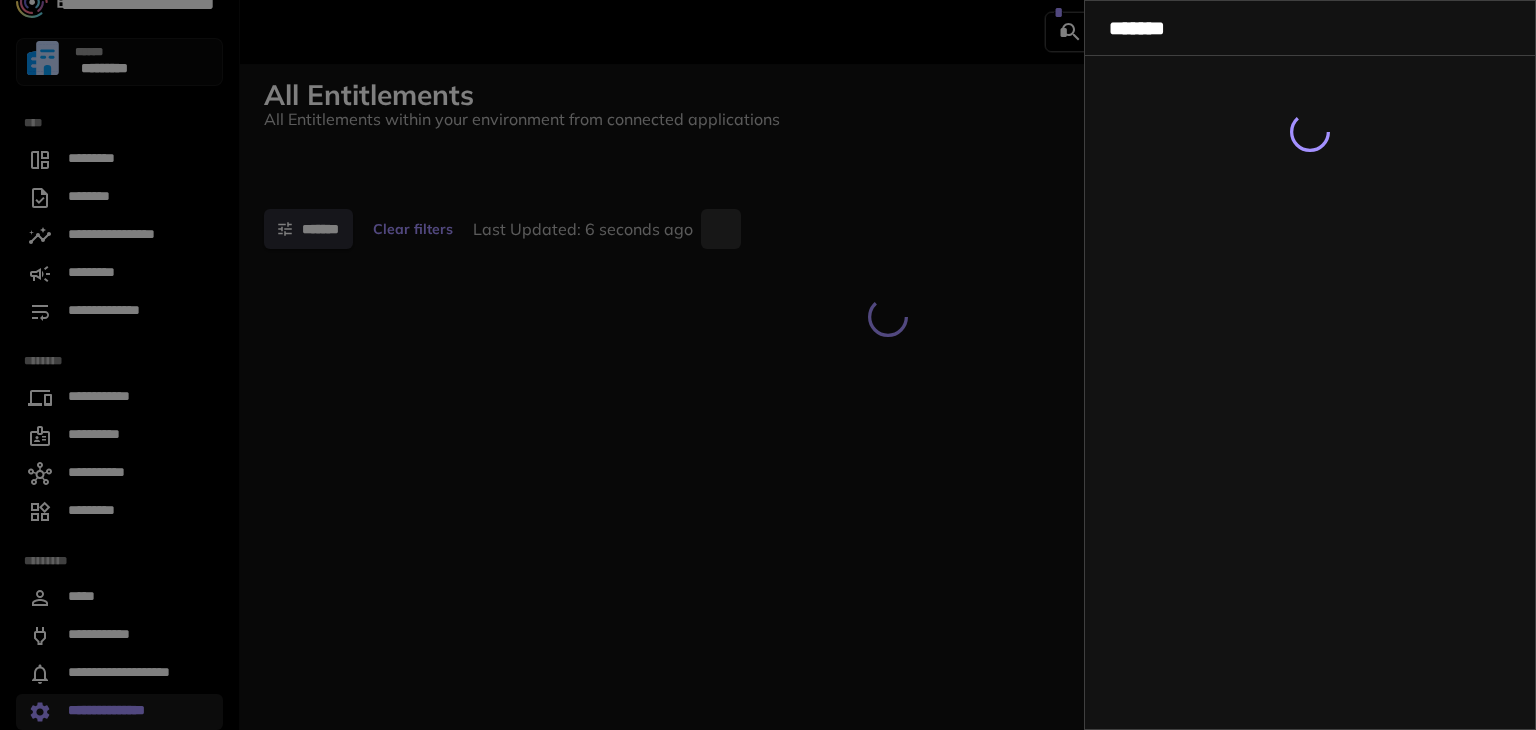 click at bounding box center [768, 365] 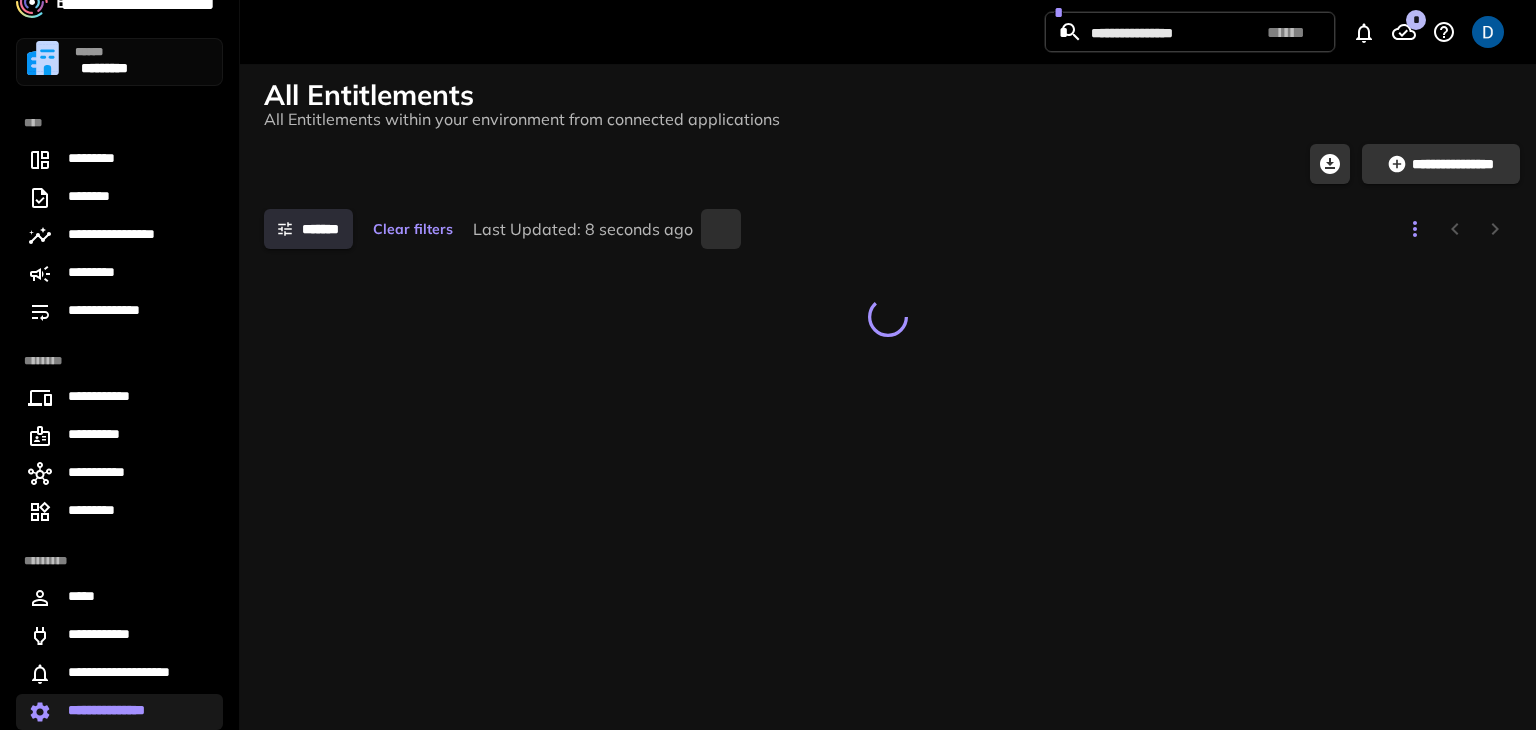 click on "**********" at bounding box center [117, 712] 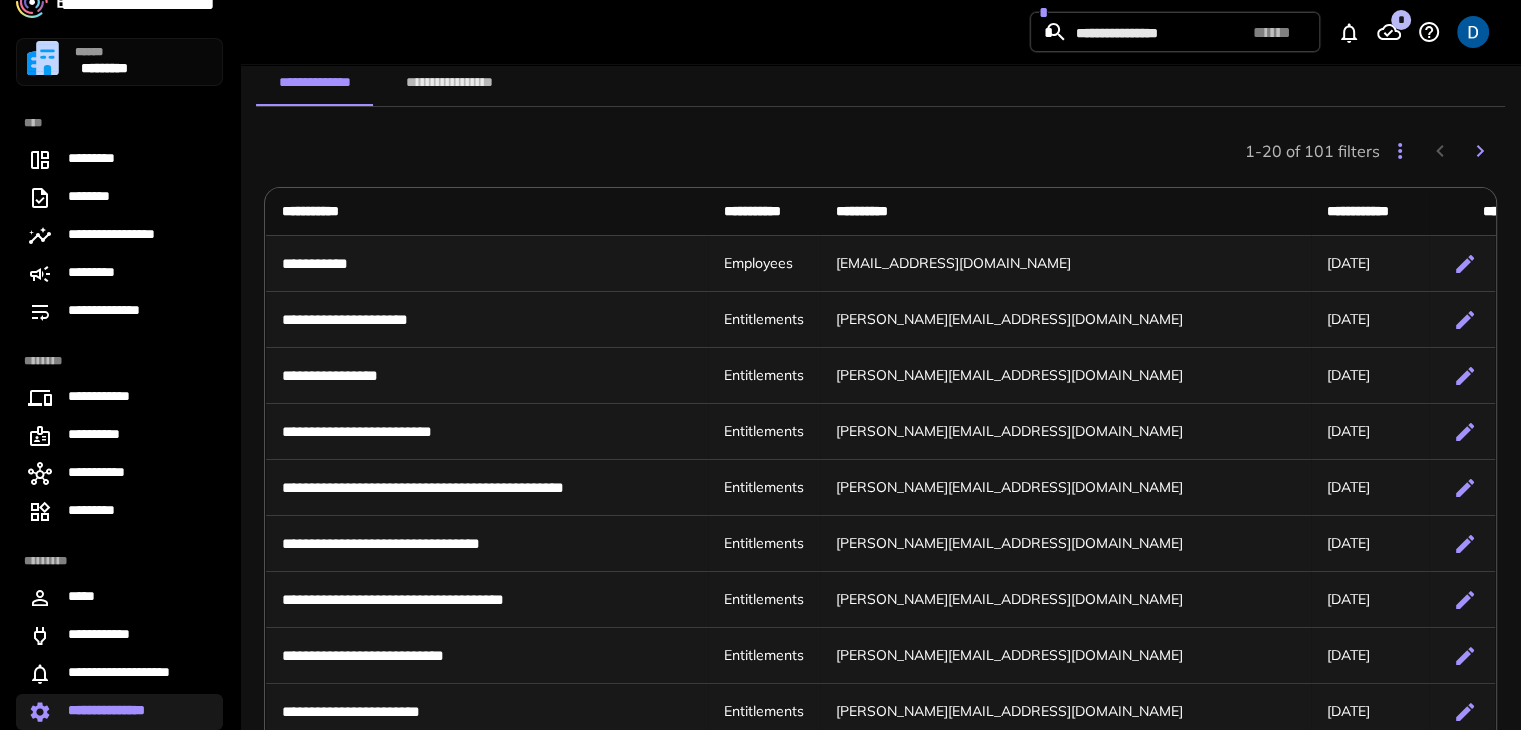 scroll, scrollTop: 95, scrollLeft: 0, axis: vertical 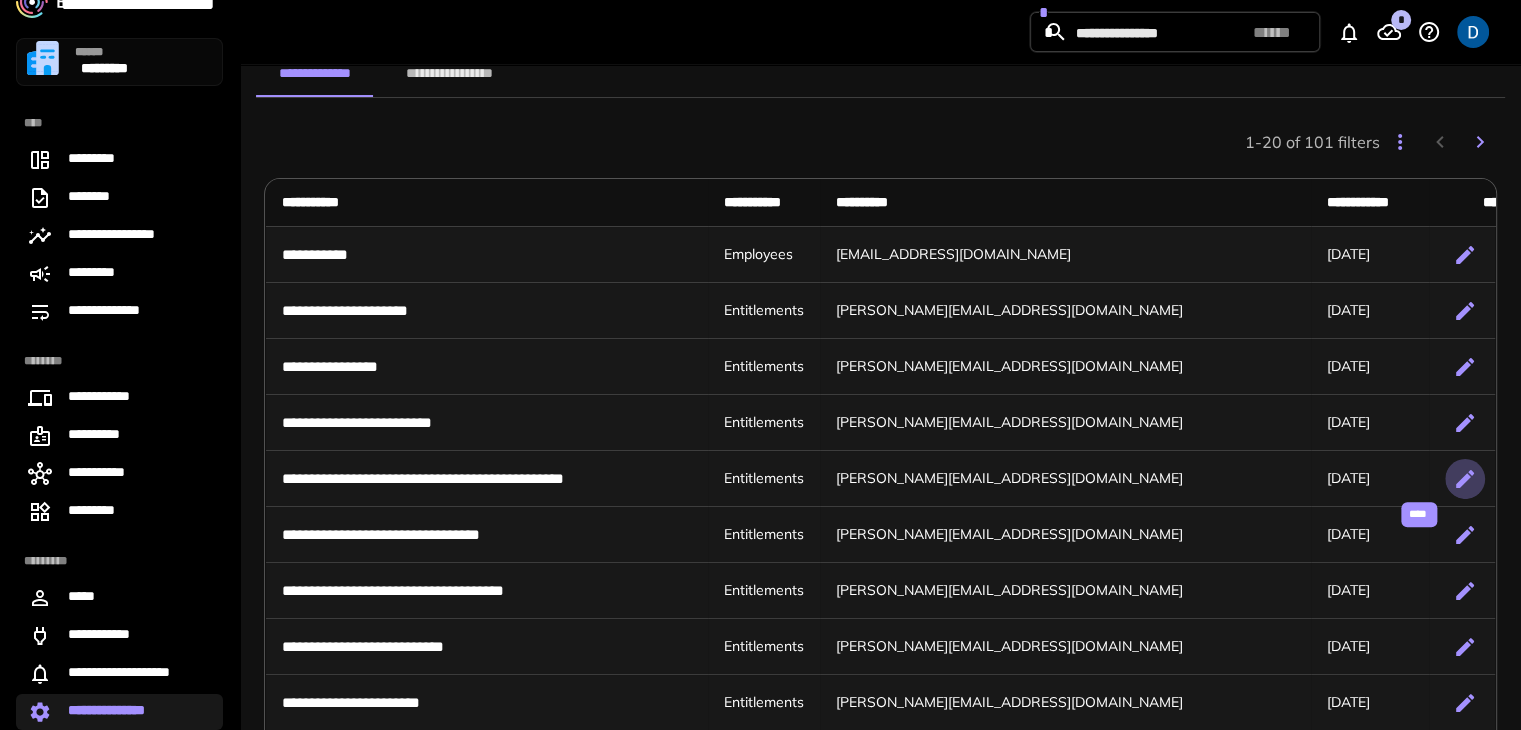 click 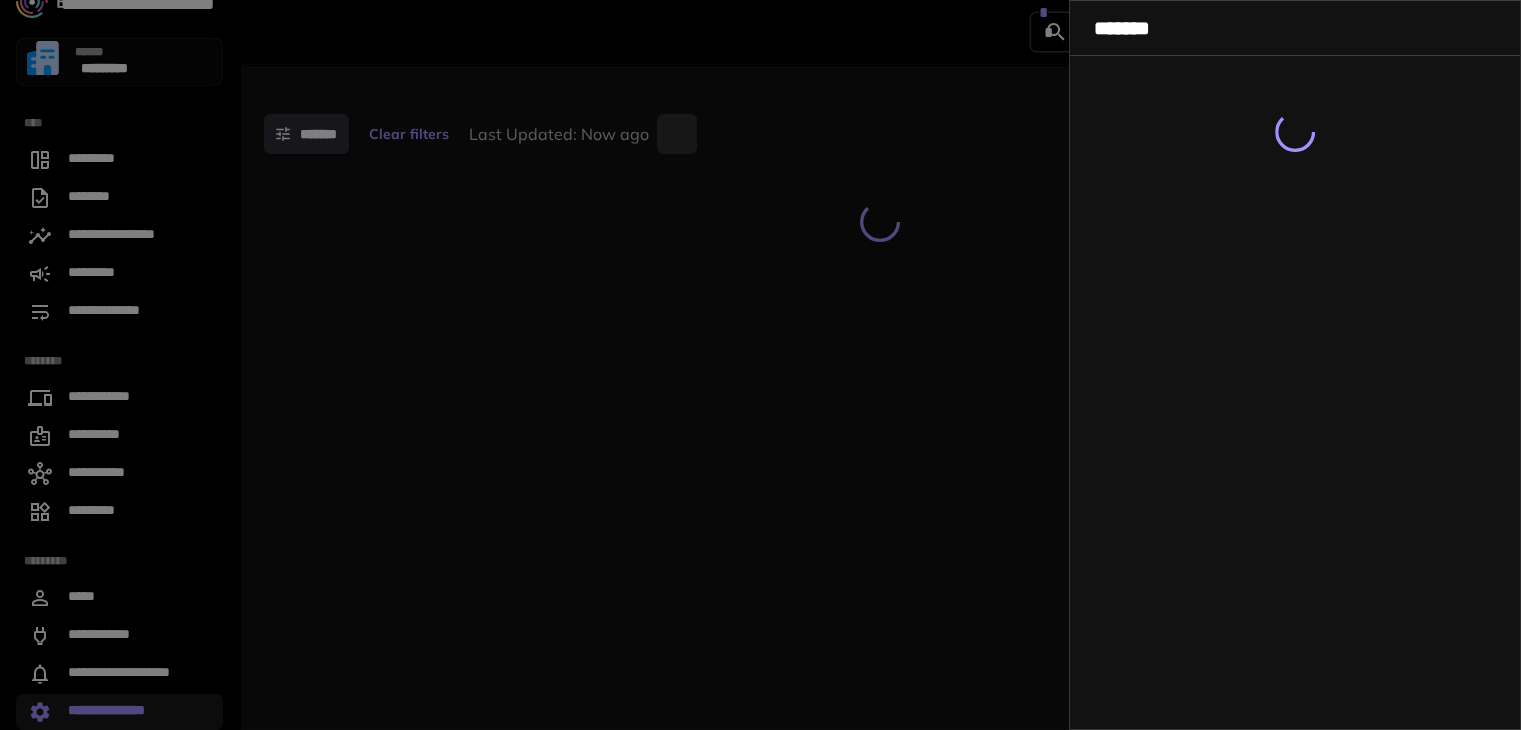 scroll, scrollTop: 0, scrollLeft: 0, axis: both 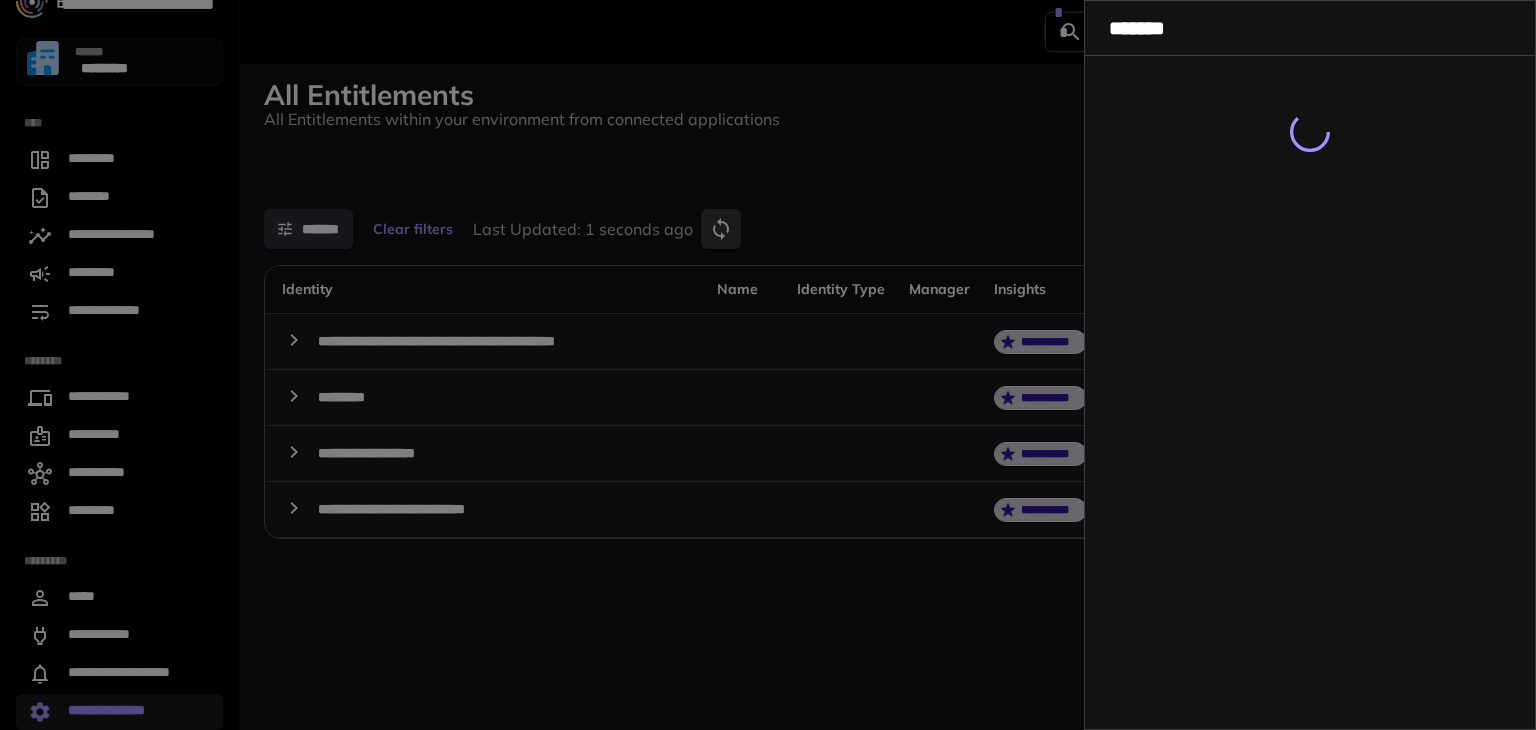 click at bounding box center [768, 365] 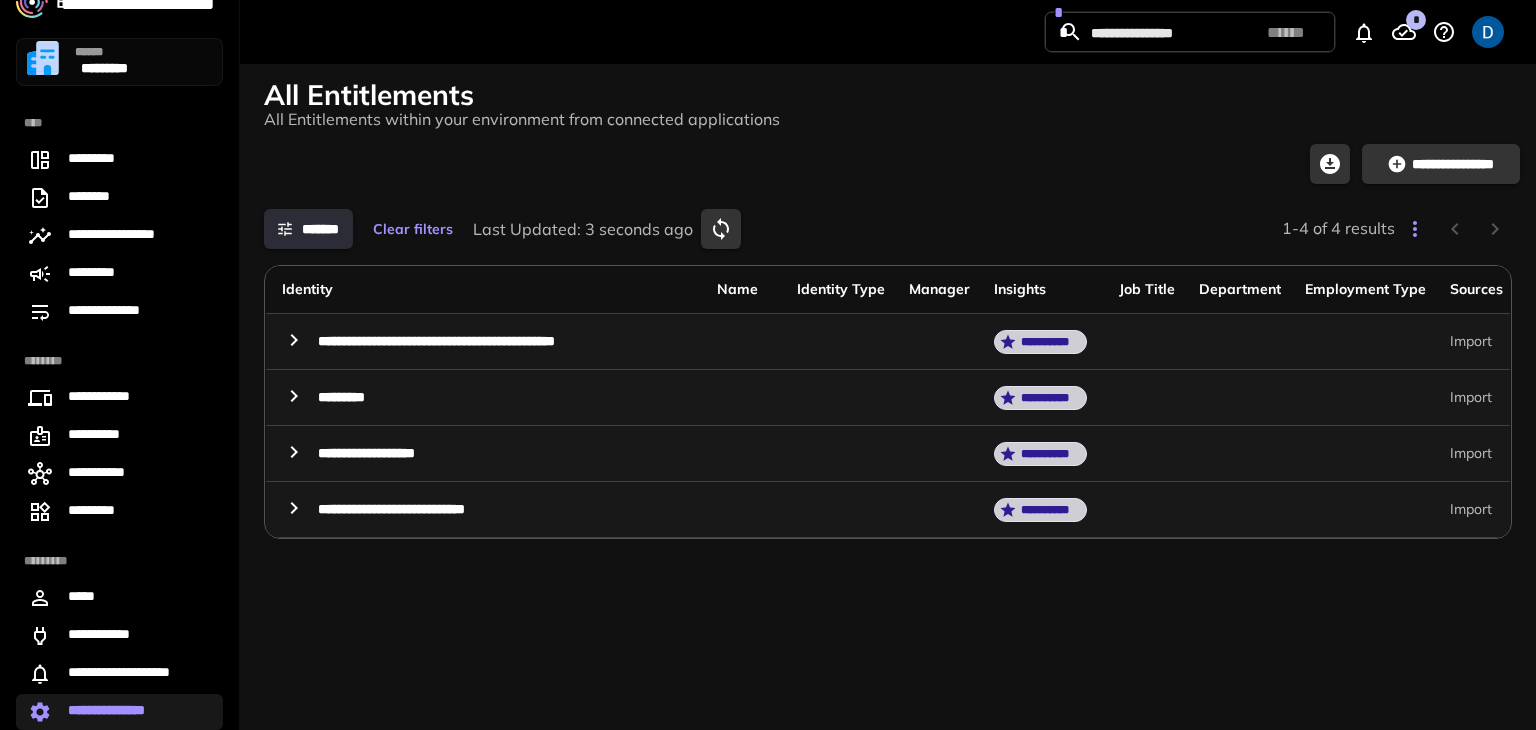 click 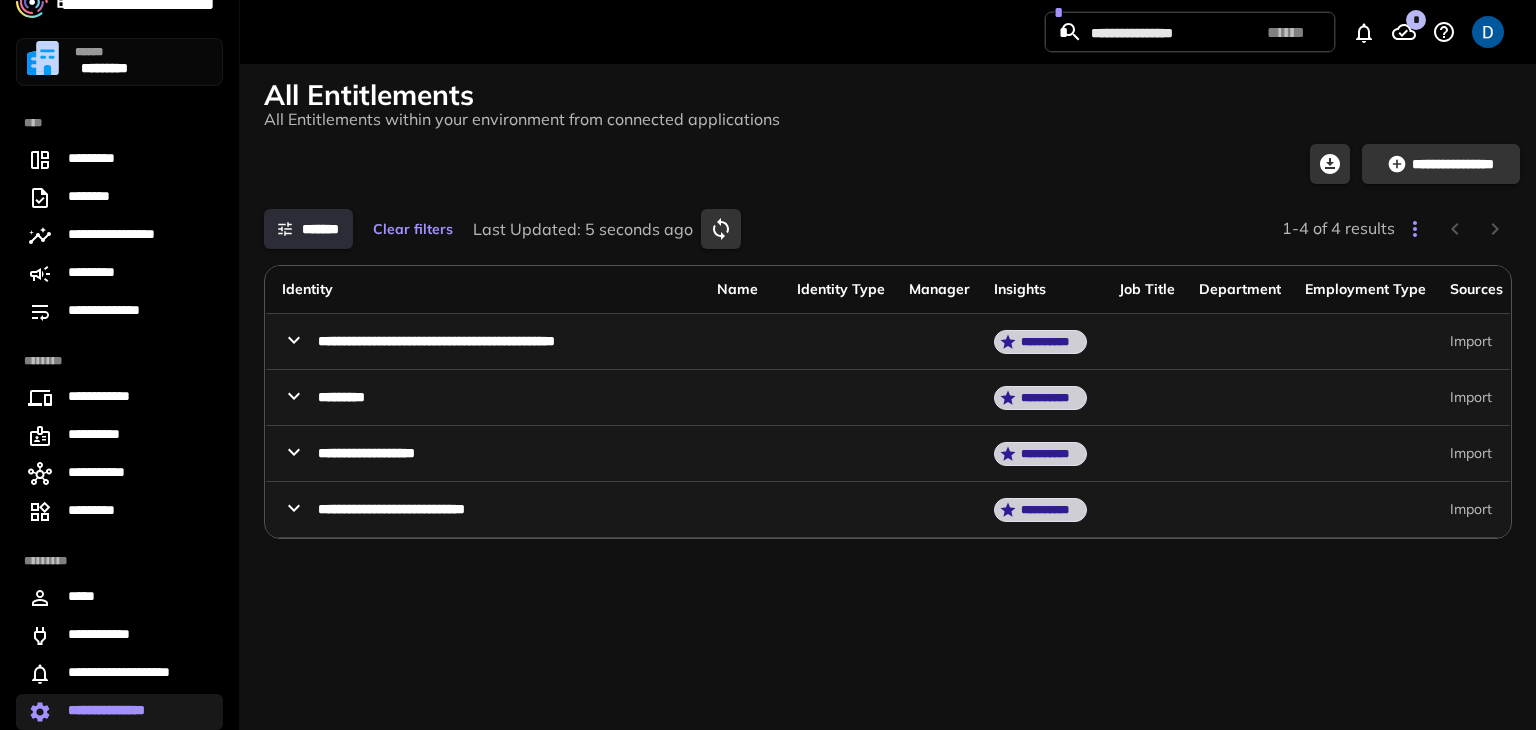 click 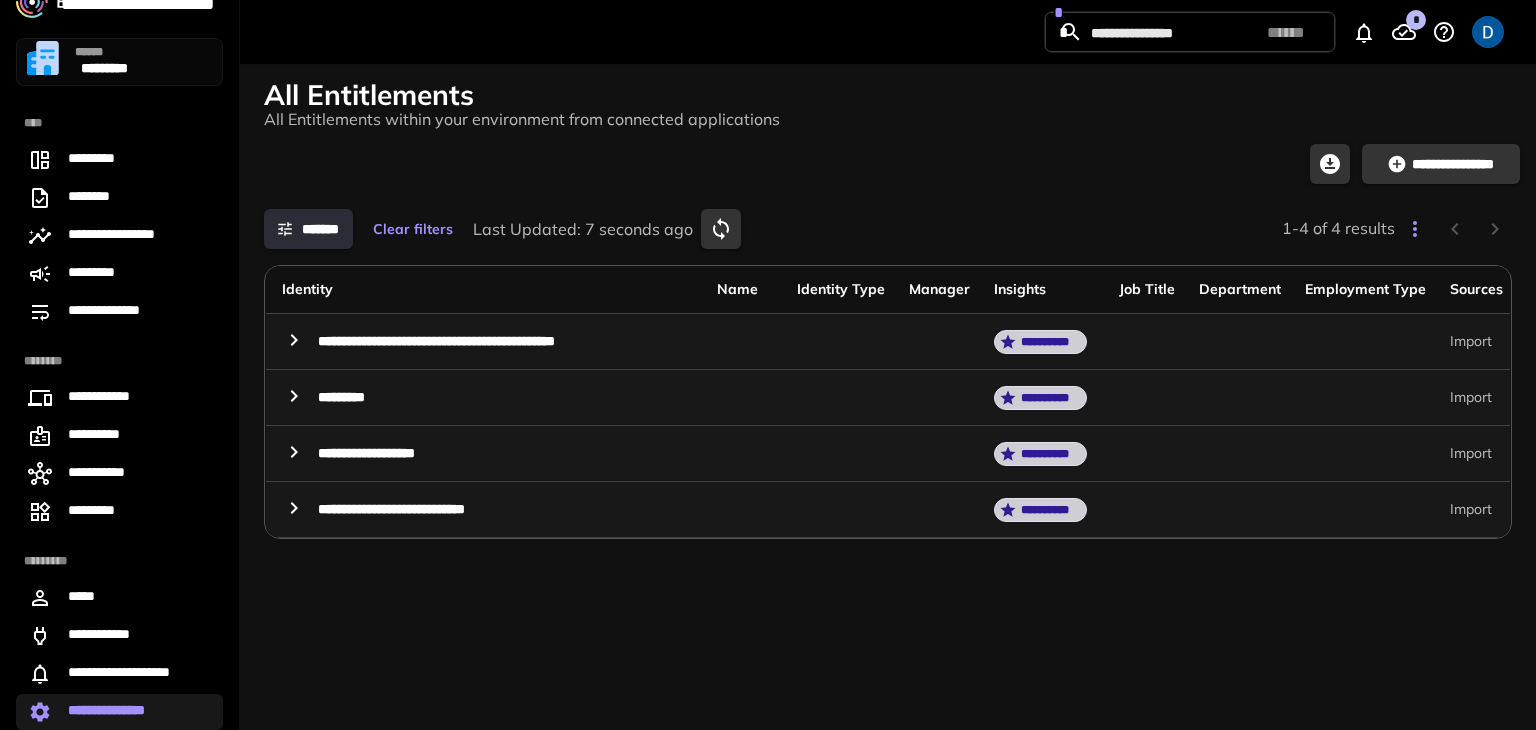click 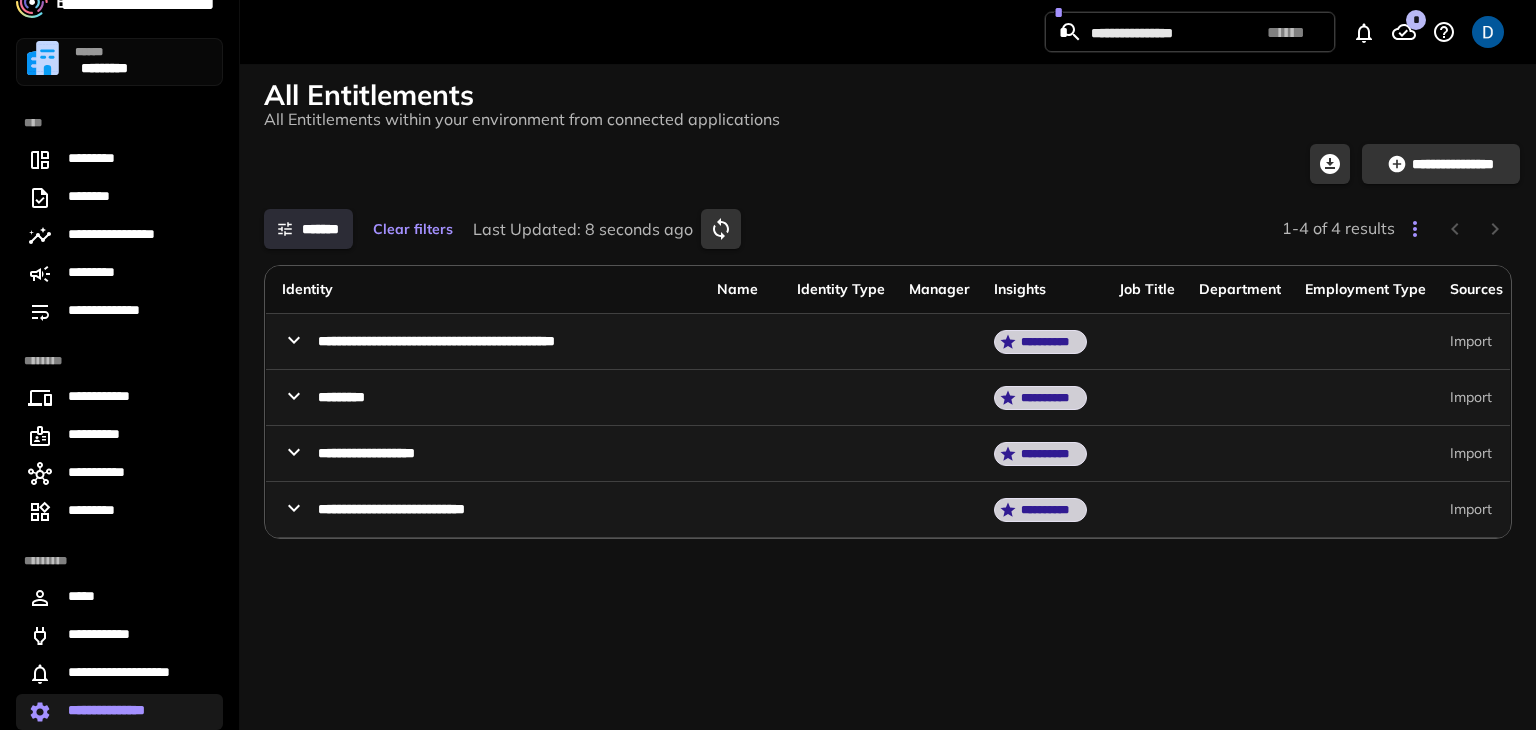 click 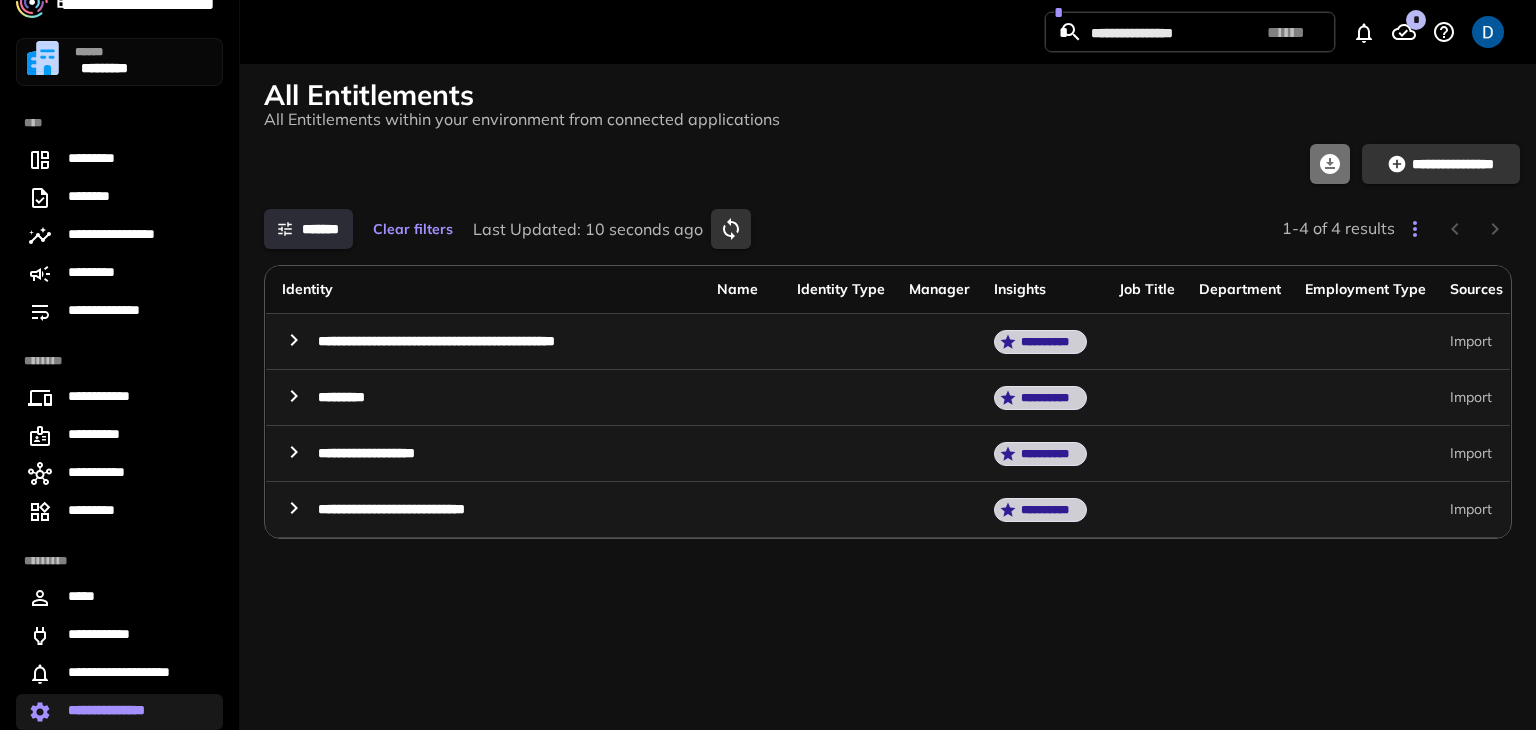 click 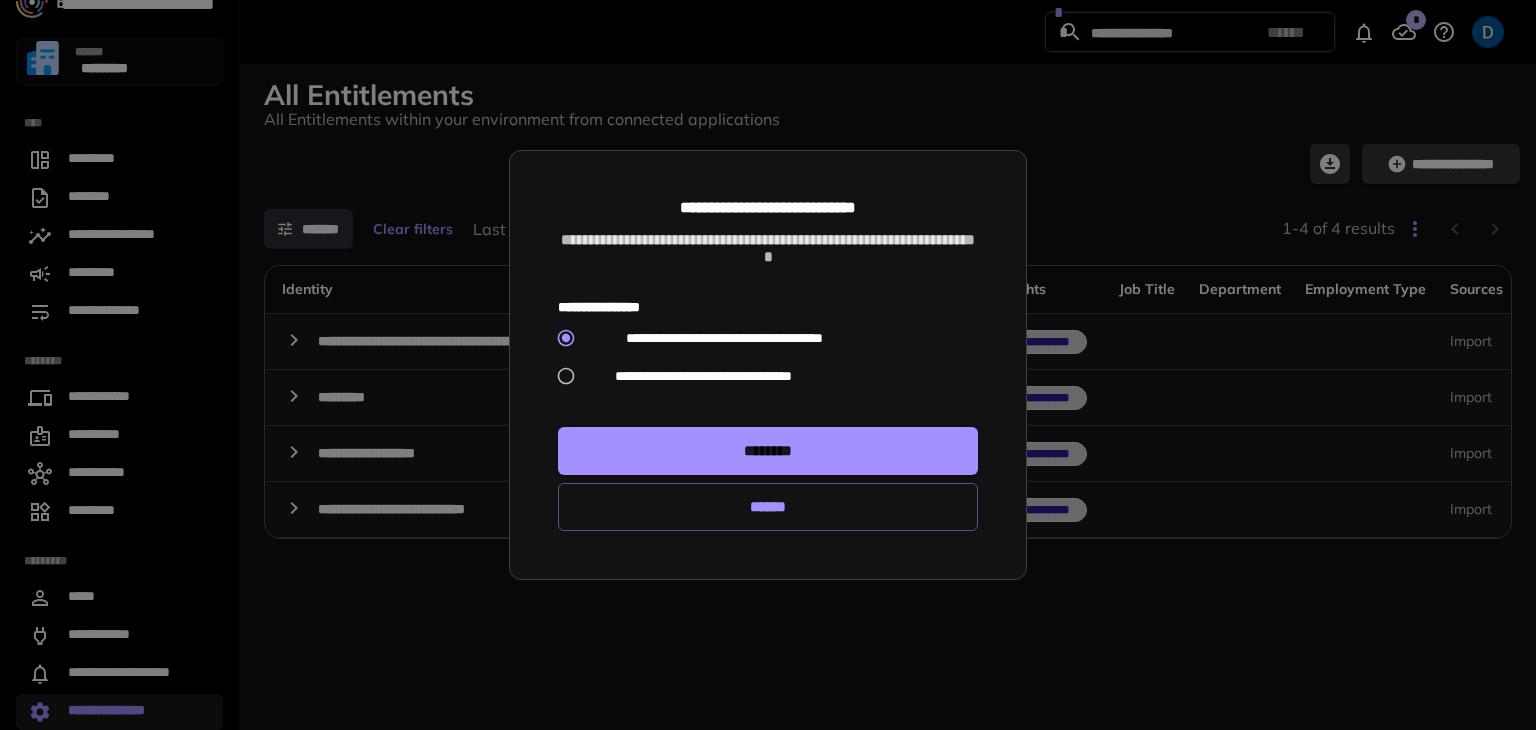 click on "**********" at bounding box center (703, 376) 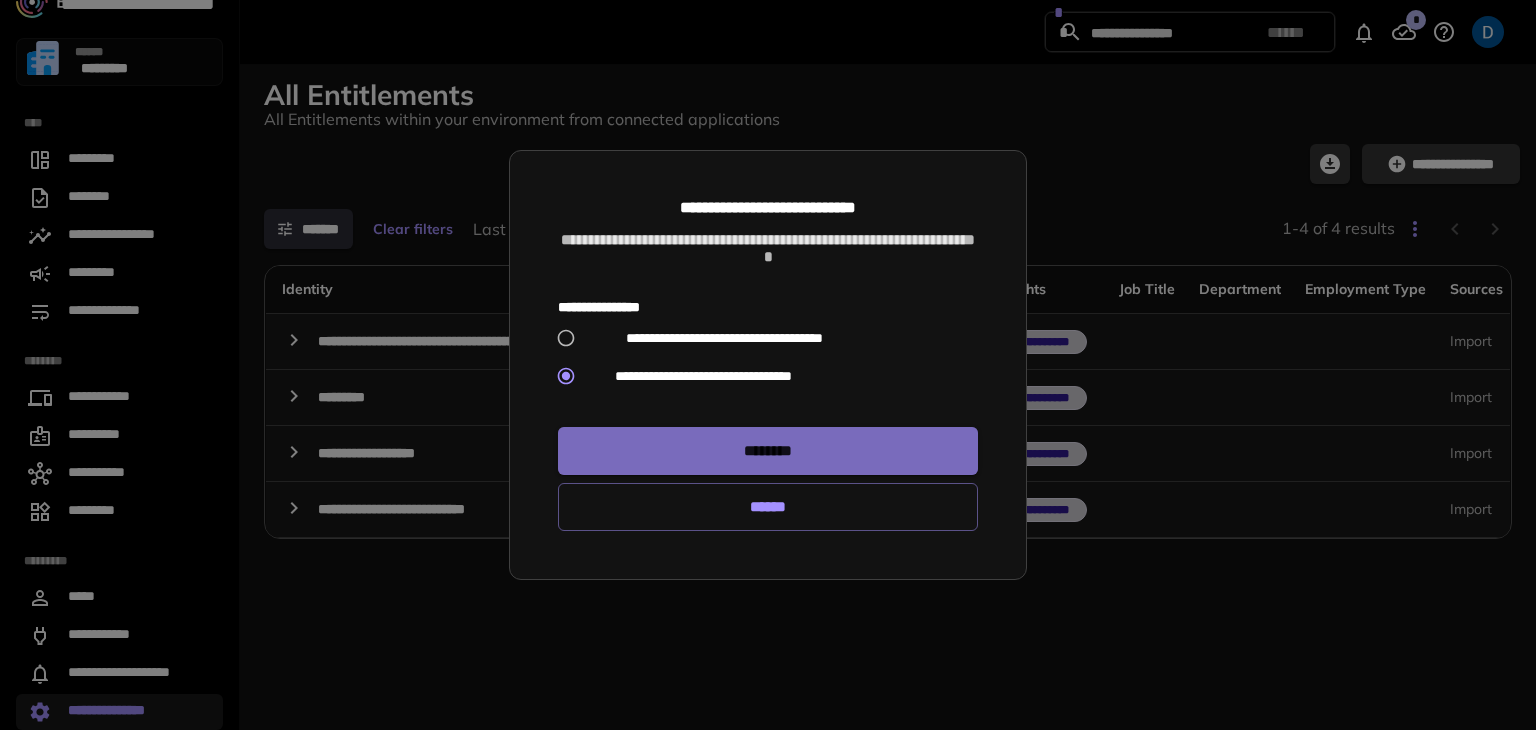 click on "********" at bounding box center (768, 451) 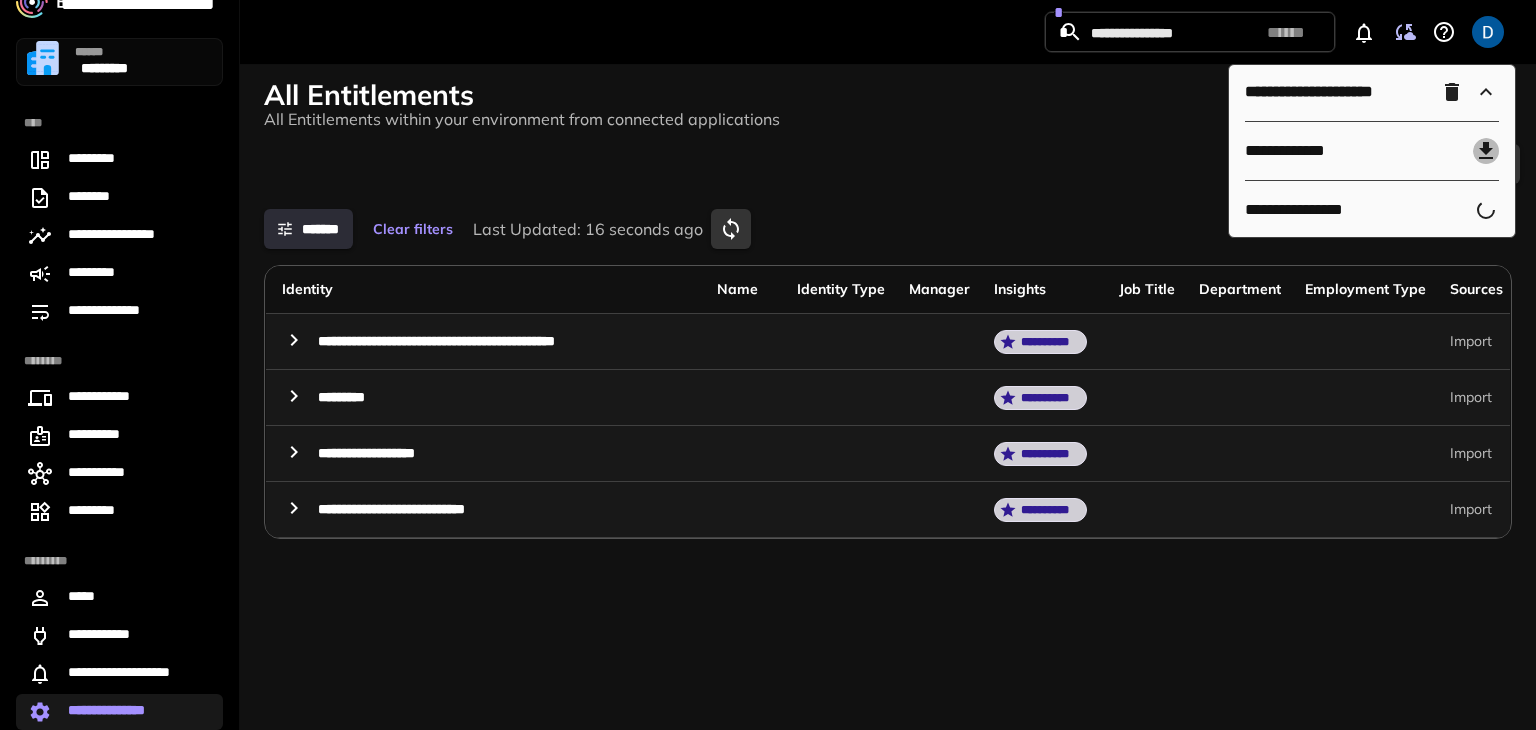 click 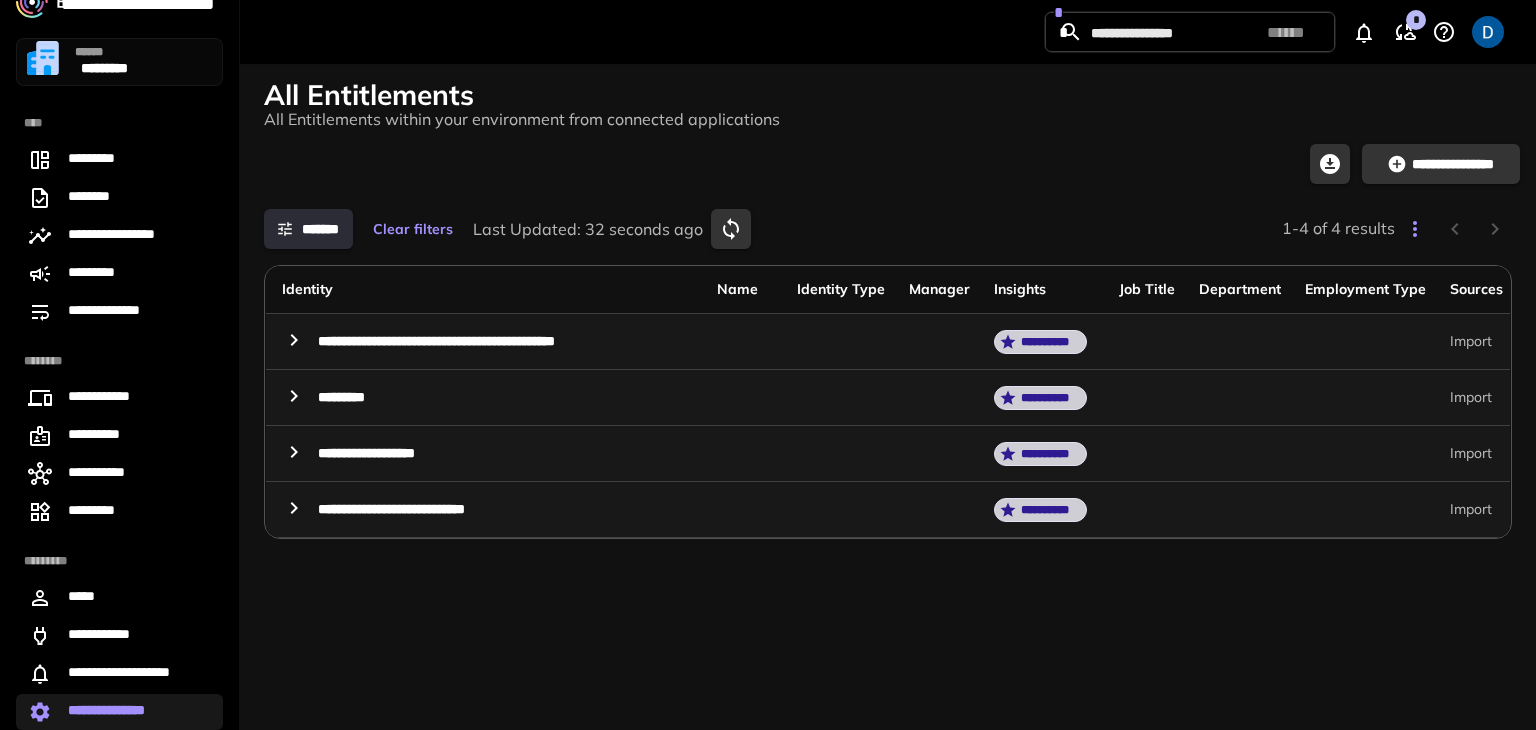 click on "**********" at bounding box center (117, 712) 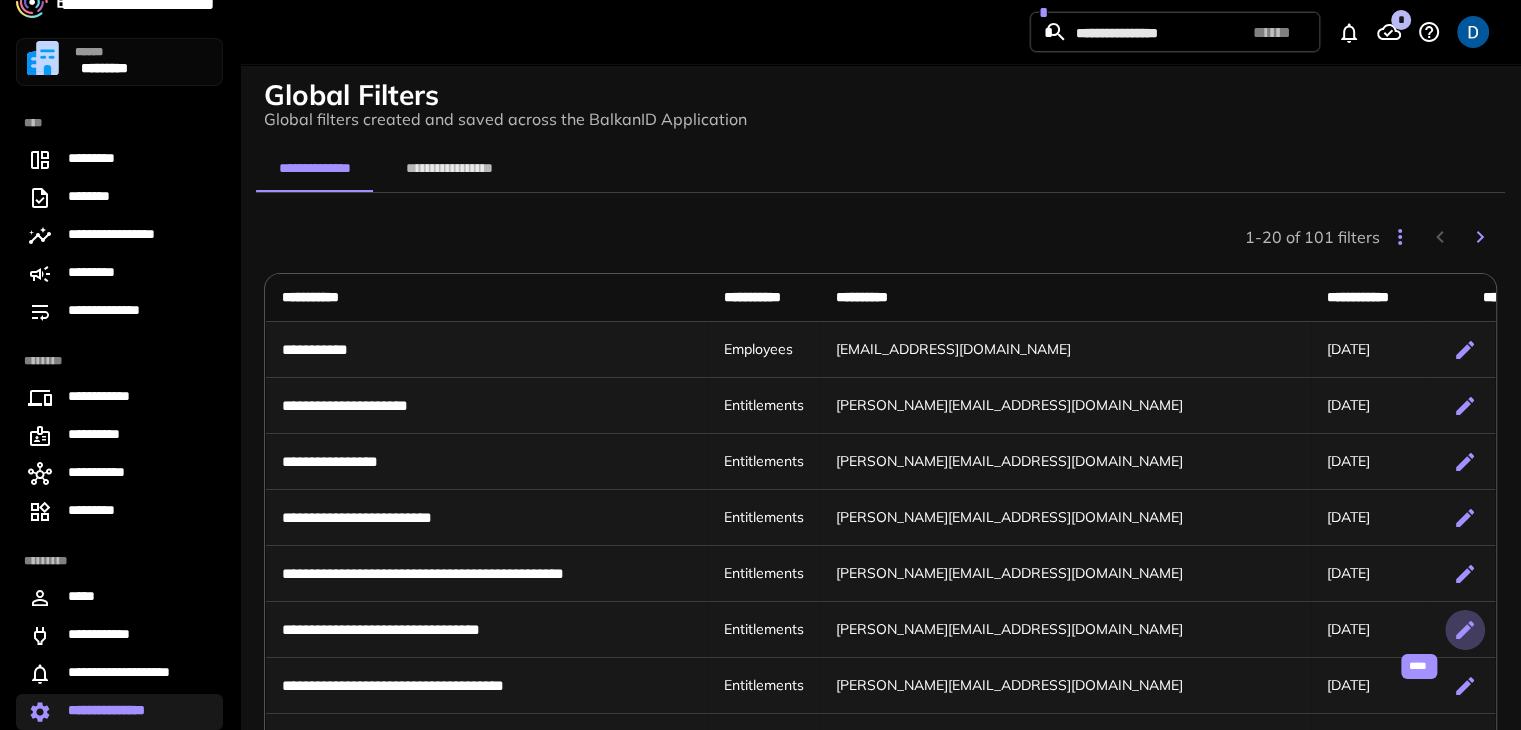 click 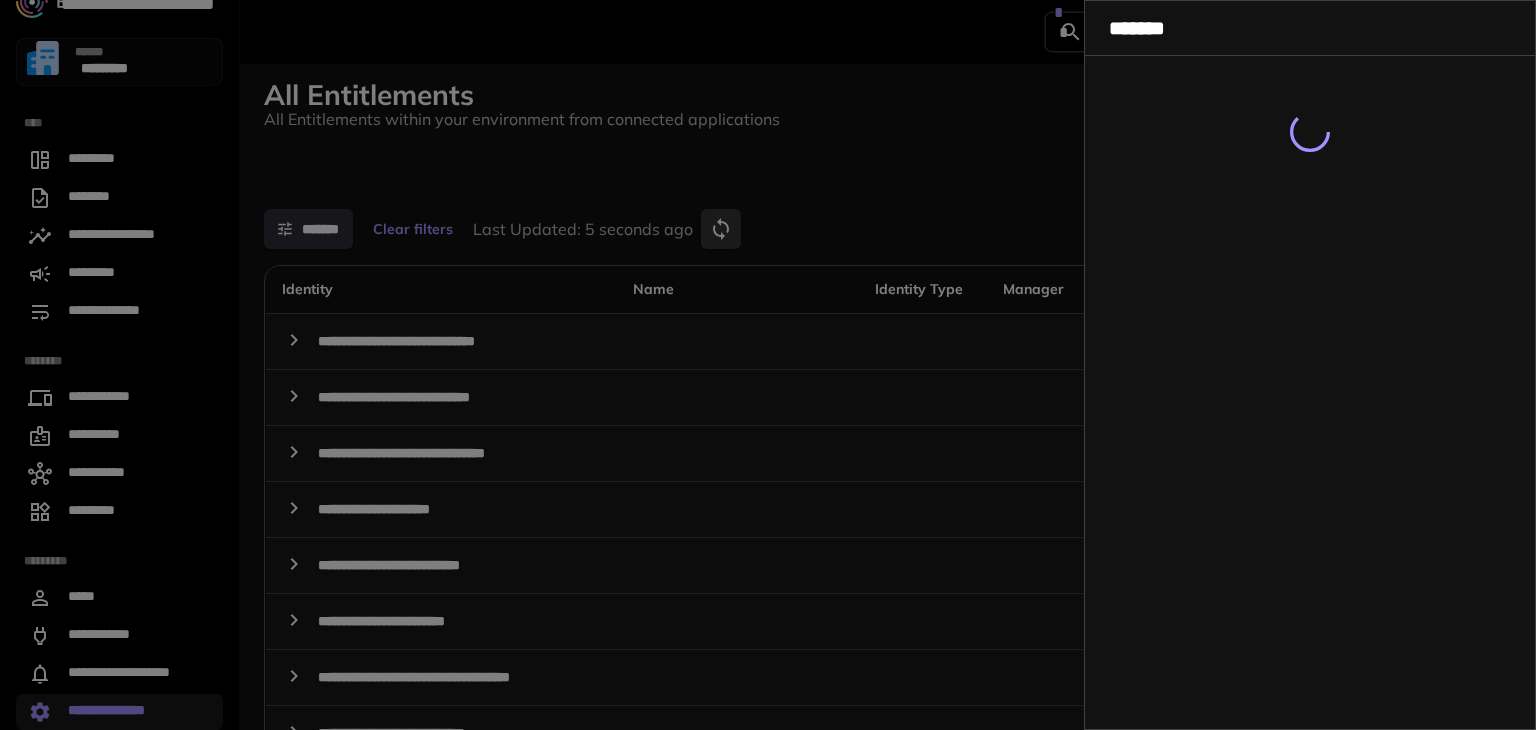 click at bounding box center (768, 365) 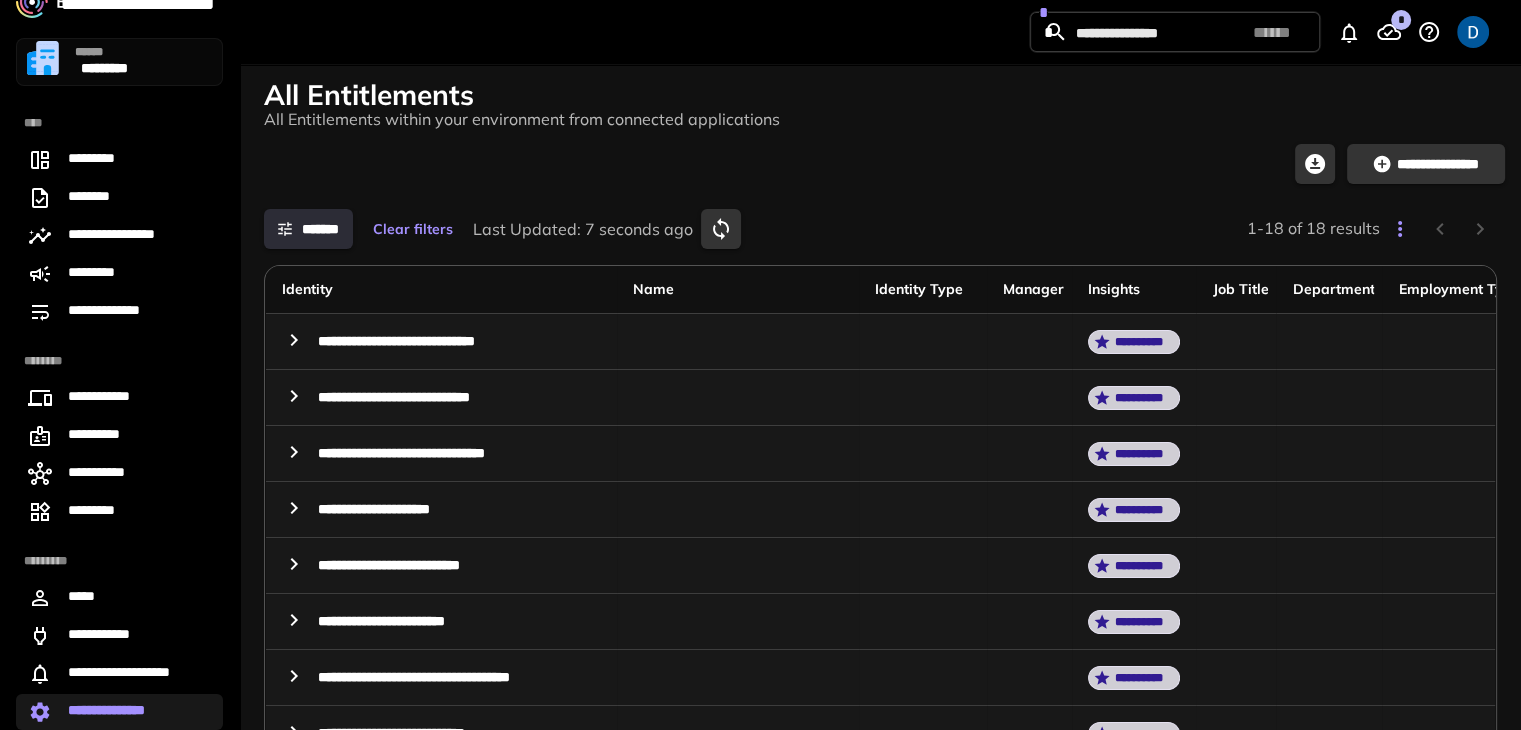 scroll, scrollTop: 136, scrollLeft: 0, axis: vertical 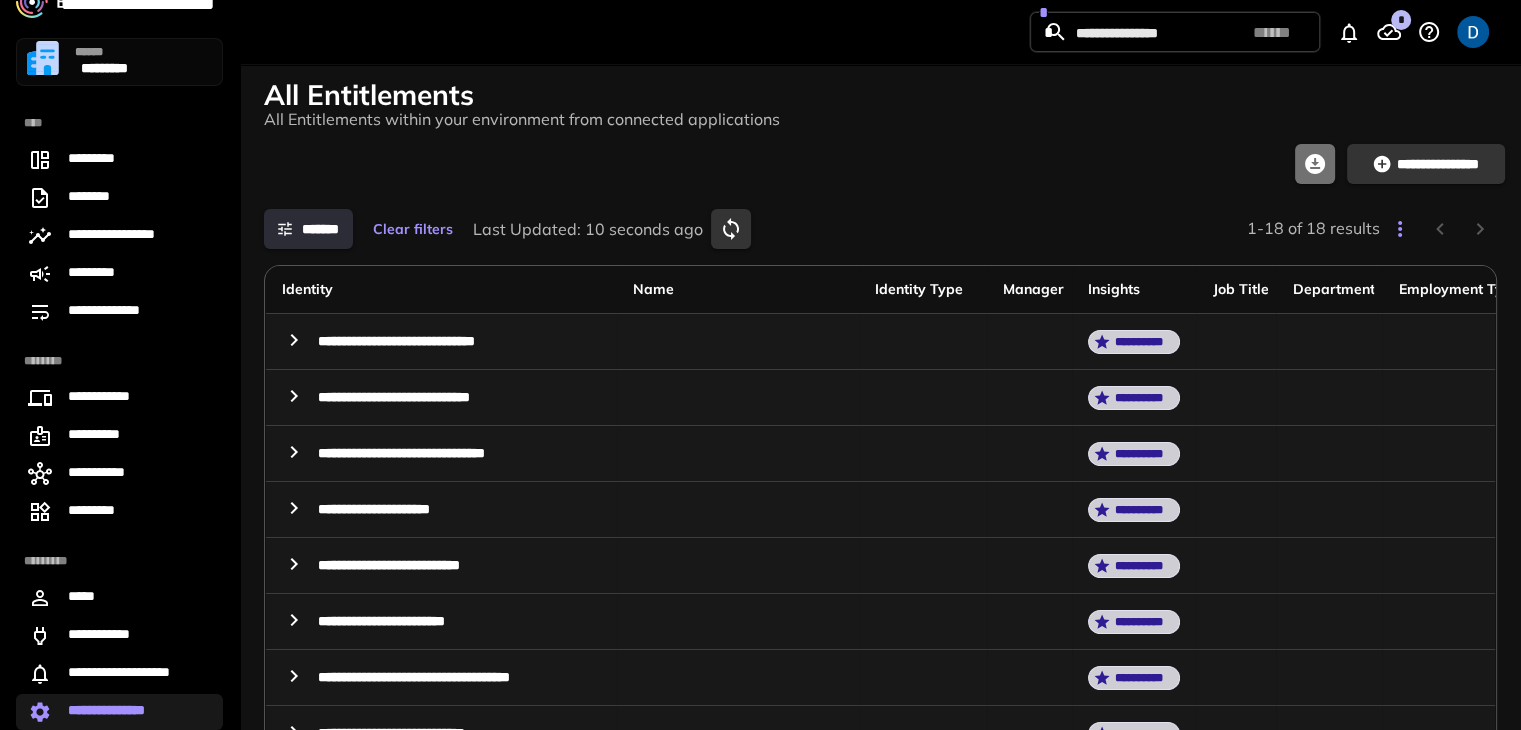 click 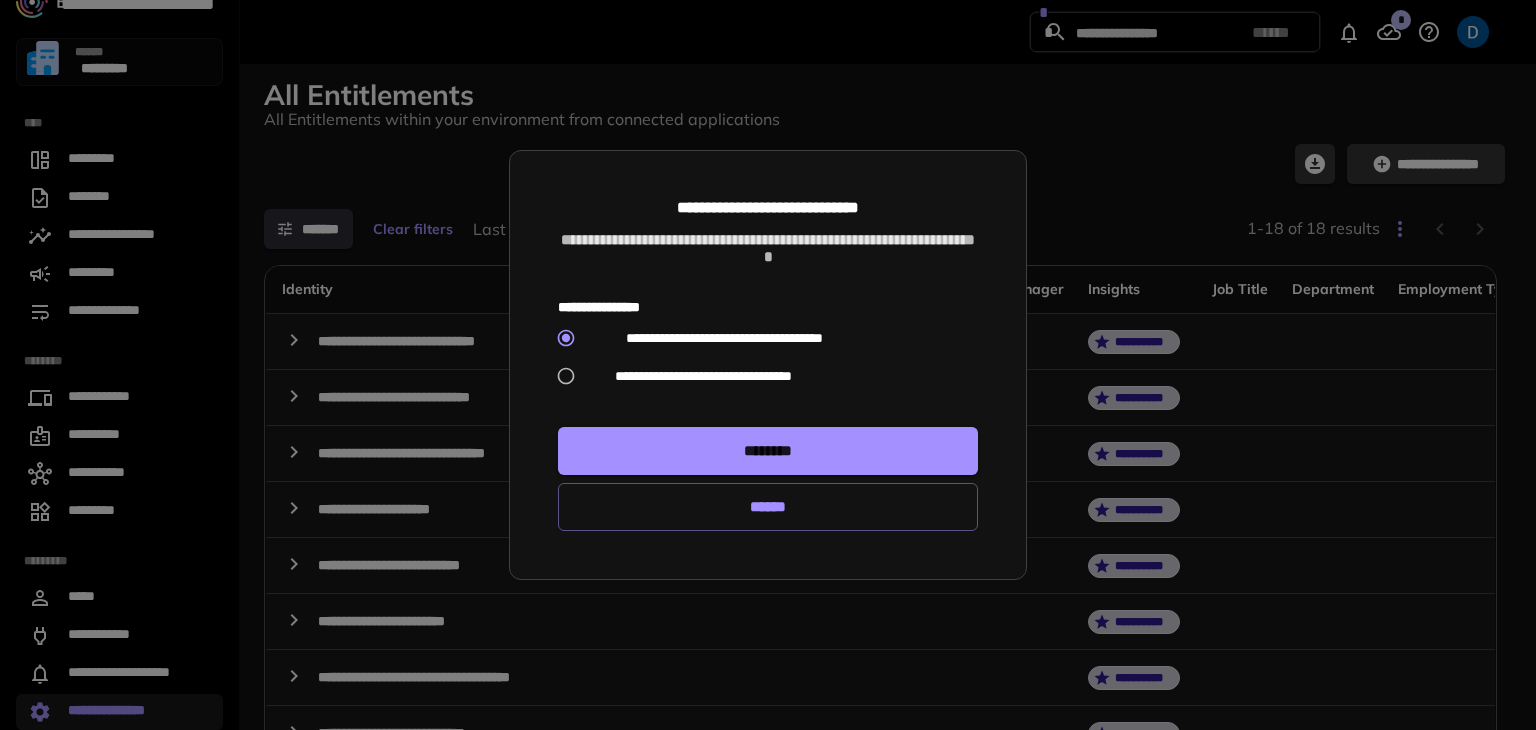 click on "**********" at bounding box center [703, 376] 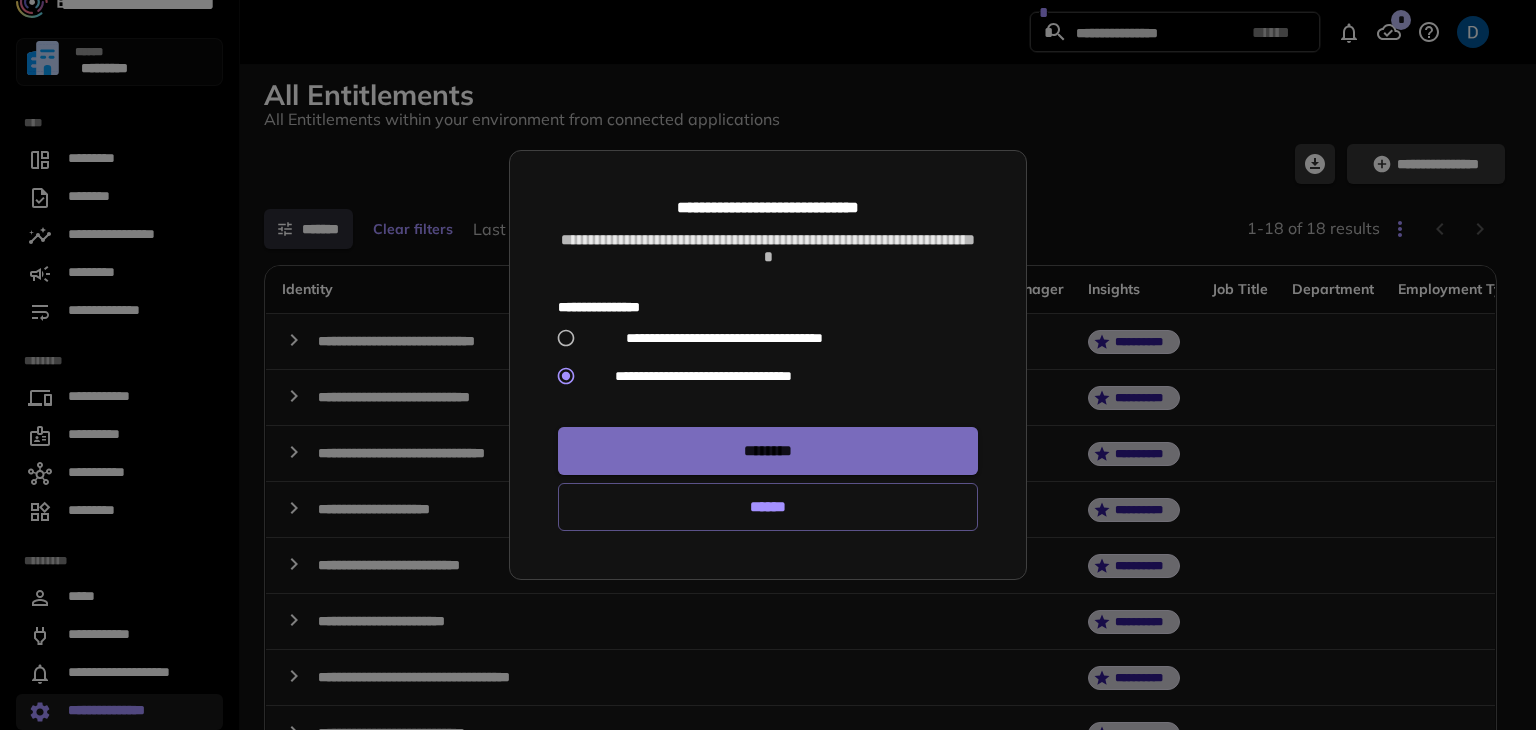 click on "********" at bounding box center (768, 451) 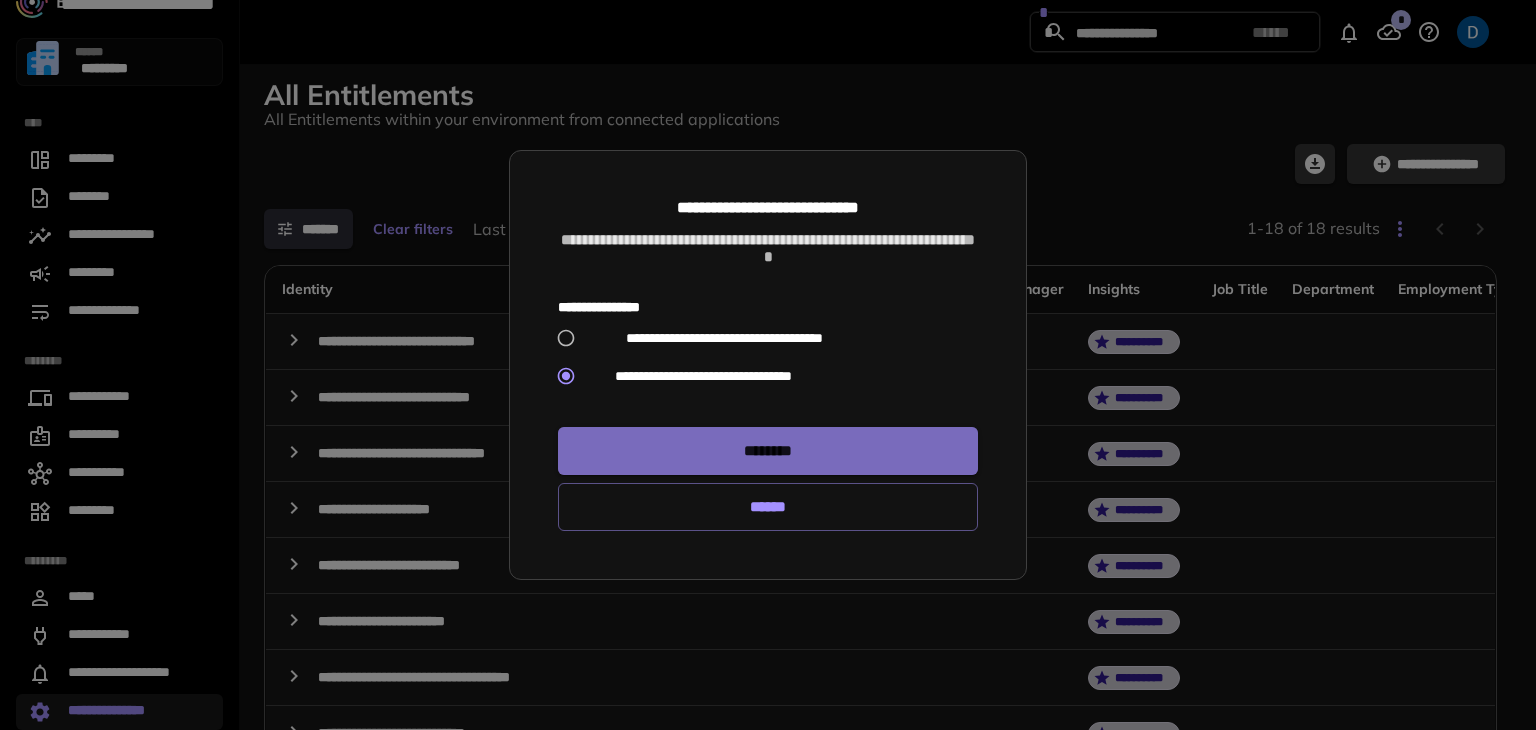 click on "********" at bounding box center (768, 451) 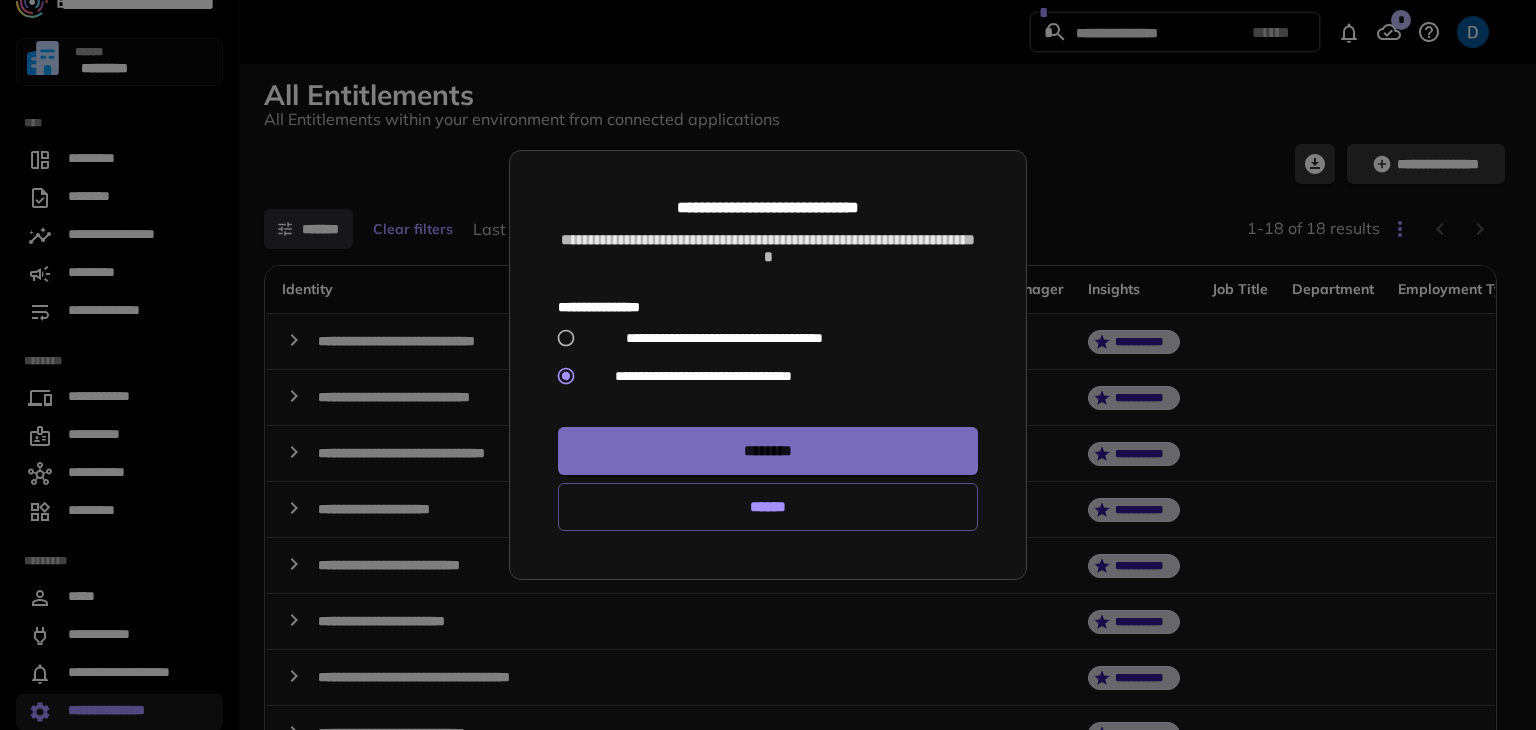 click on "********" at bounding box center [768, 451] 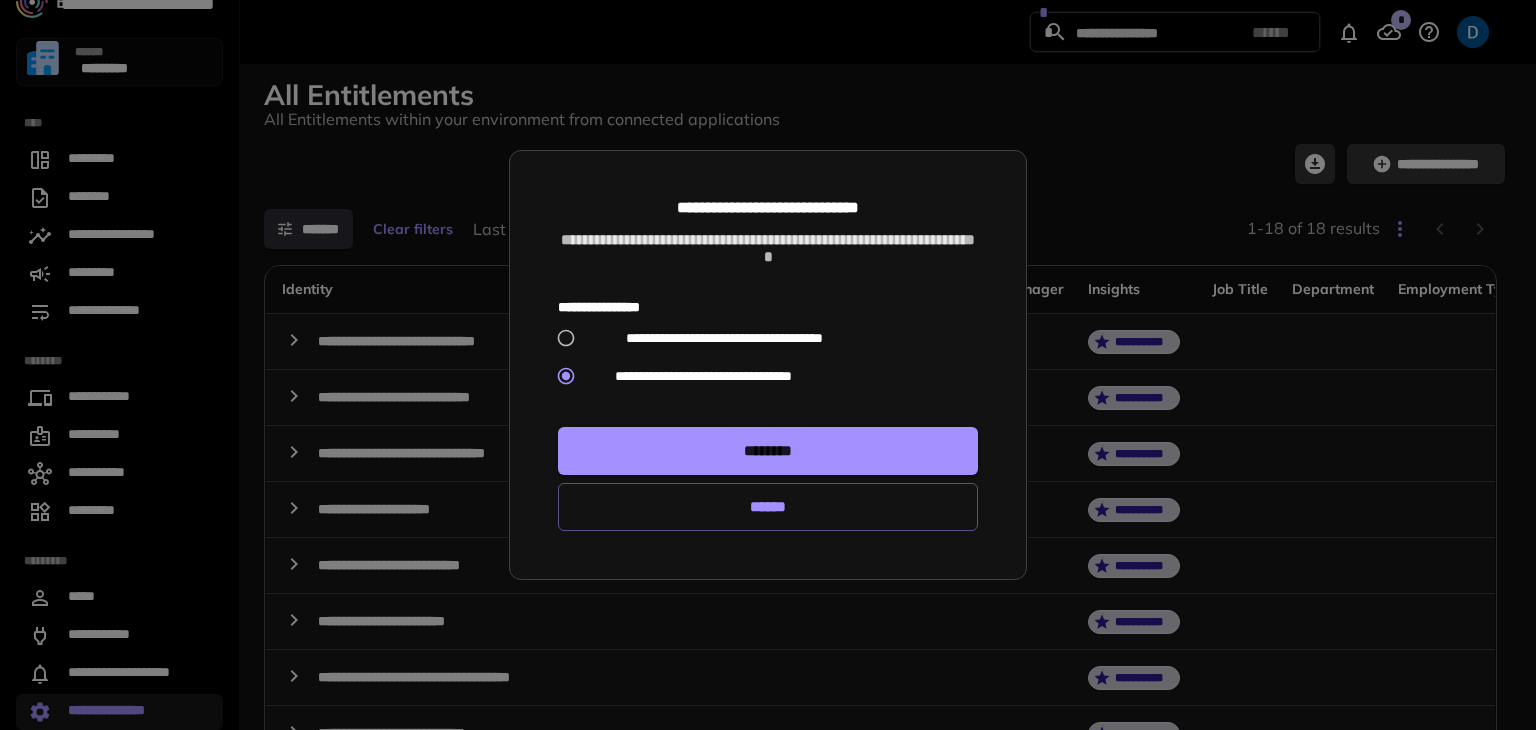 click on "********" at bounding box center [768, 451] 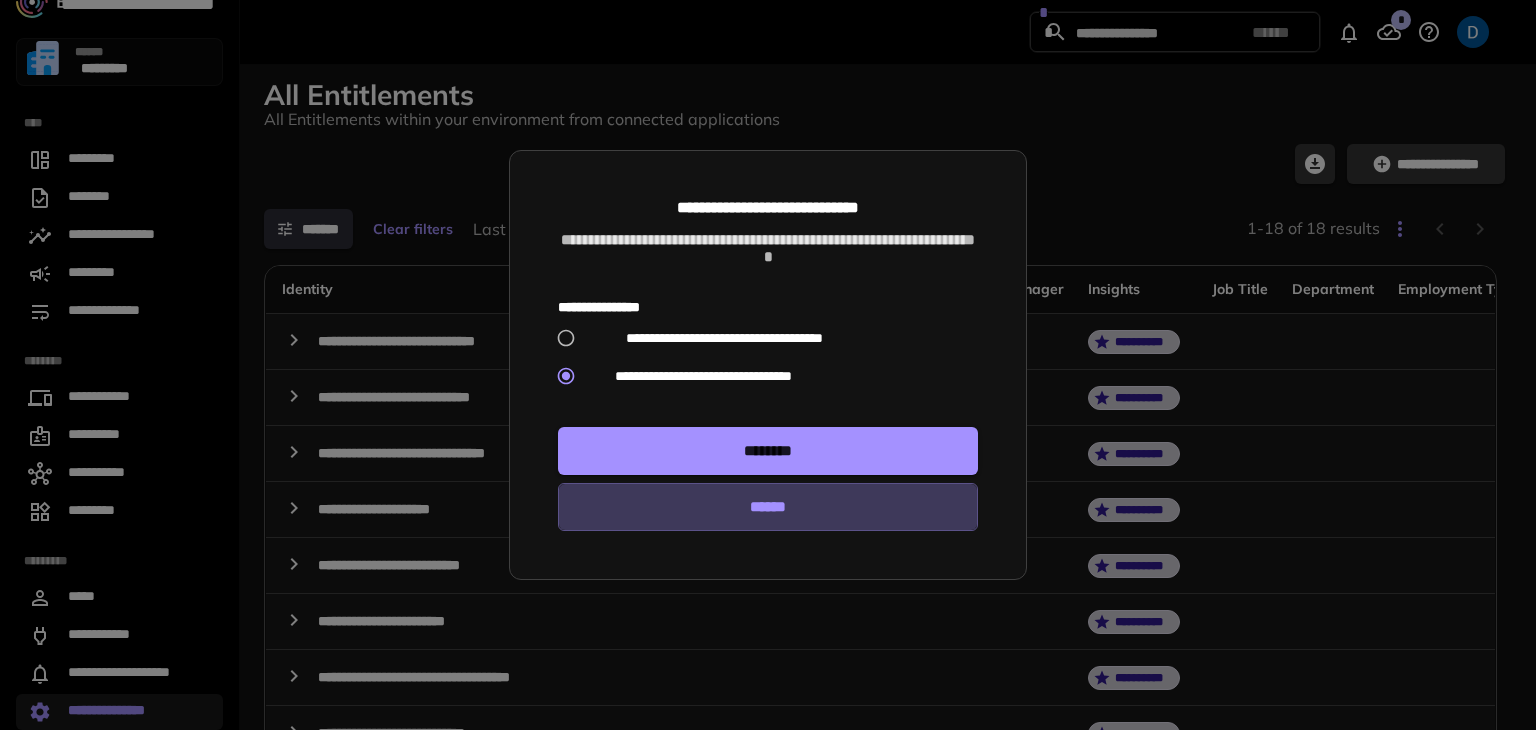 click on "******" at bounding box center [768, 507] 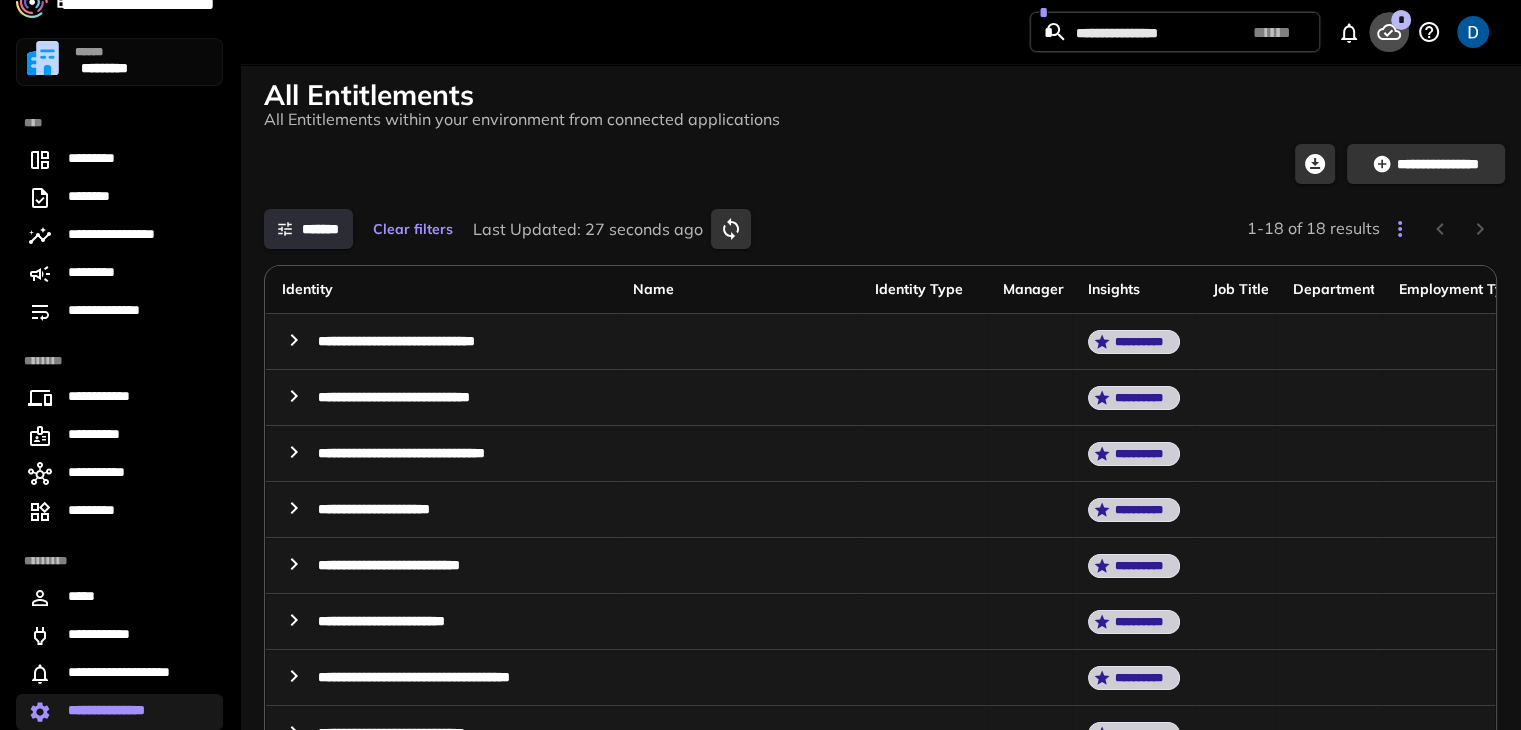 click on "*" at bounding box center [1401, 20] 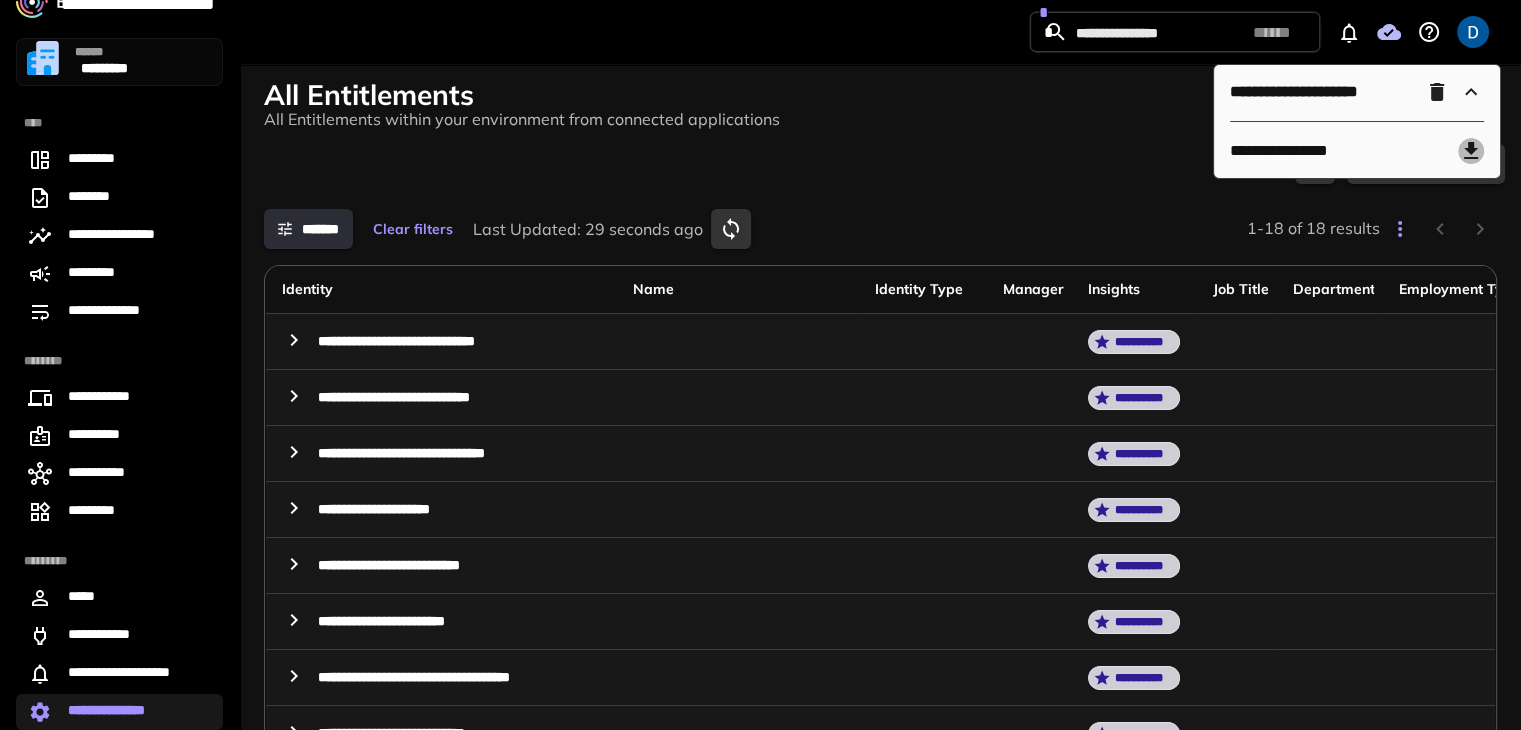 click 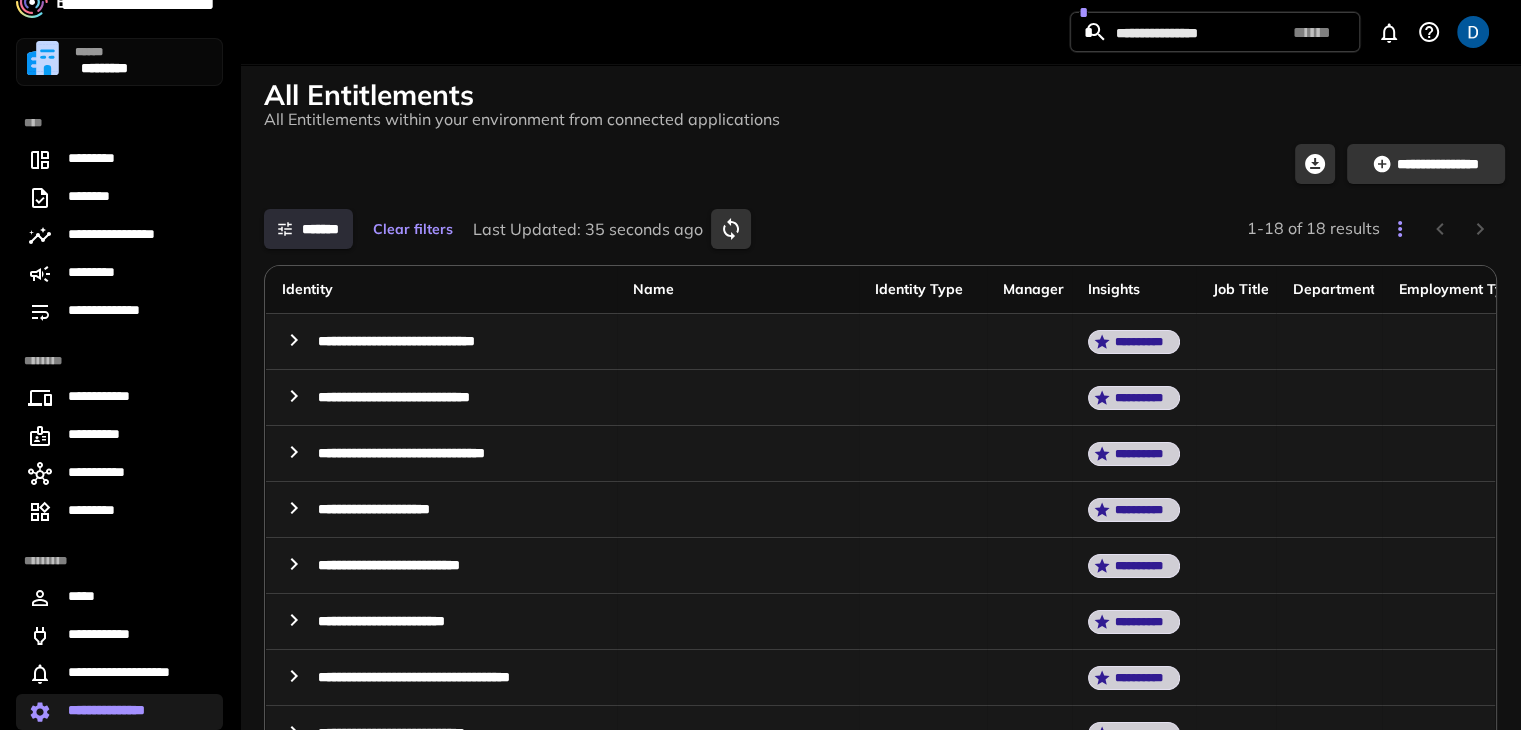 click 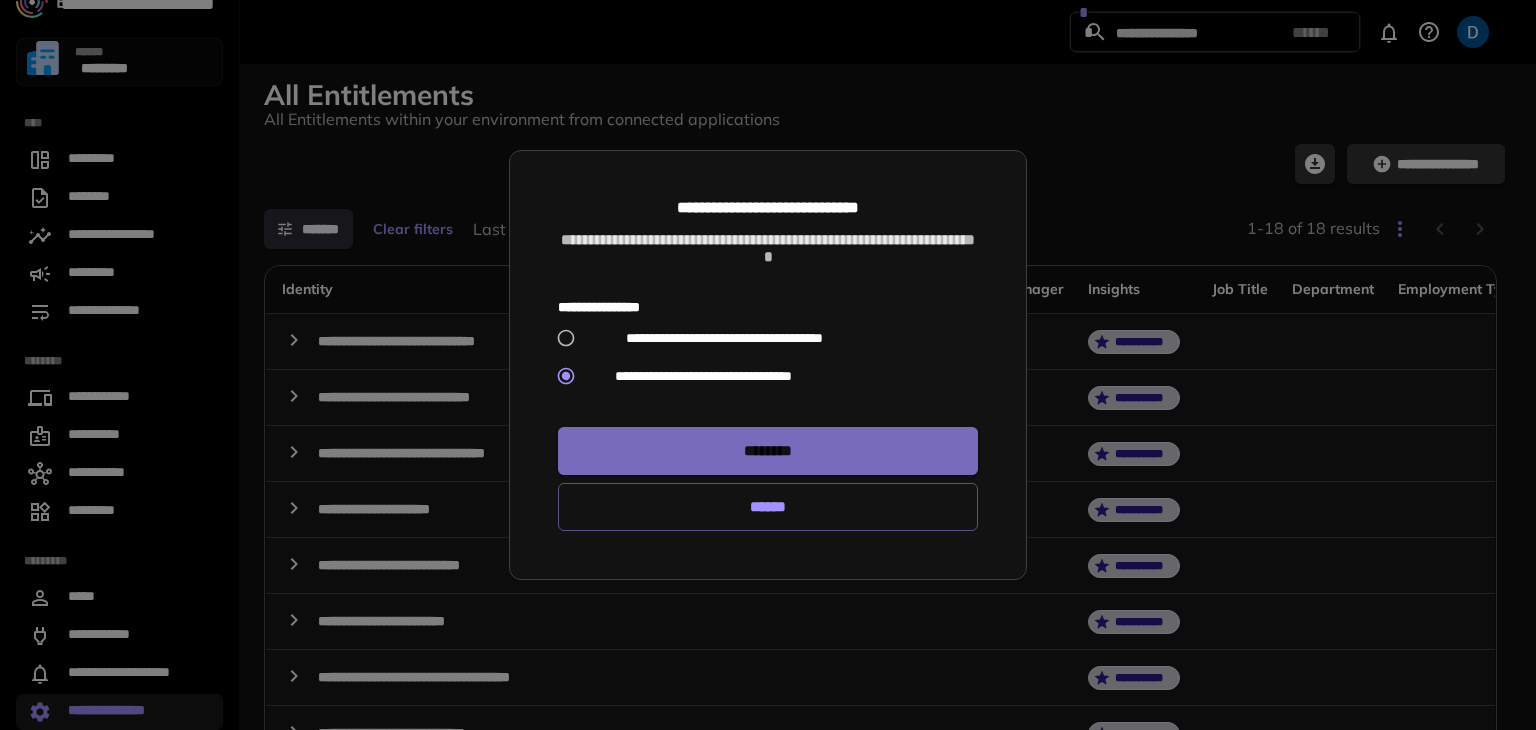 click on "********" at bounding box center [768, 451] 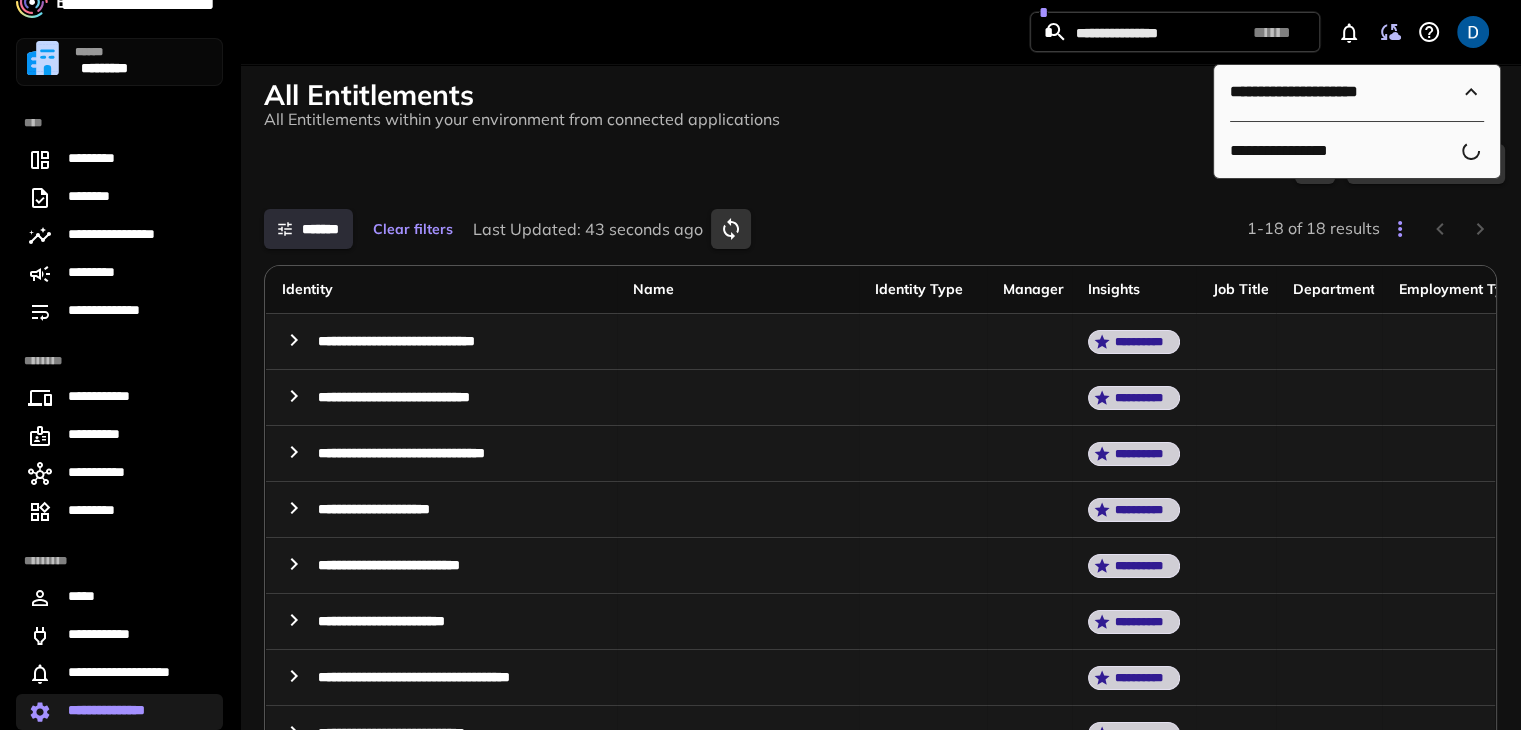 click on "**********" at bounding box center [117, 712] 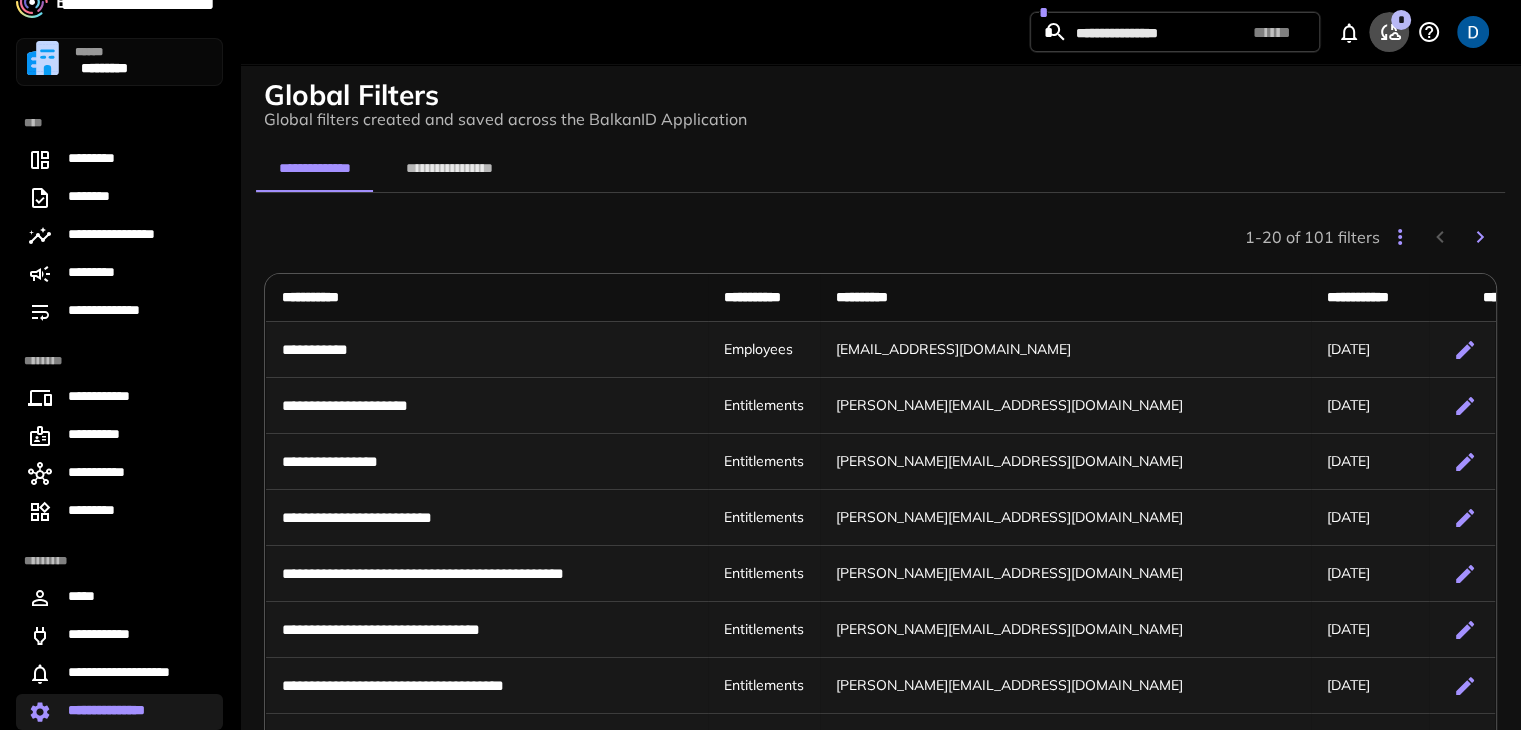 click 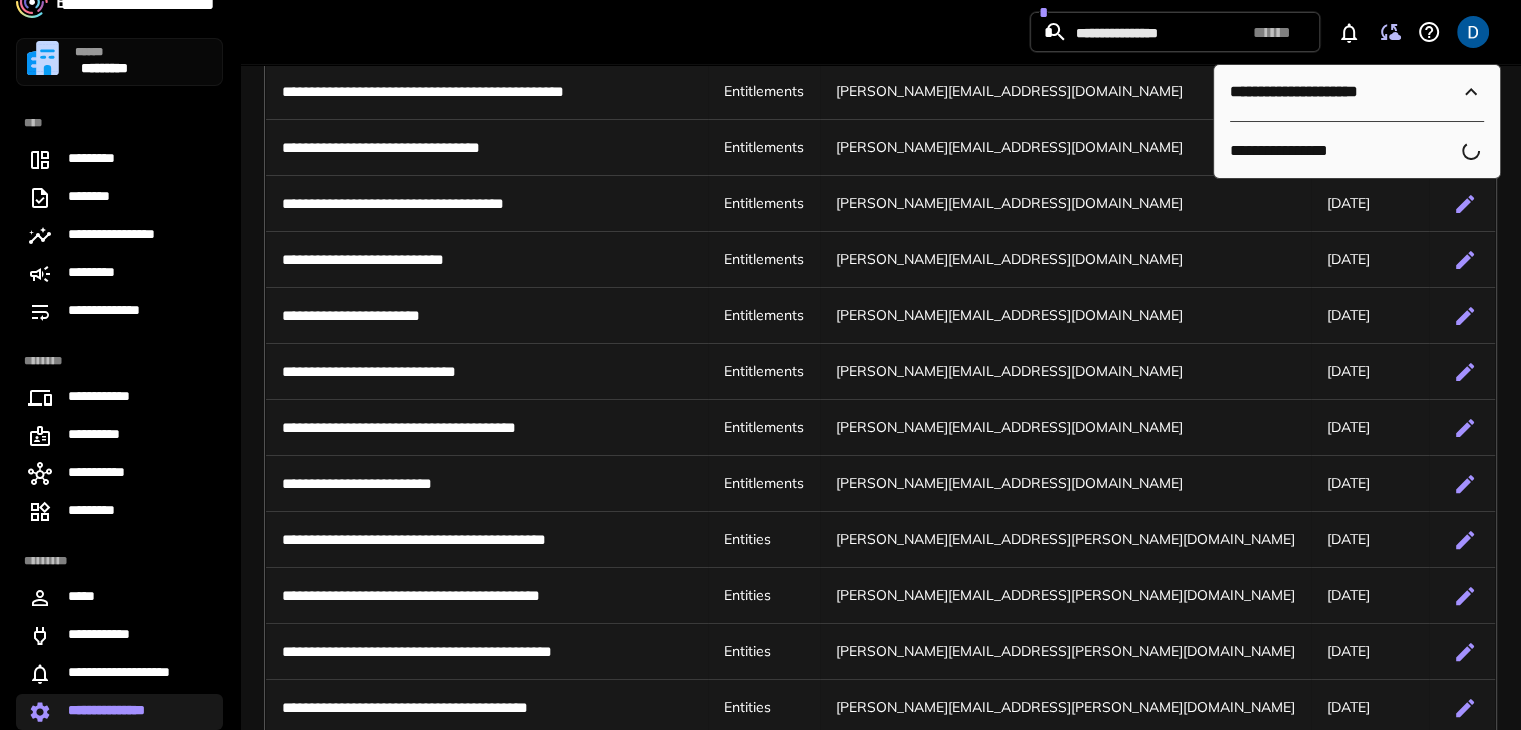 scroll, scrollTop: 478, scrollLeft: 0, axis: vertical 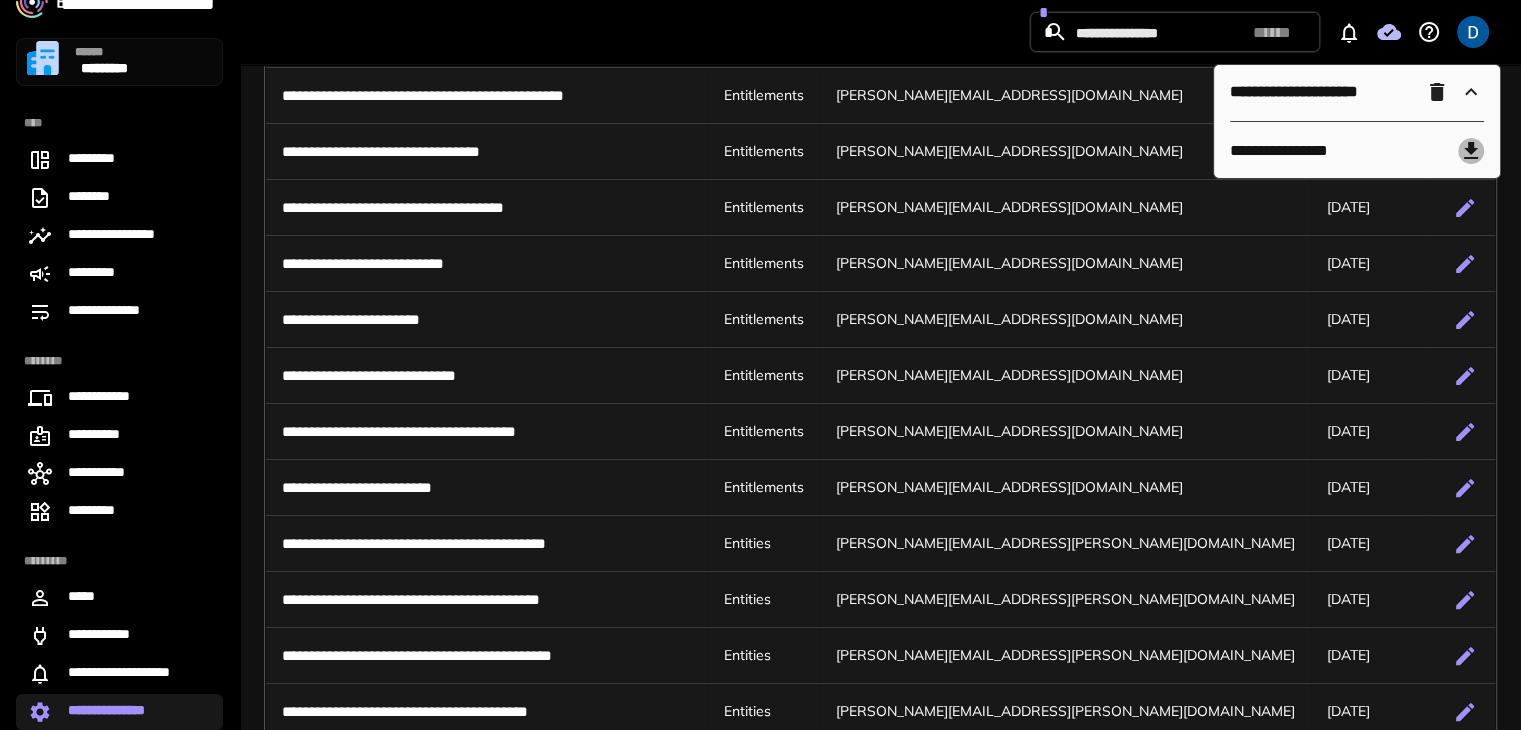click 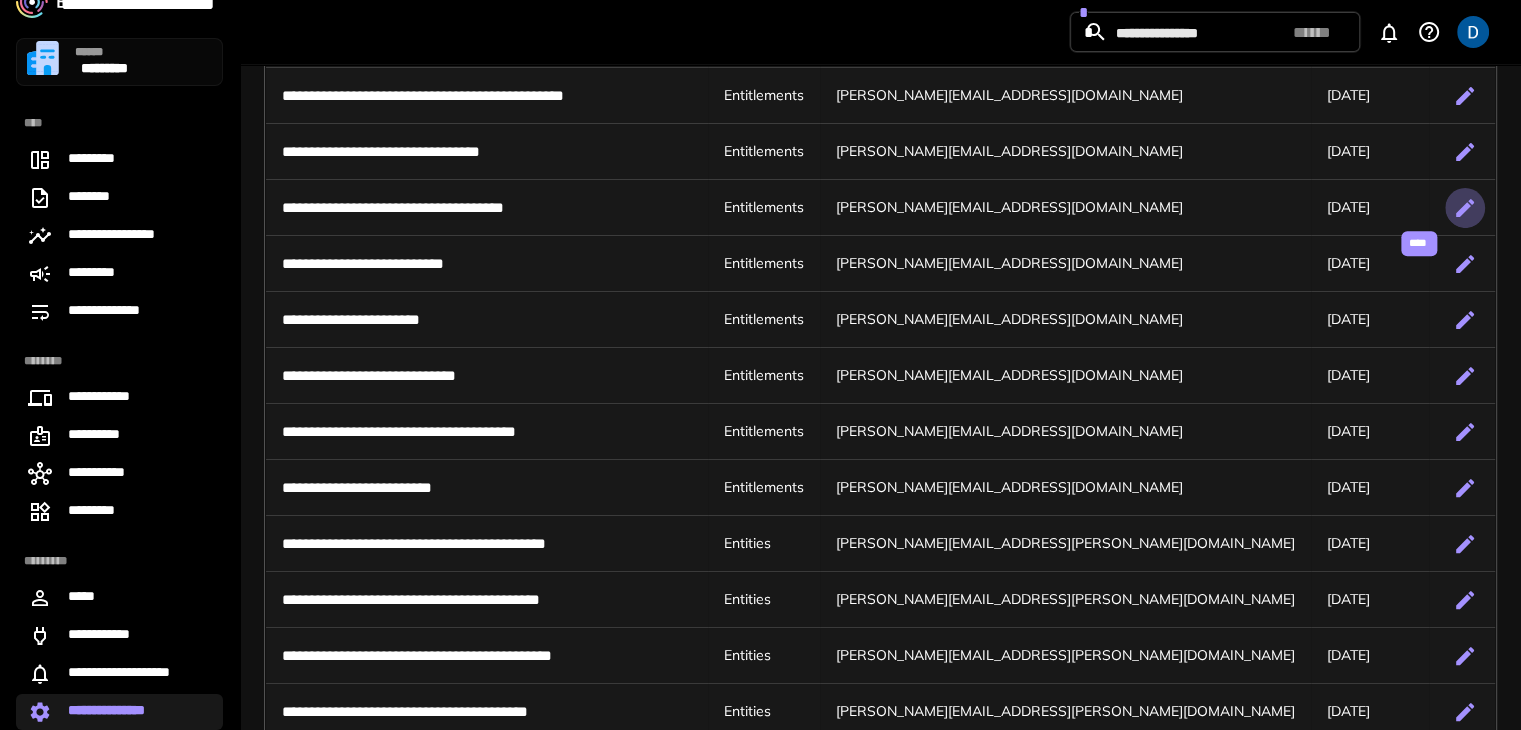 click 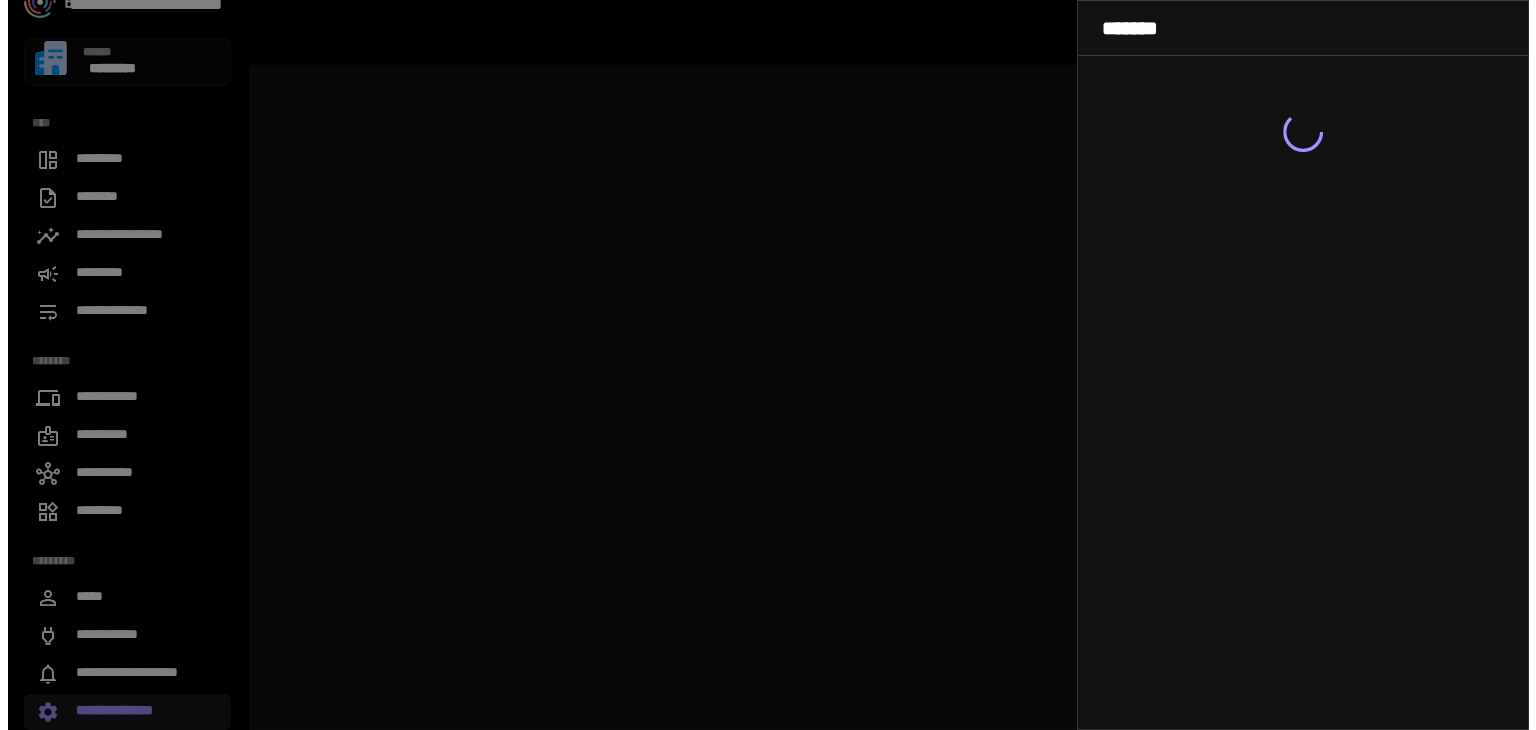 scroll, scrollTop: 0, scrollLeft: 0, axis: both 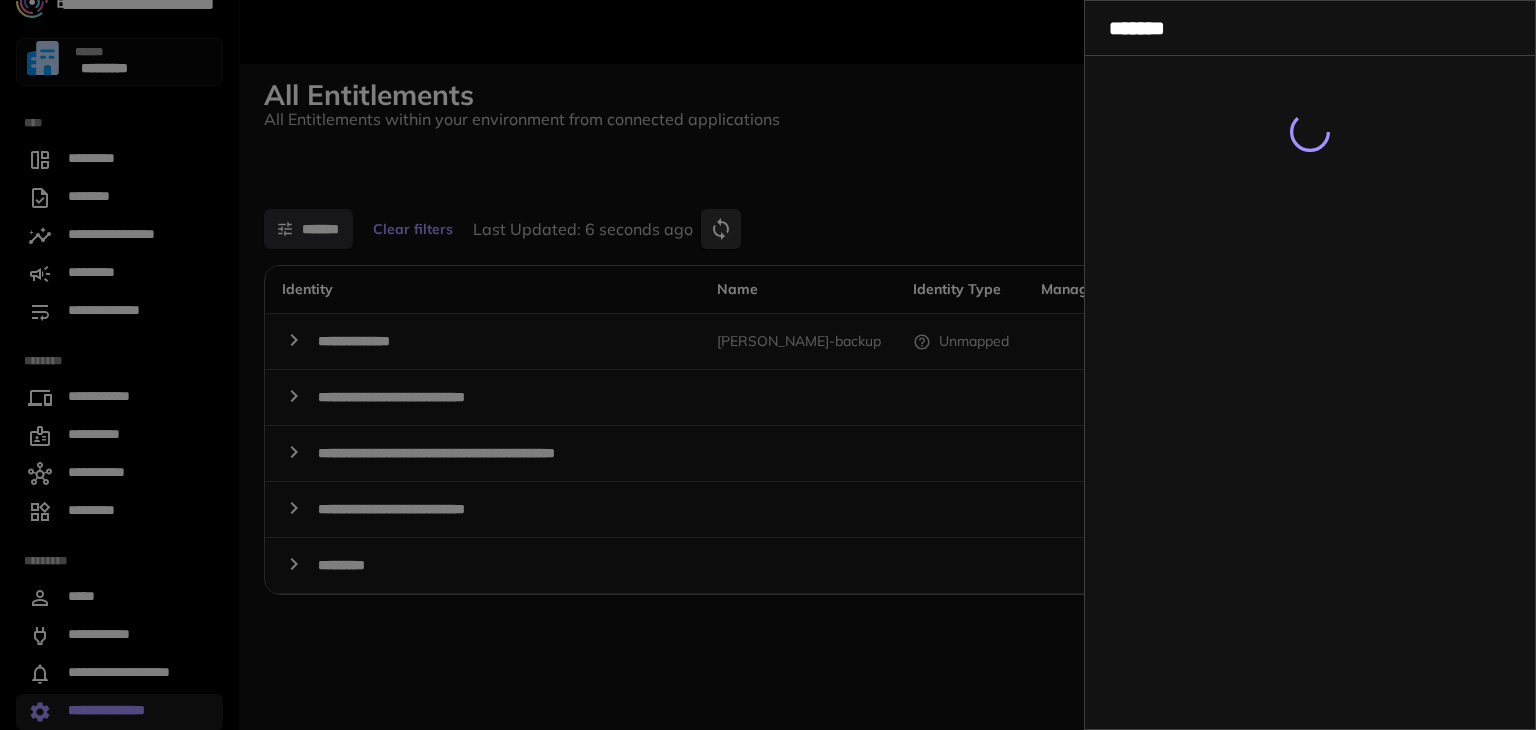 click at bounding box center [768, 365] 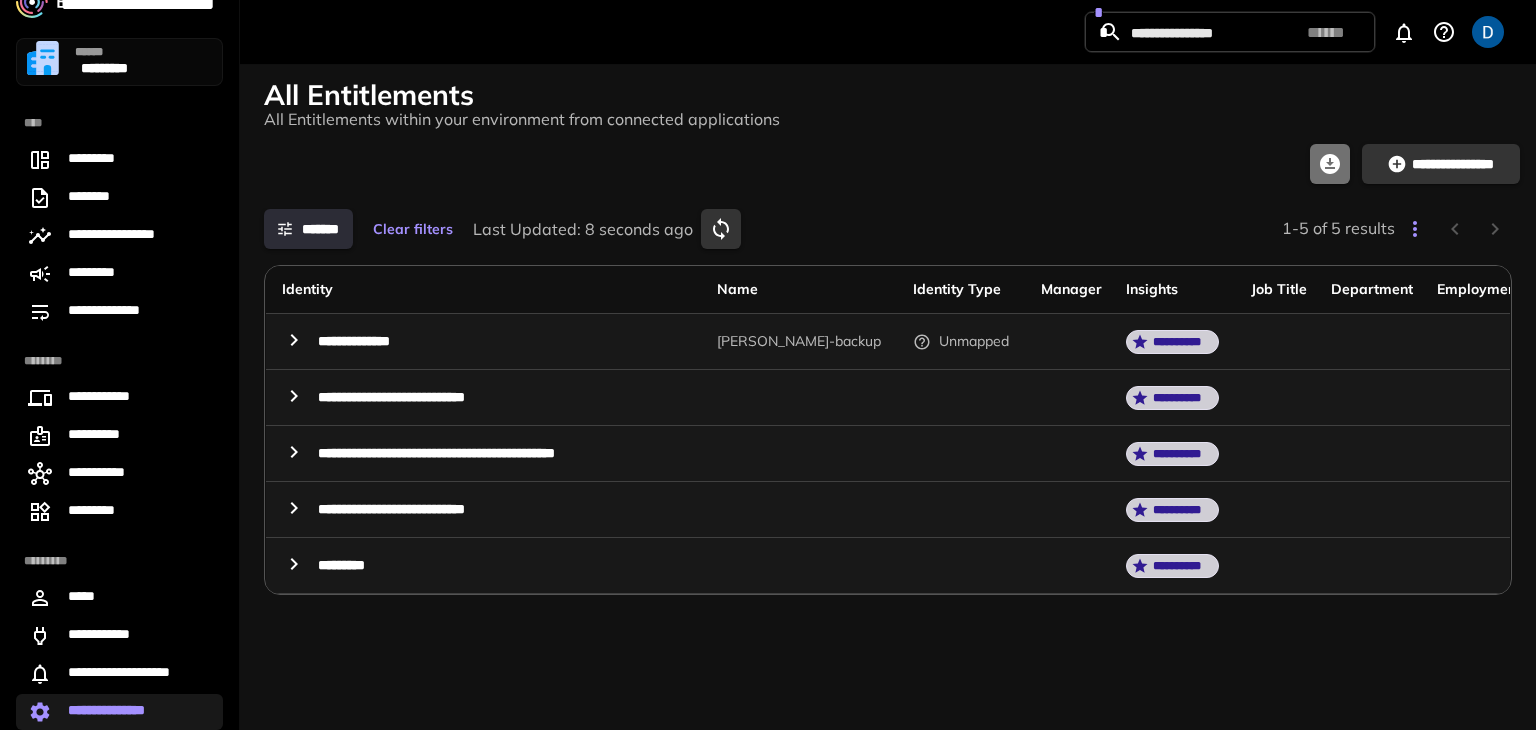 click 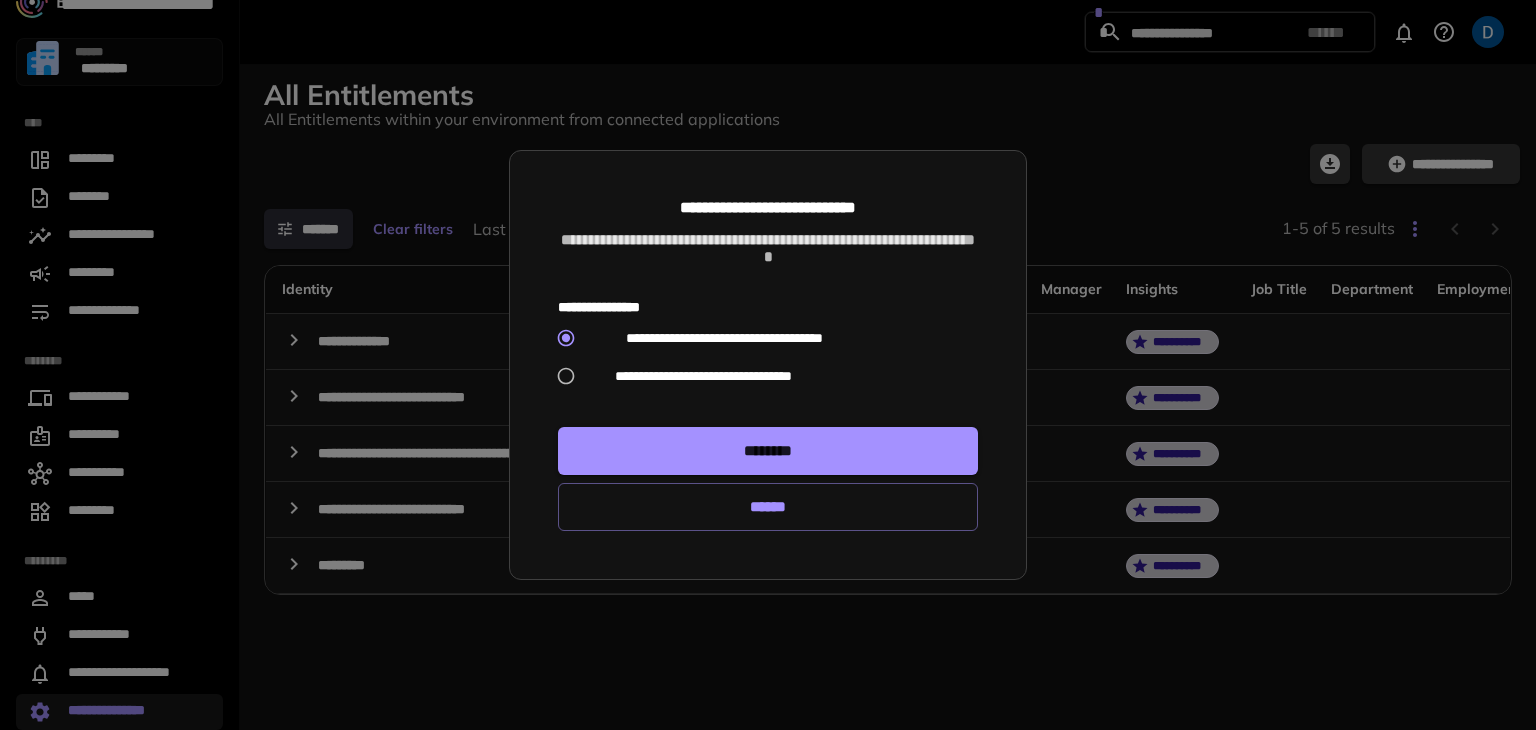 click on "**********" at bounding box center [754, 376] 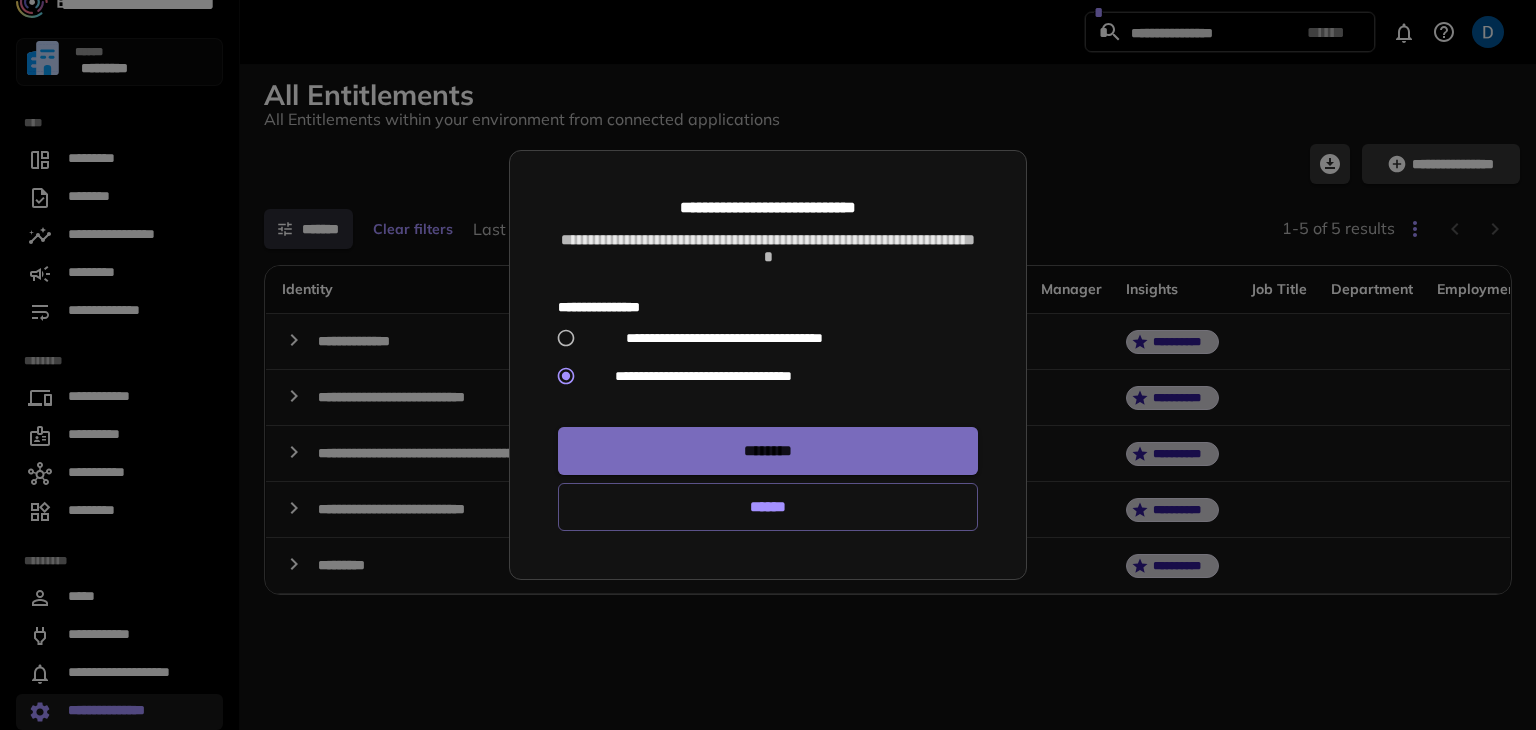 click on "********" at bounding box center (768, 451) 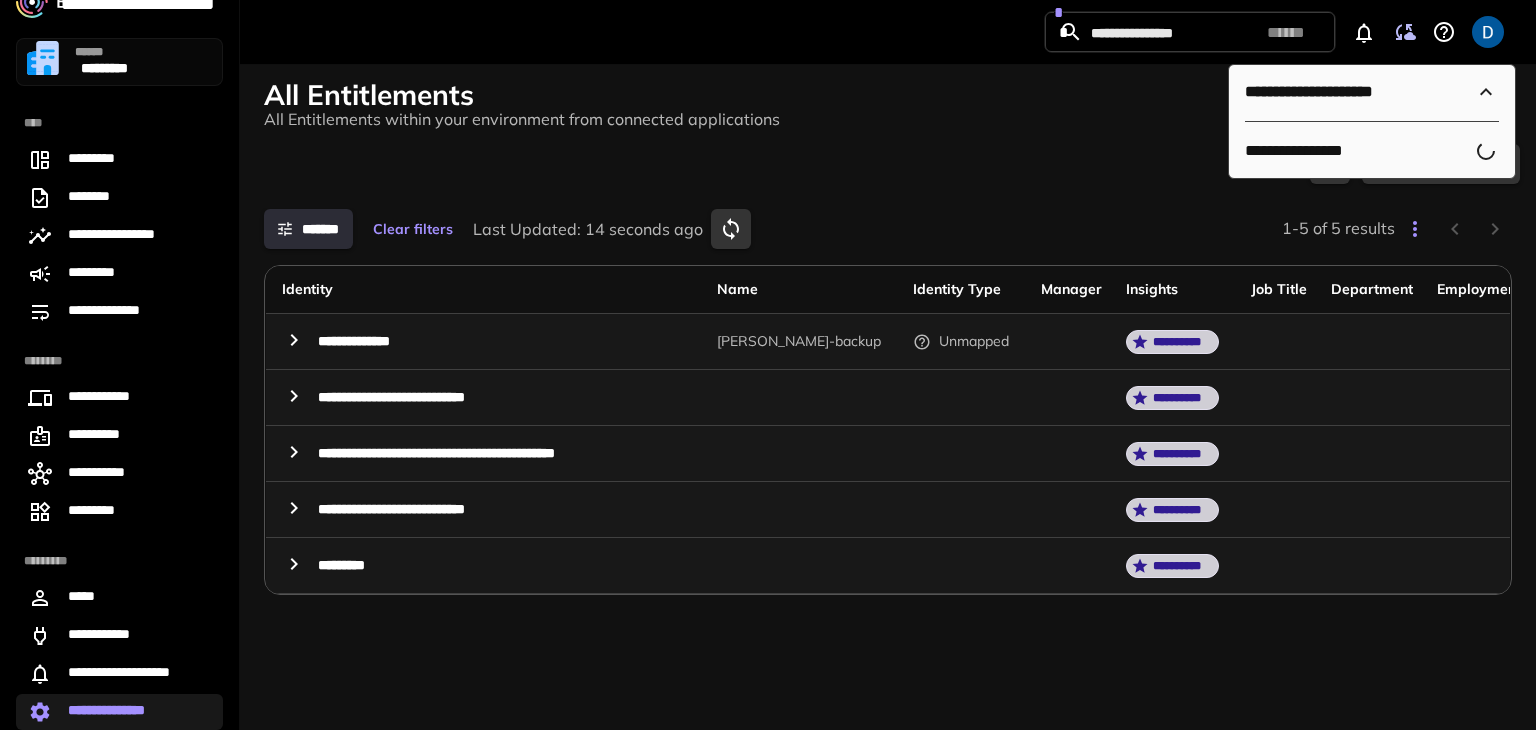 click 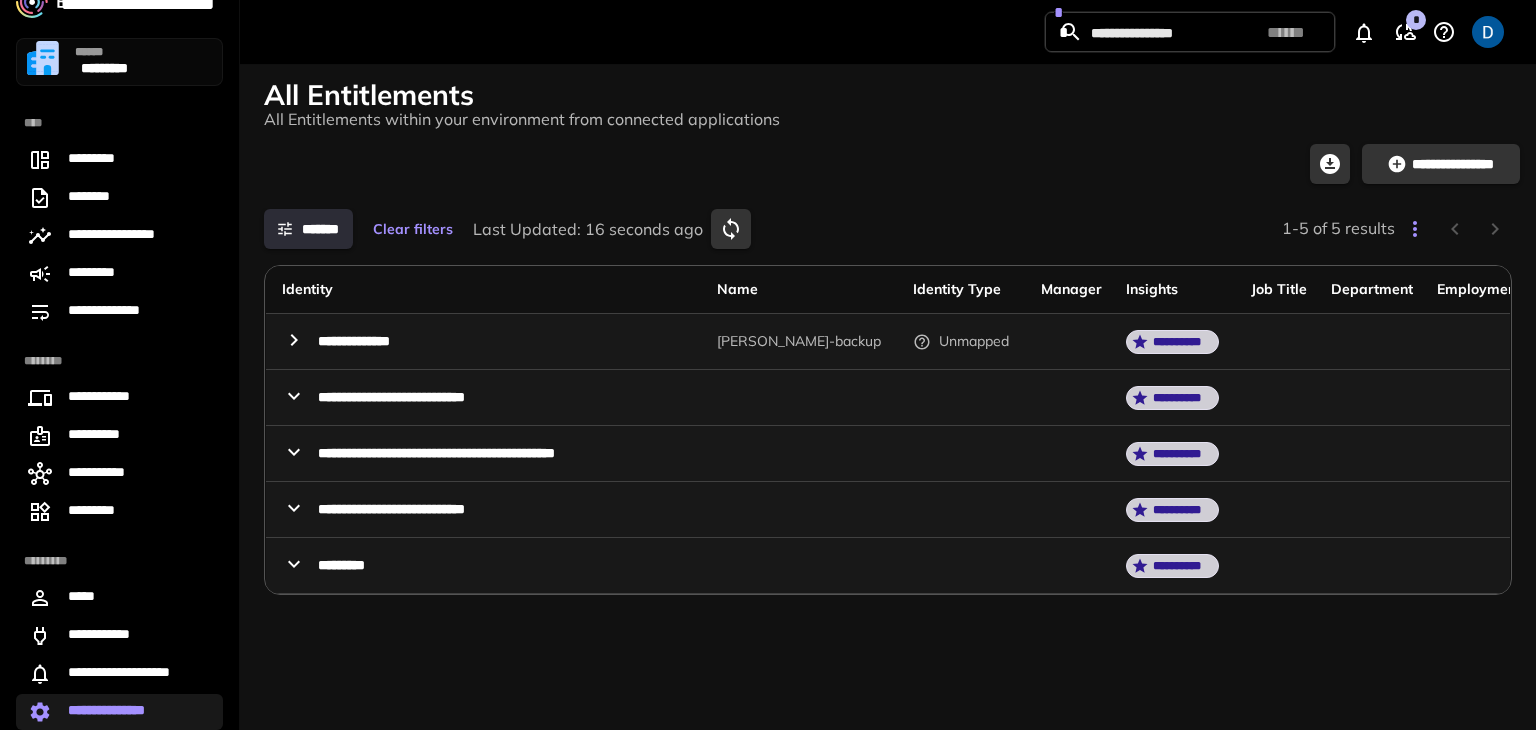 click on "**********" at bounding box center [369, 341] 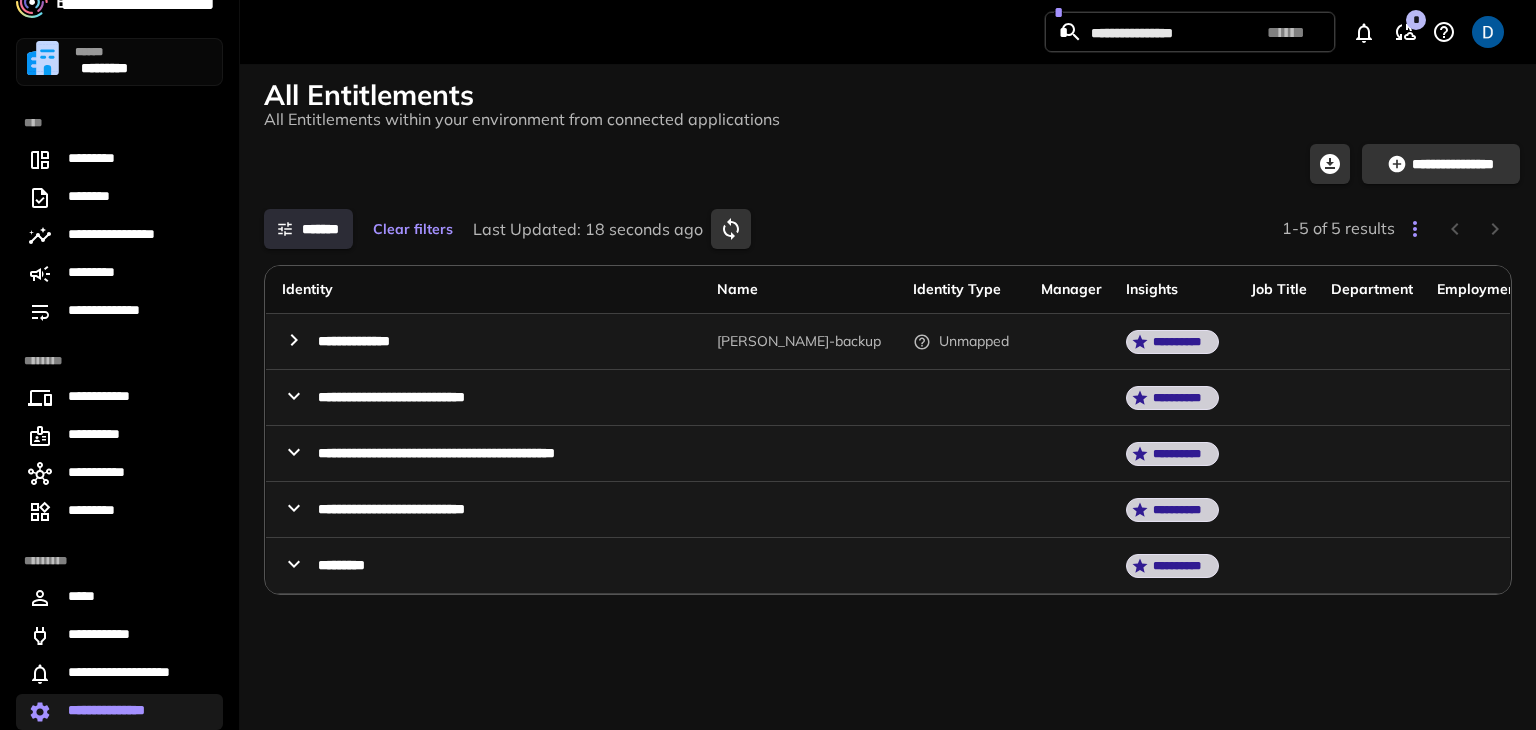click 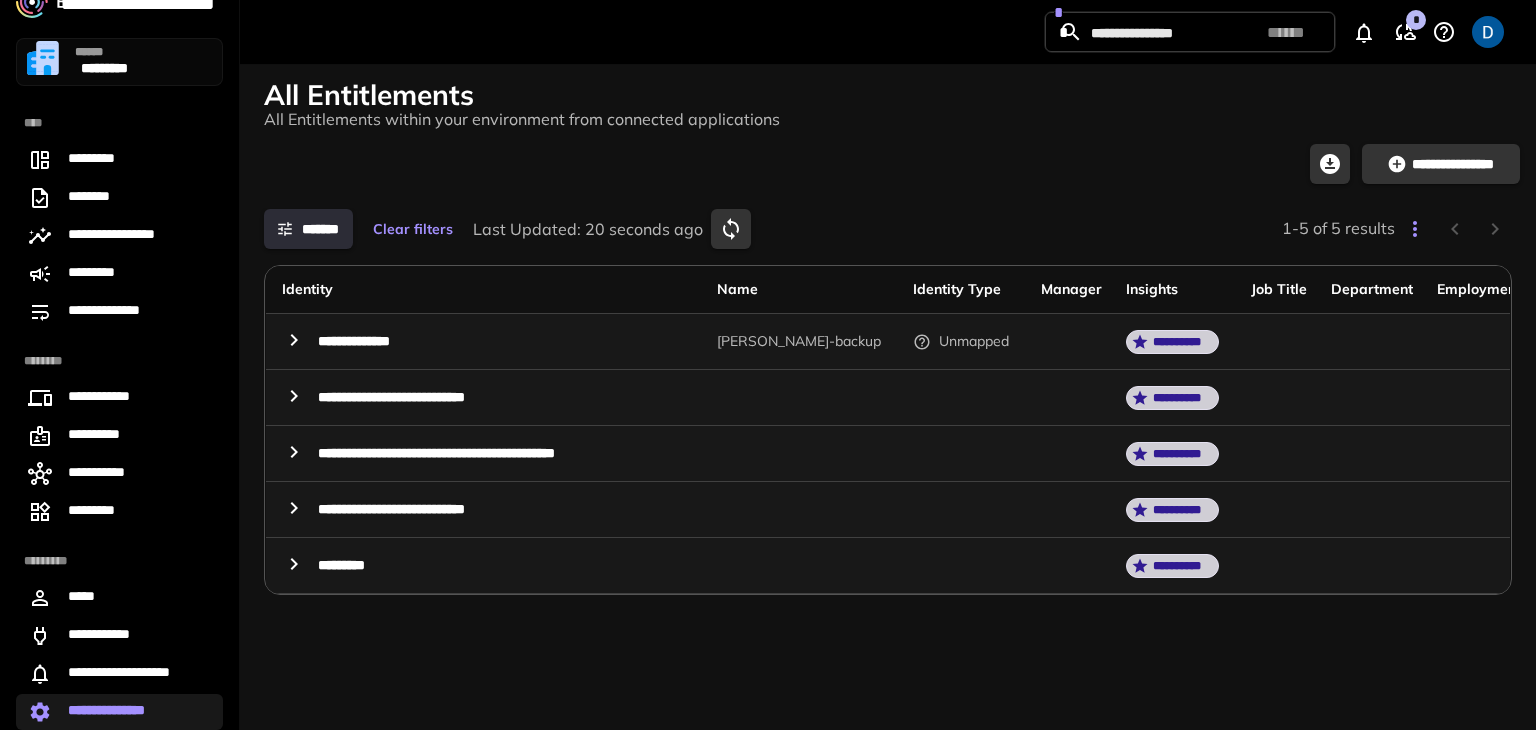 click on "**********" at bounding box center (369, 341) 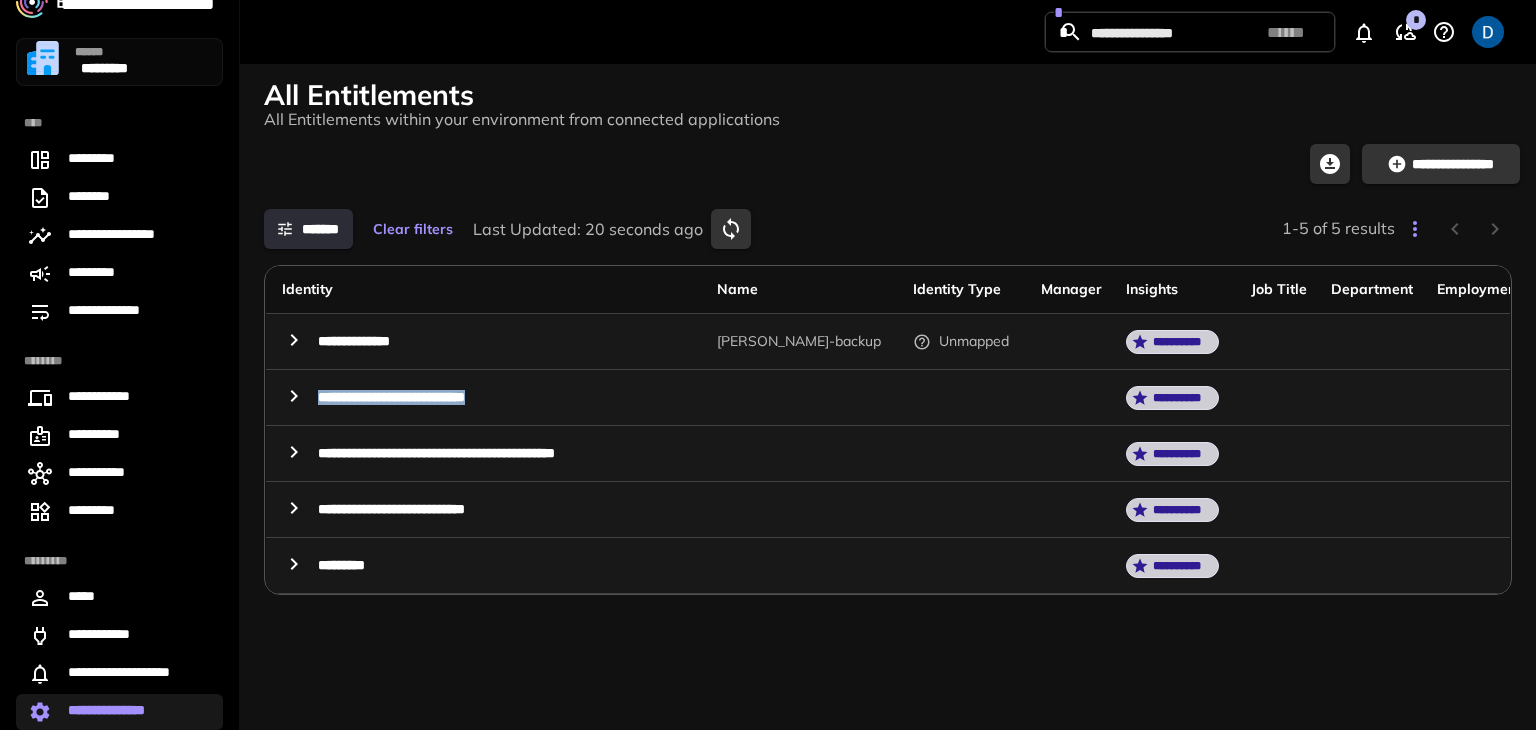 click on "**********" at bounding box center [369, 341] 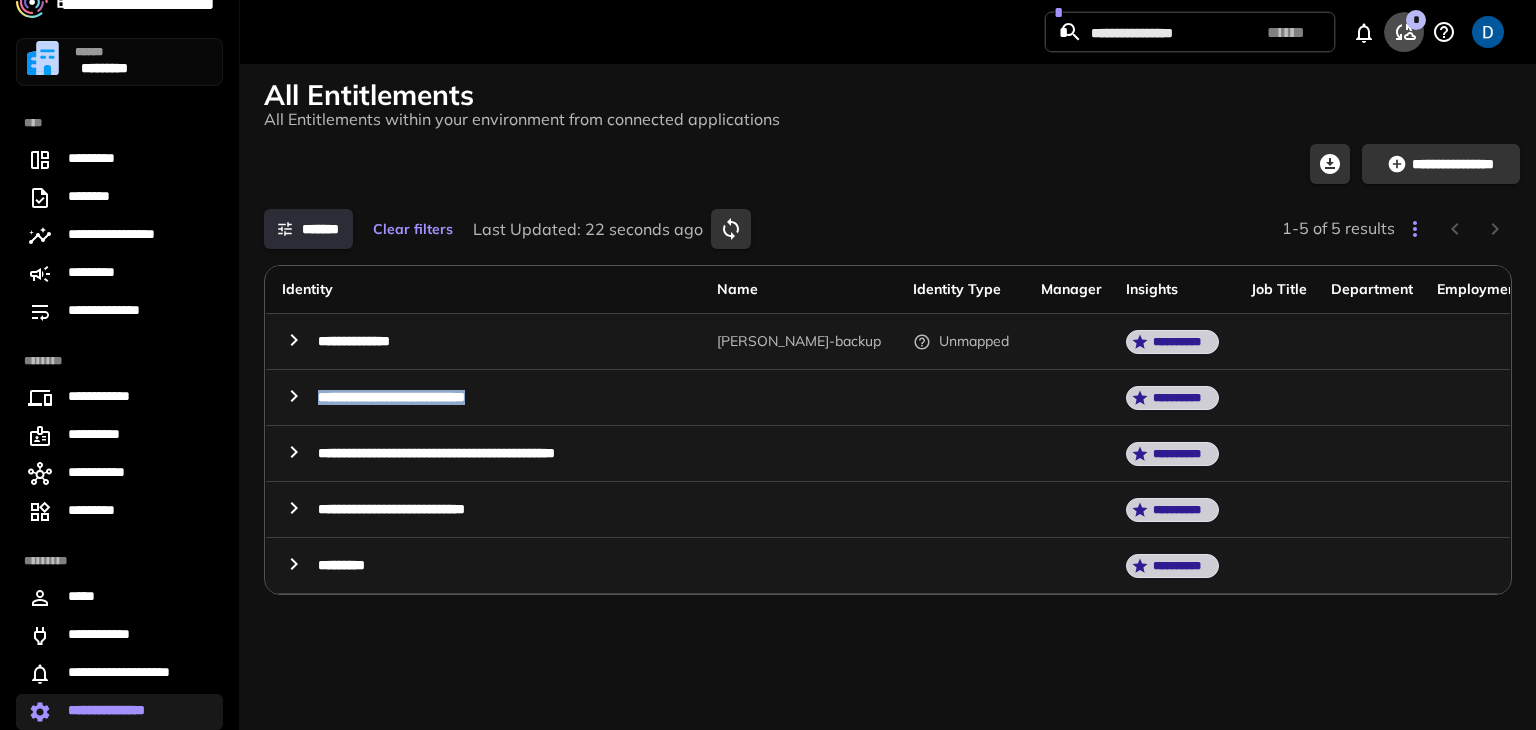 click 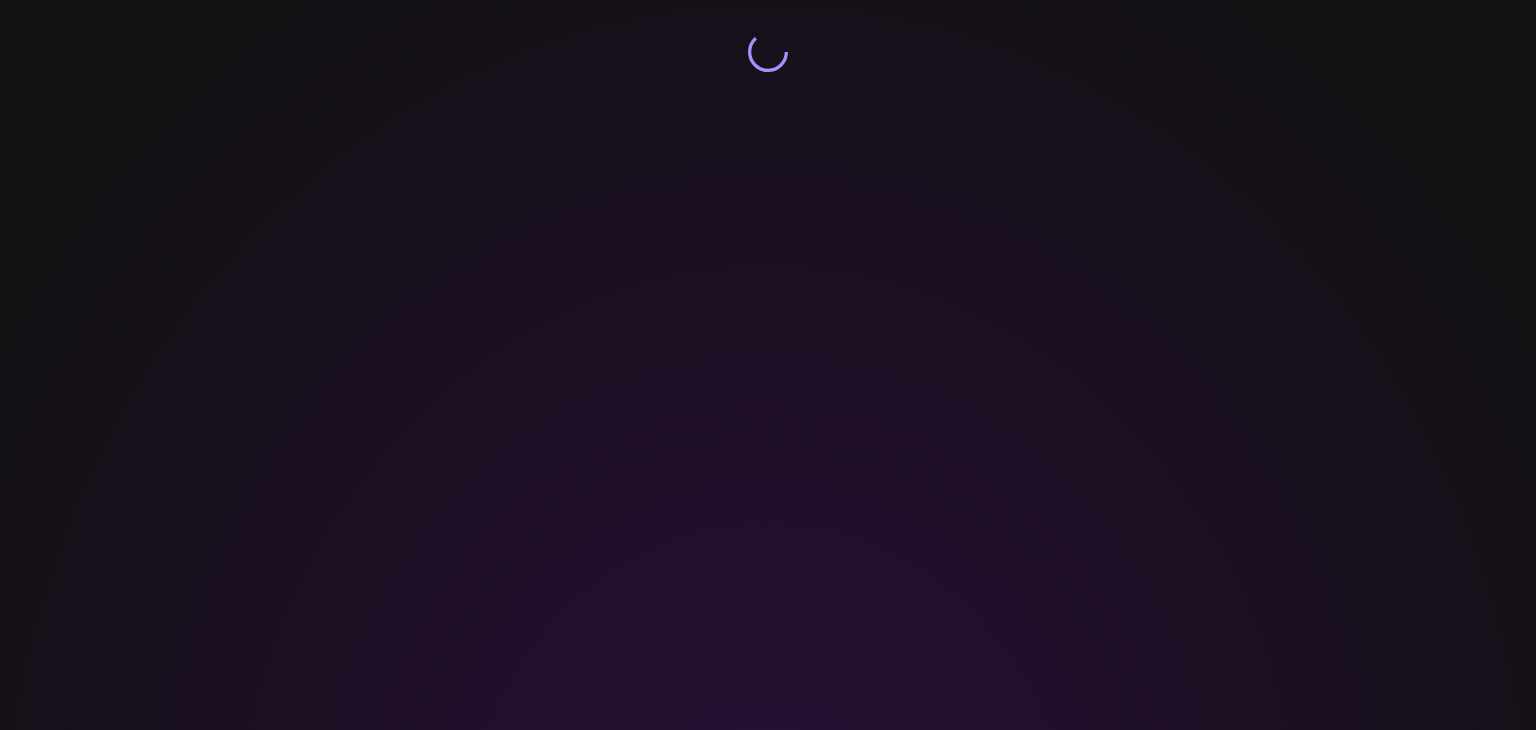 scroll, scrollTop: 0, scrollLeft: 0, axis: both 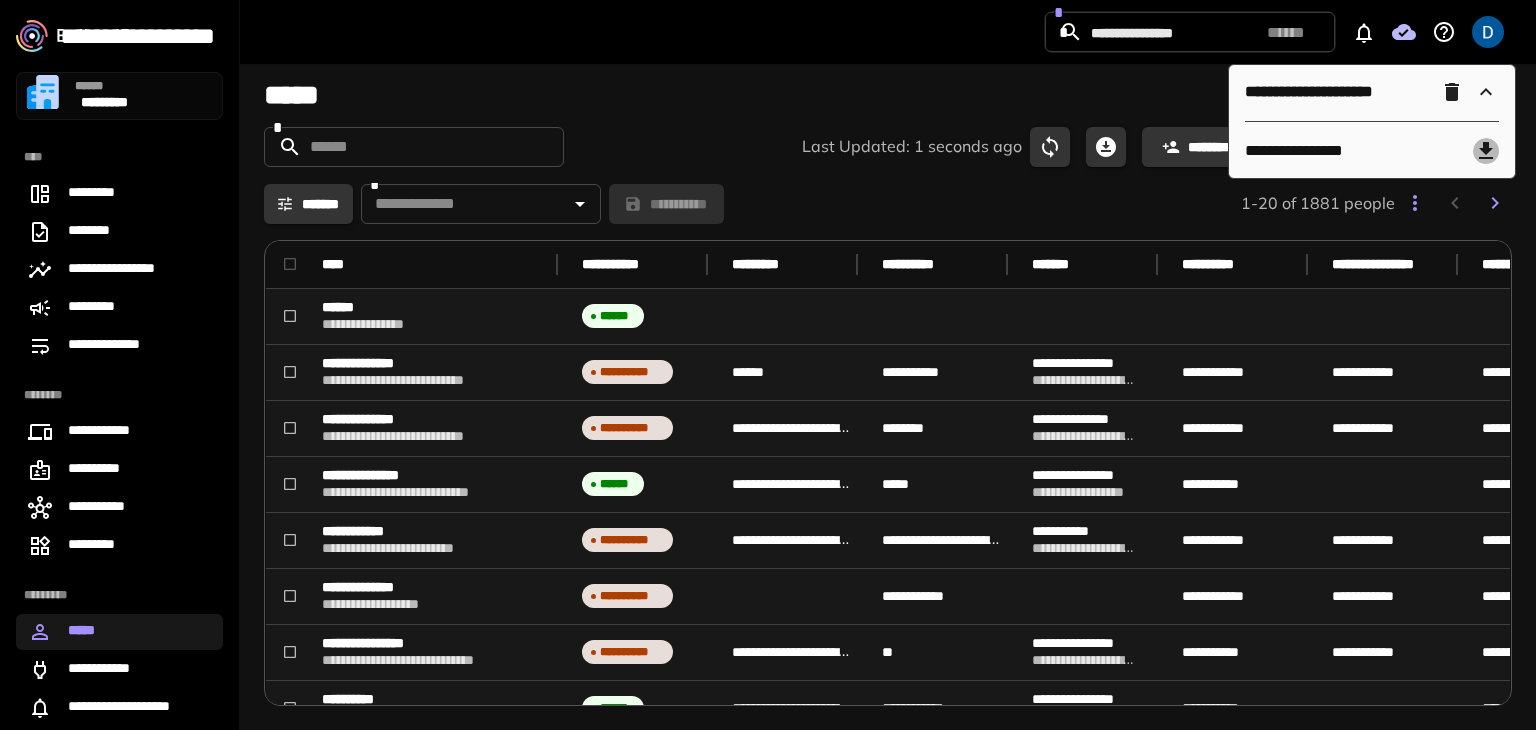 click 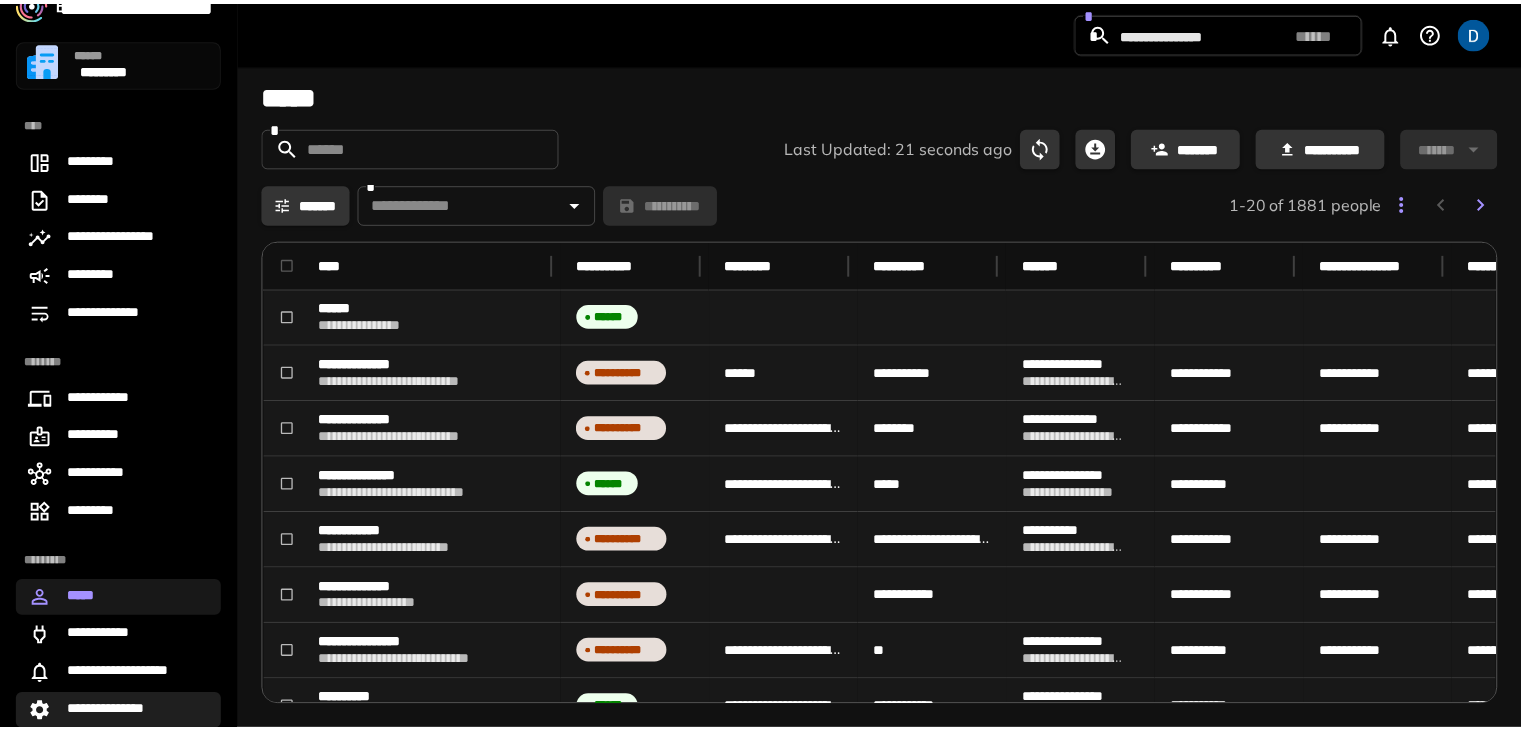 scroll, scrollTop: 34, scrollLeft: 0, axis: vertical 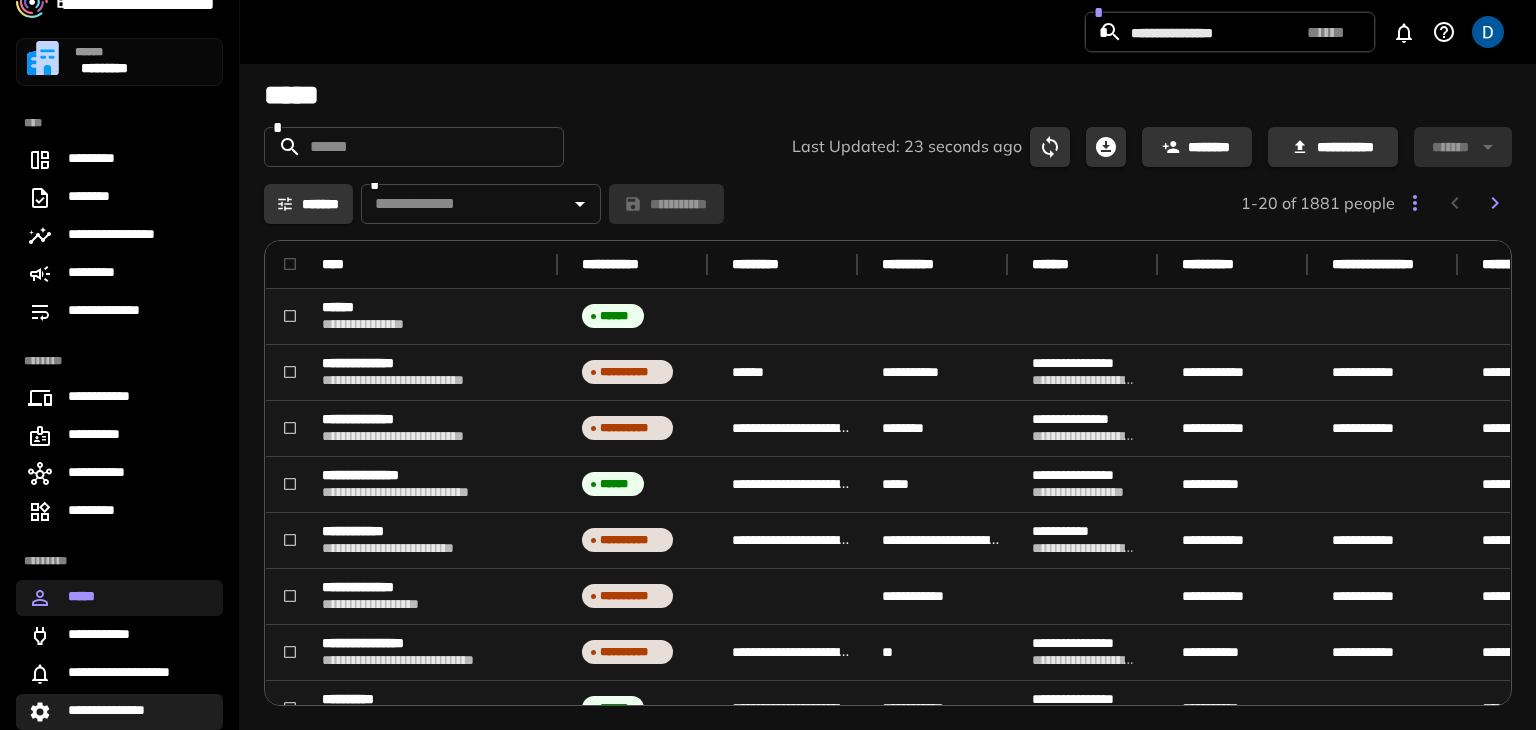 click on "**********" at bounding box center [115, 712] 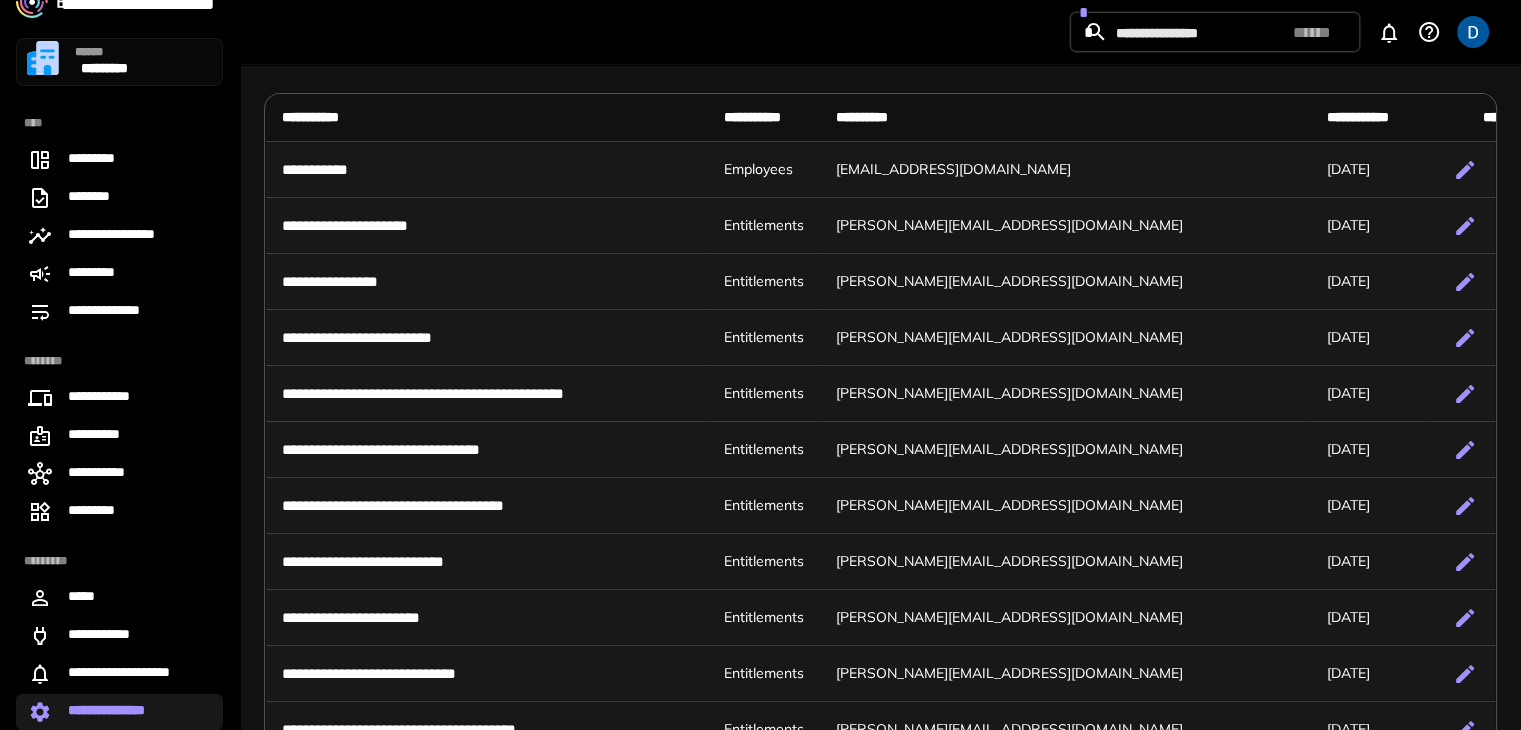 scroll, scrollTop: 328, scrollLeft: 0, axis: vertical 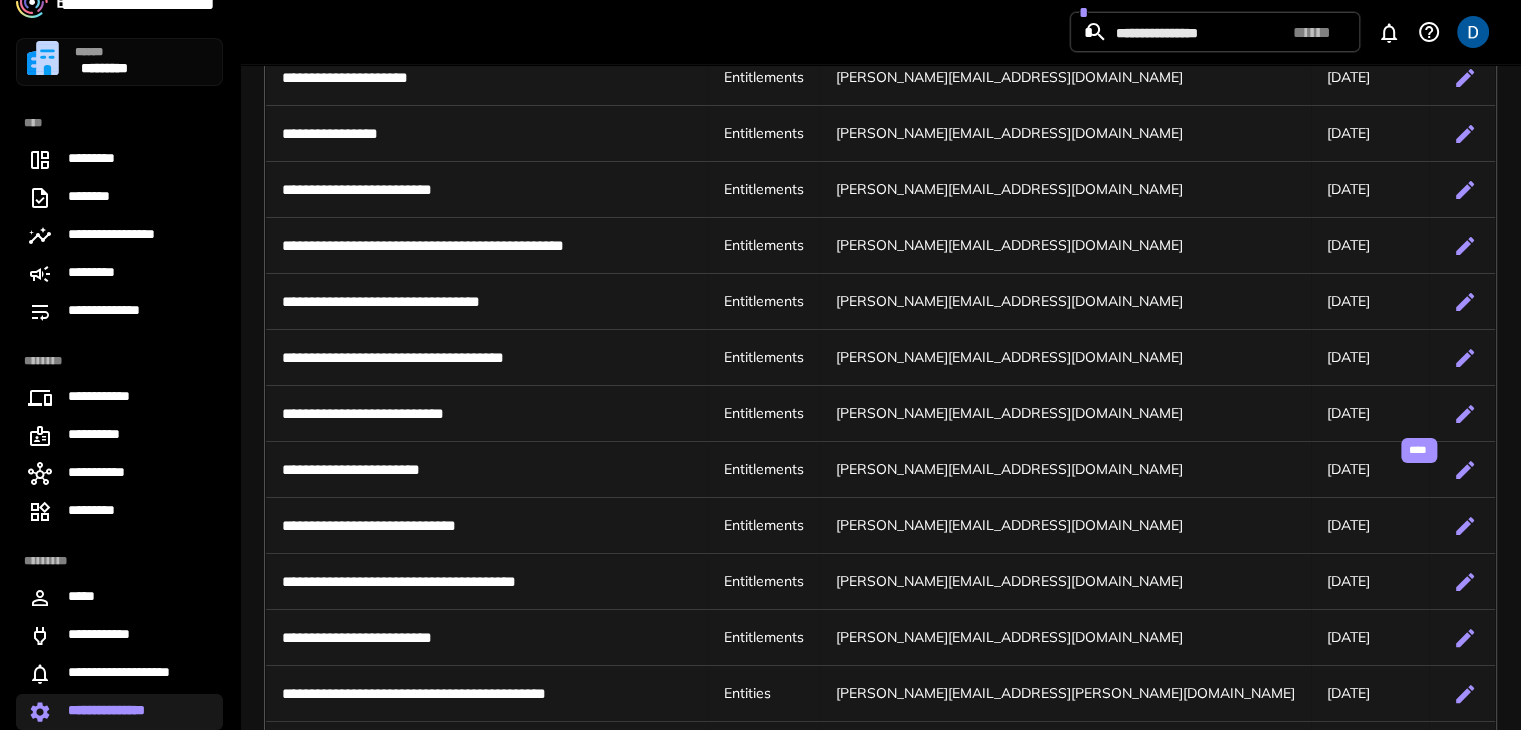 click 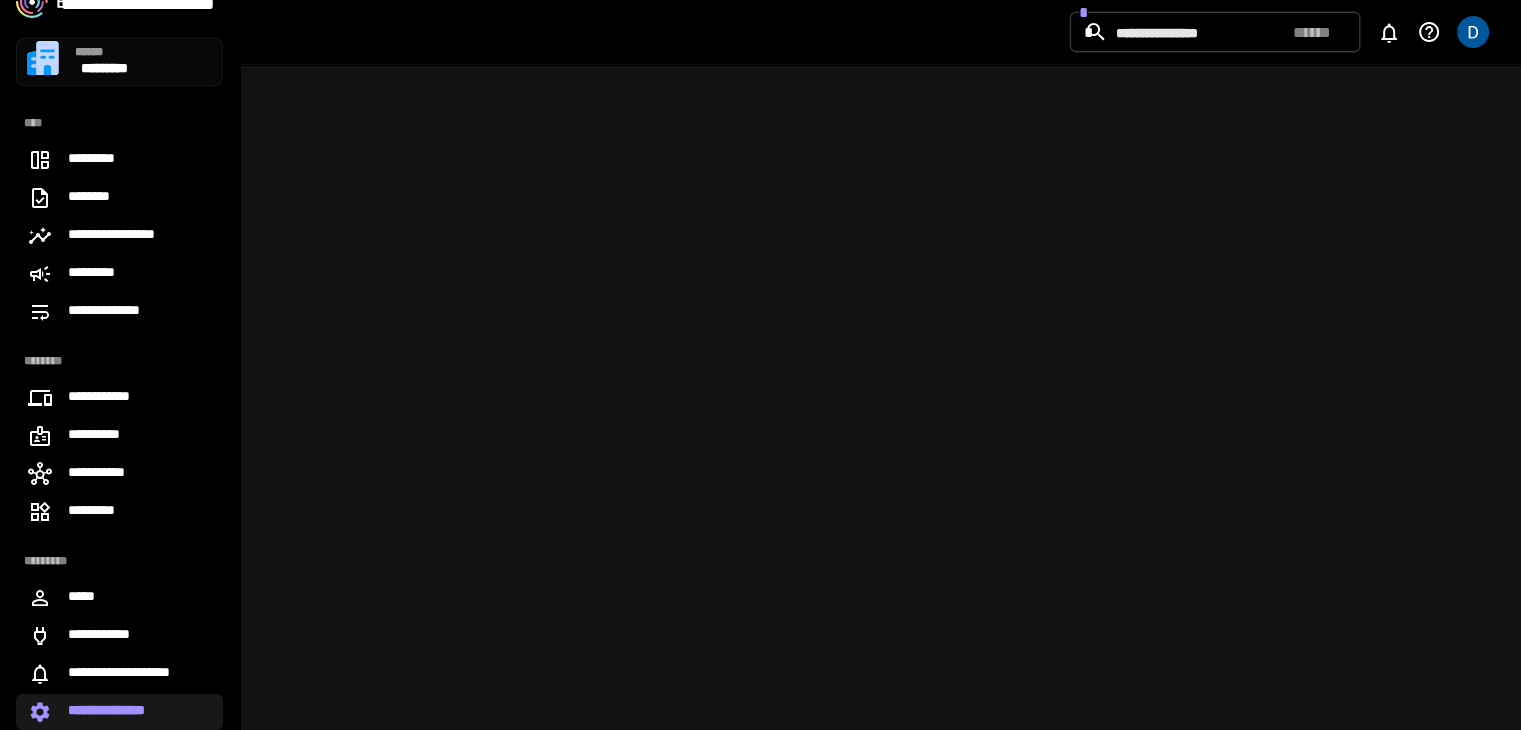 scroll, scrollTop: 0, scrollLeft: 0, axis: both 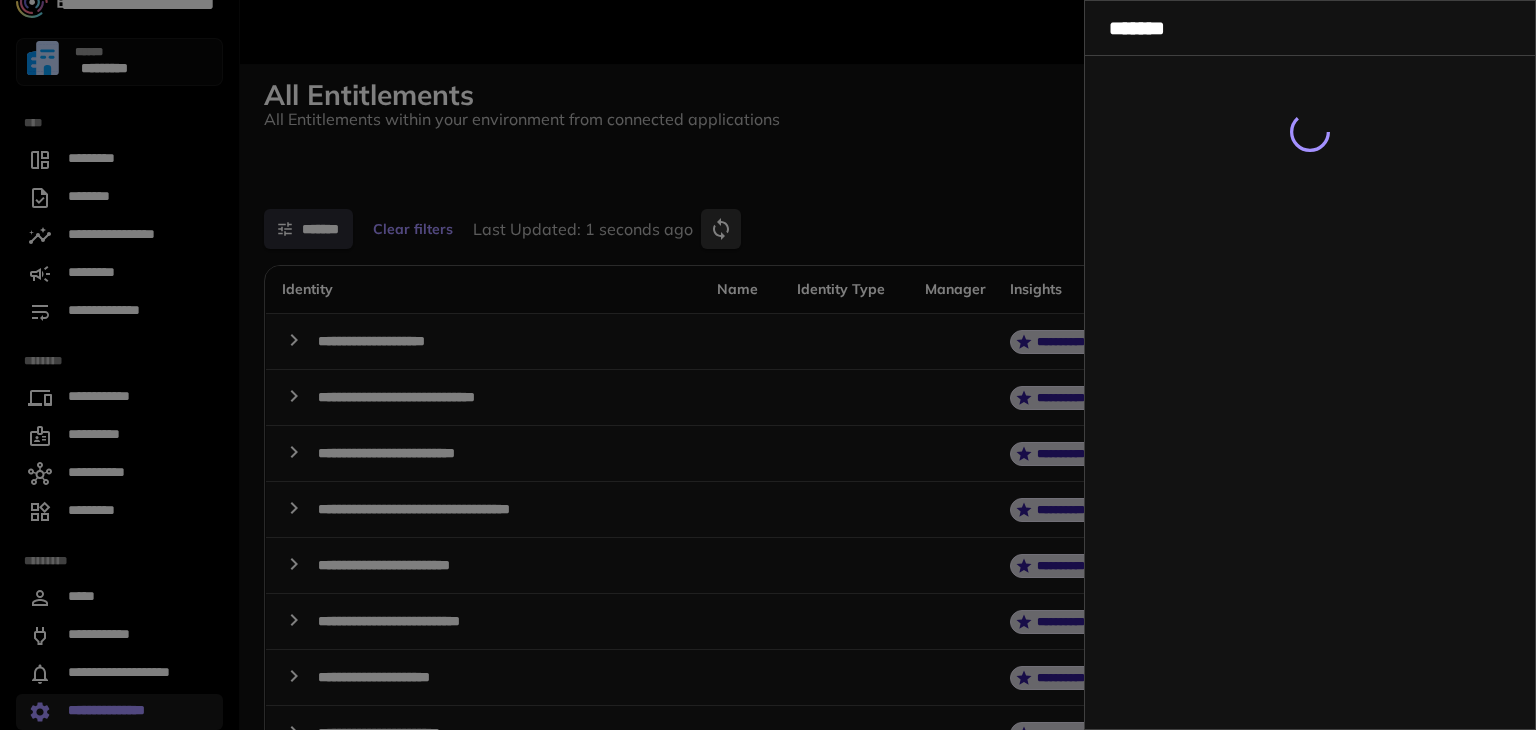 click at bounding box center (768, 365) 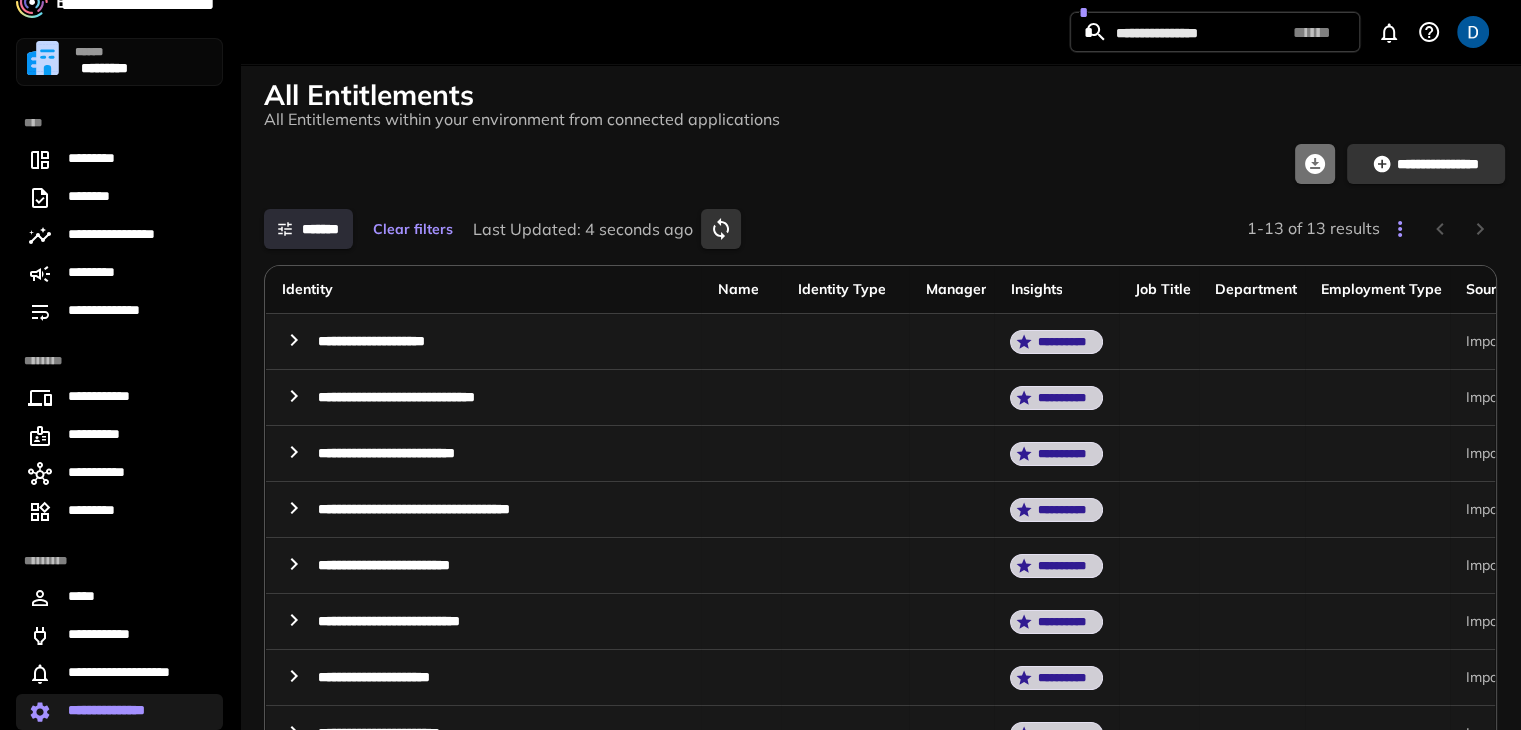 click 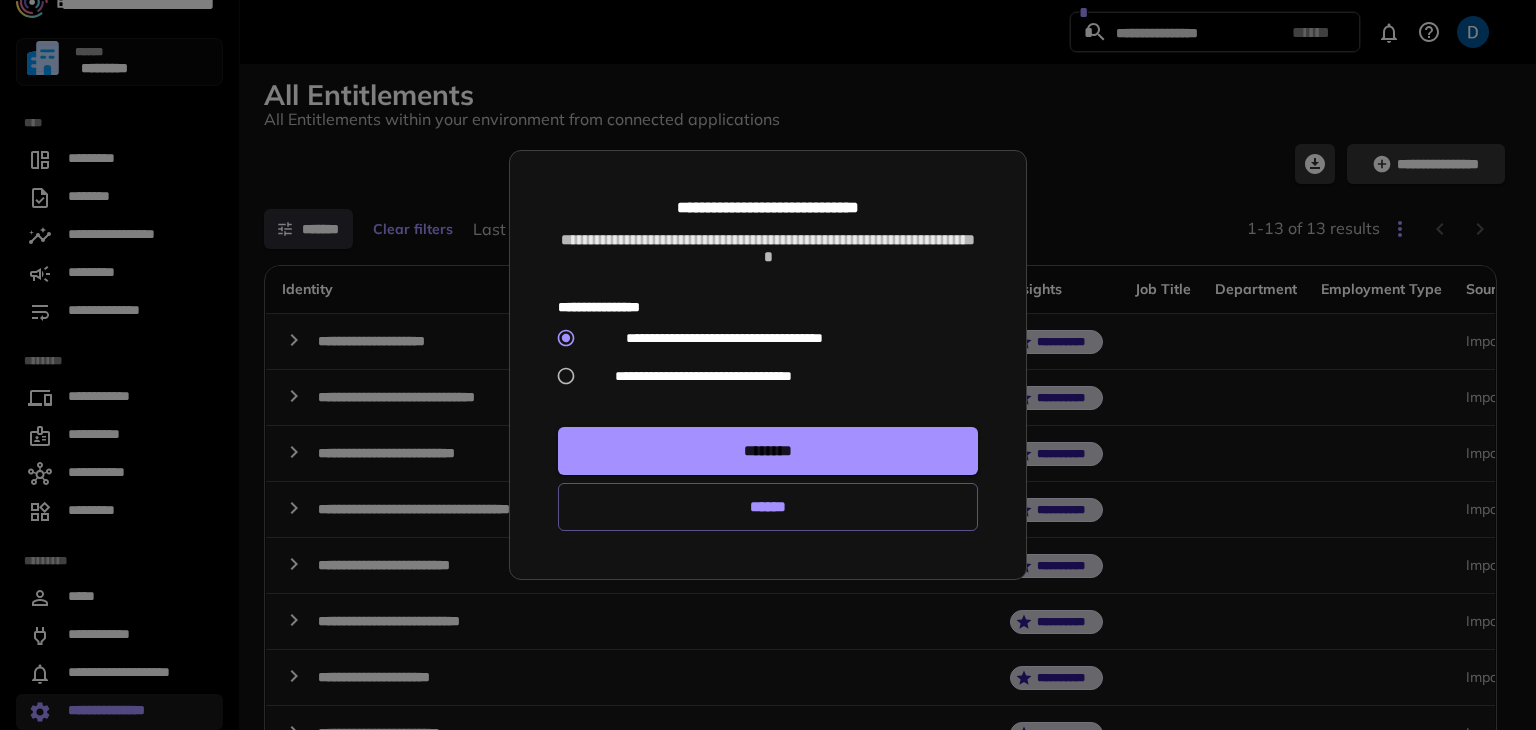 click on "**********" at bounding box center (703, 376) 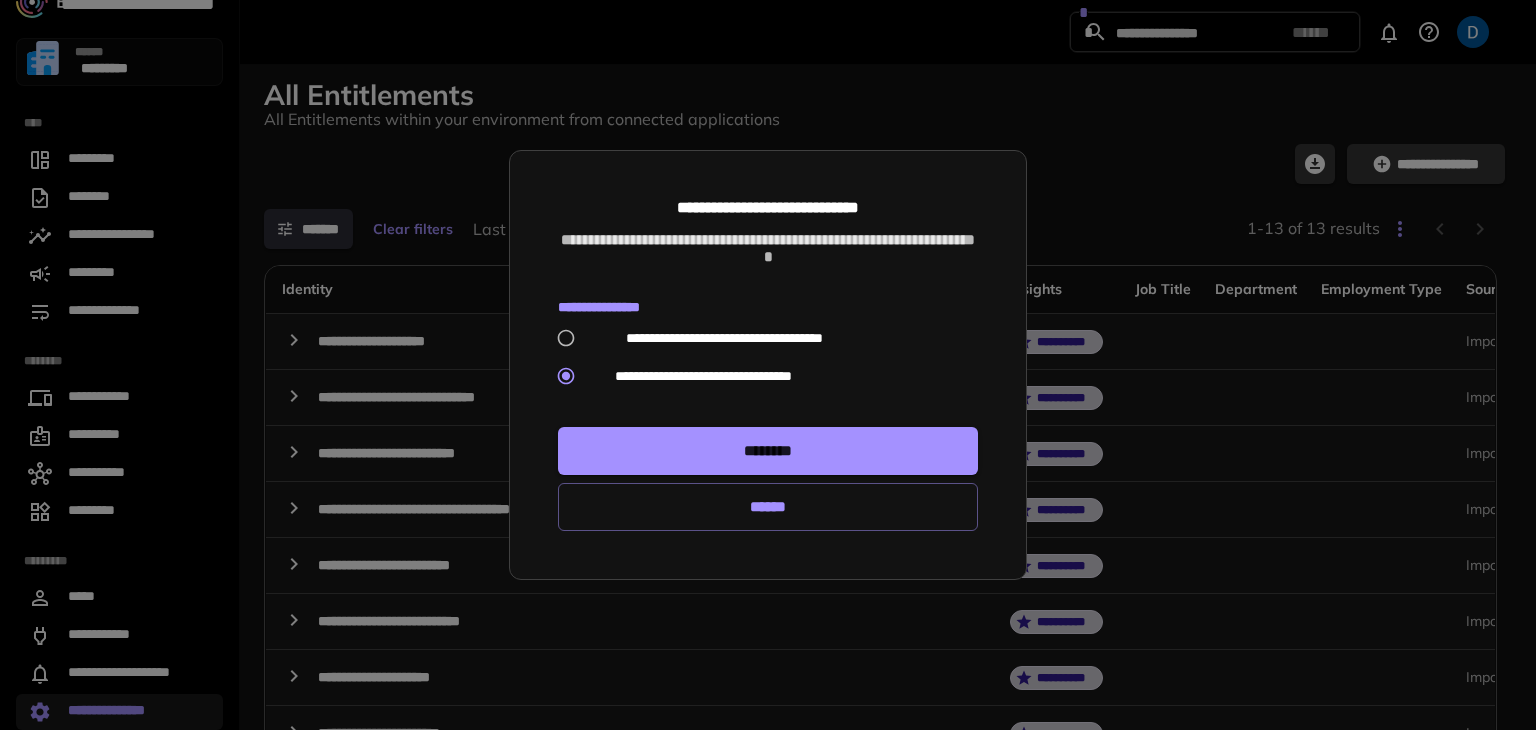 click on "********" at bounding box center [768, 451] 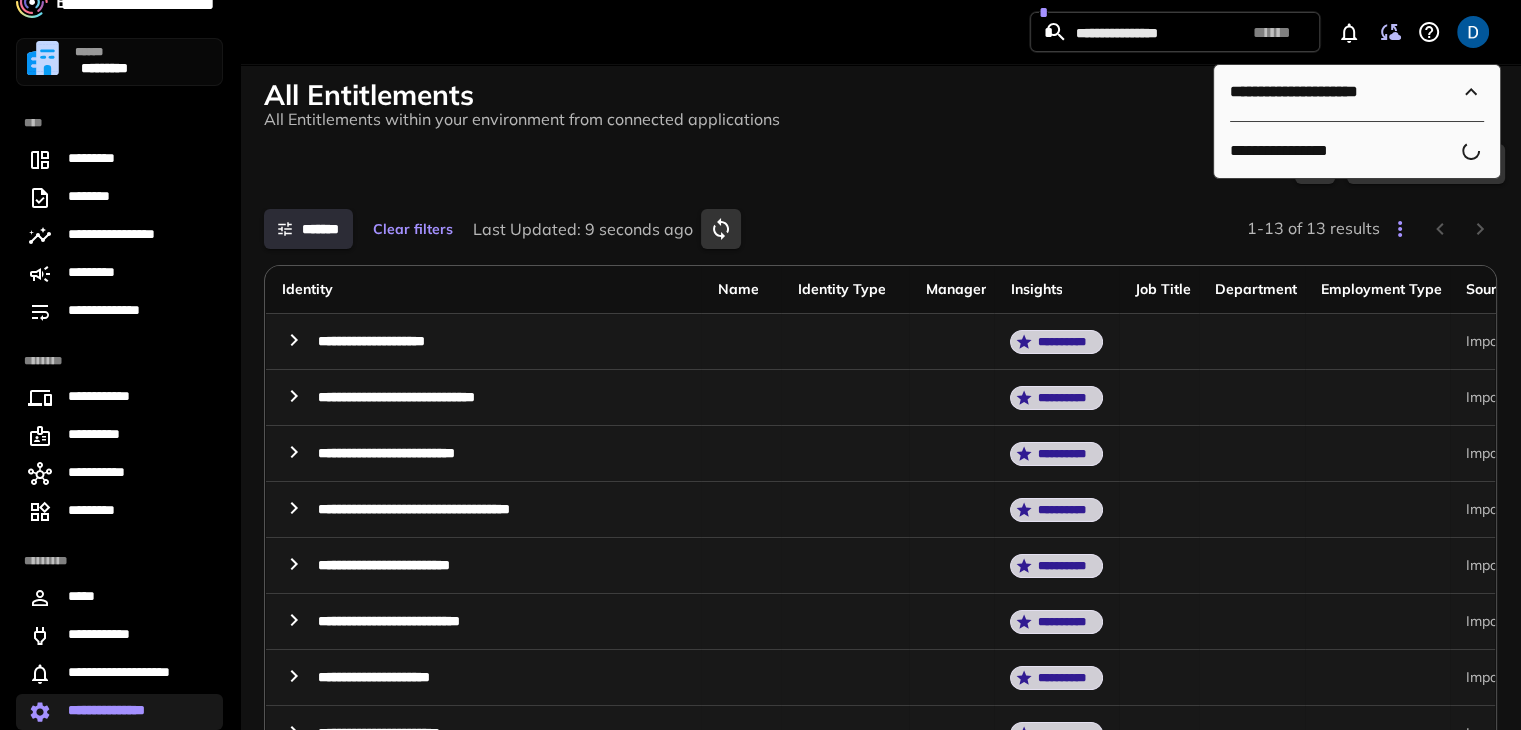 scroll, scrollTop: 136, scrollLeft: 0, axis: vertical 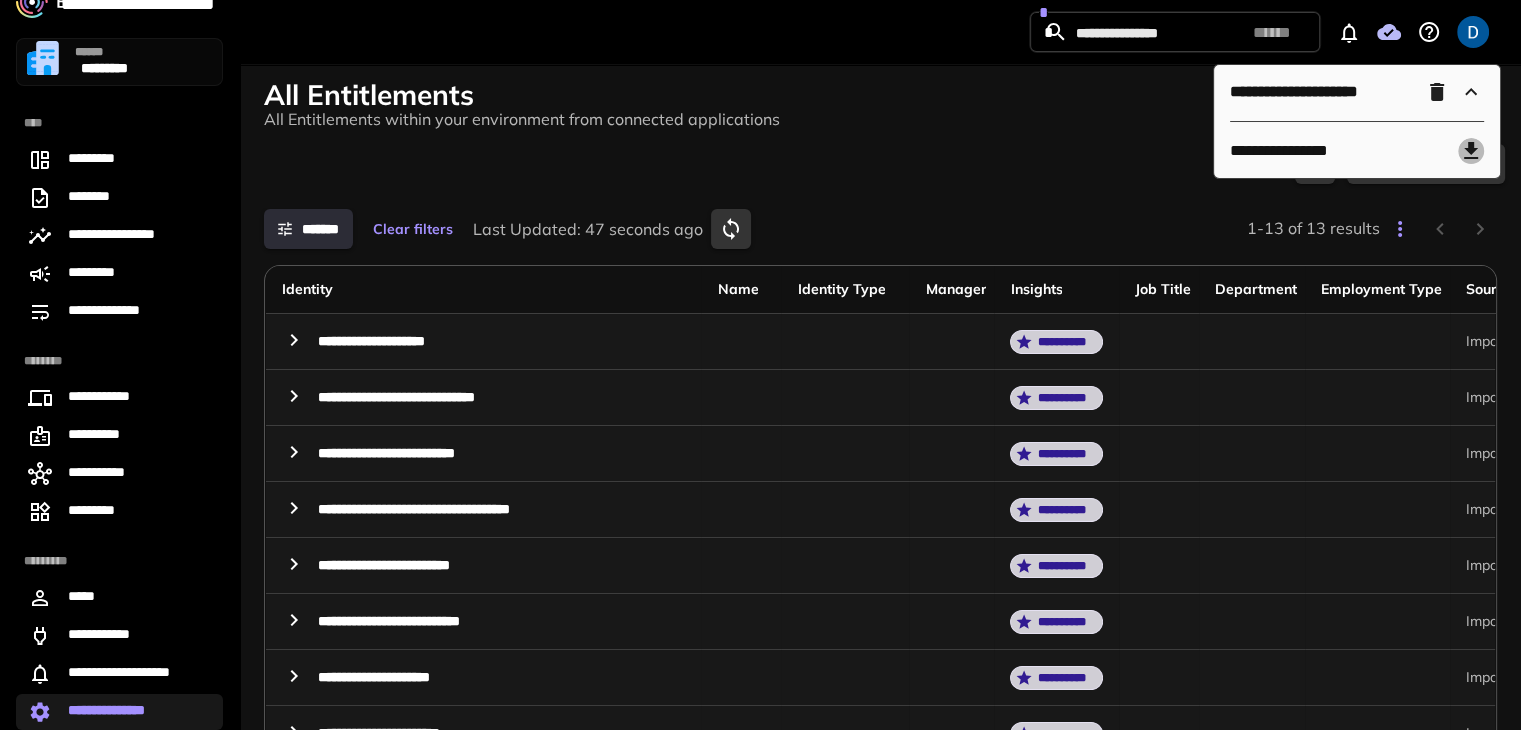 click 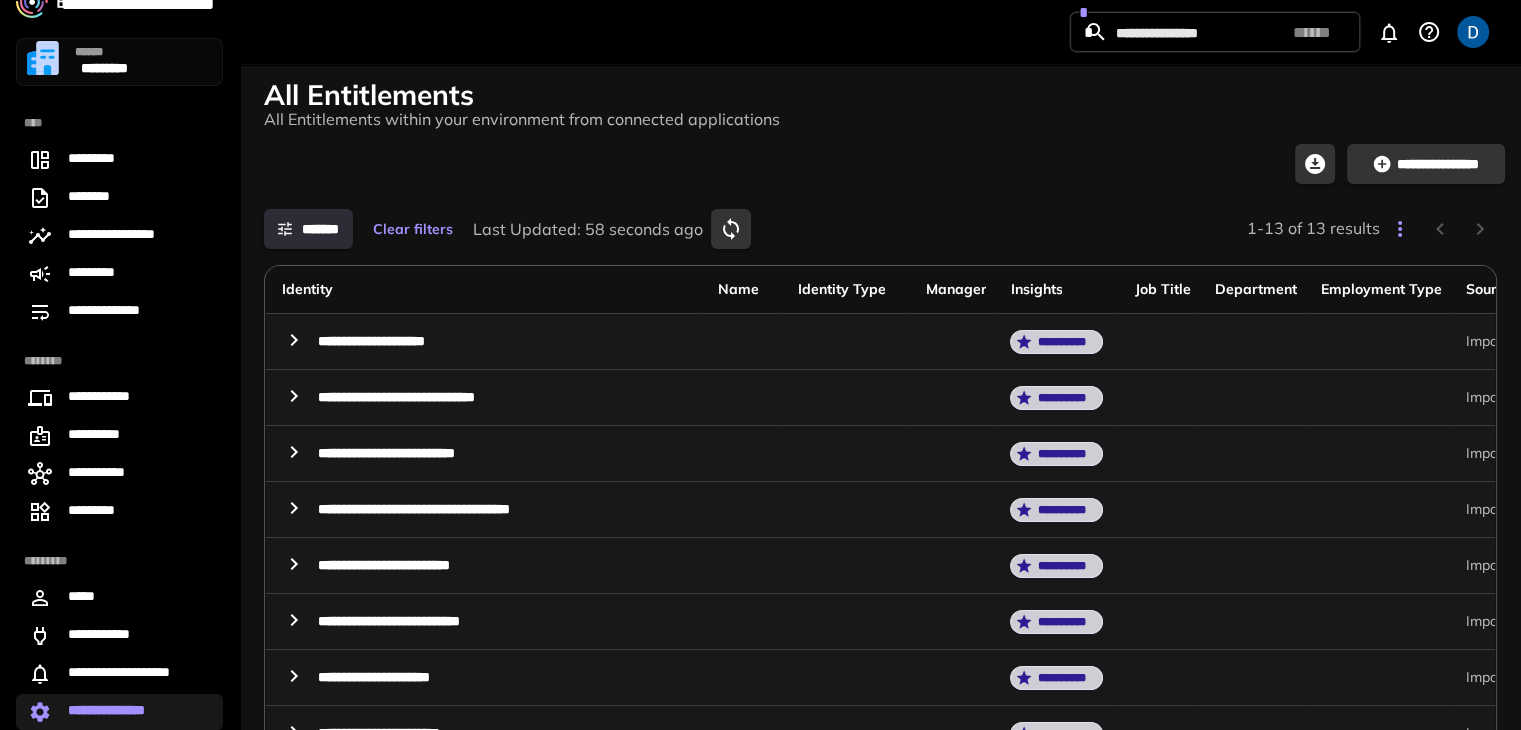 click on "**********" at bounding box center (119, 712) 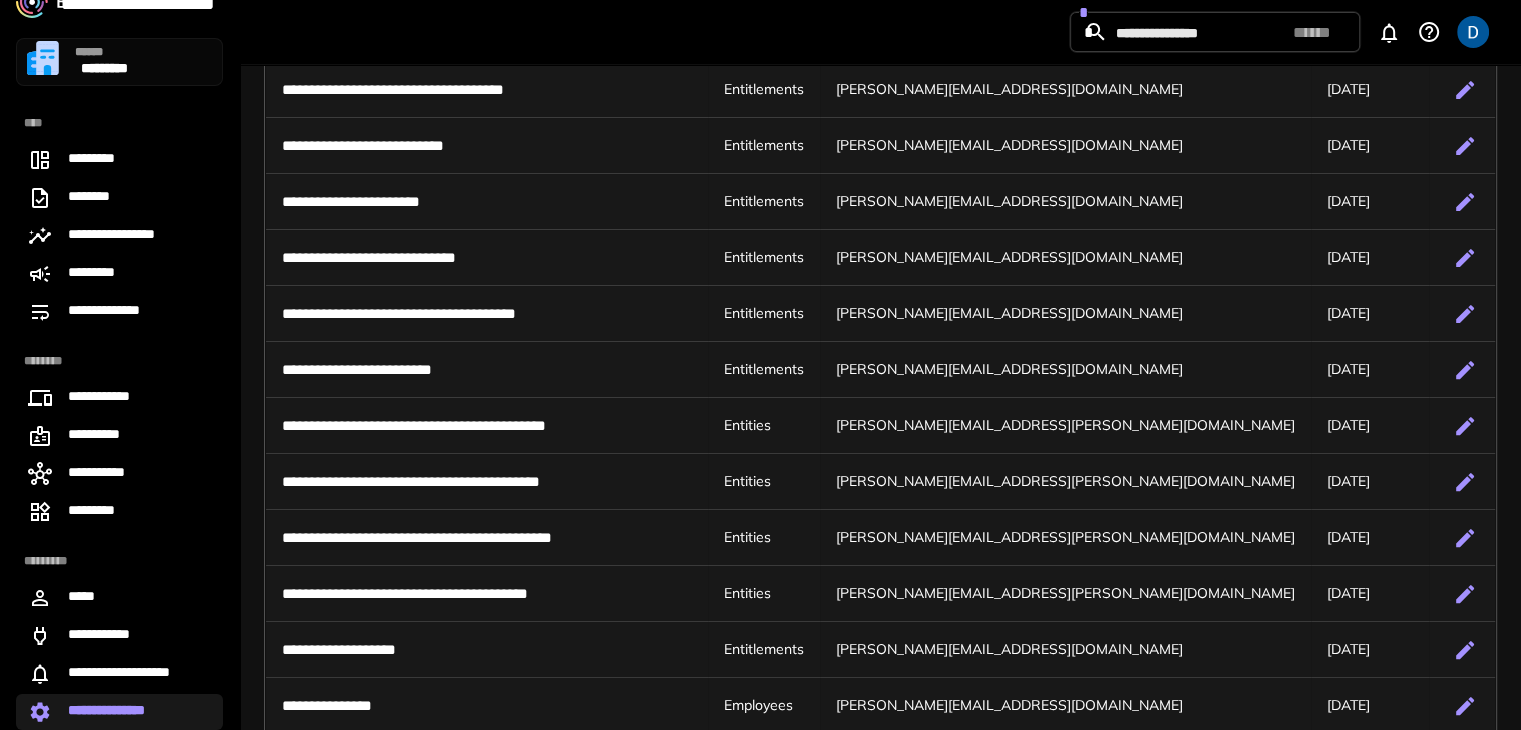 scroll, scrollTop: 500, scrollLeft: 0, axis: vertical 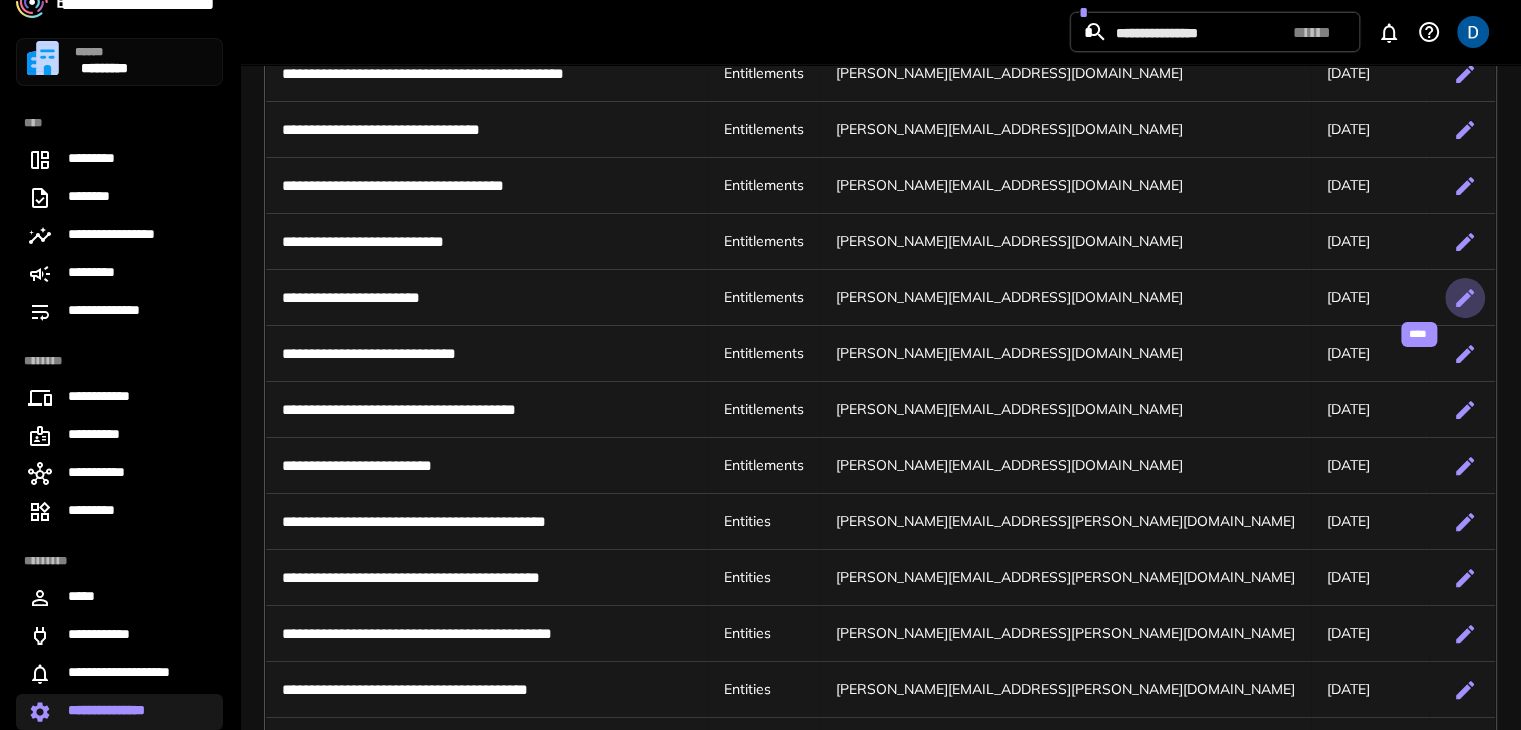 click 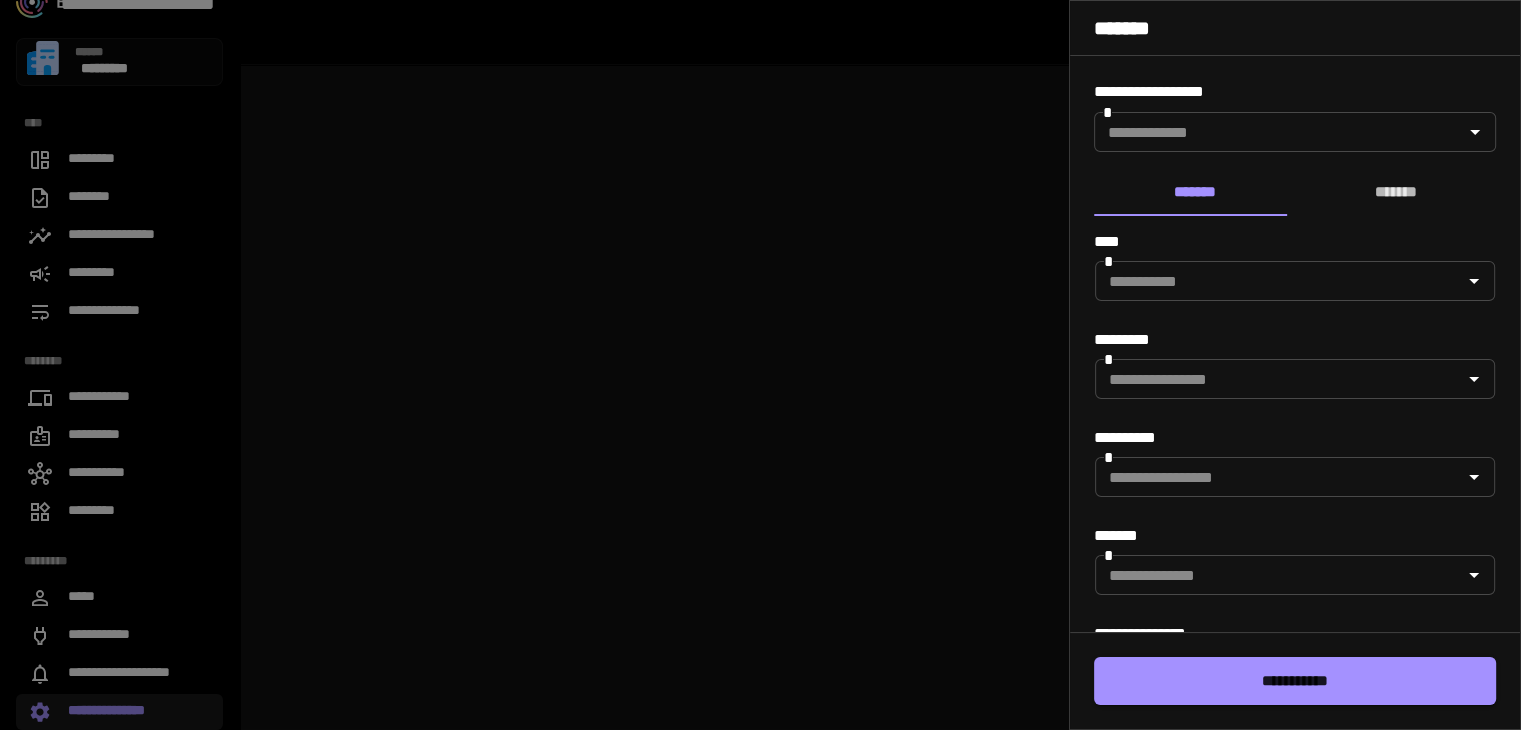 type on "**********" 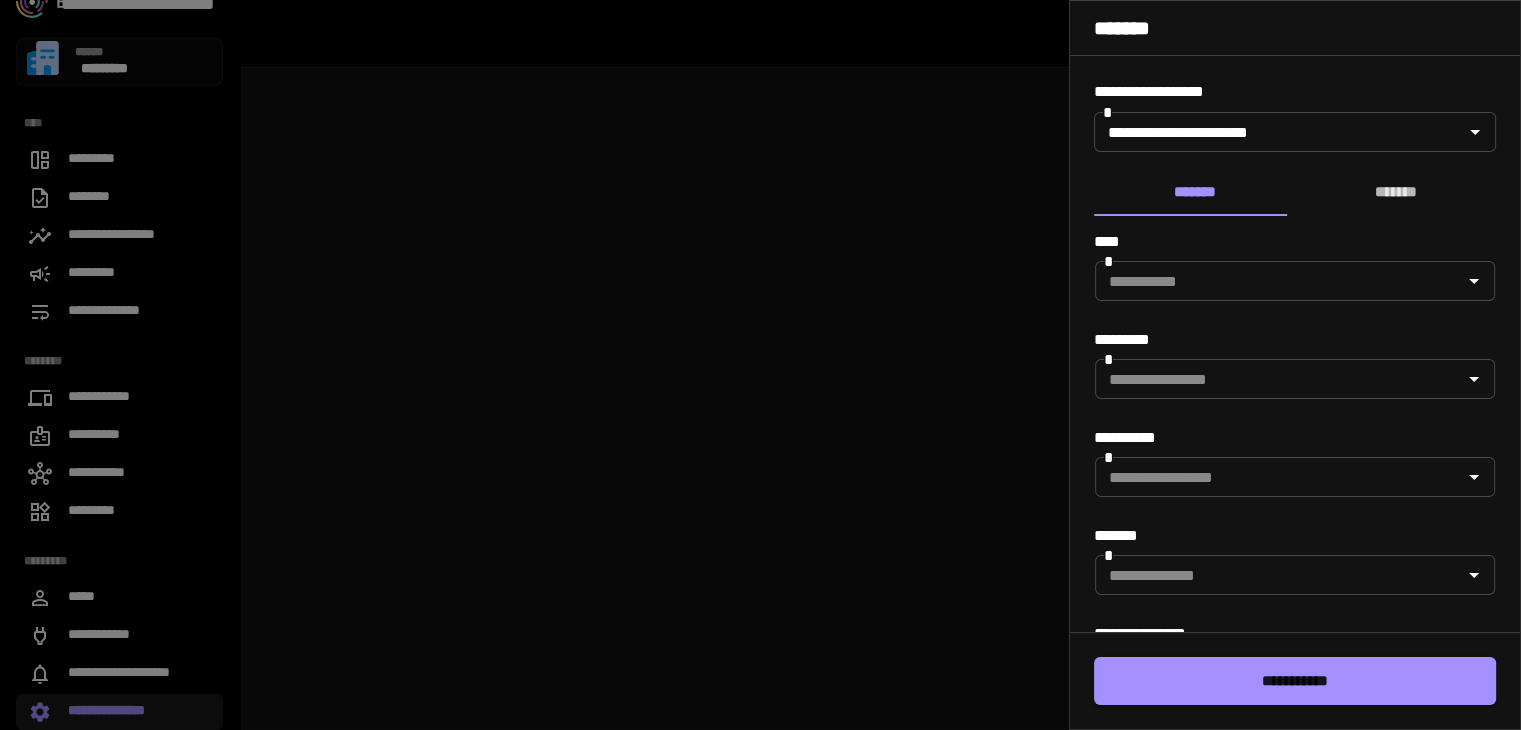scroll, scrollTop: 0, scrollLeft: 0, axis: both 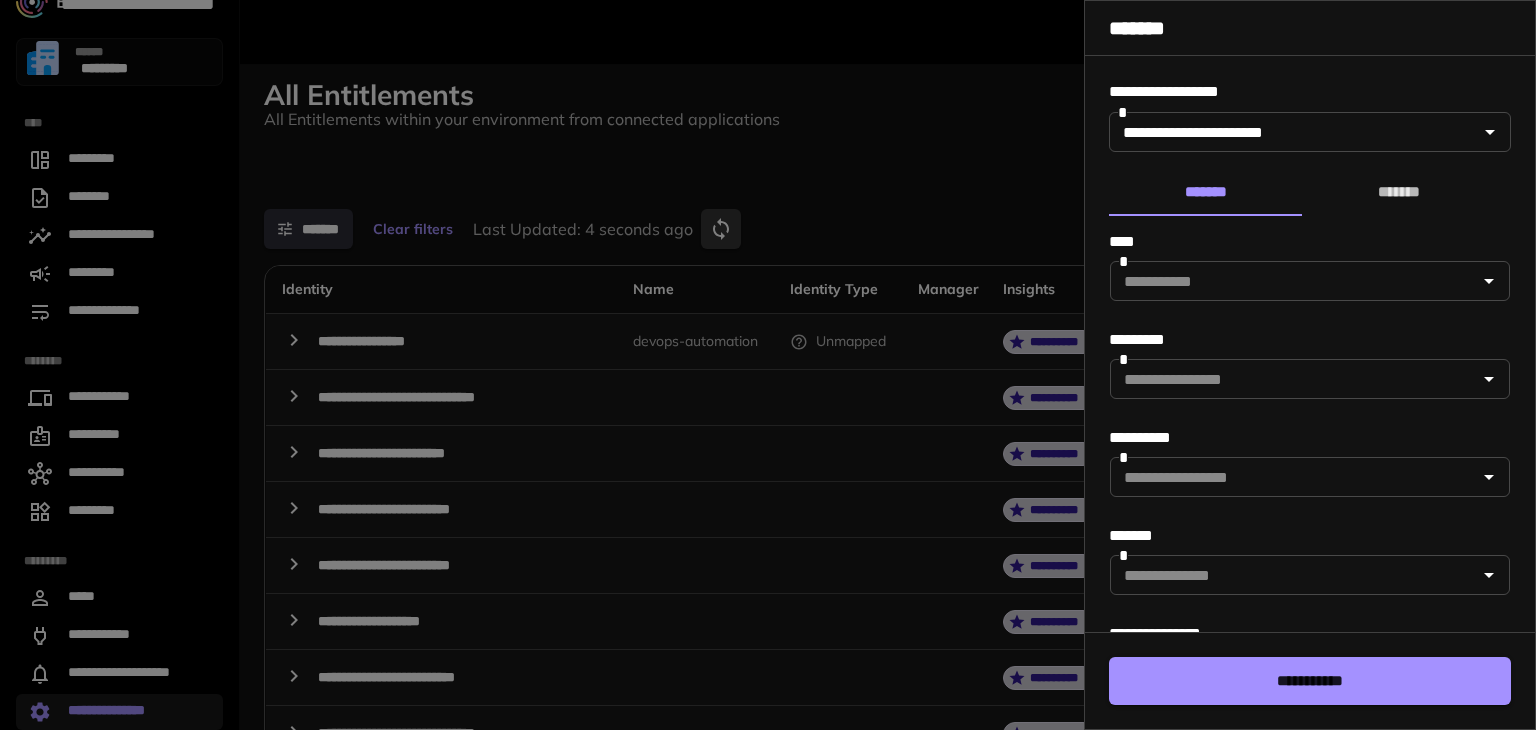 click at bounding box center [768, 365] 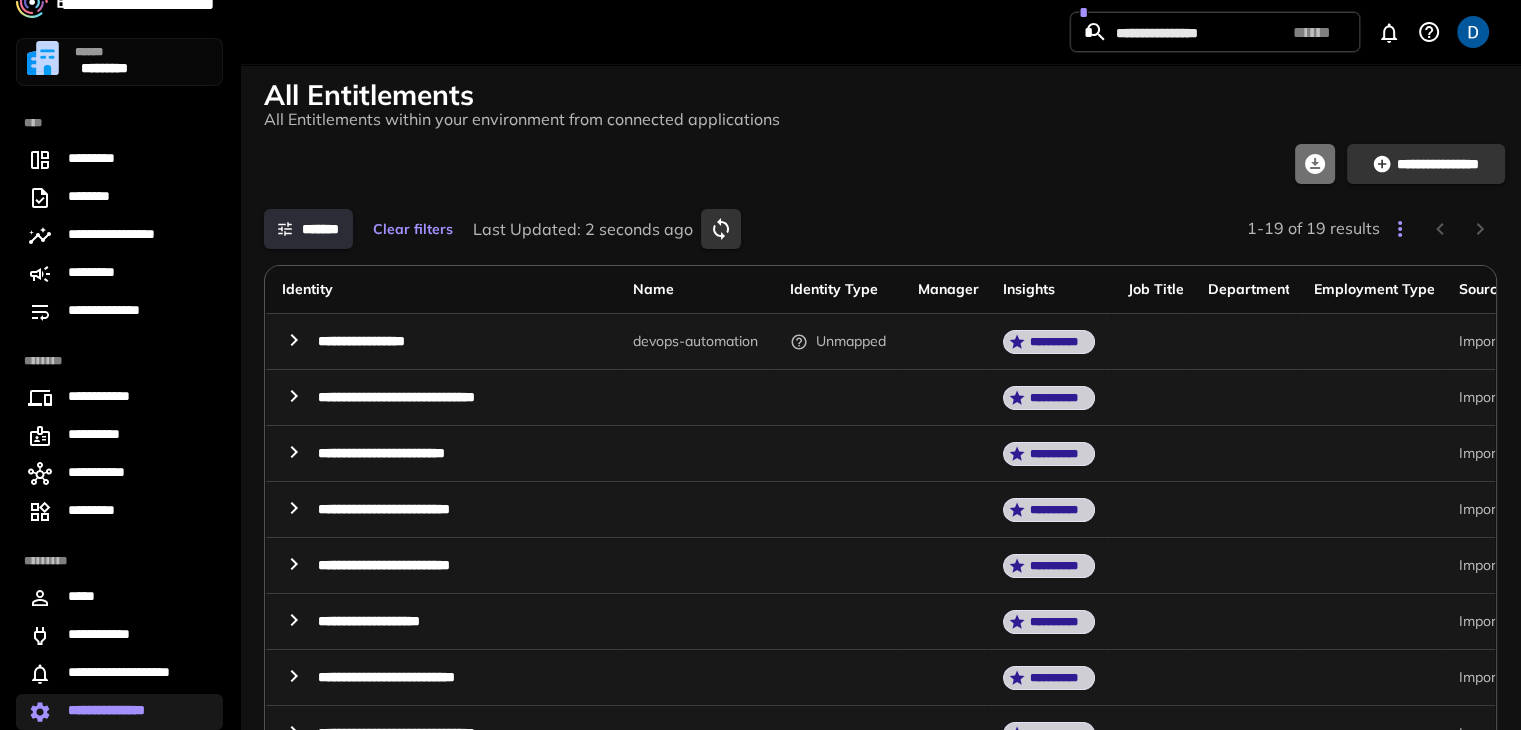 click 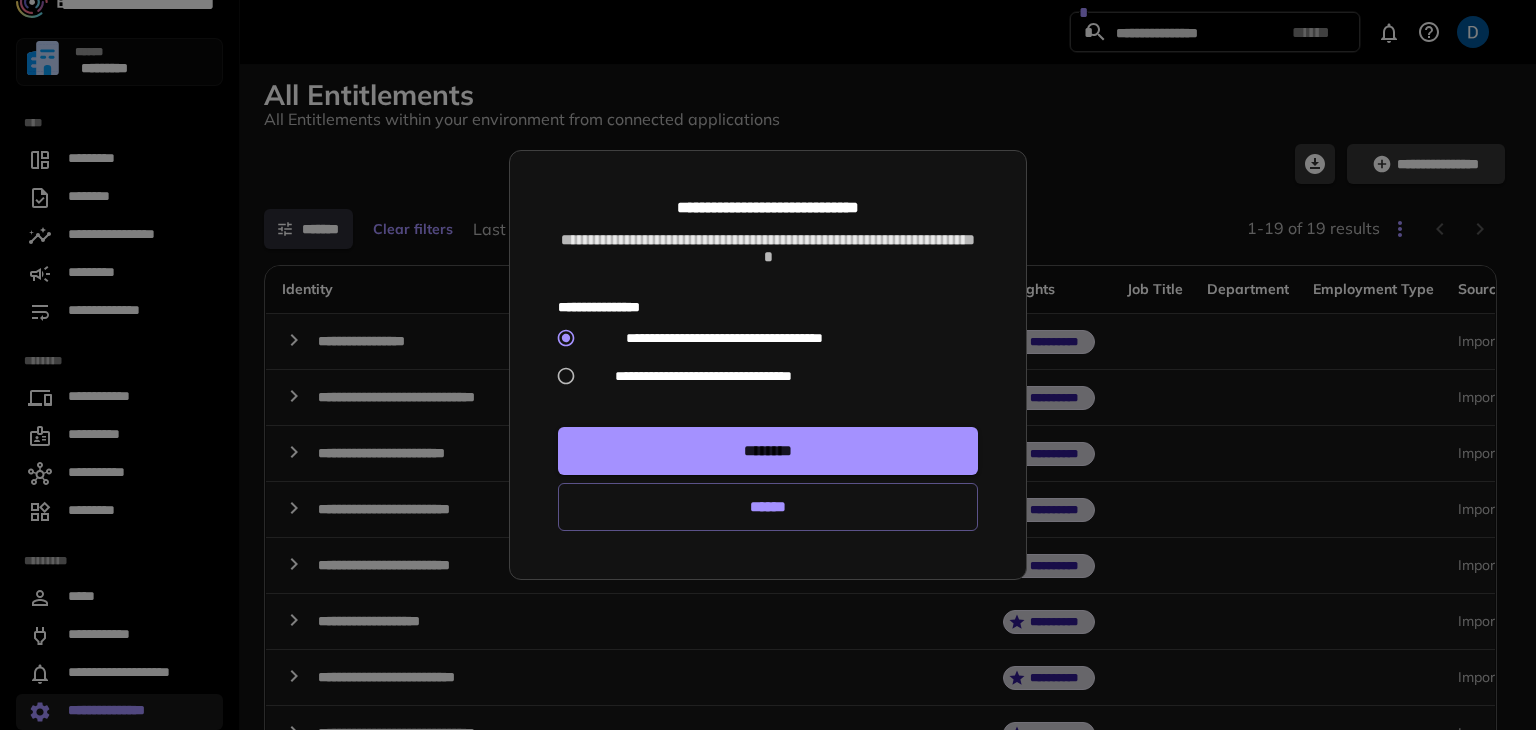 click on "**********" at bounding box center [703, 376] 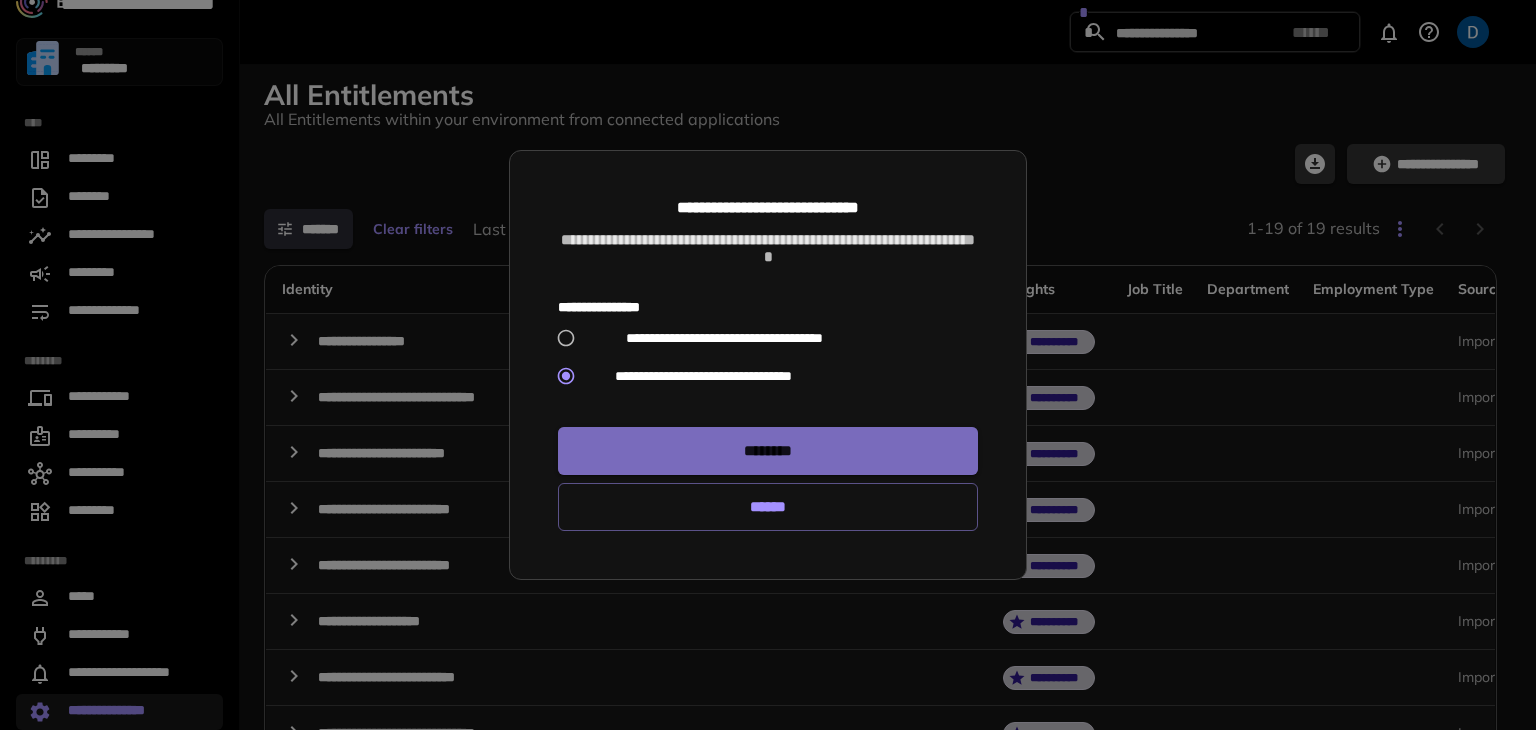 click on "********" at bounding box center [768, 451] 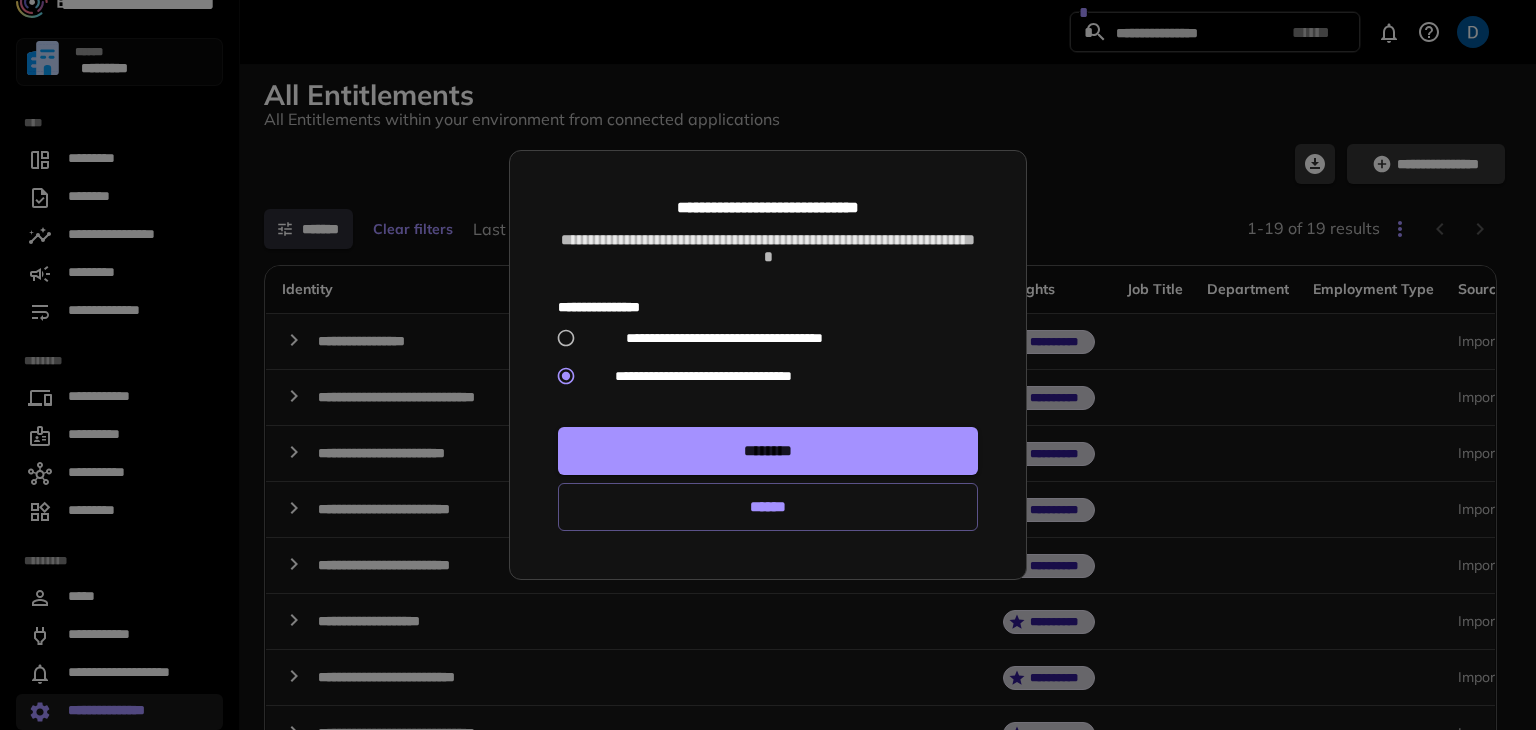 click on "********" at bounding box center [768, 451] 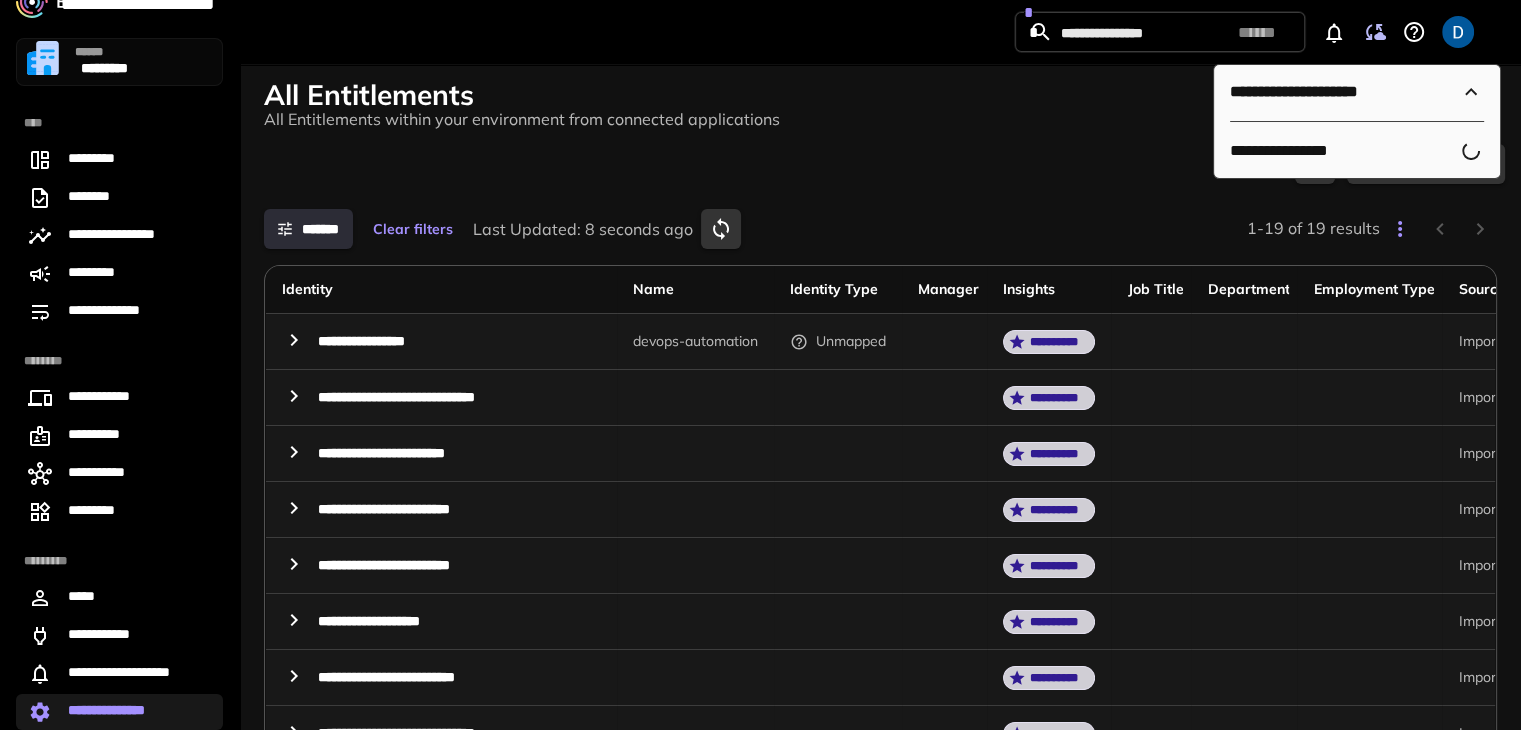 click at bounding box center (695, 454) 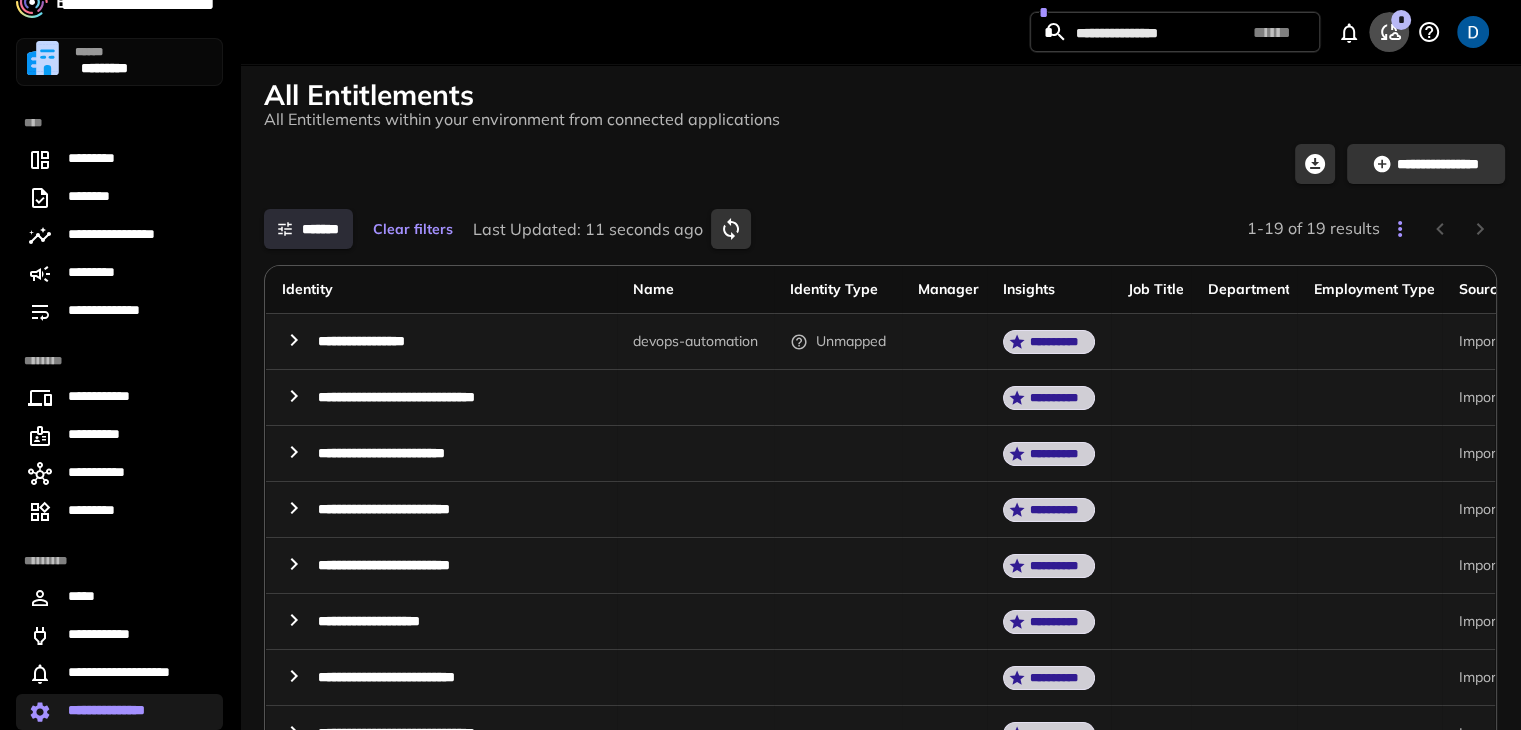 click 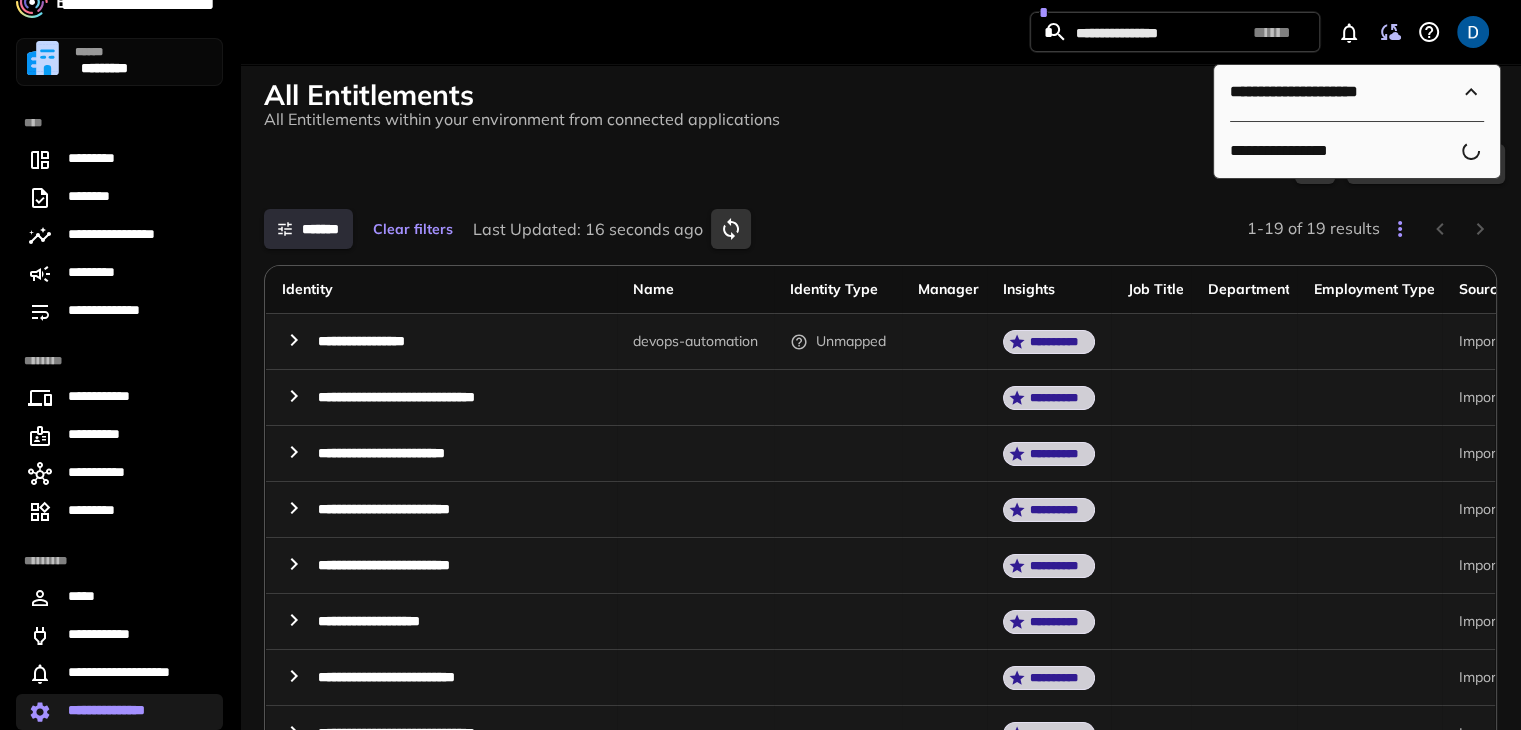 scroll, scrollTop: 136, scrollLeft: 0, axis: vertical 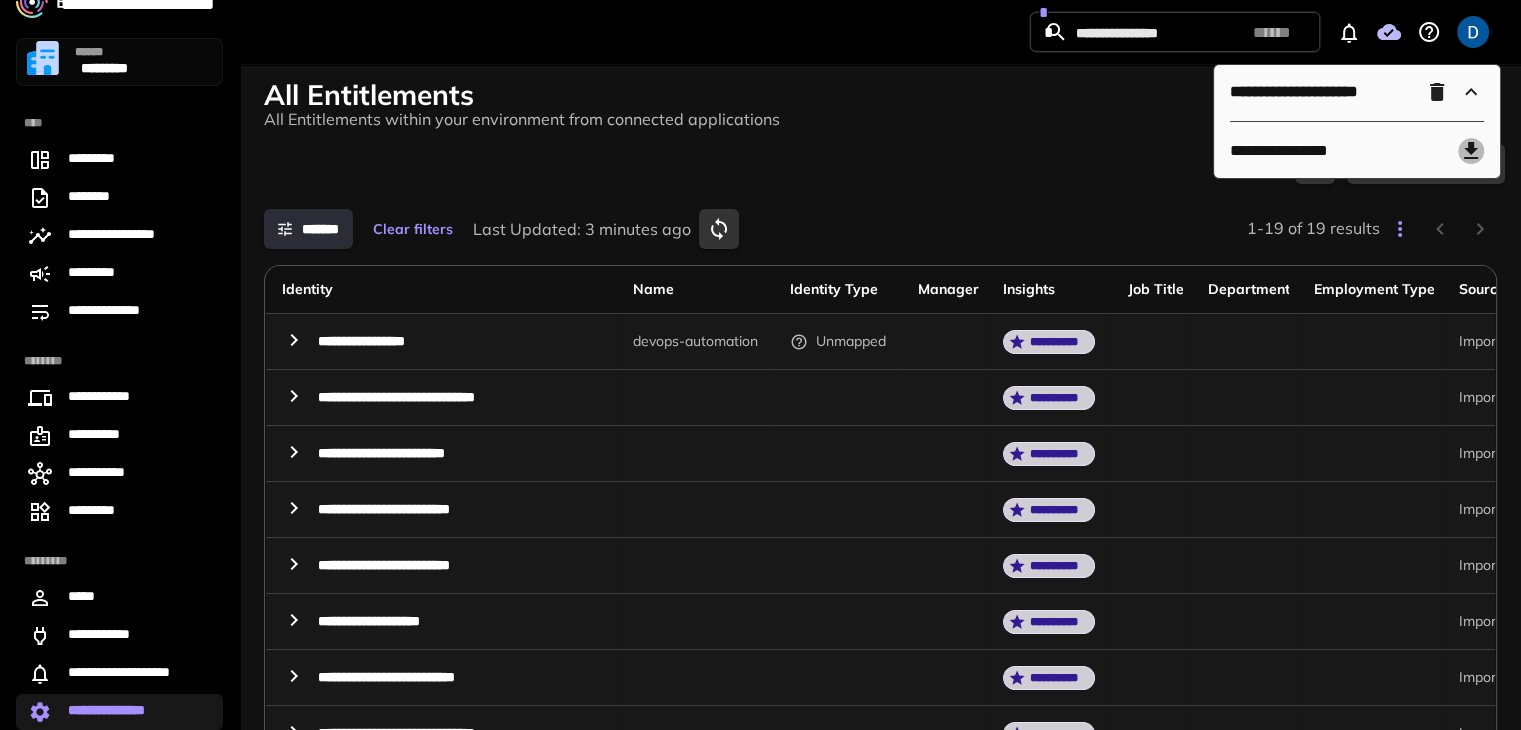 click 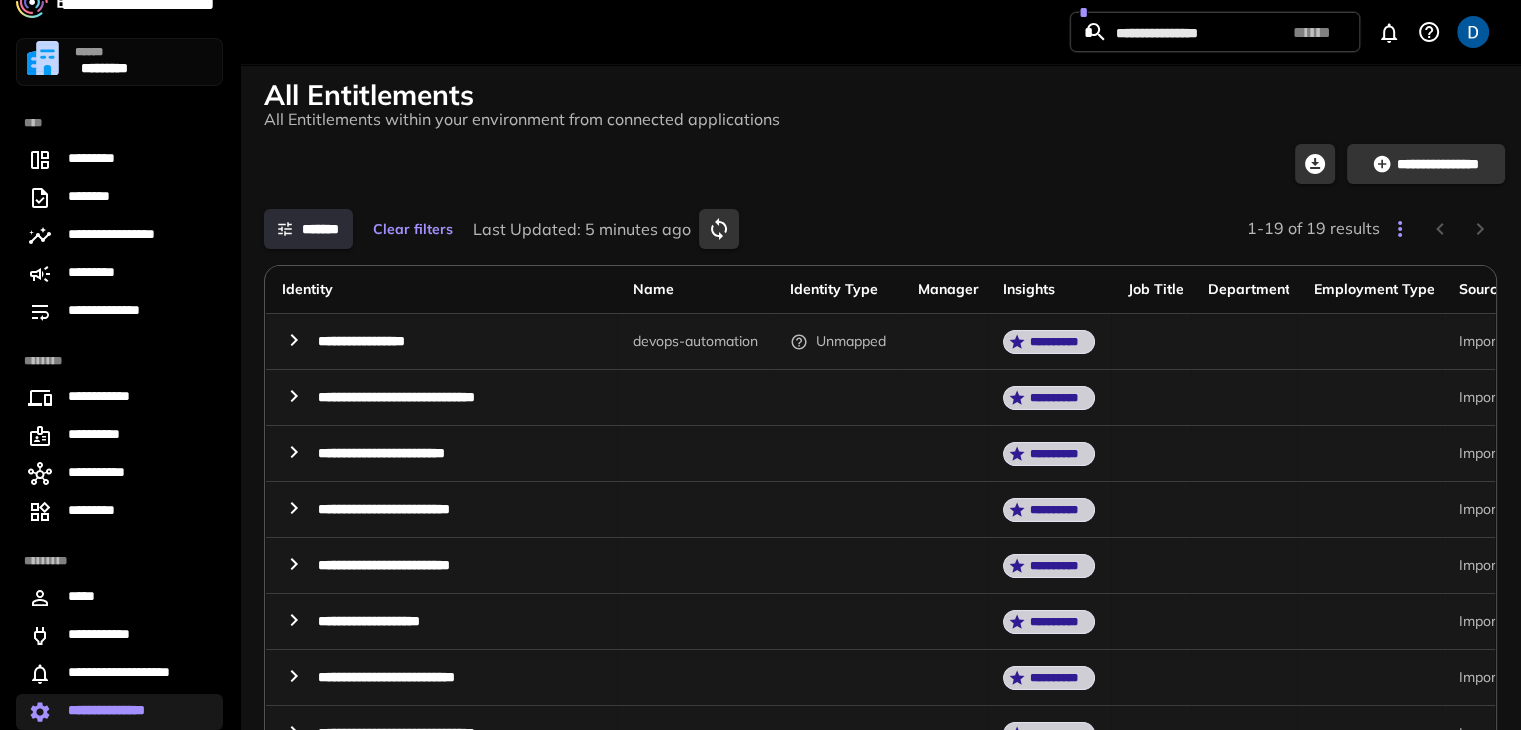click on "**********" at bounding box center [117, 712] 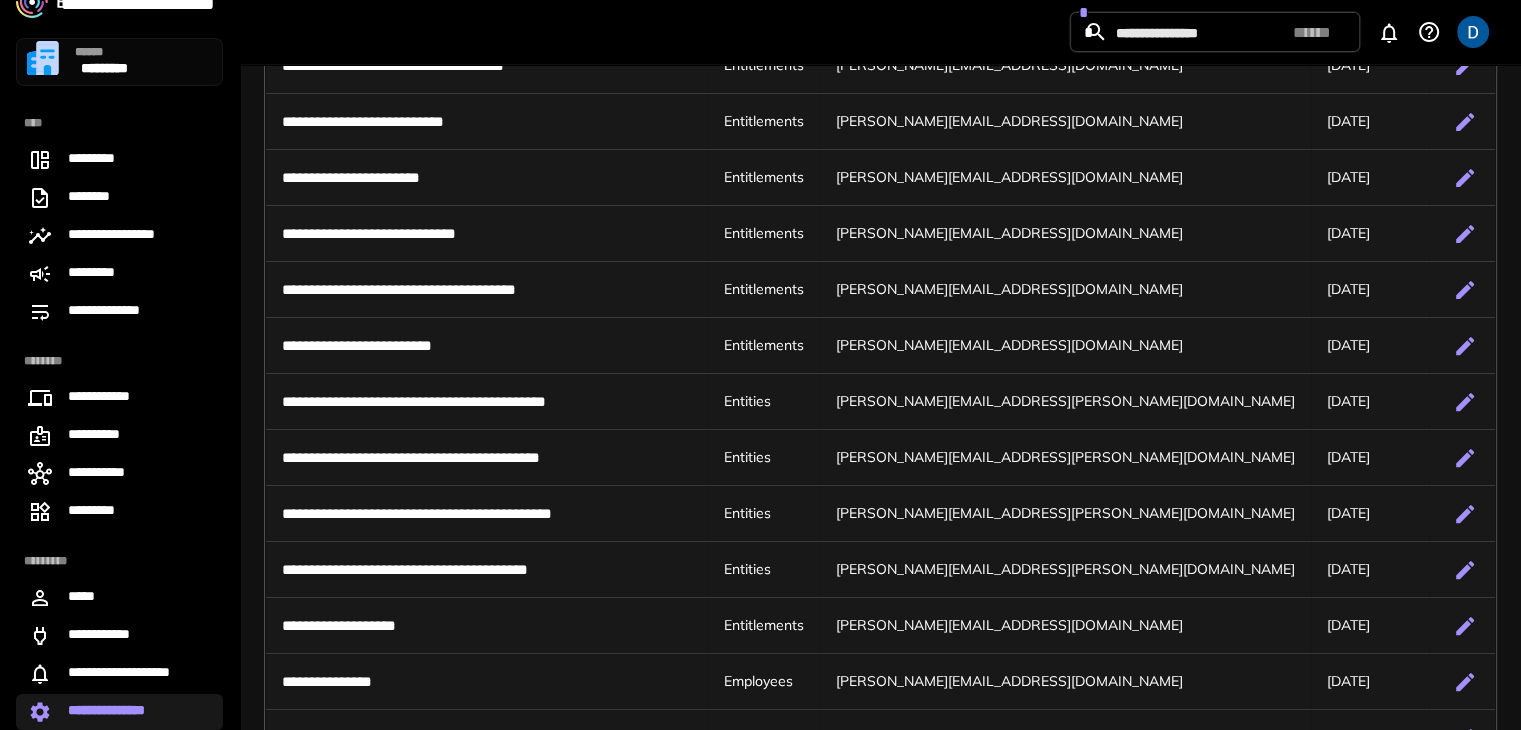 scroll, scrollTop: 603, scrollLeft: 0, axis: vertical 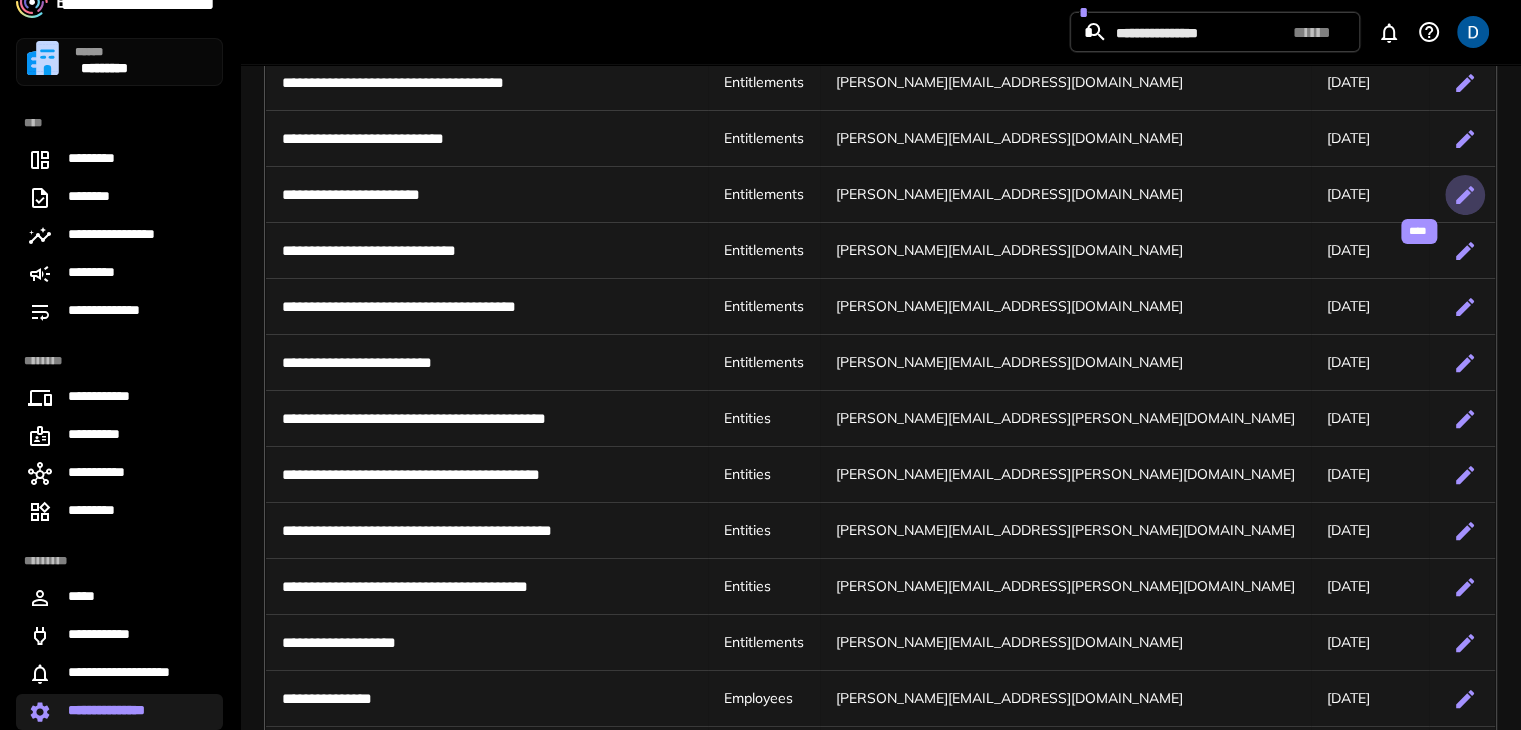 click 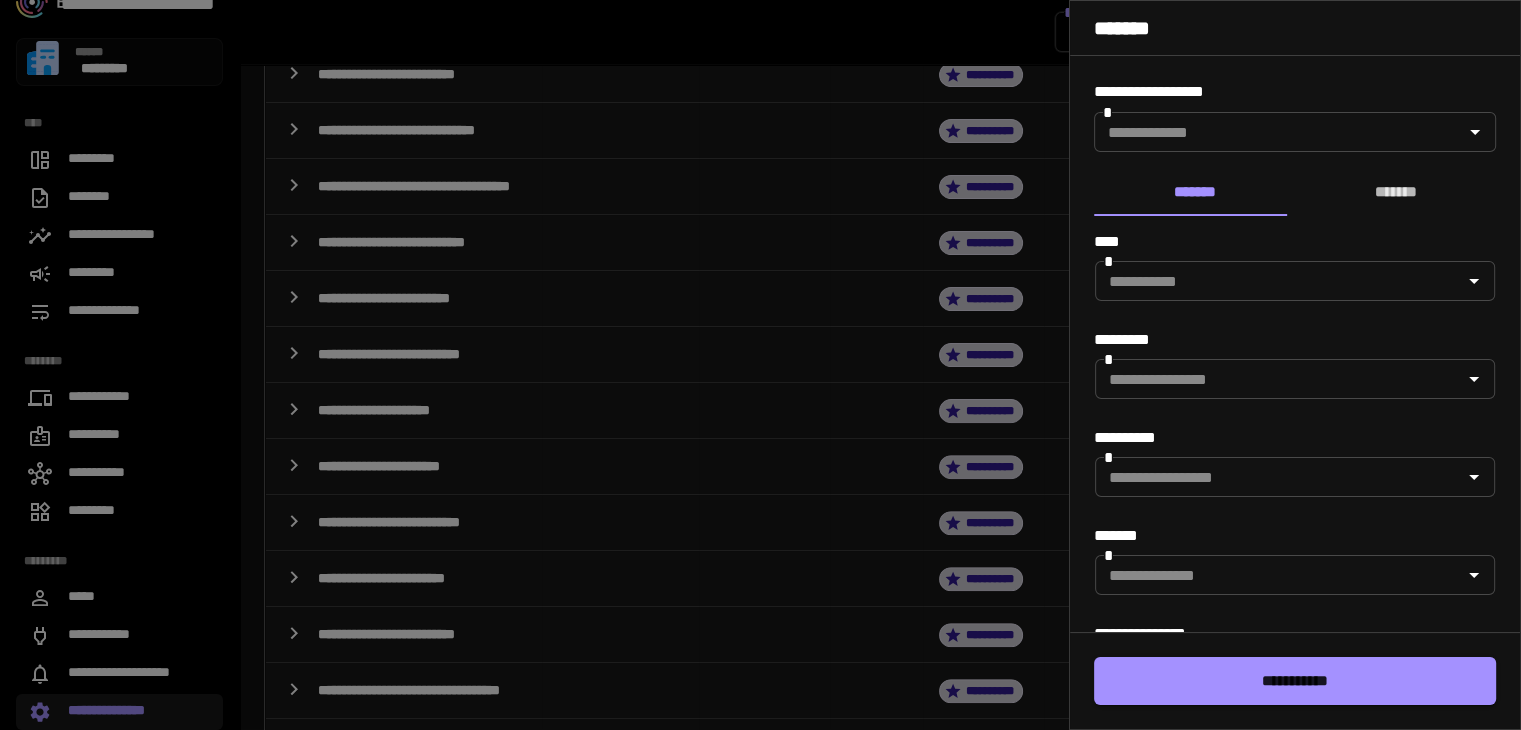 type on "**********" 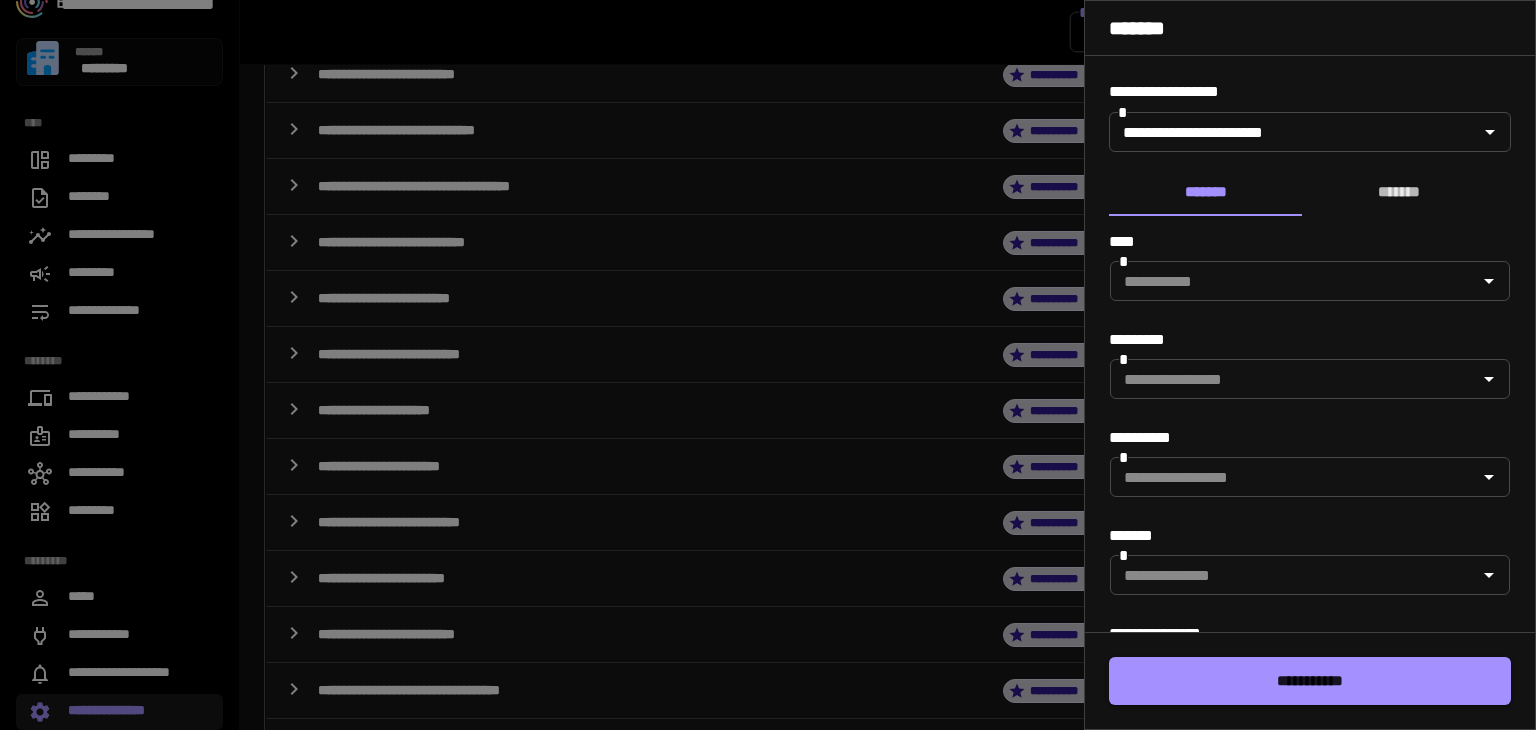 click at bounding box center [768, 365] 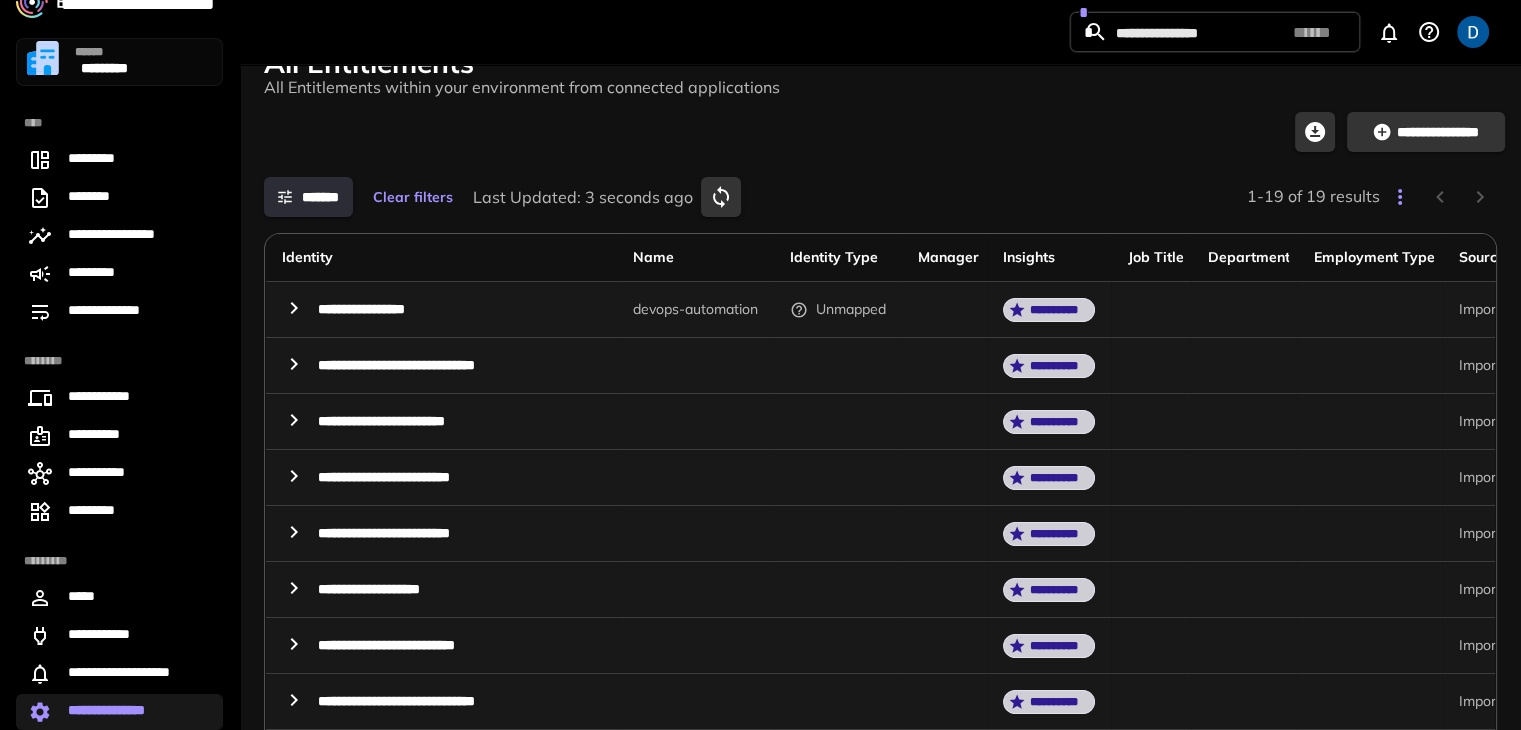scroll, scrollTop: 0, scrollLeft: 0, axis: both 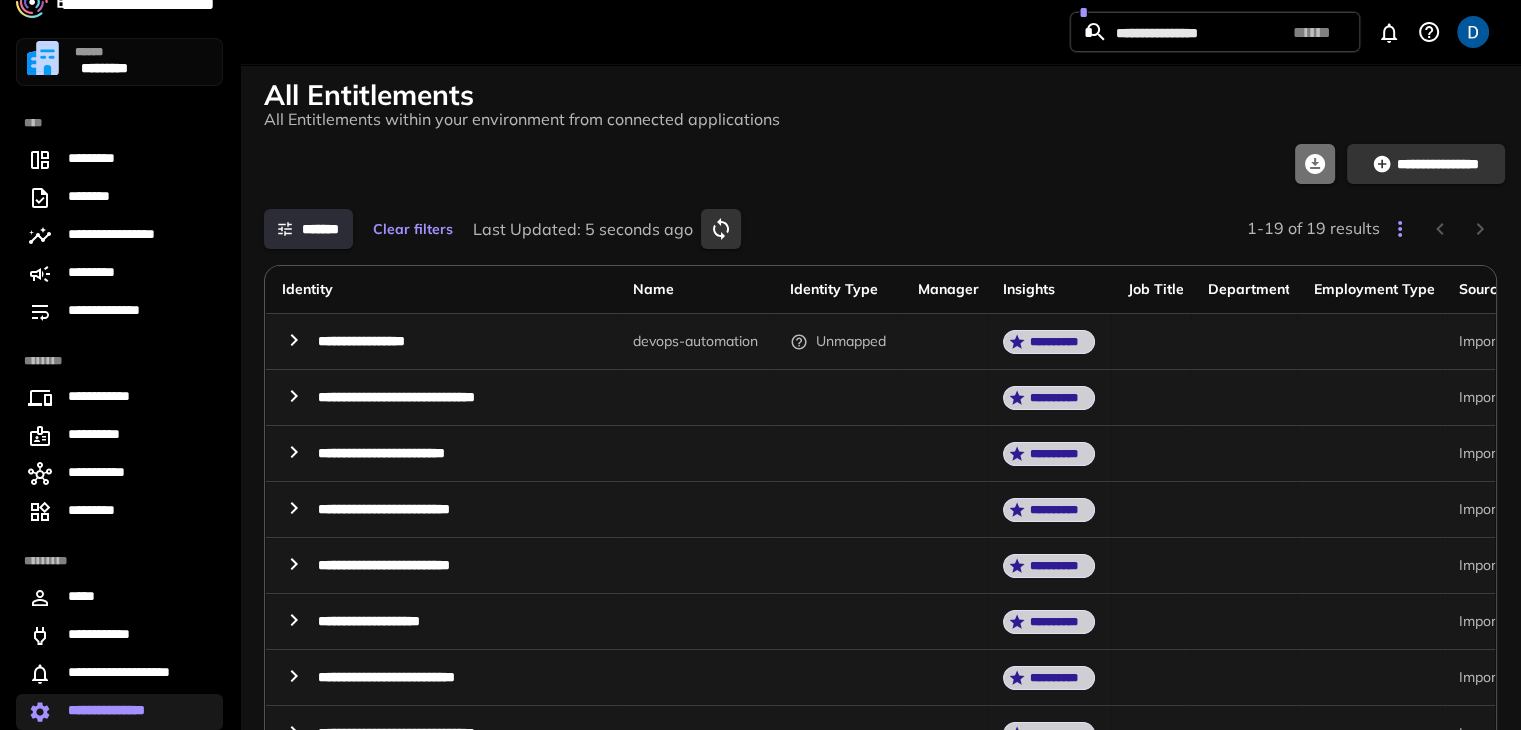 click 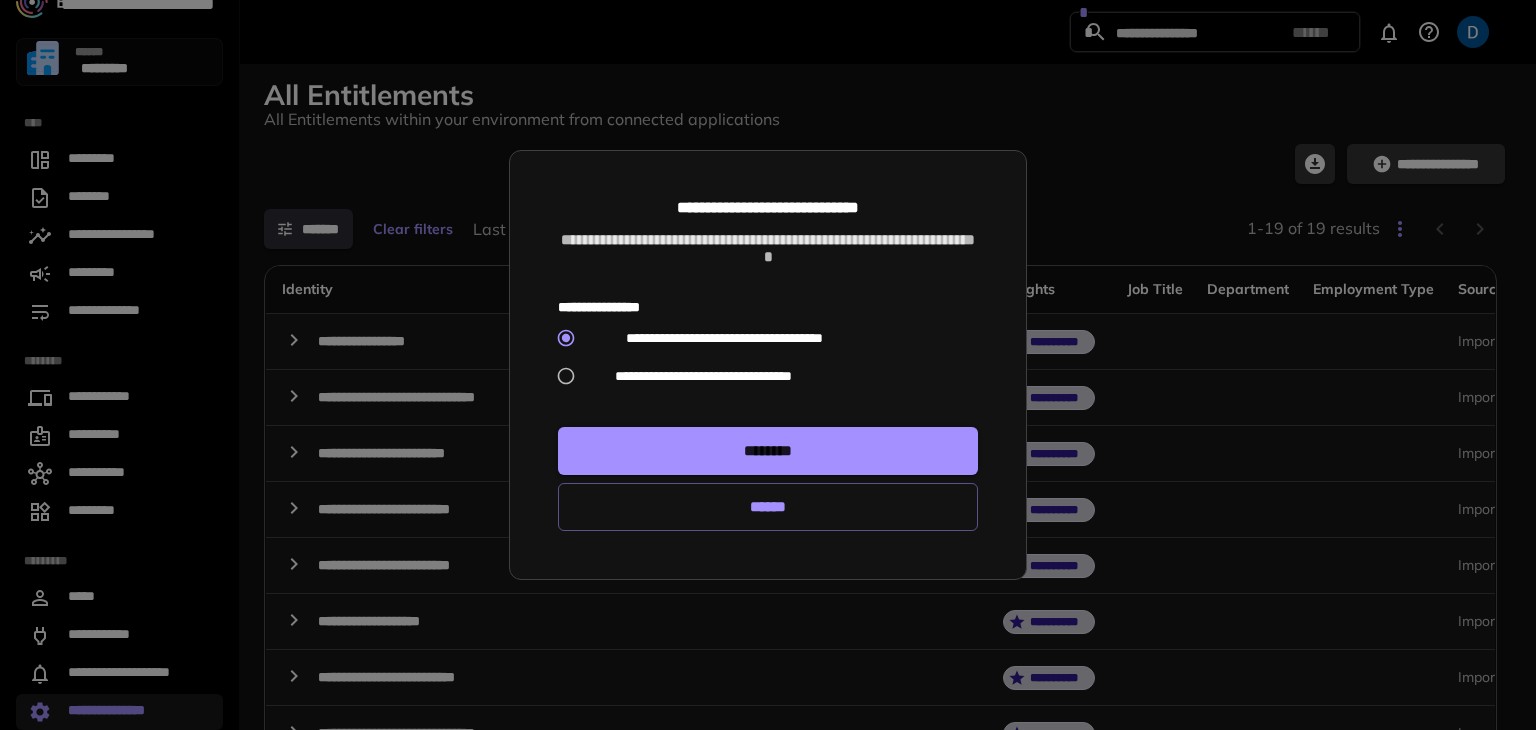 click on "**********" at bounding box center [703, 376] 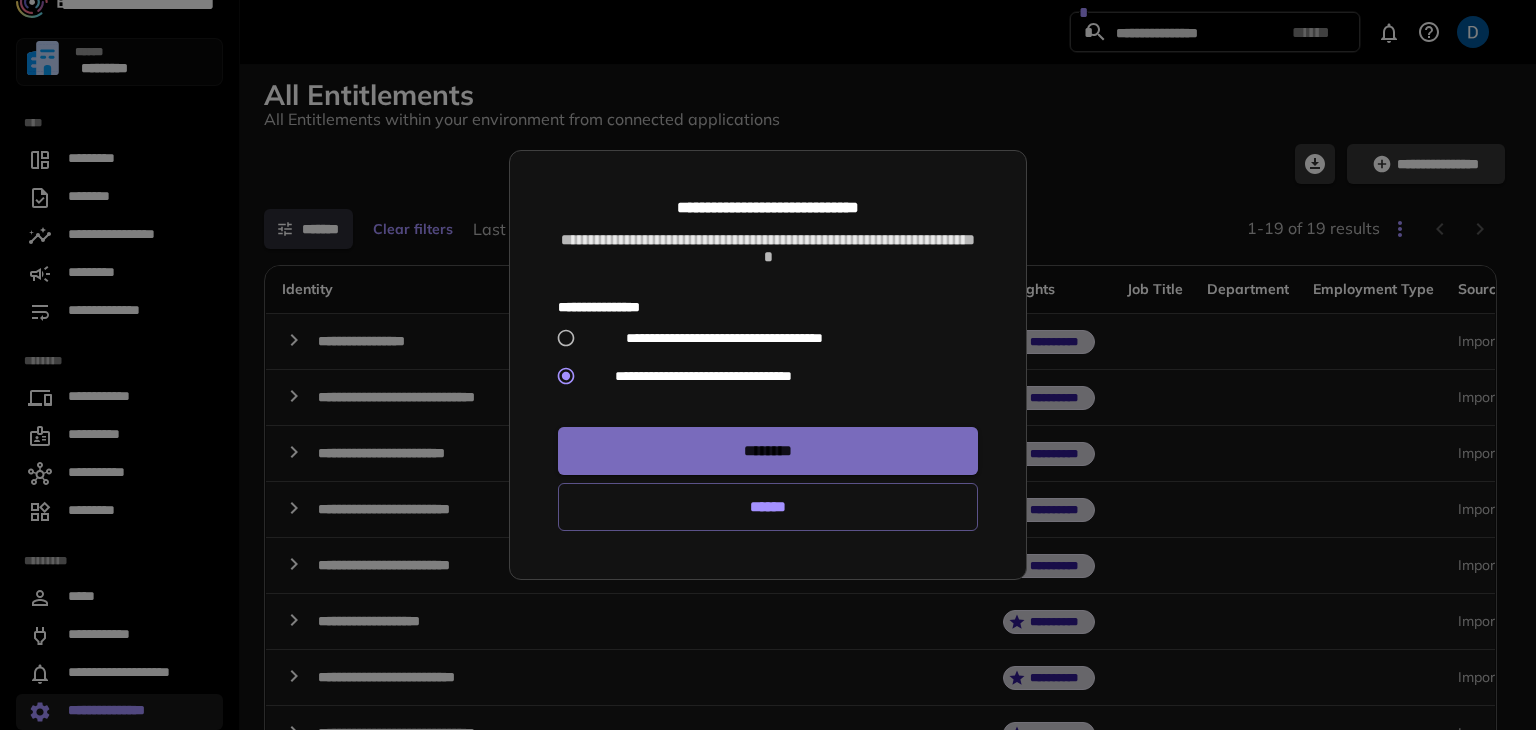 click on "********" at bounding box center (768, 451) 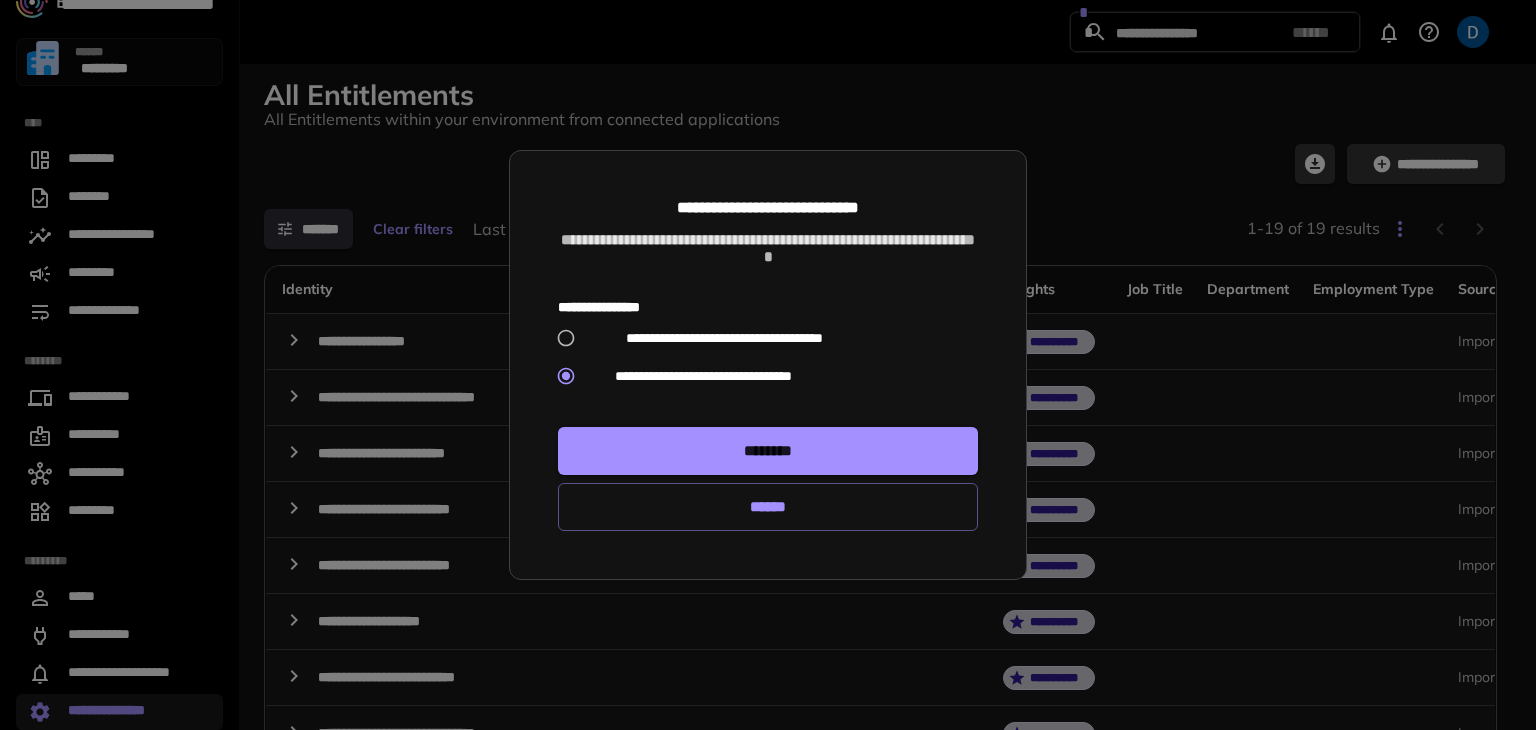 click on "********" at bounding box center [768, 451] 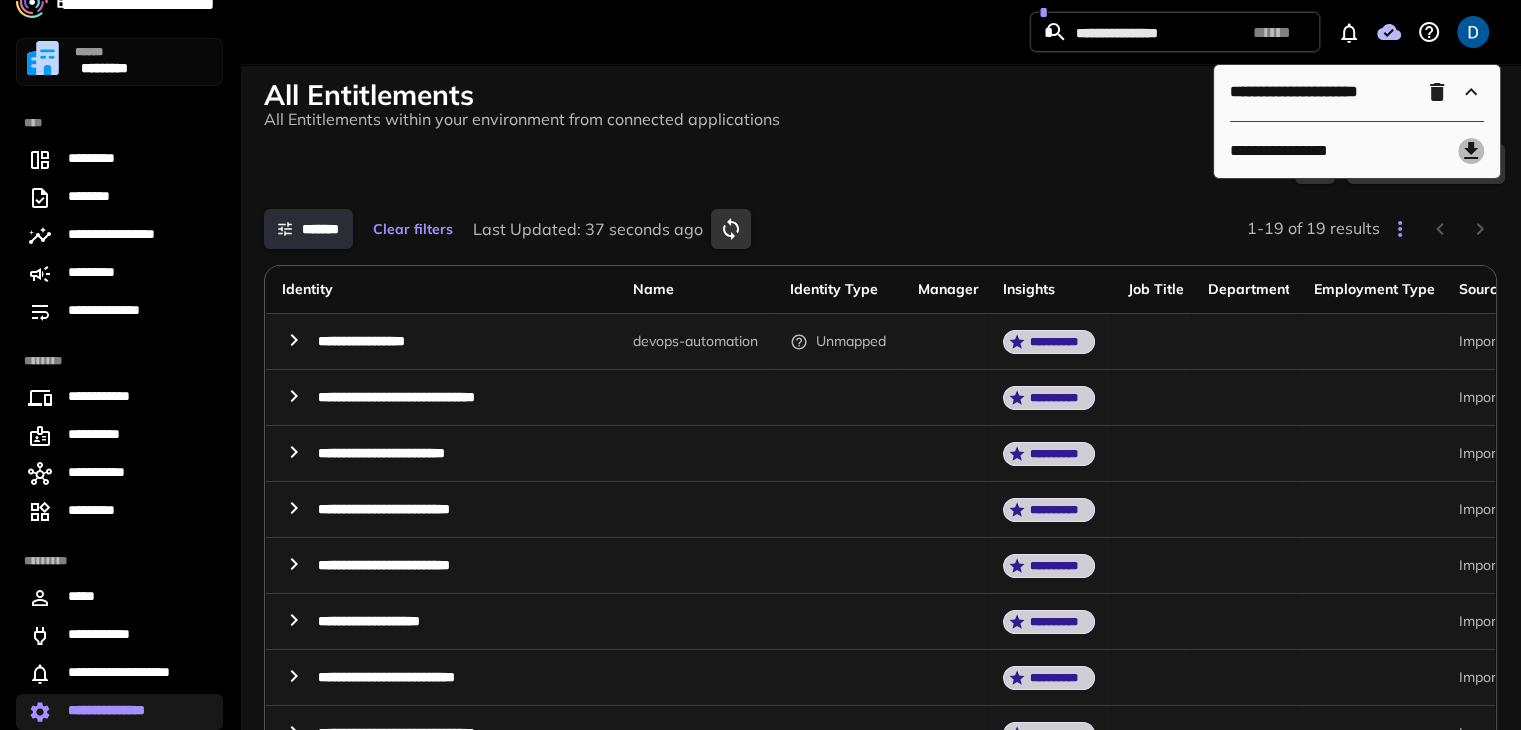click 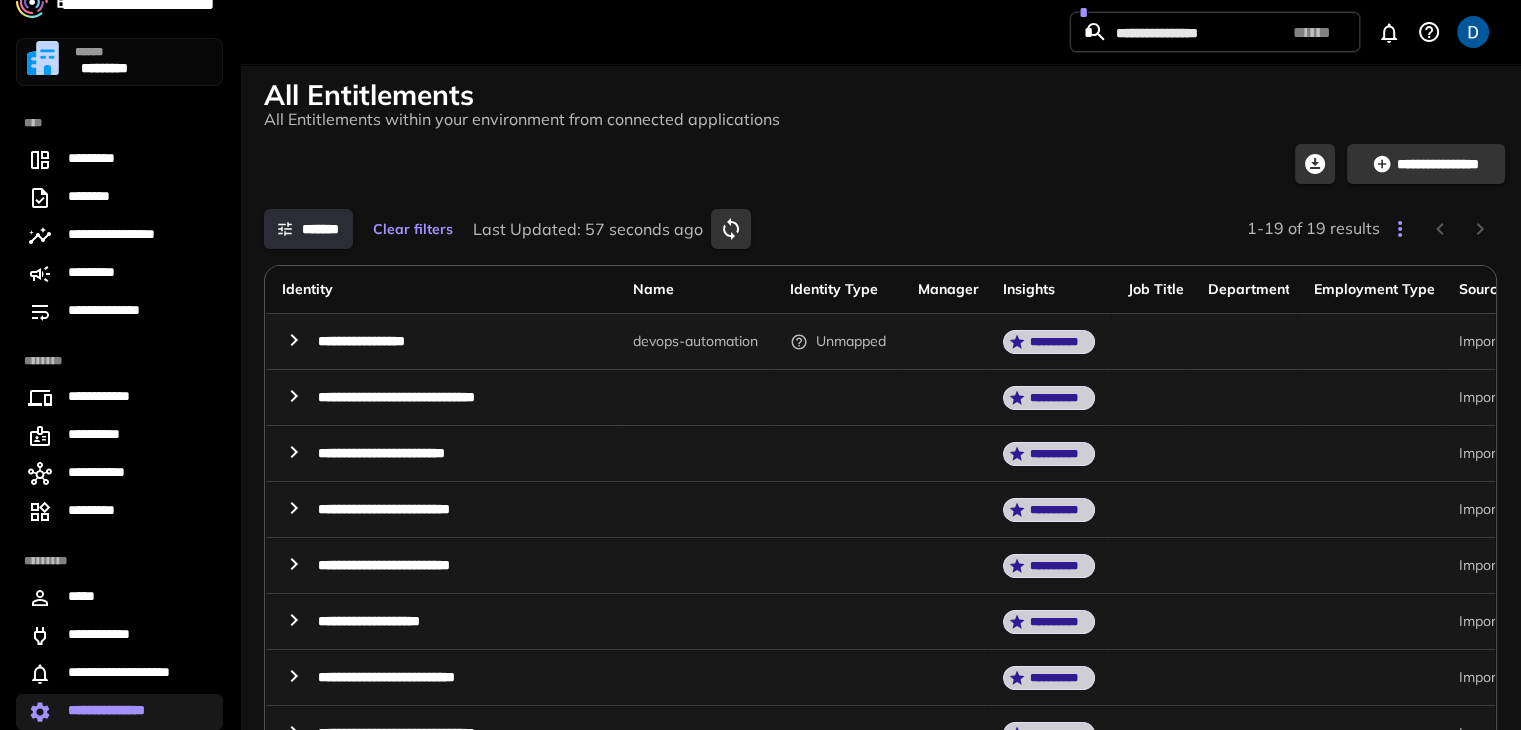 click on "**********" at bounding box center [117, 712] 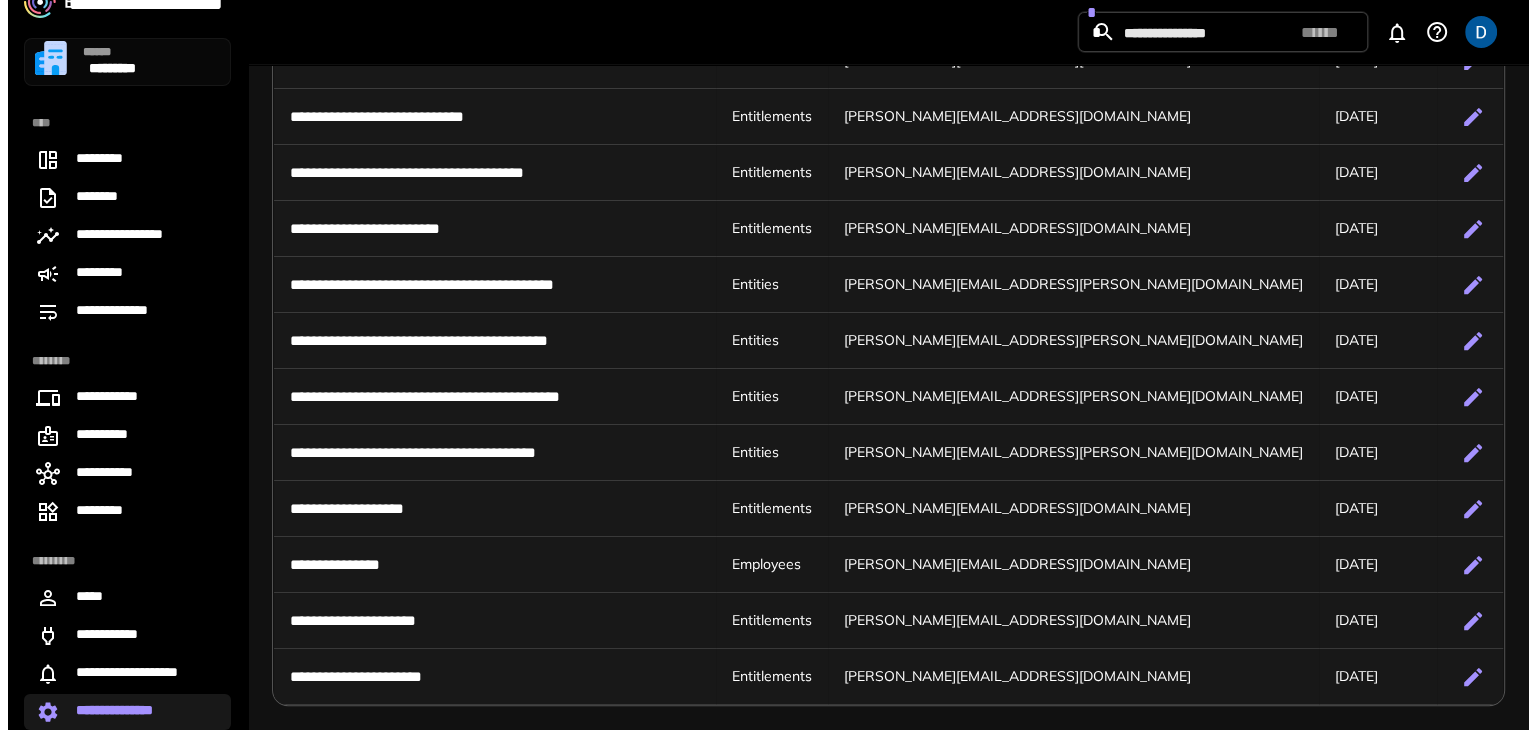 scroll, scrollTop: 592, scrollLeft: 0, axis: vertical 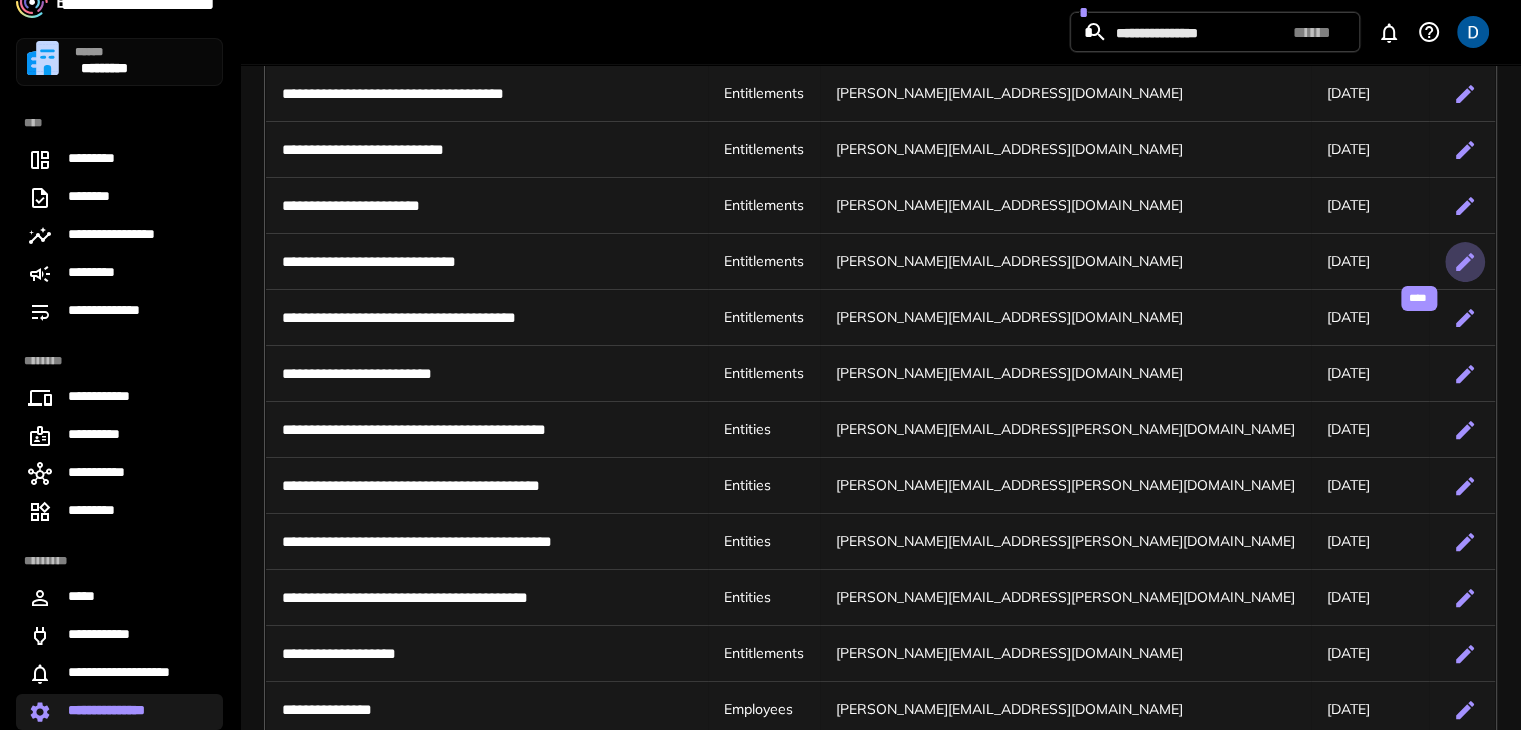 click 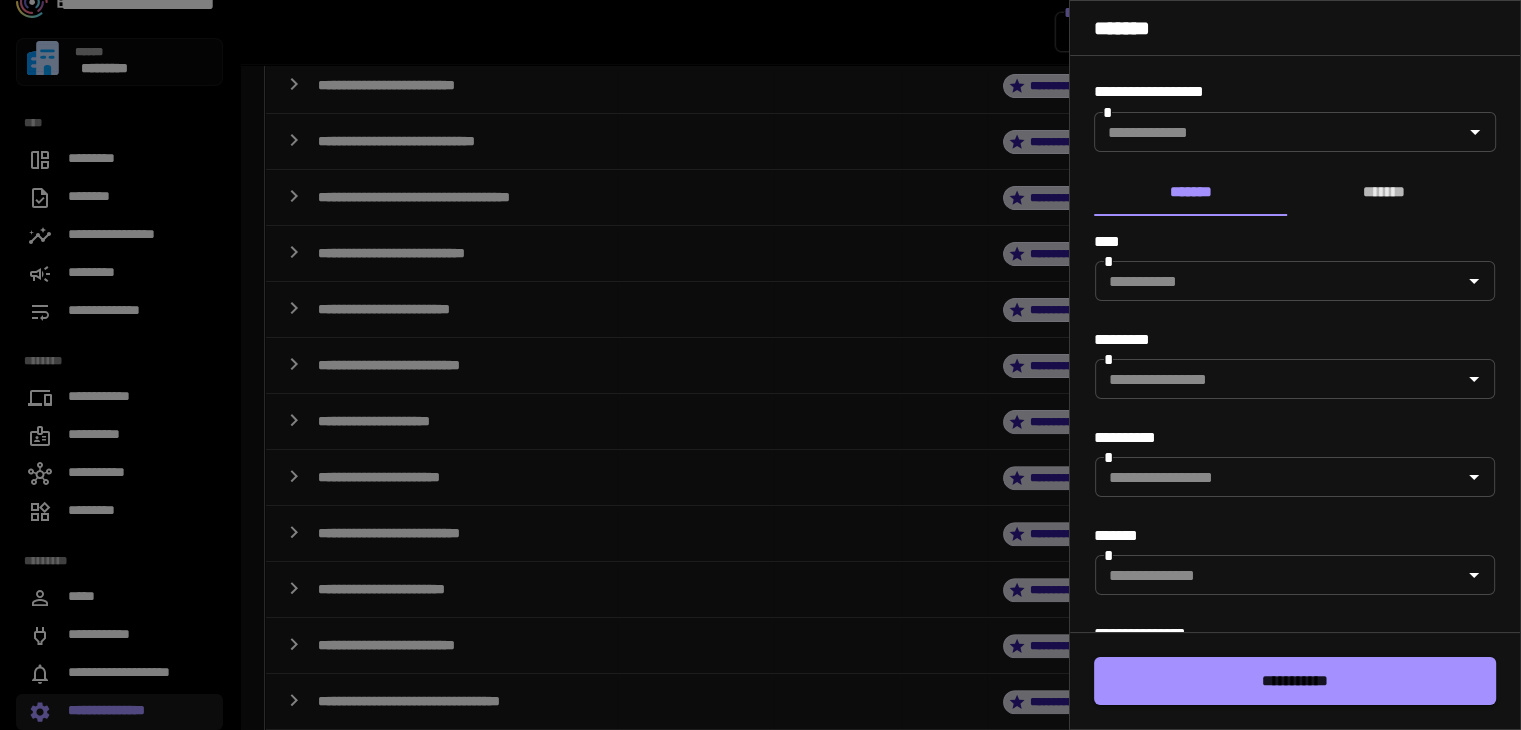 type on "**********" 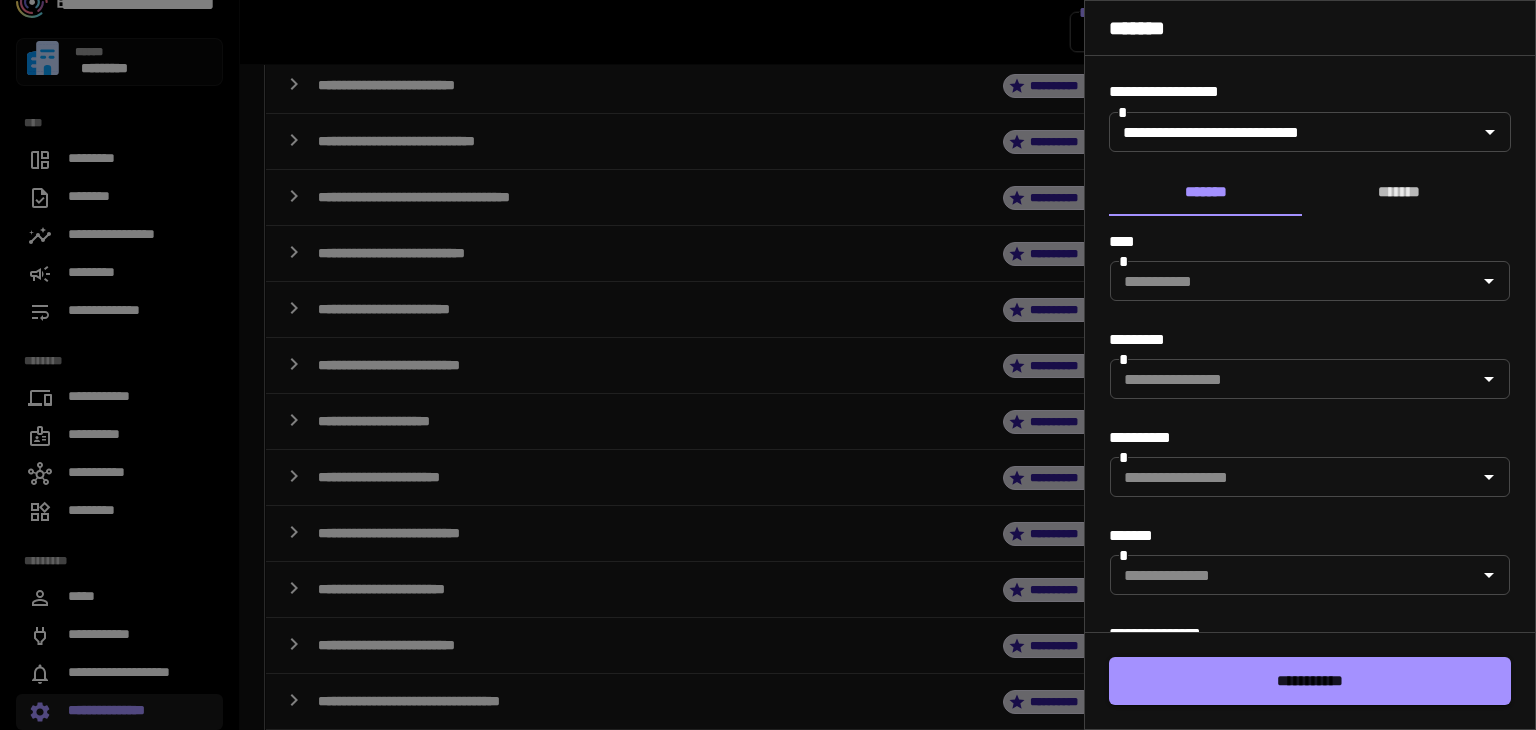 click at bounding box center (768, 365) 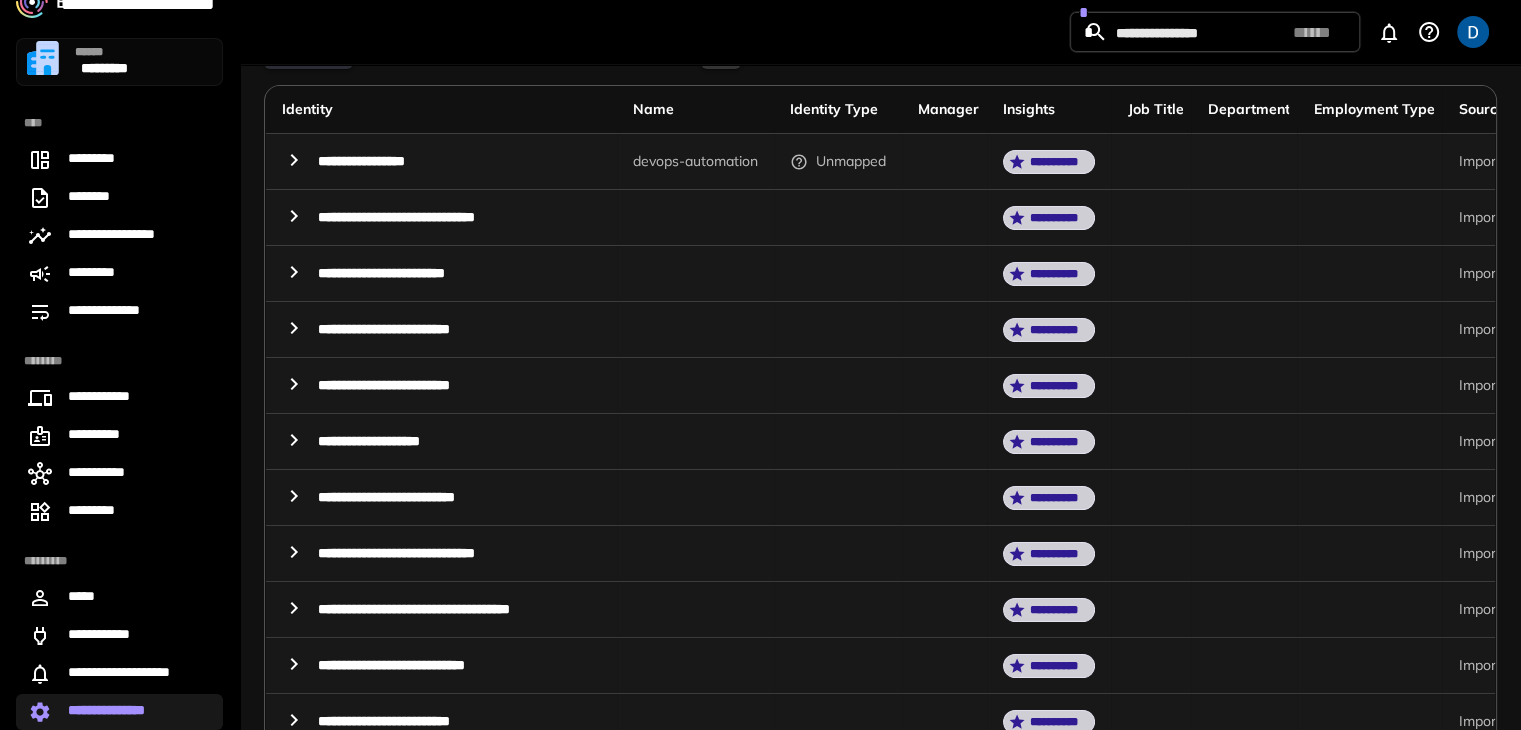 scroll, scrollTop: 0, scrollLeft: 0, axis: both 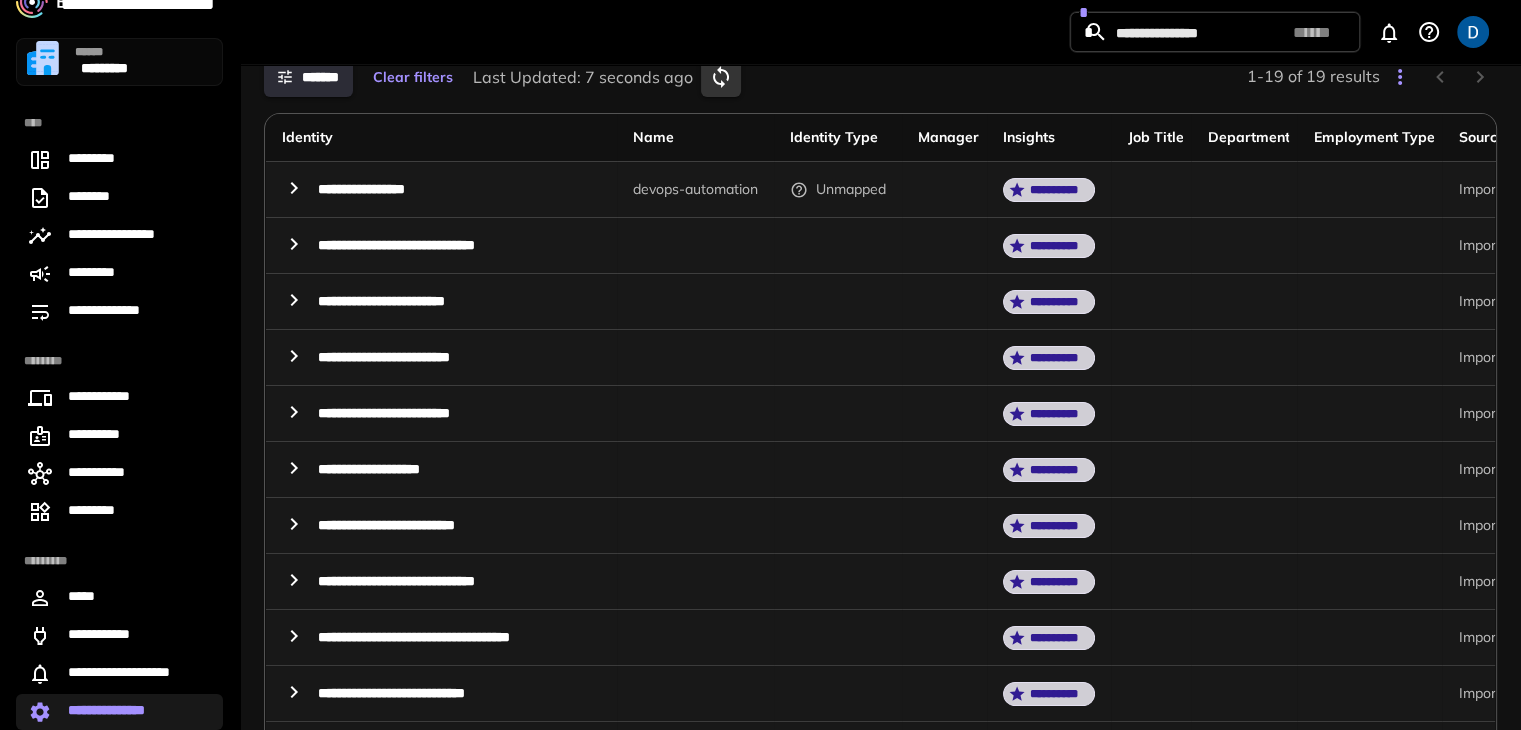 click on "**********" at bounding box center (117, 712) 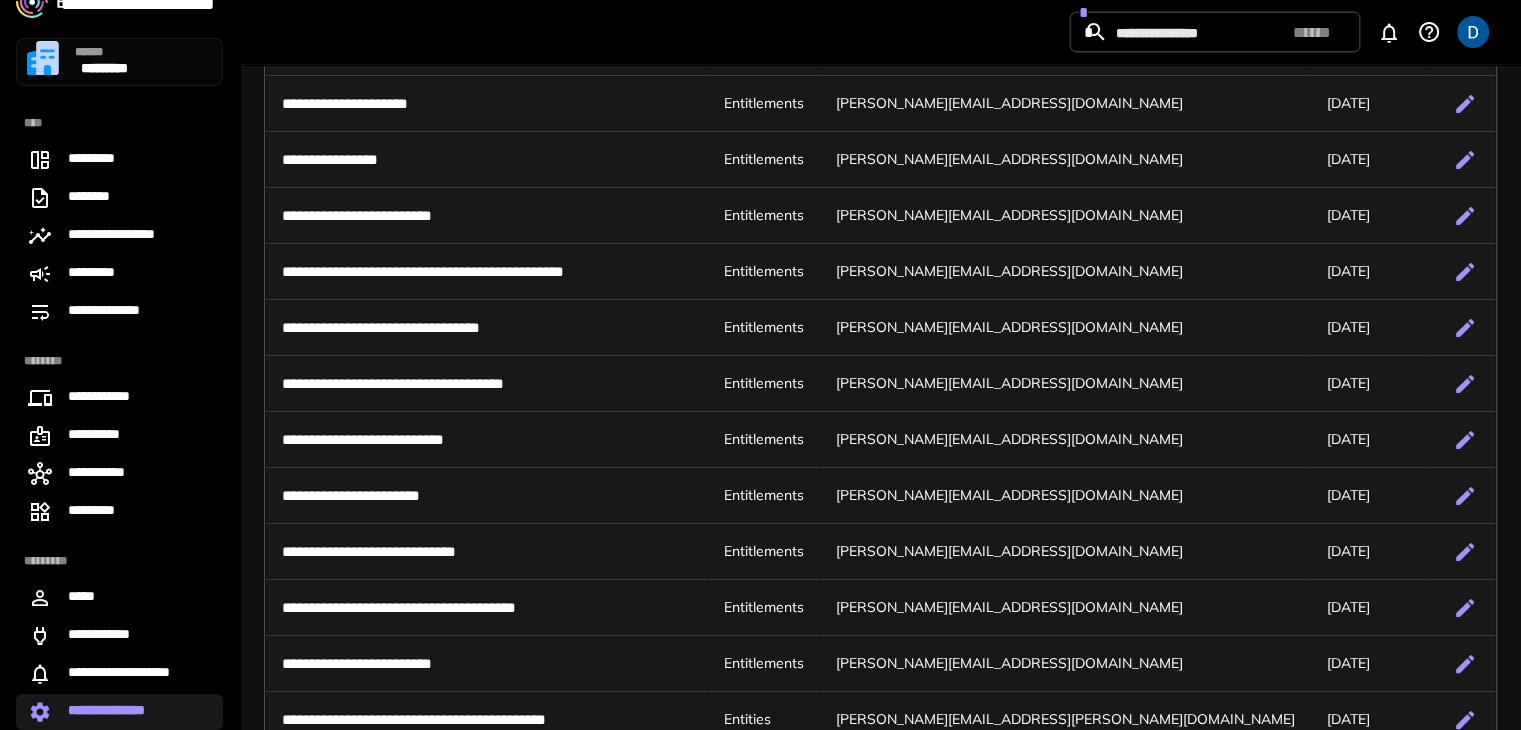 scroll, scrollTop: 303, scrollLeft: 0, axis: vertical 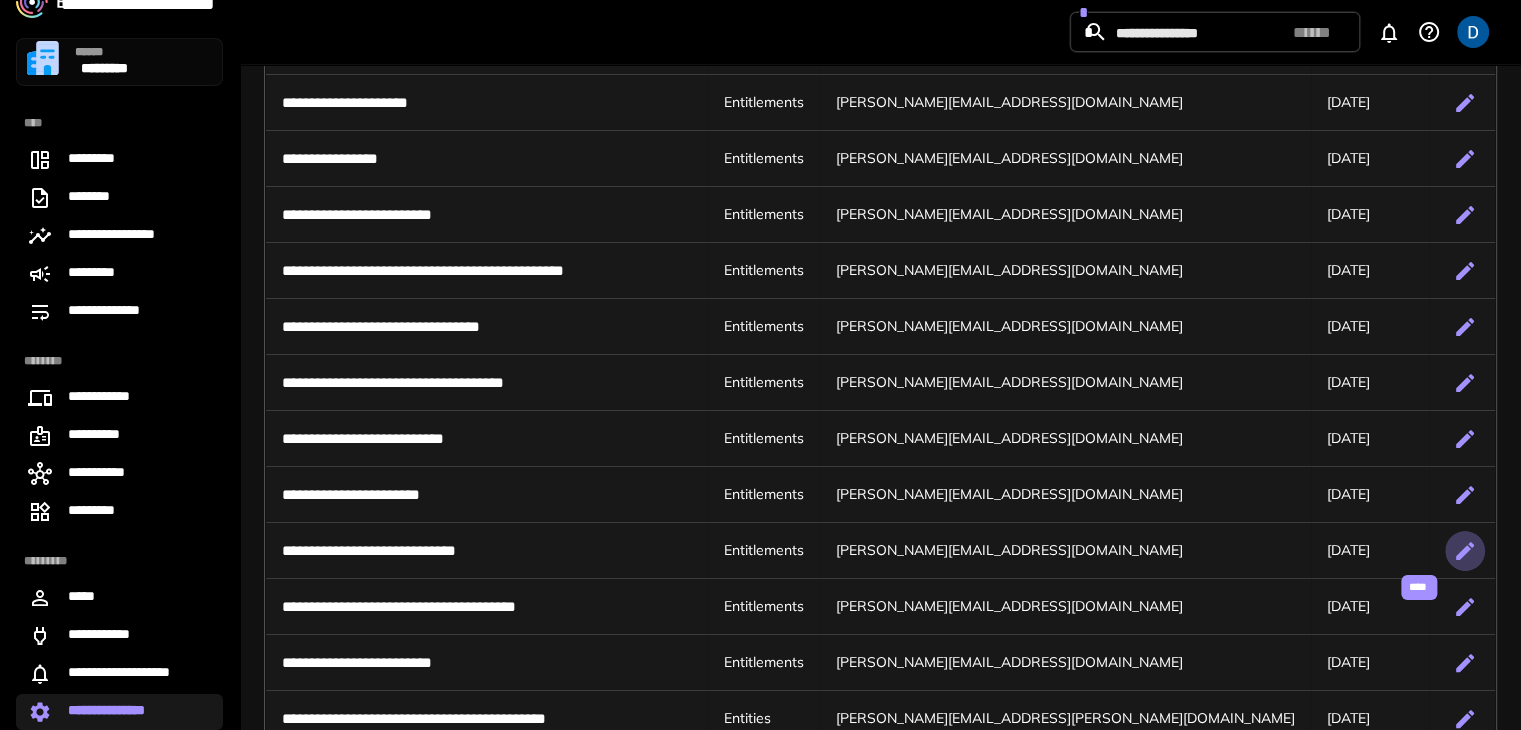 click at bounding box center [1465, 551] 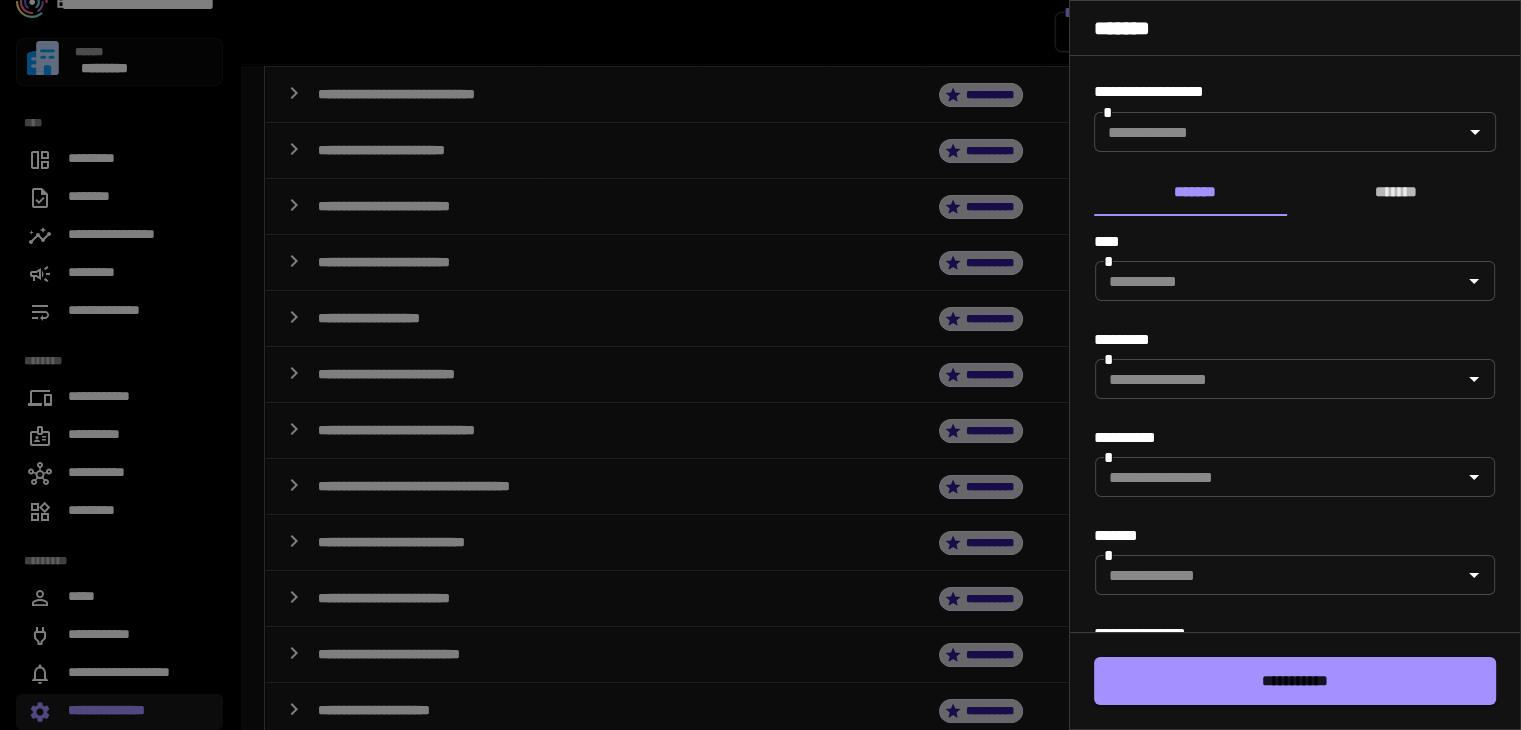 type on "**********" 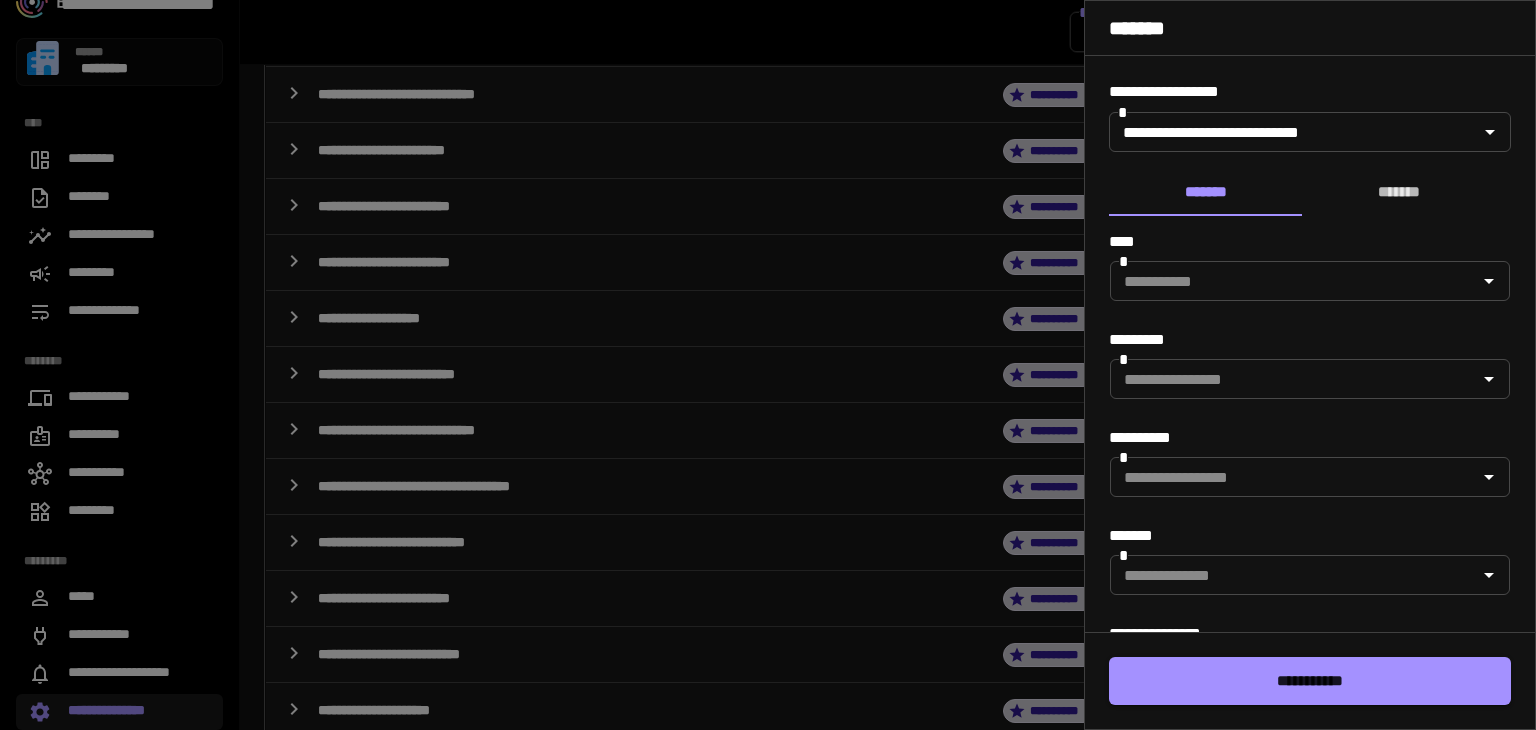 click at bounding box center [768, 365] 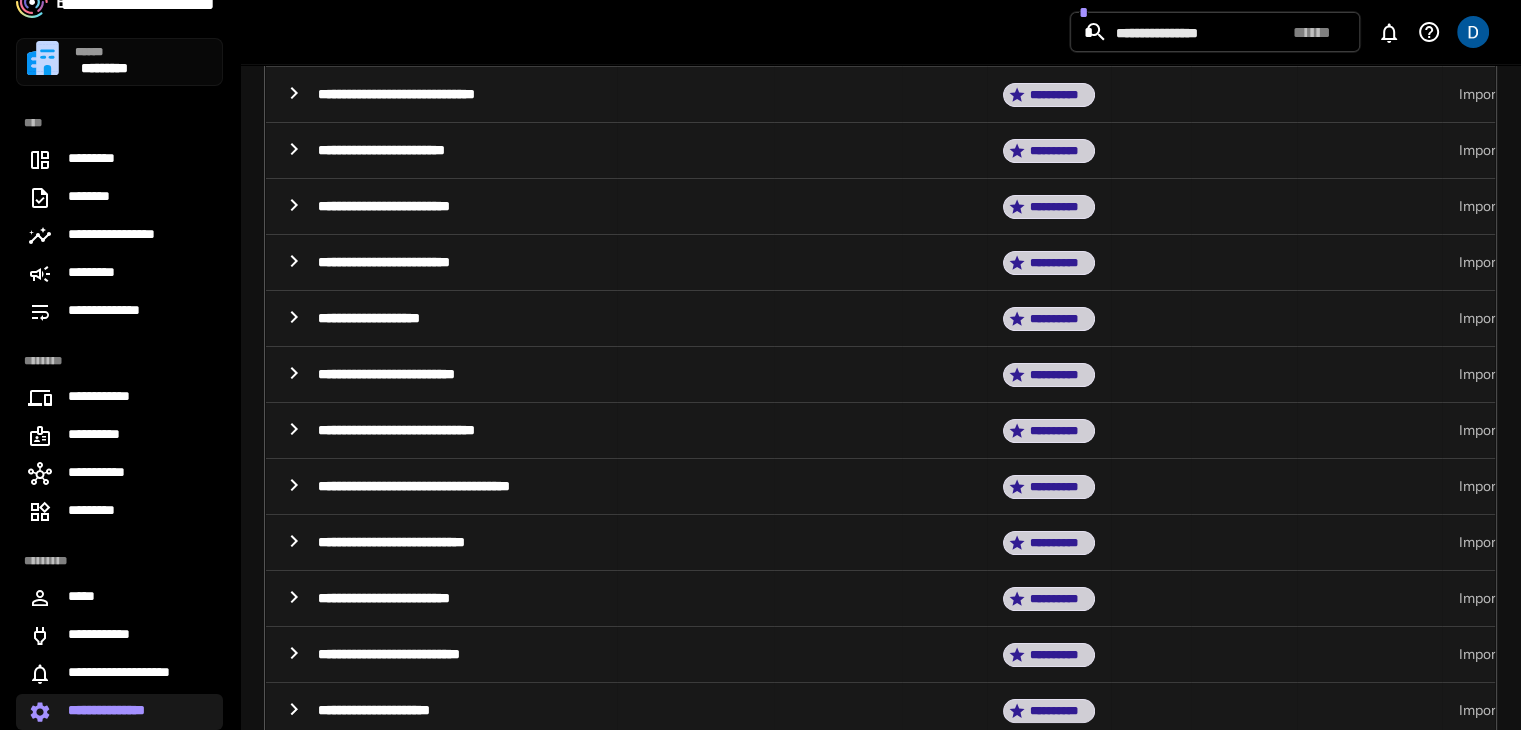 scroll, scrollTop: 0, scrollLeft: 0, axis: both 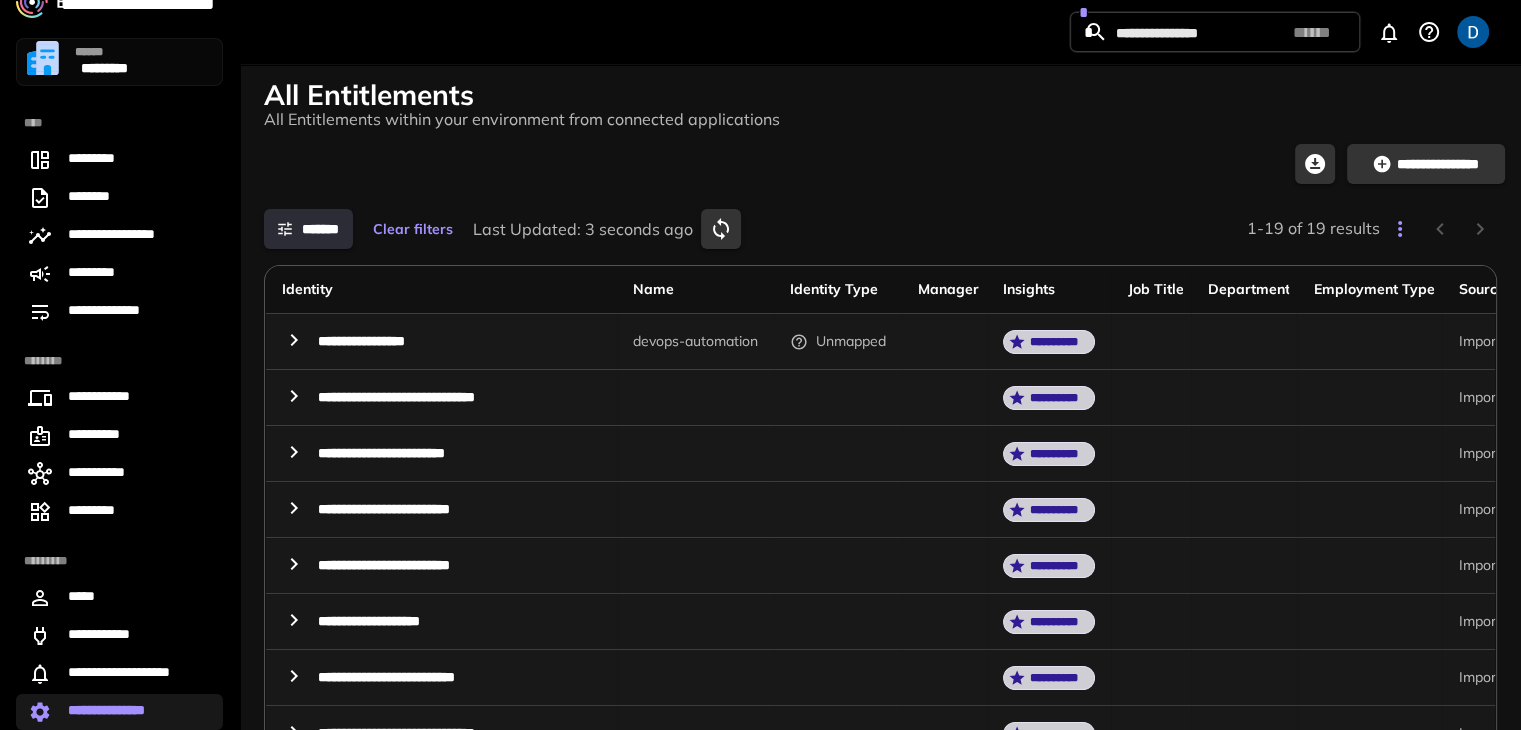 click at bounding box center [1315, 164] 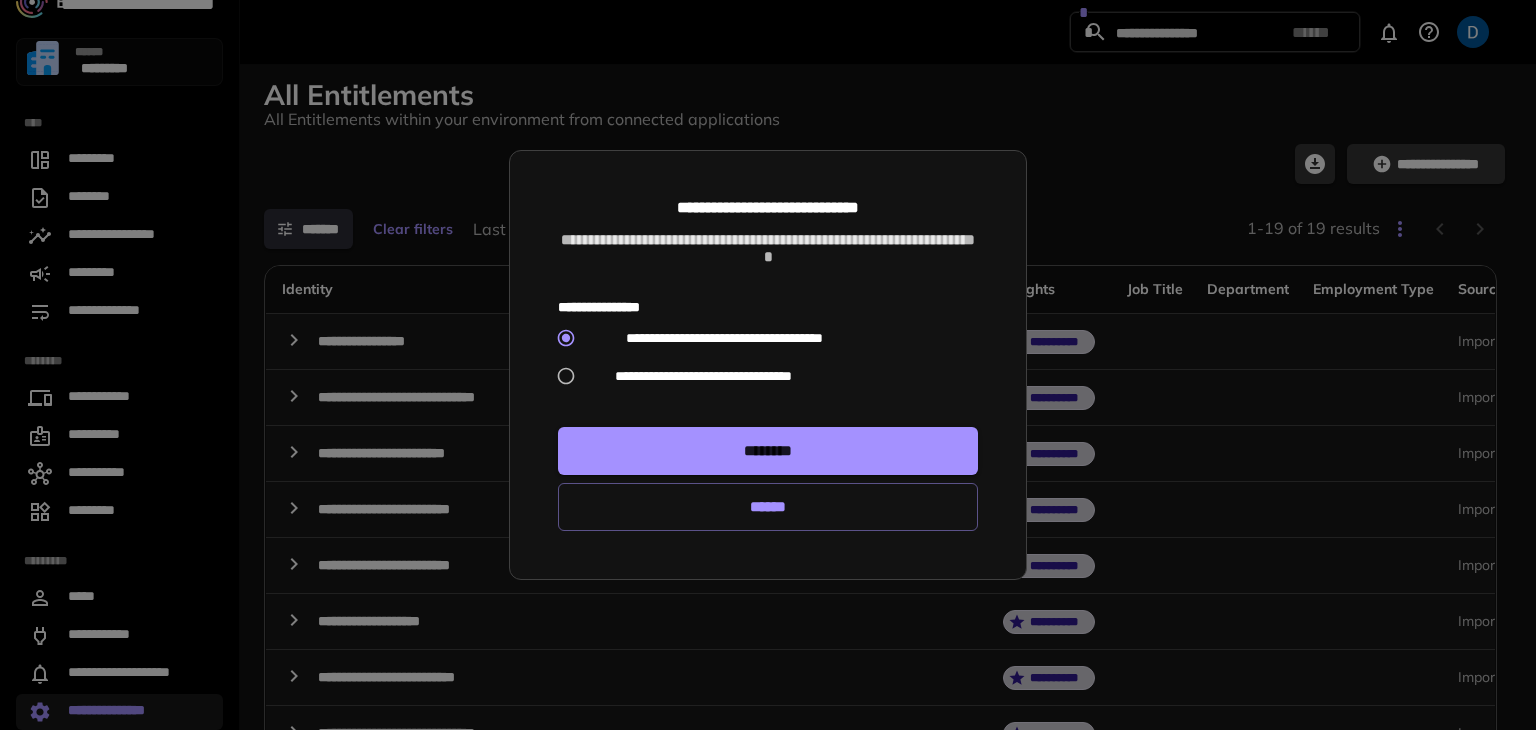 click on "**********" at bounding box center (703, 376) 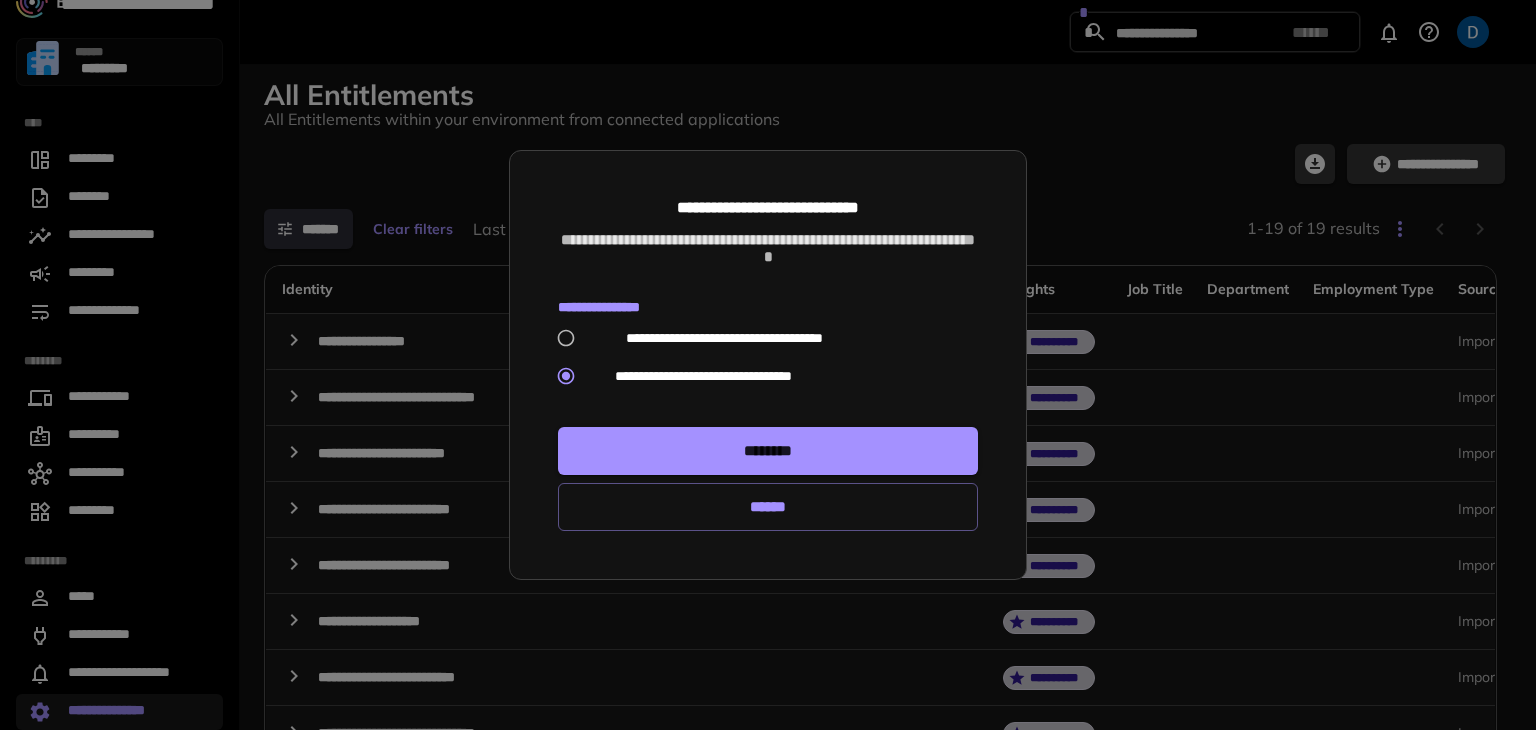 click on "********" at bounding box center [768, 451] 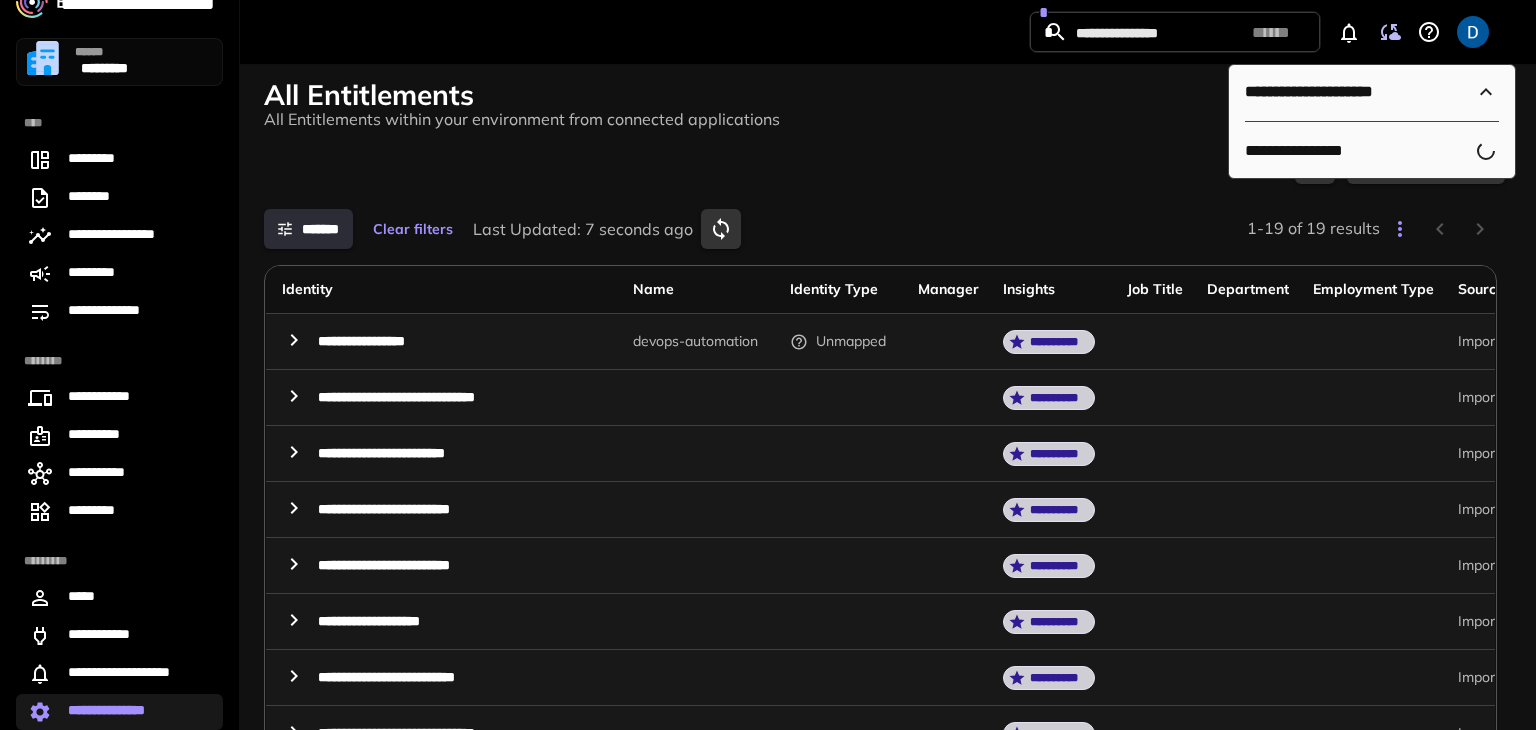 click on "********" at bounding box center [768, 451] 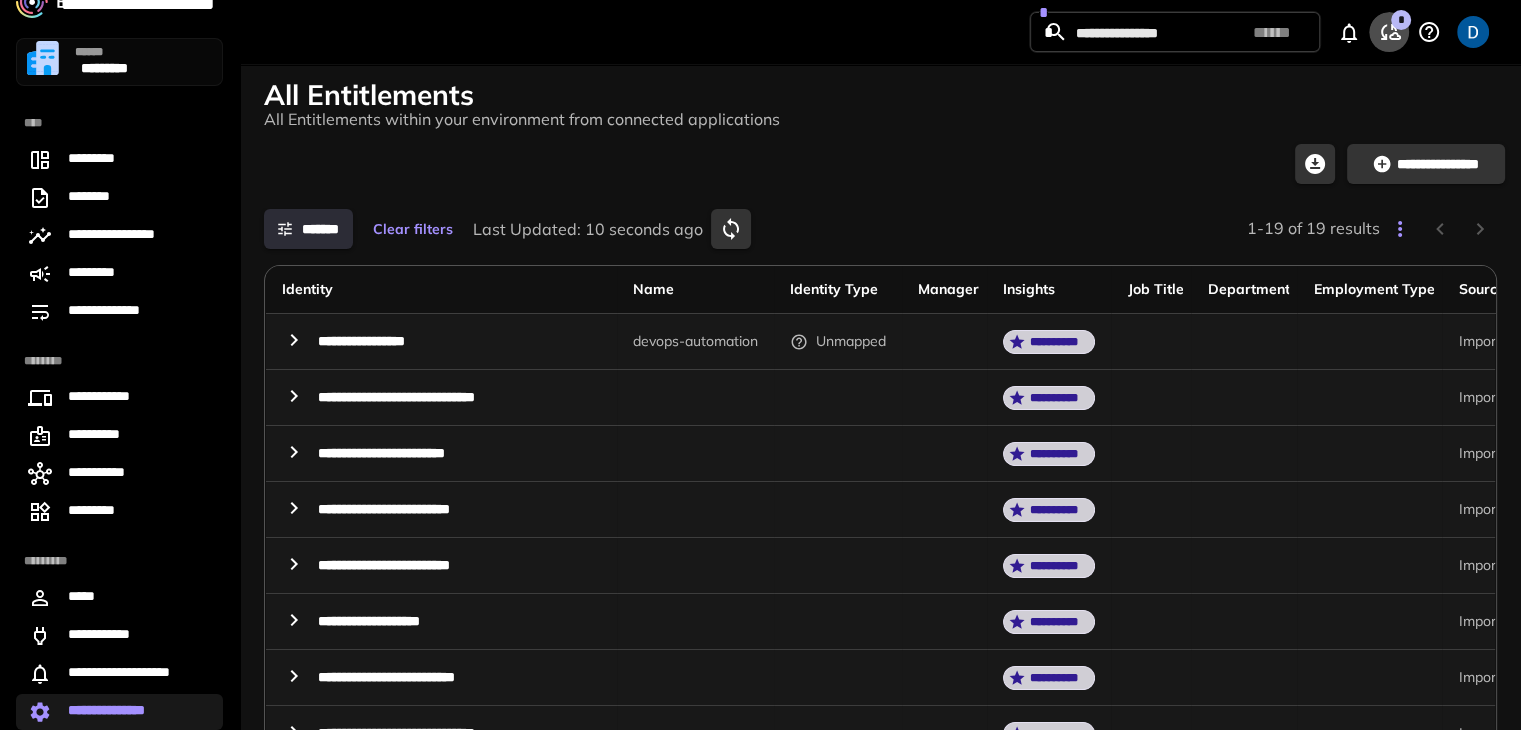 click on "*" at bounding box center [1401, 20] 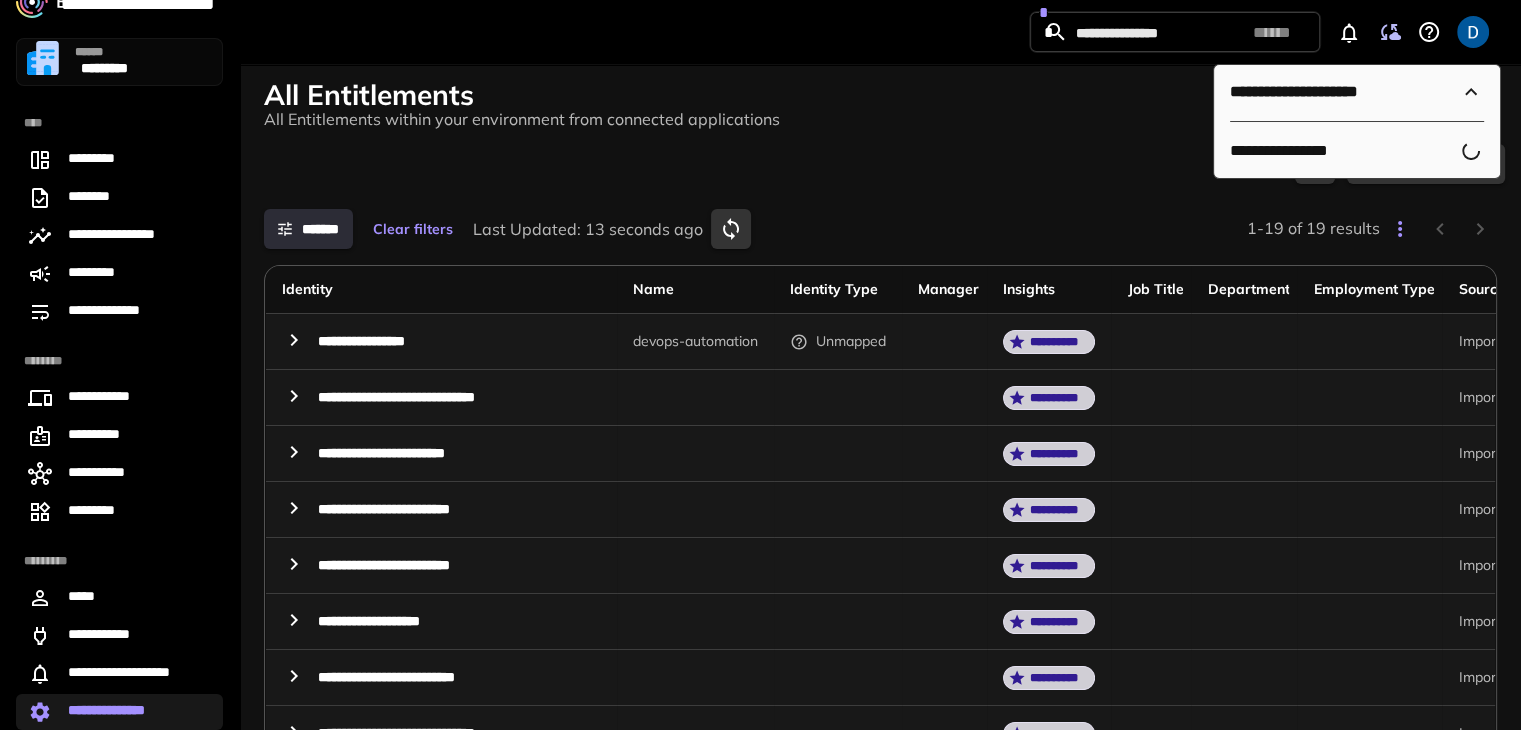 click on "**********" at bounding box center [119, 712] 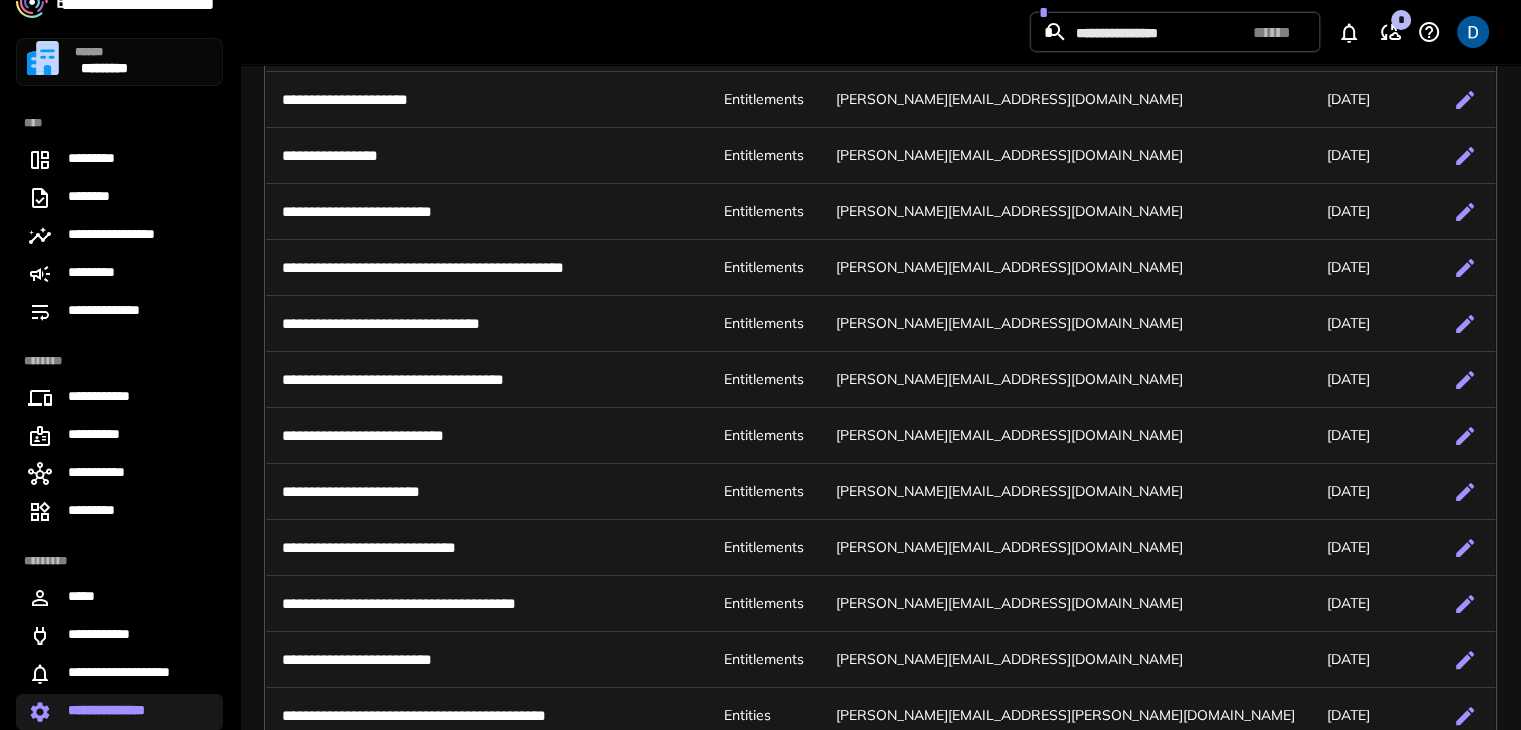 scroll, scrollTop: 359, scrollLeft: 0, axis: vertical 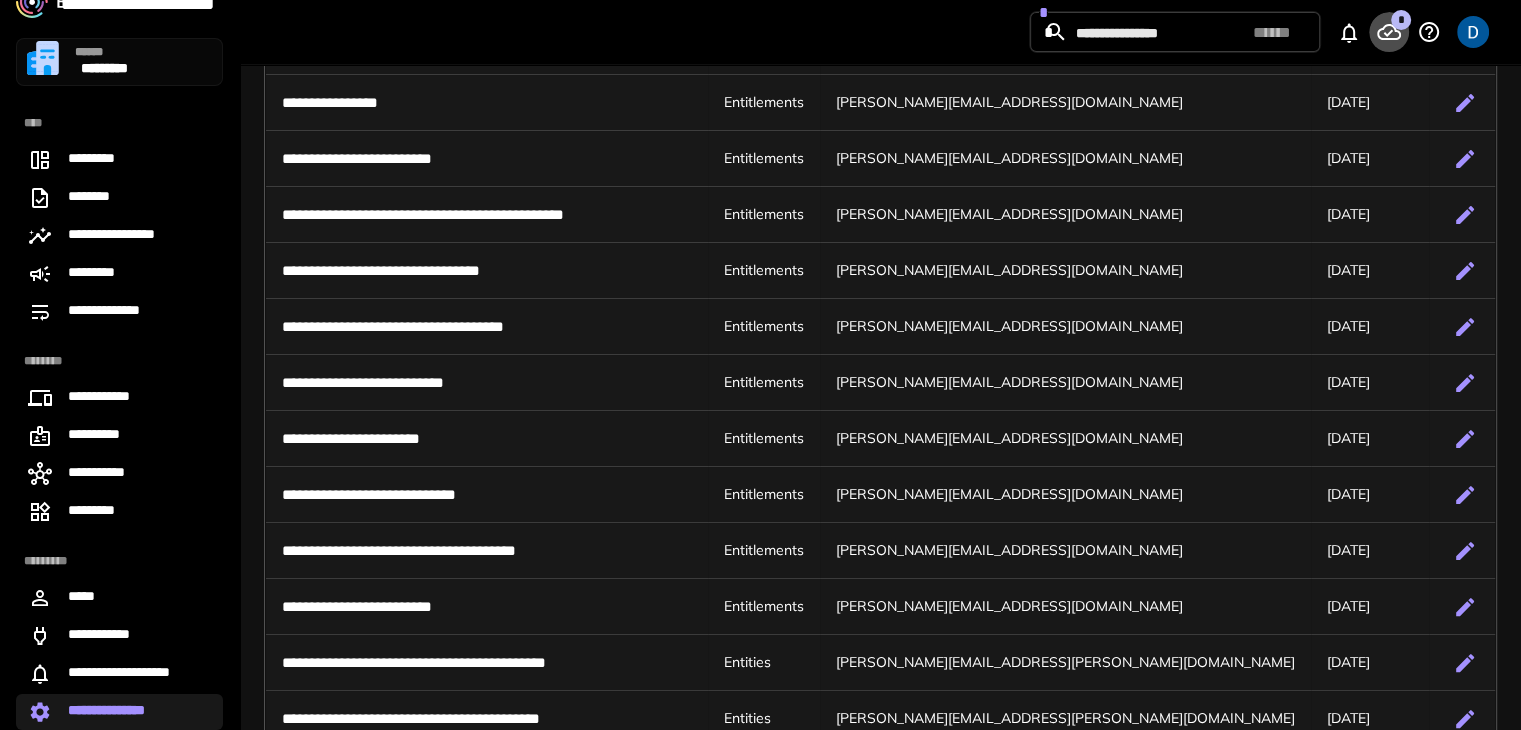 click 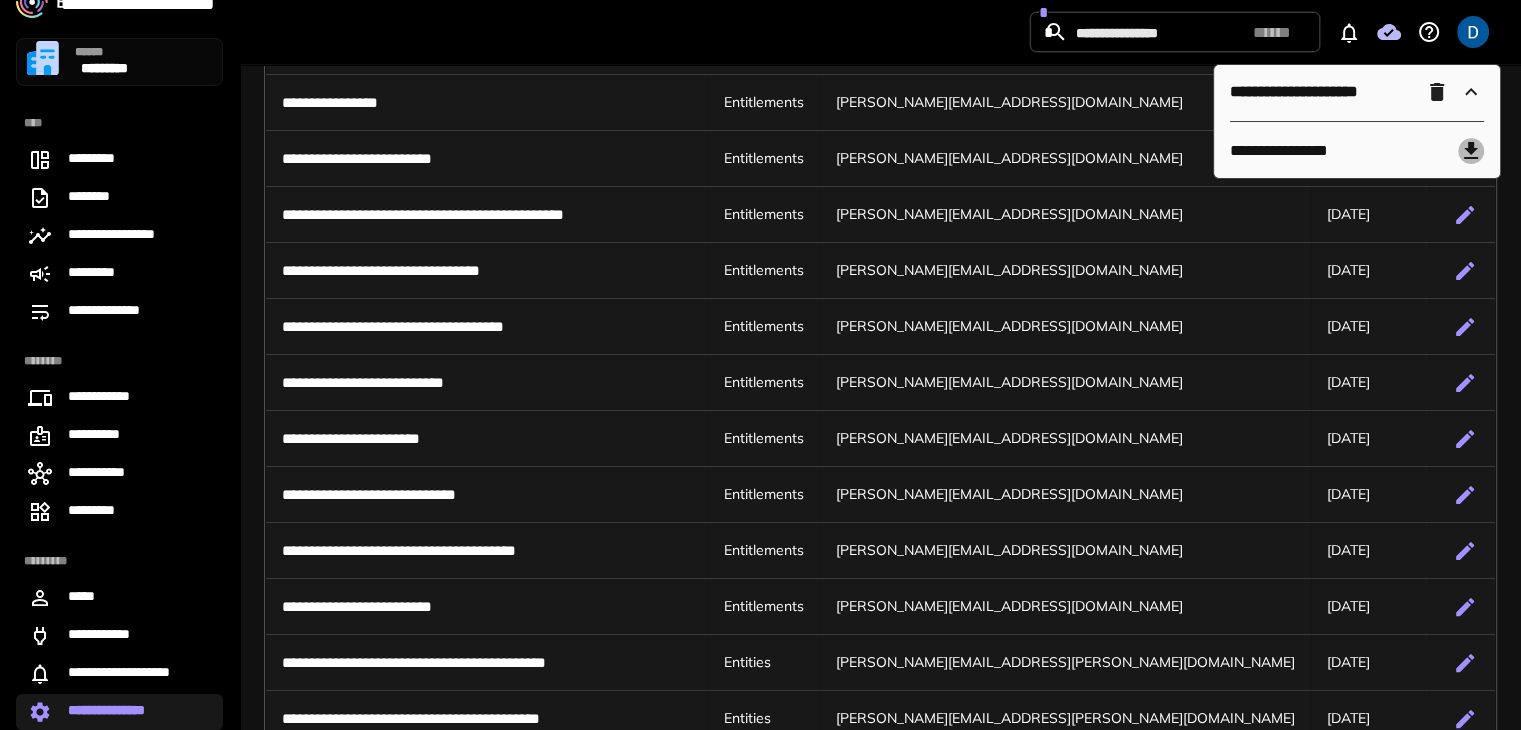 click 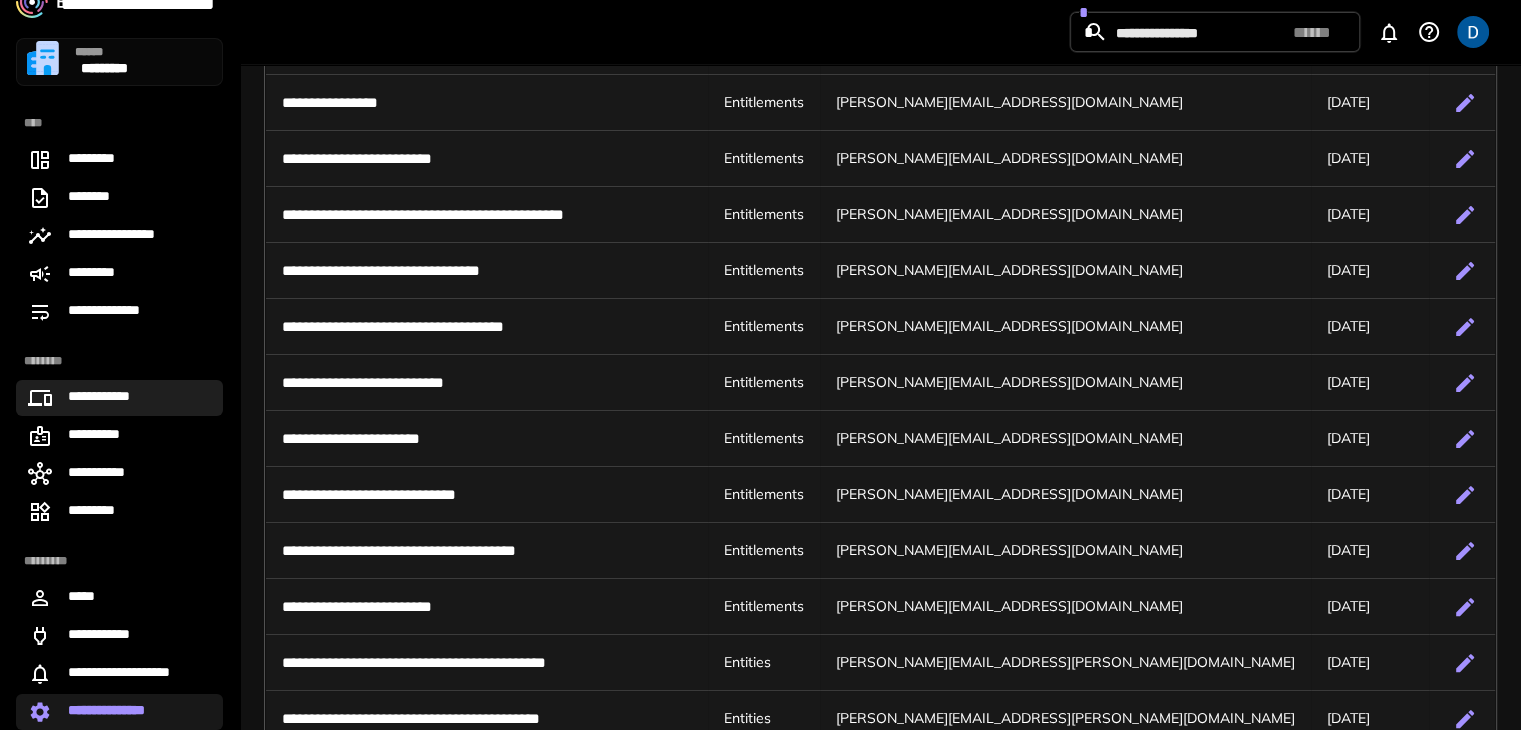 click on "**********" at bounding box center (119, 398) 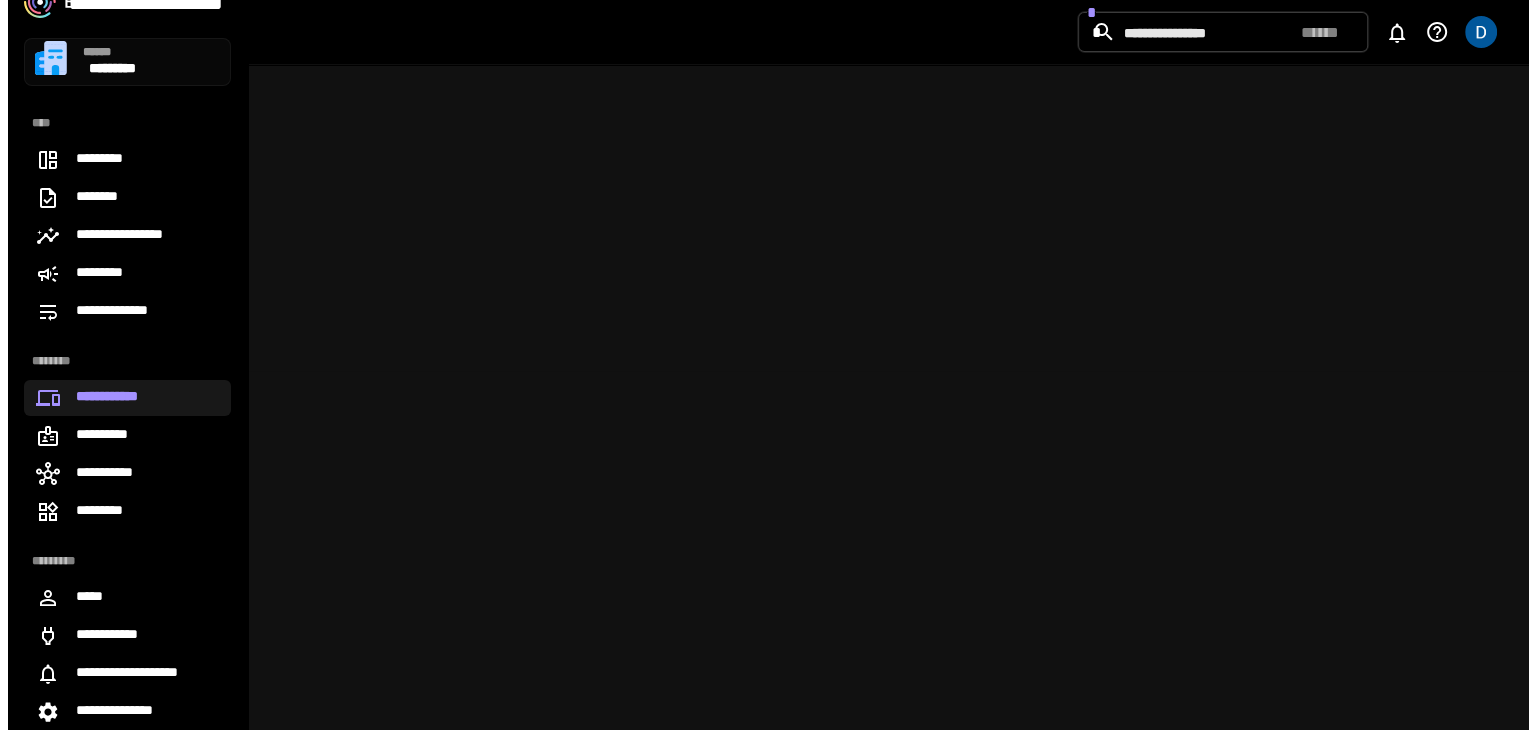 scroll, scrollTop: 0, scrollLeft: 0, axis: both 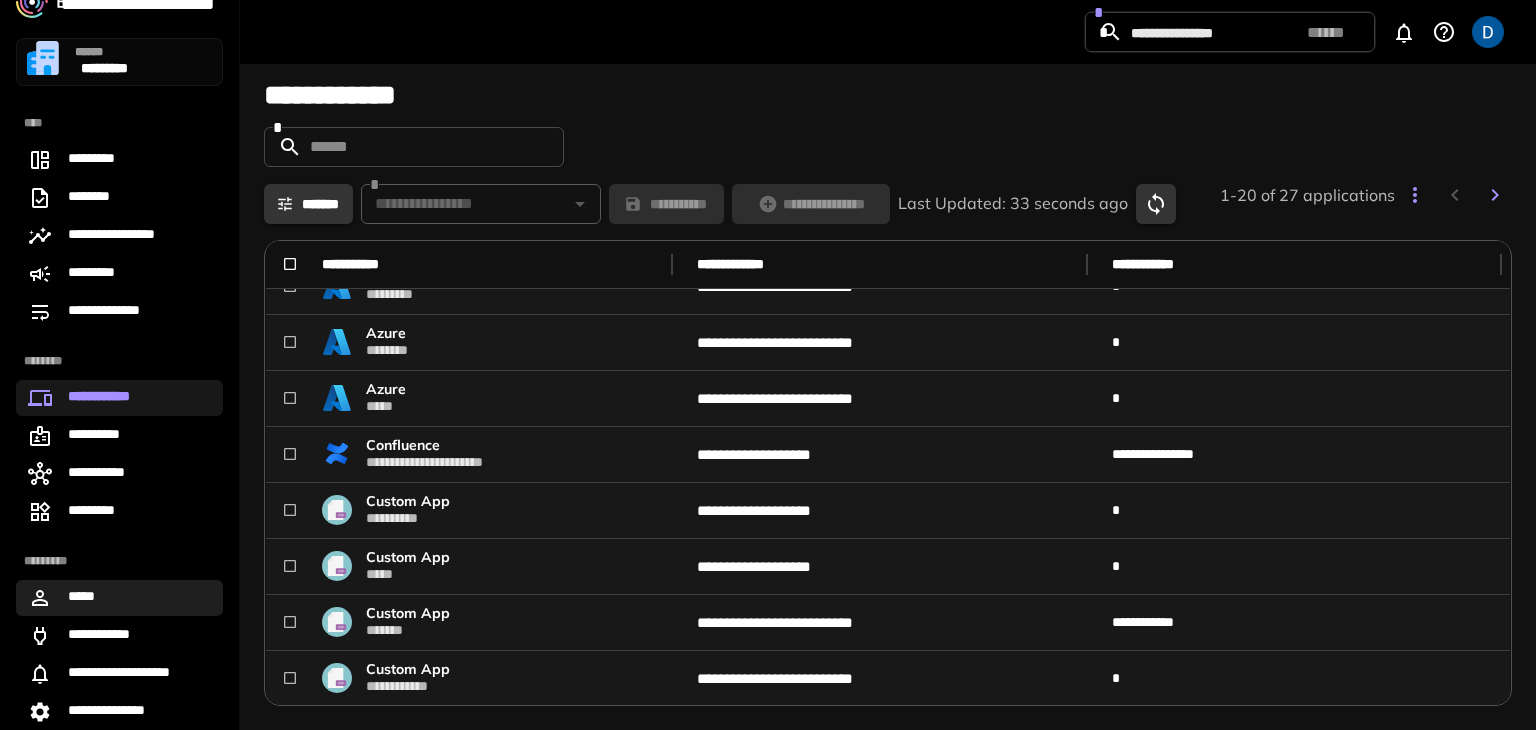 click on "*****" at bounding box center (86, 598) 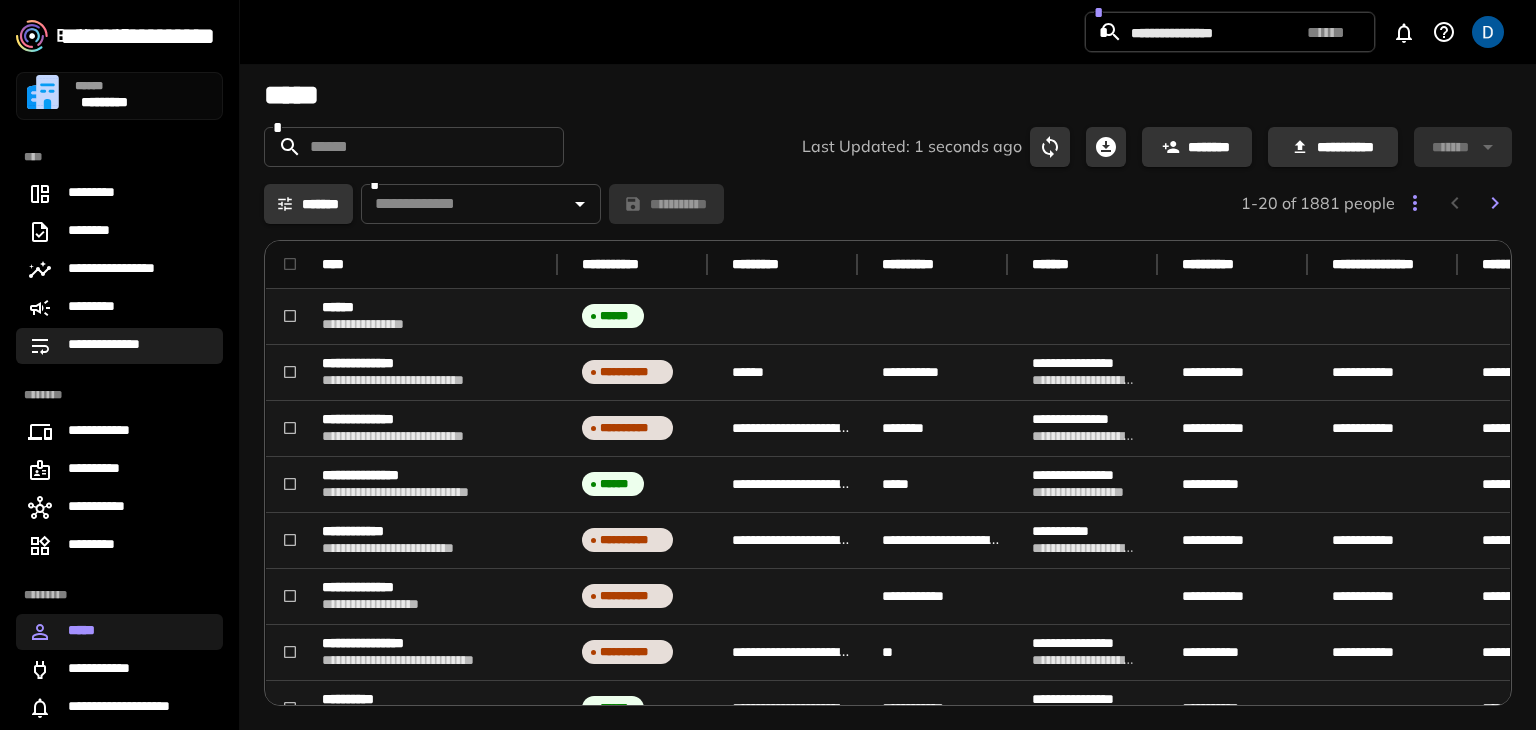 scroll, scrollTop: 34, scrollLeft: 0, axis: vertical 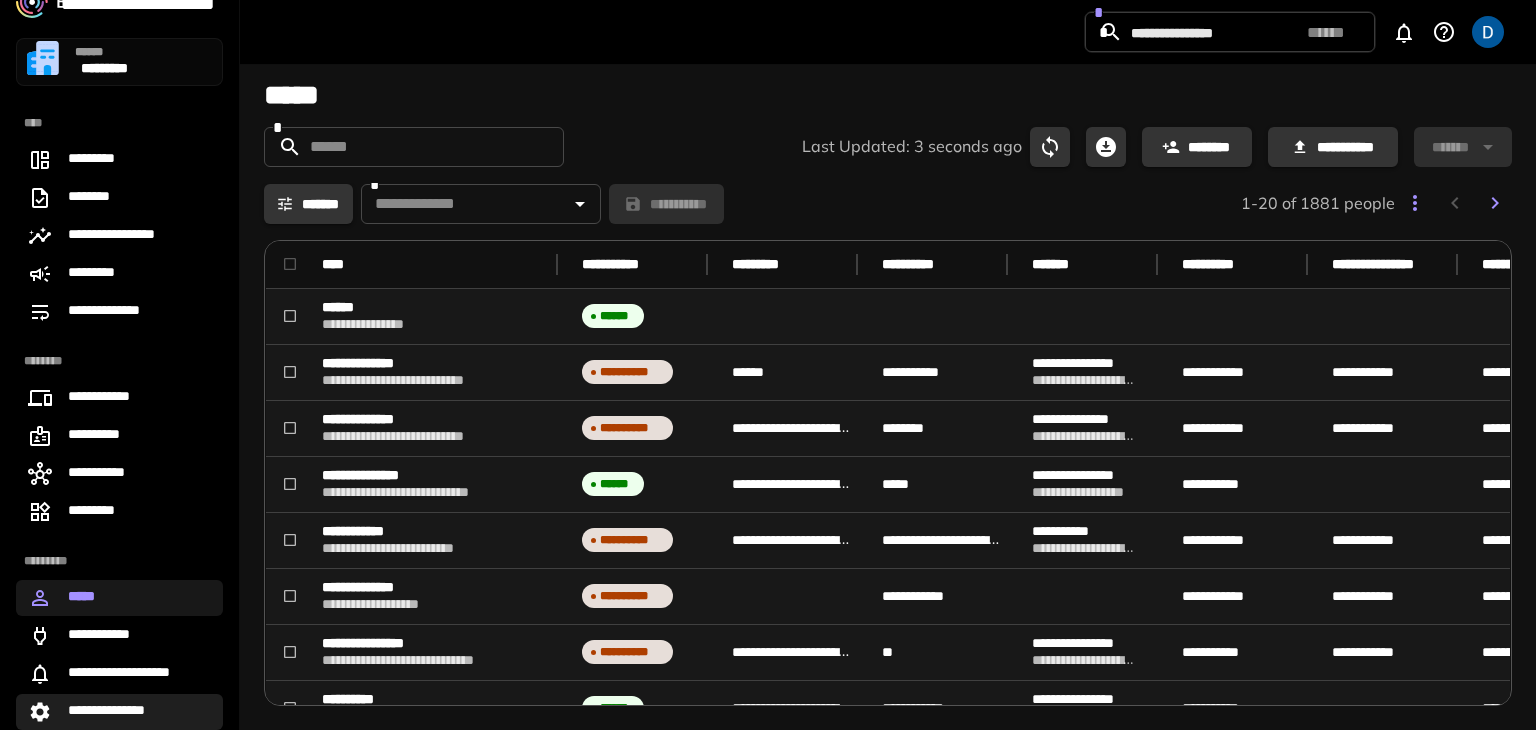 click on "**********" at bounding box center (115, 712) 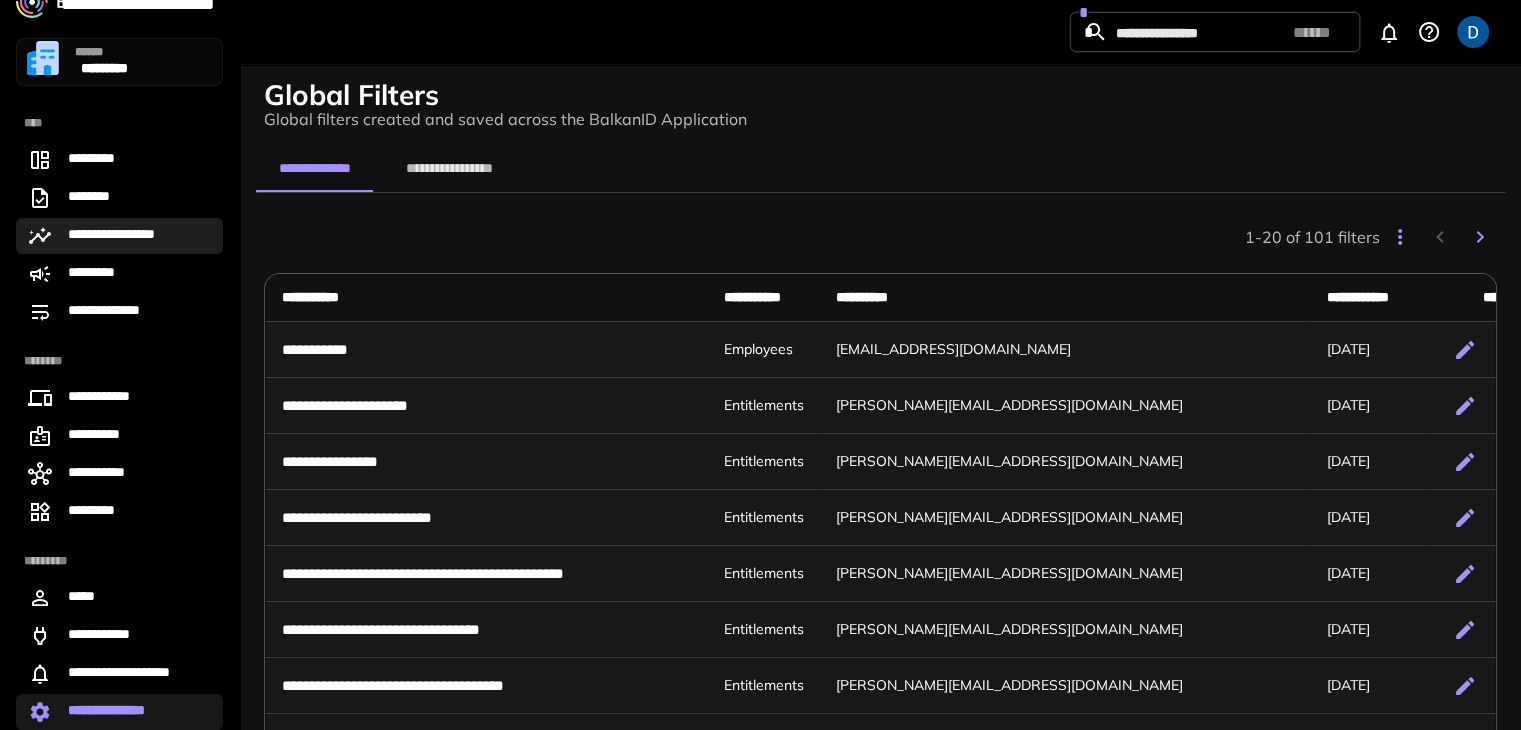 click on "**********" at bounding box center (119, 236) 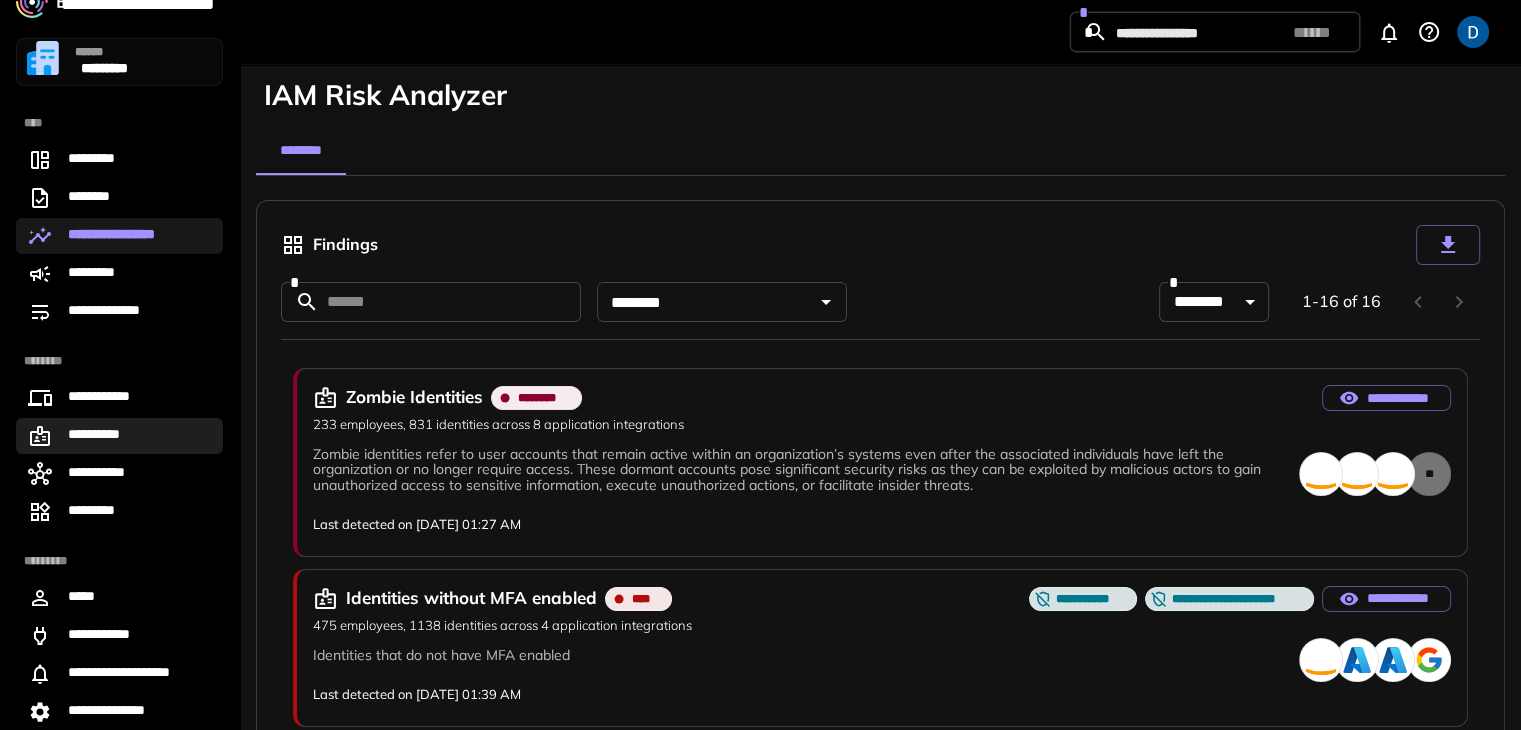 click on "**********" at bounding box center [96, 436] 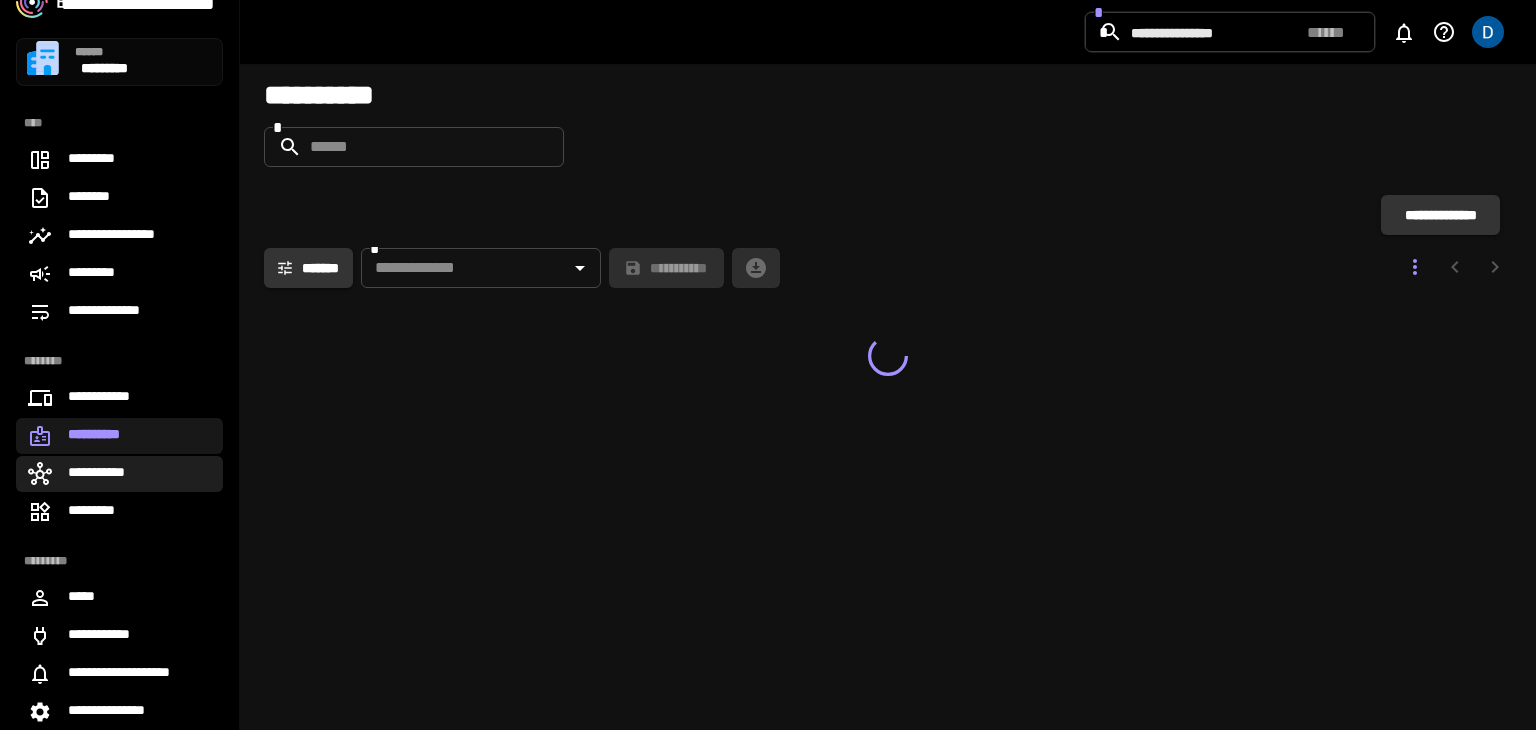 click on "**********" at bounding box center (106, 474) 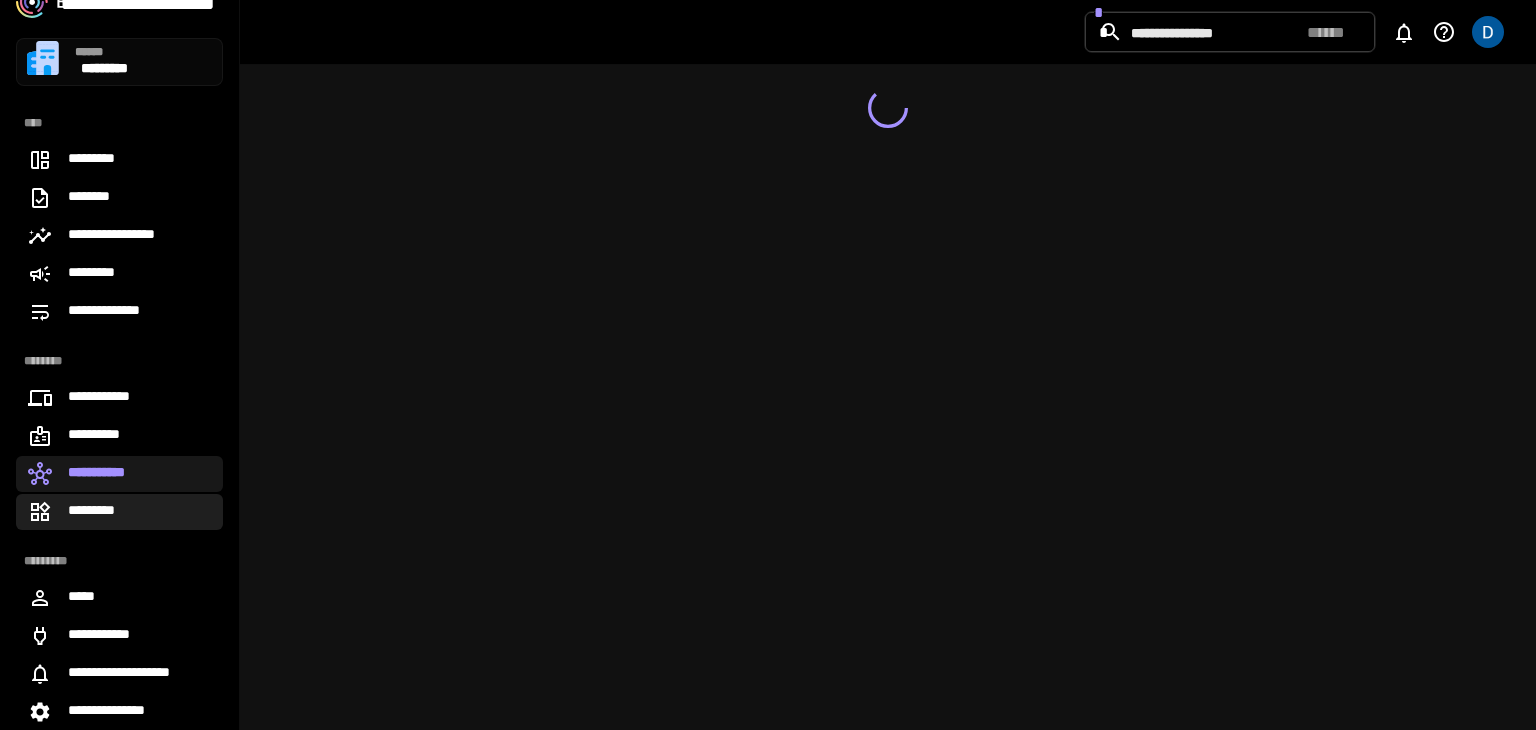 click on "*********" at bounding box center (119, 512) 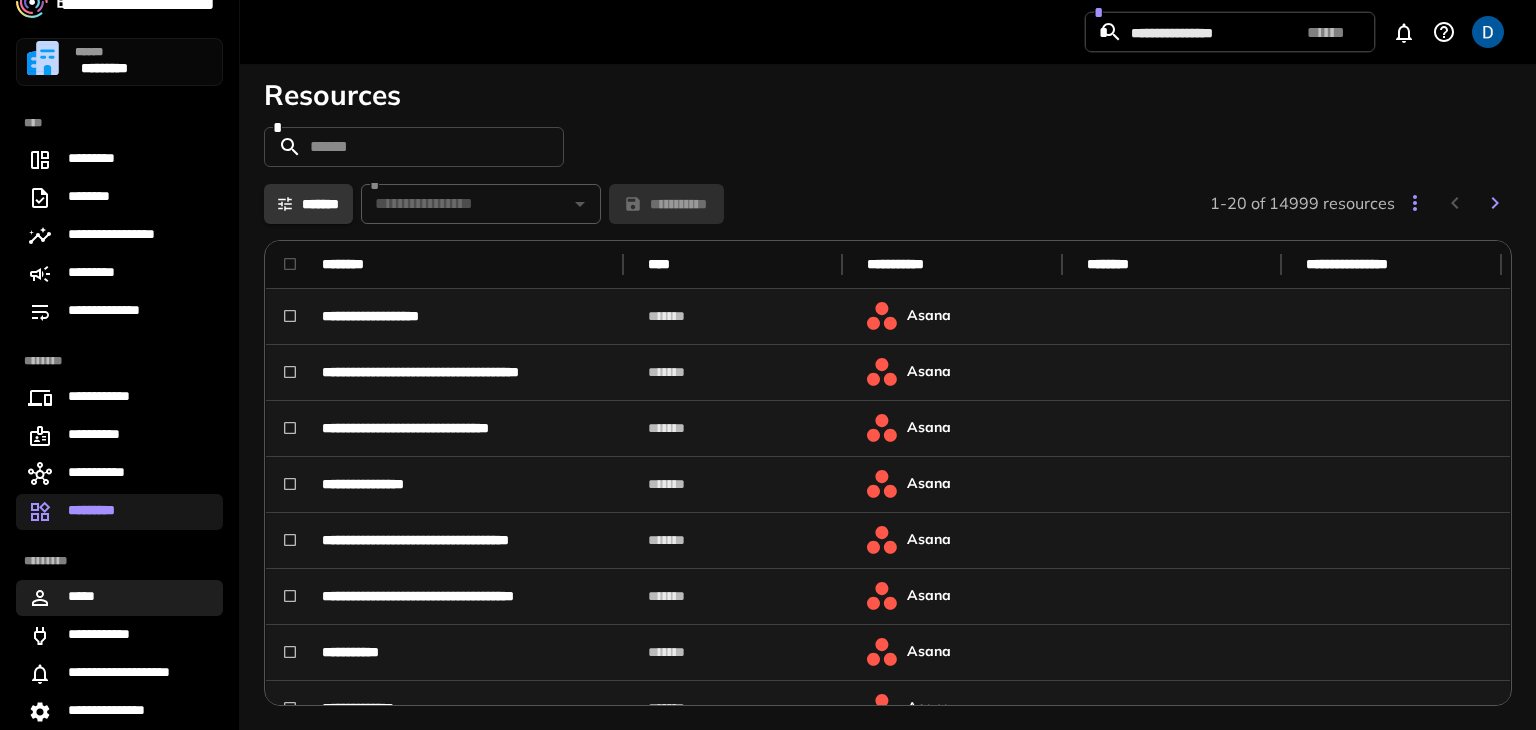 click on "*****" at bounding box center (86, 598) 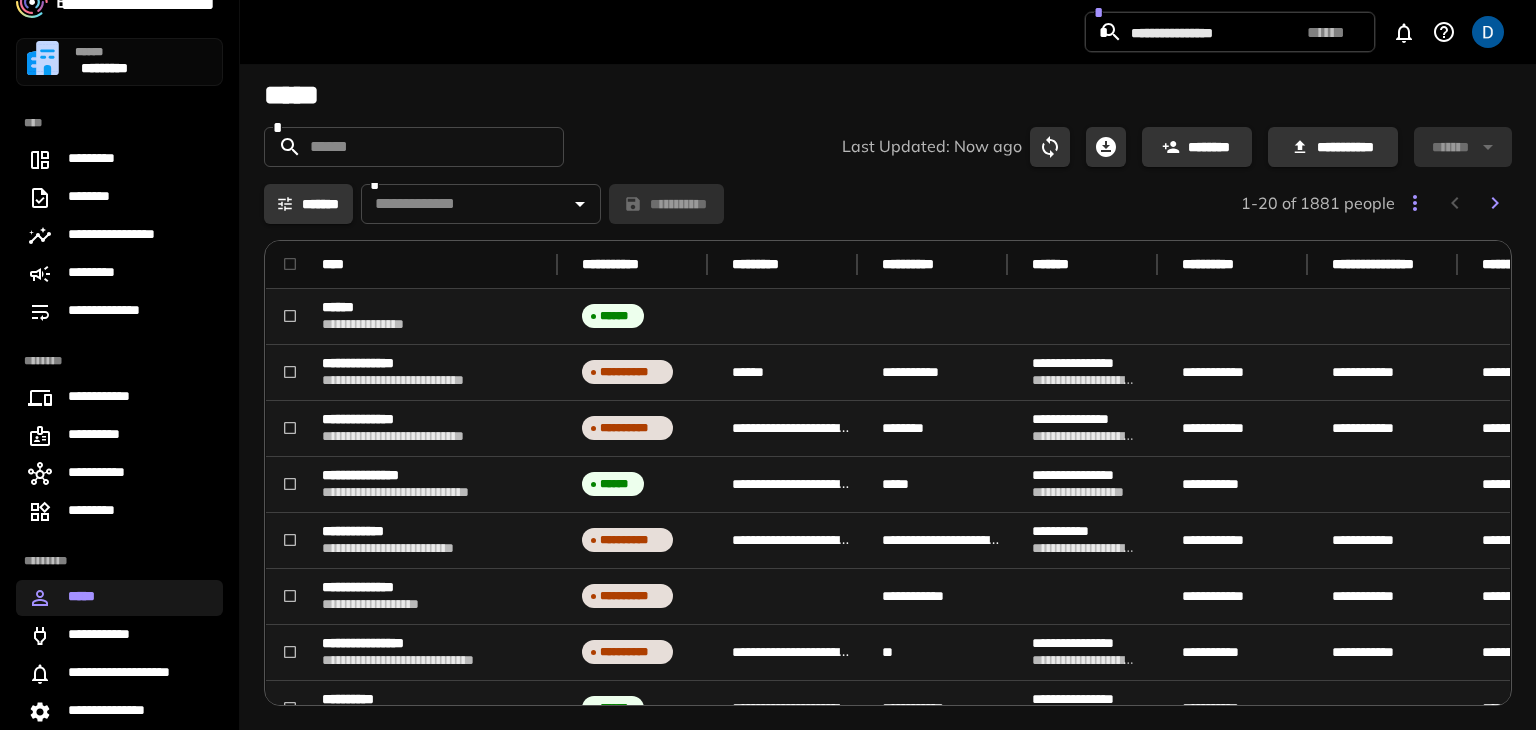 click at bounding box center [413, 147] 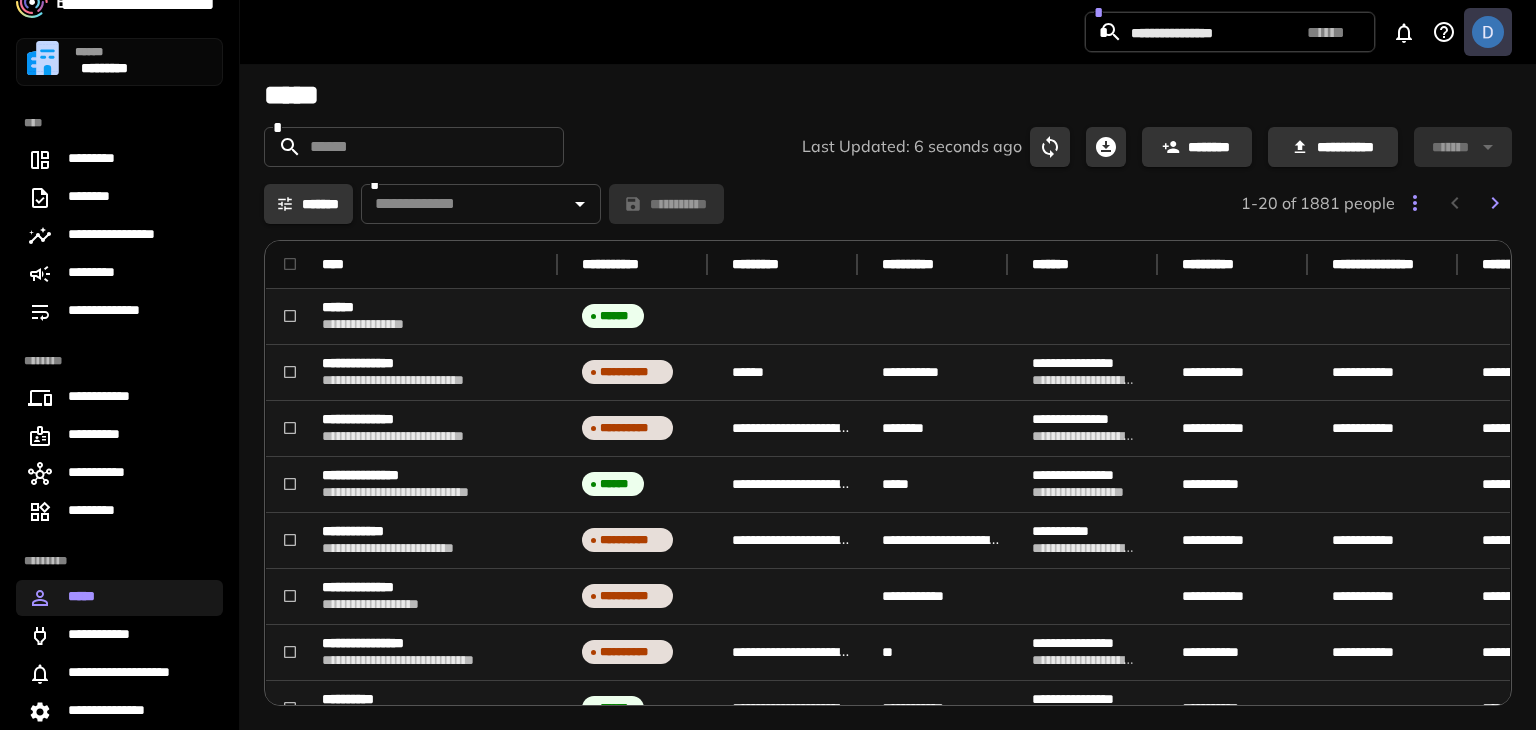 click at bounding box center [1488, 32] 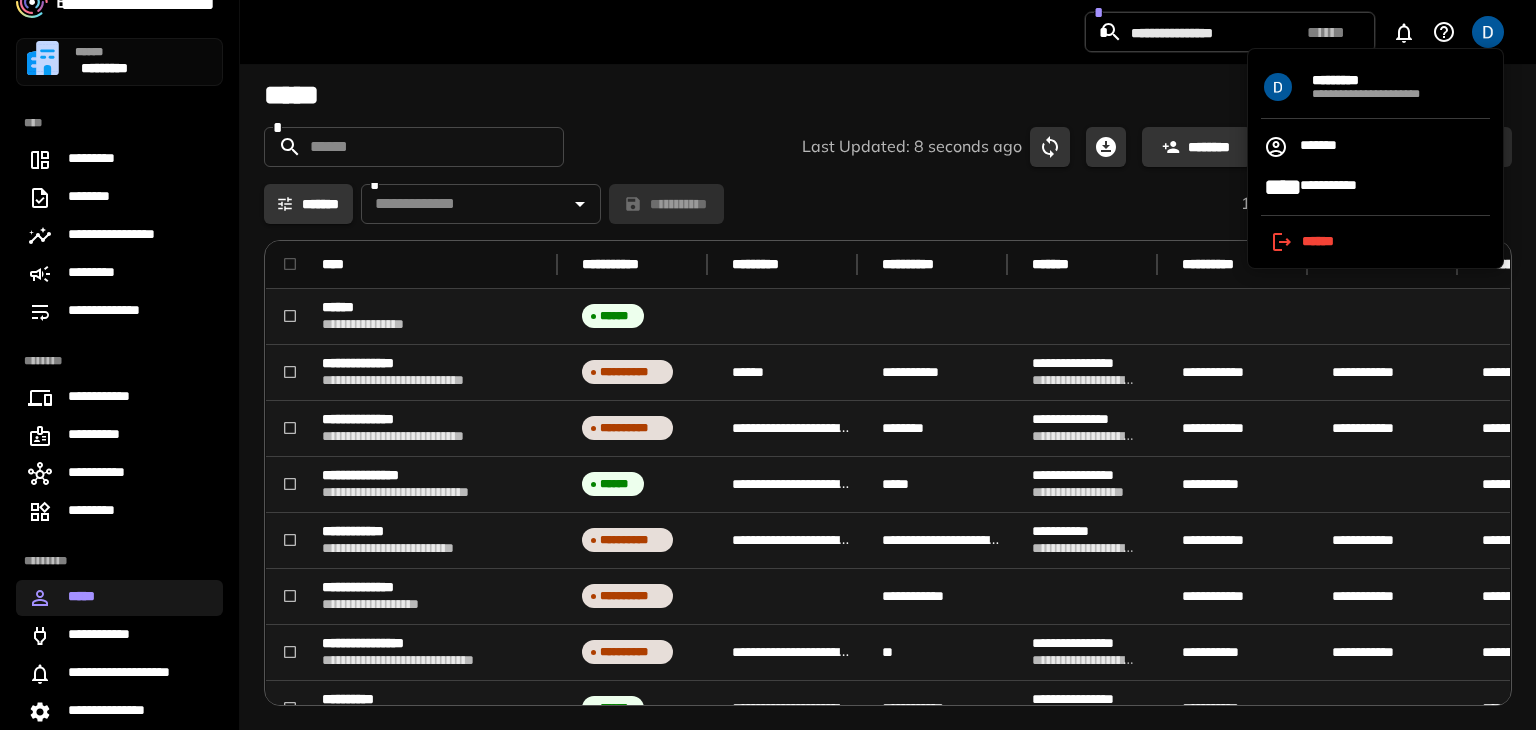 click at bounding box center (768, 365) 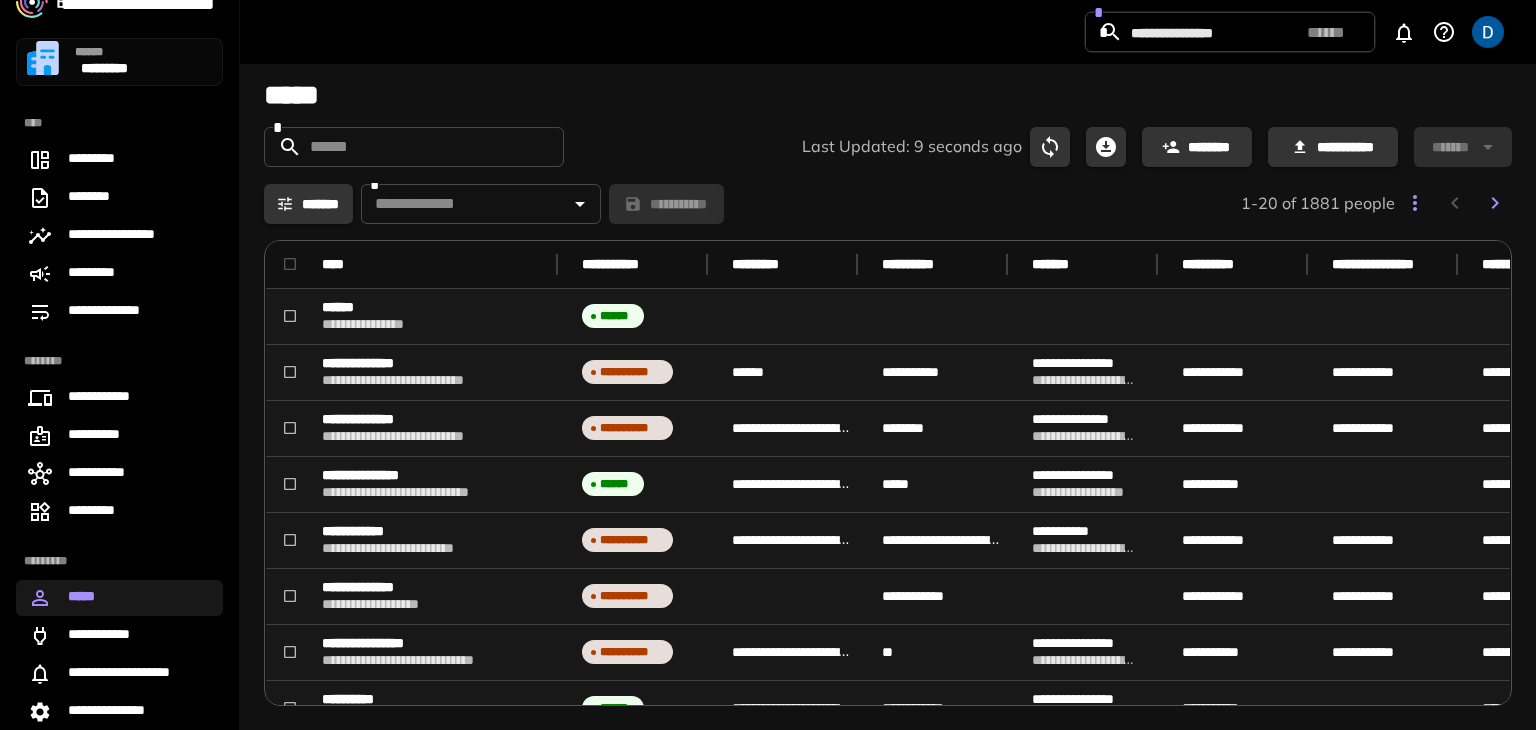 click at bounding box center (413, 147) 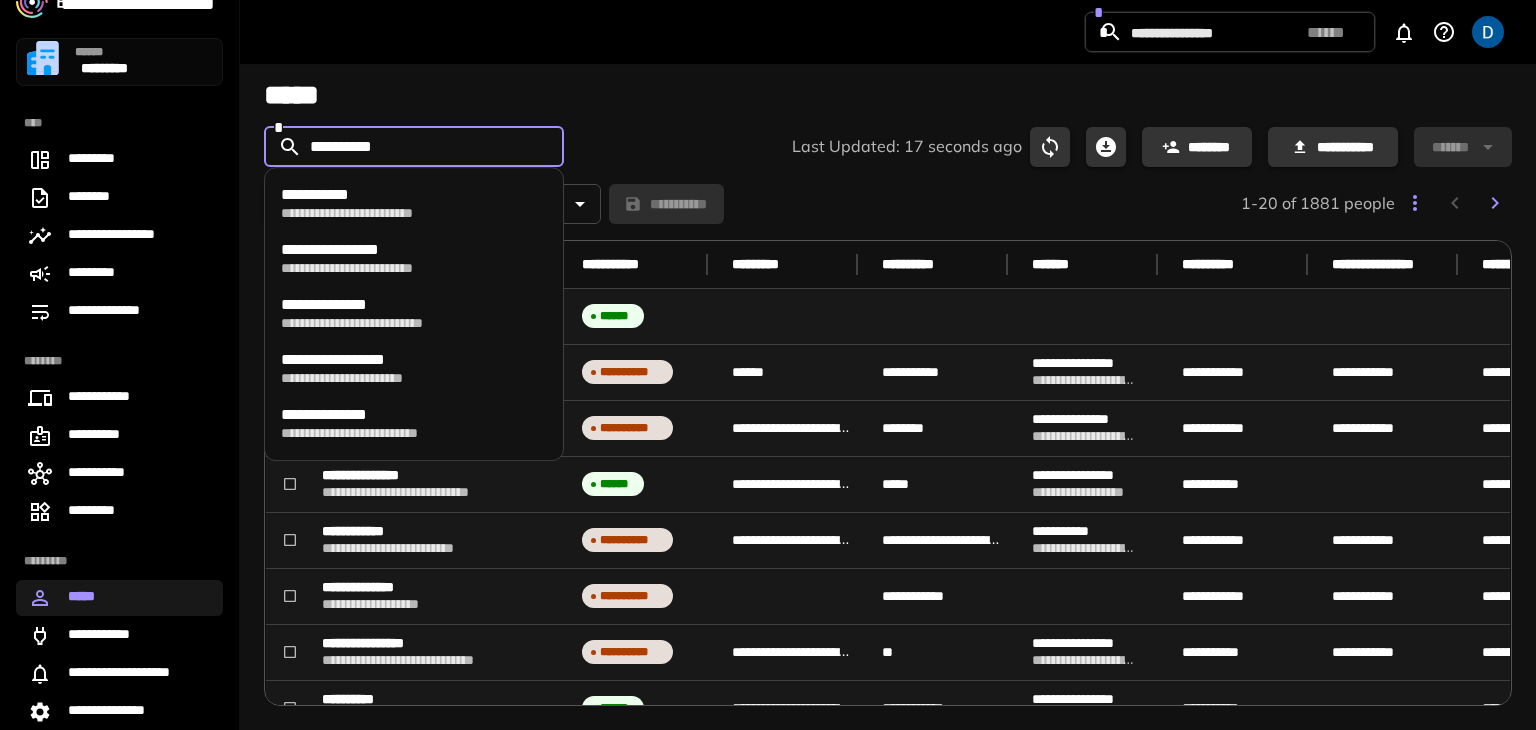 type on "**********" 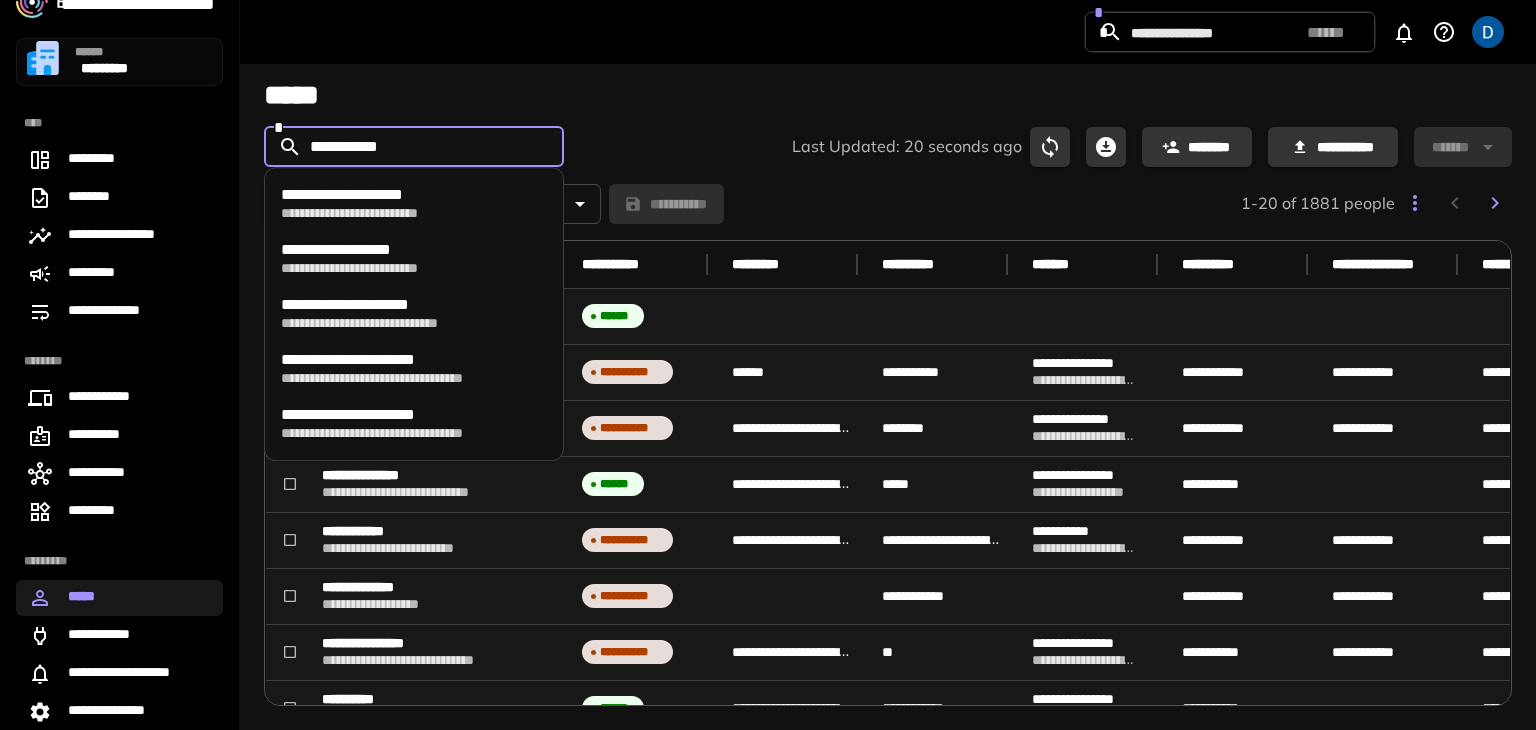 scroll, scrollTop: 54, scrollLeft: 0, axis: vertical 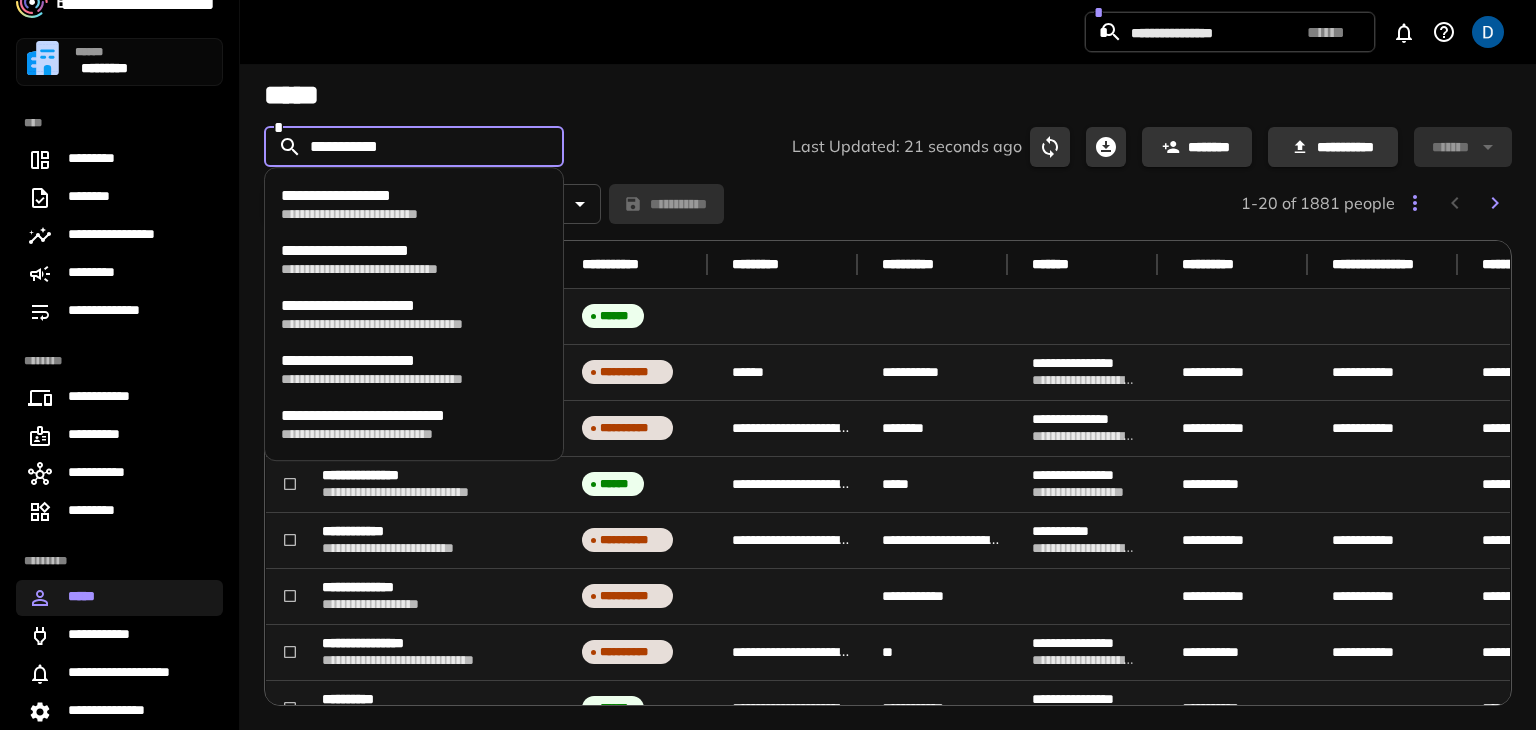 click on "**********" at bounding box center (406, 324) 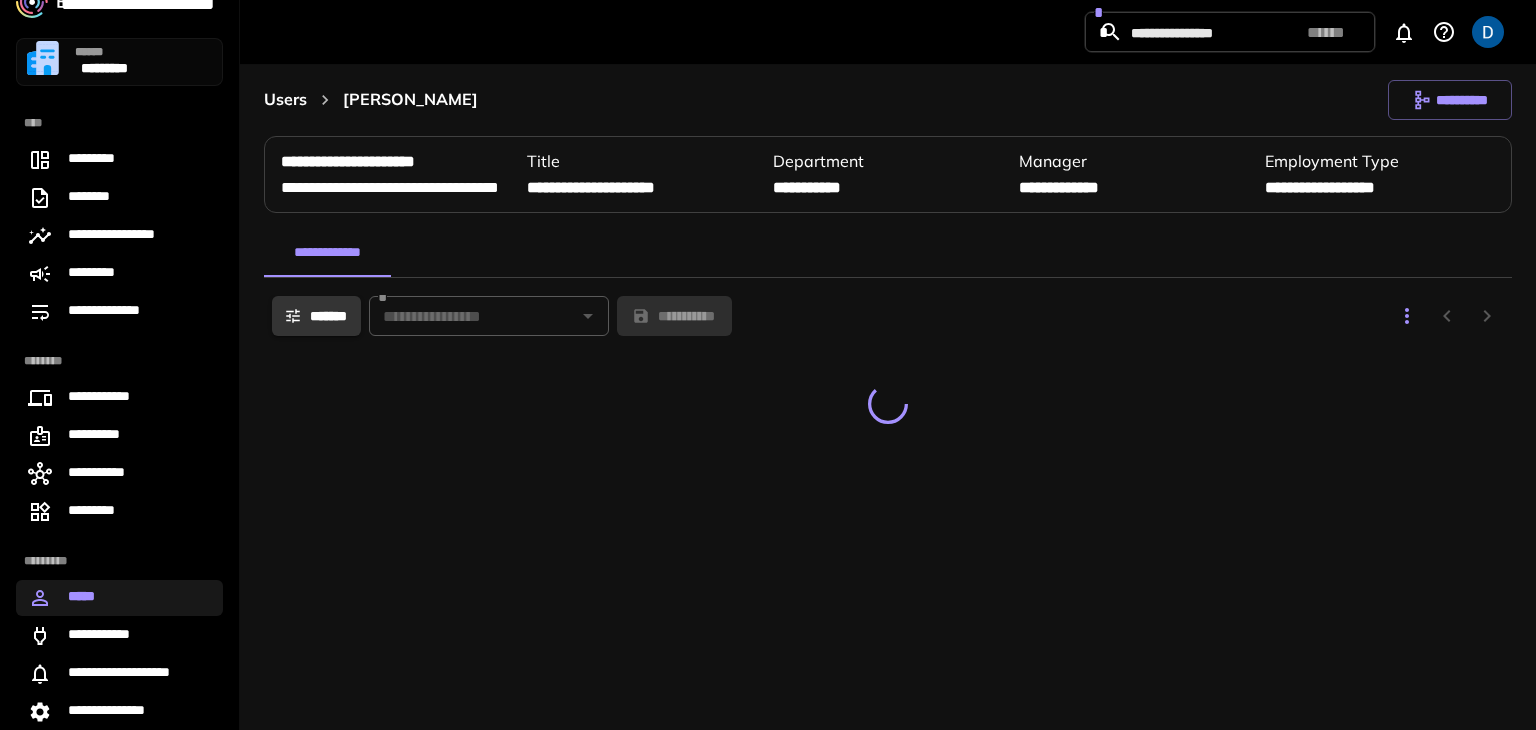 click on "**********" at bounding box center [888, 393] 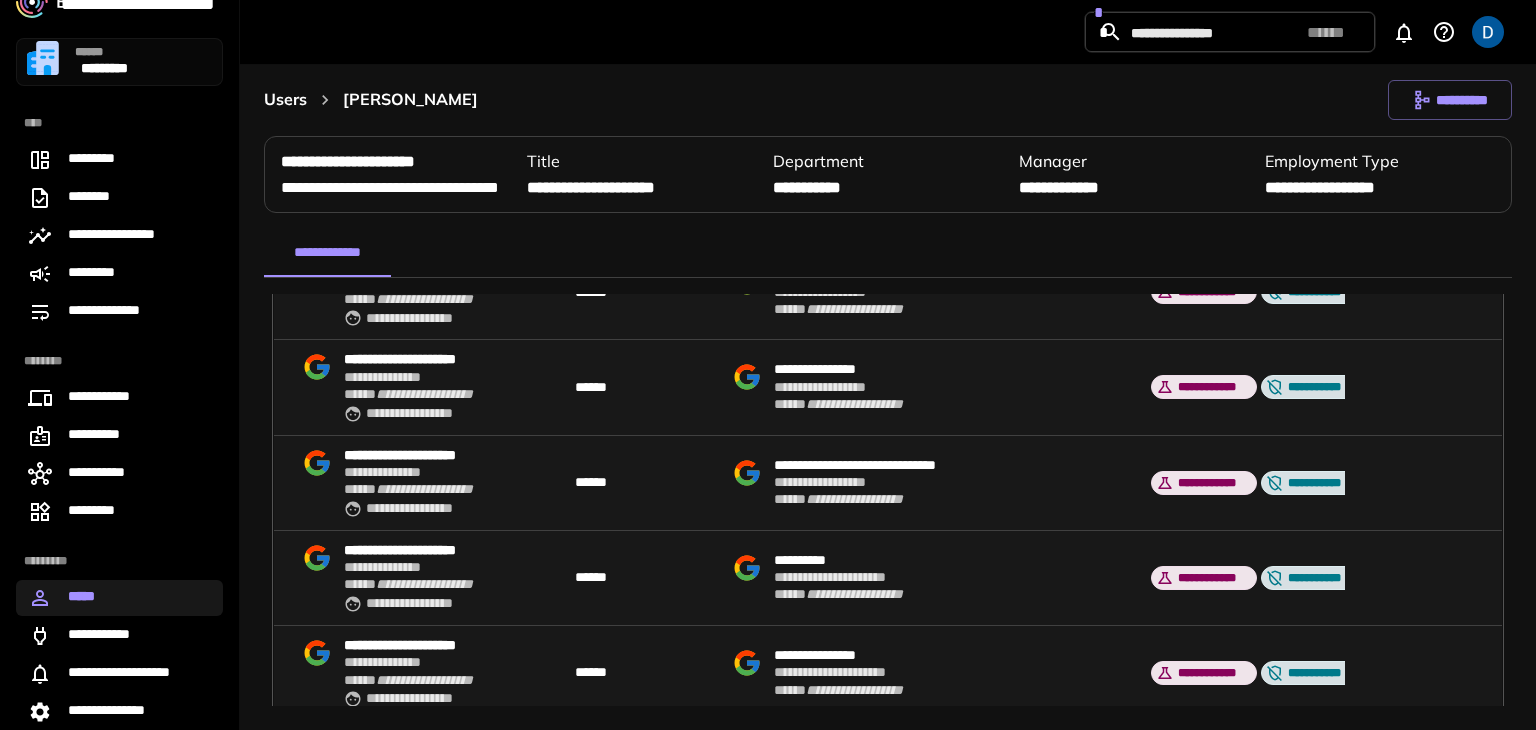 scroll, scrollTop: 0, scrollLeft: 0, axis: both 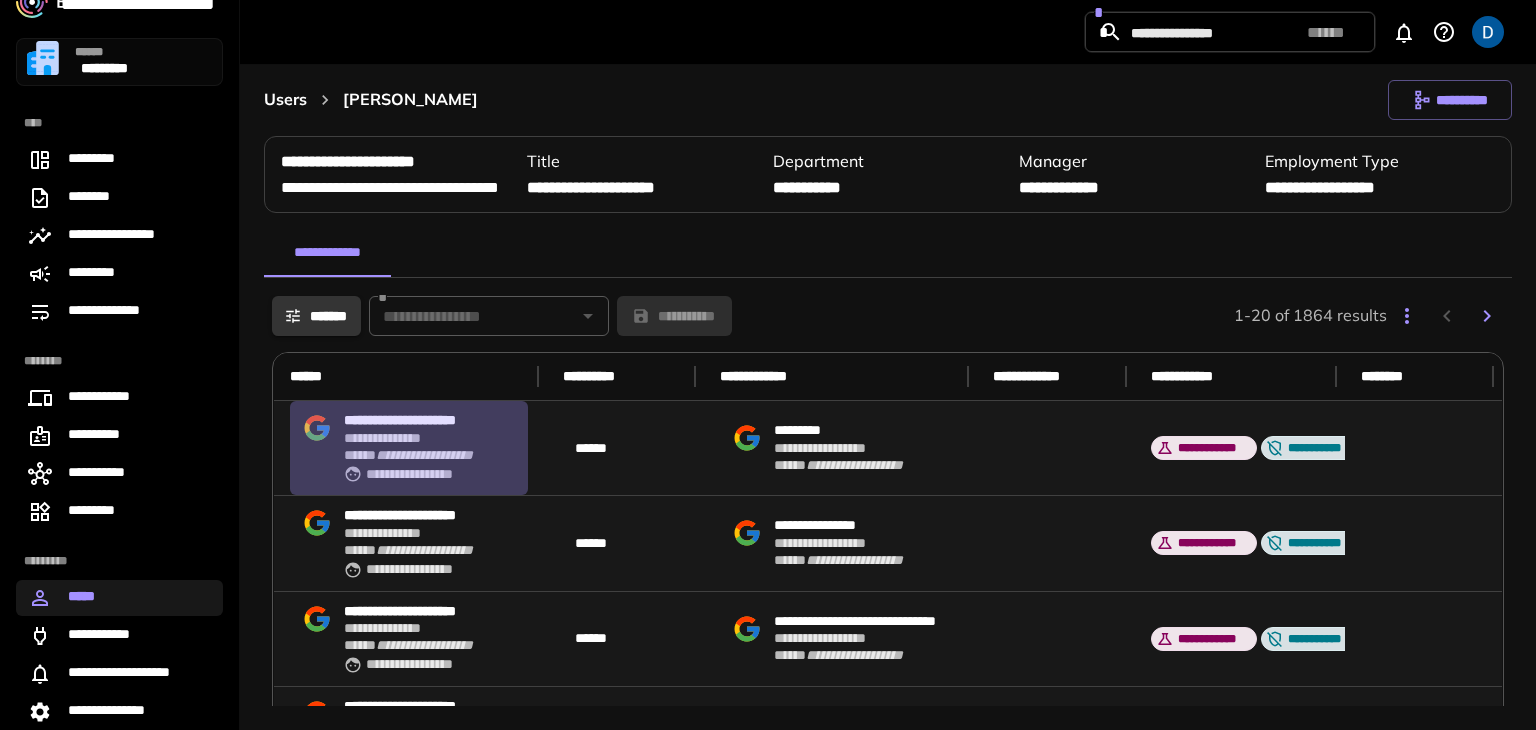click on "**********" at bounding box center (430, 420) 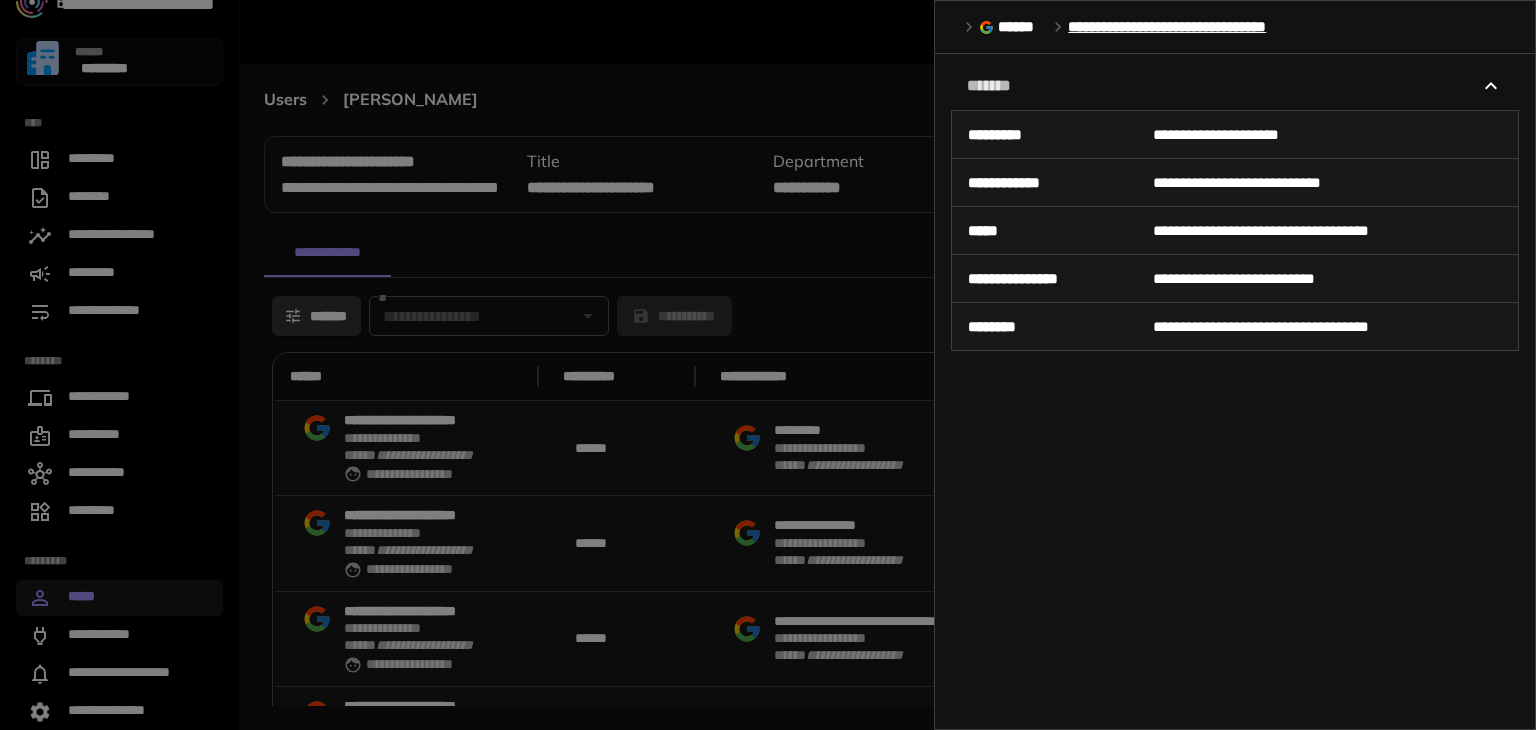 click at bounding box center (768, 365) 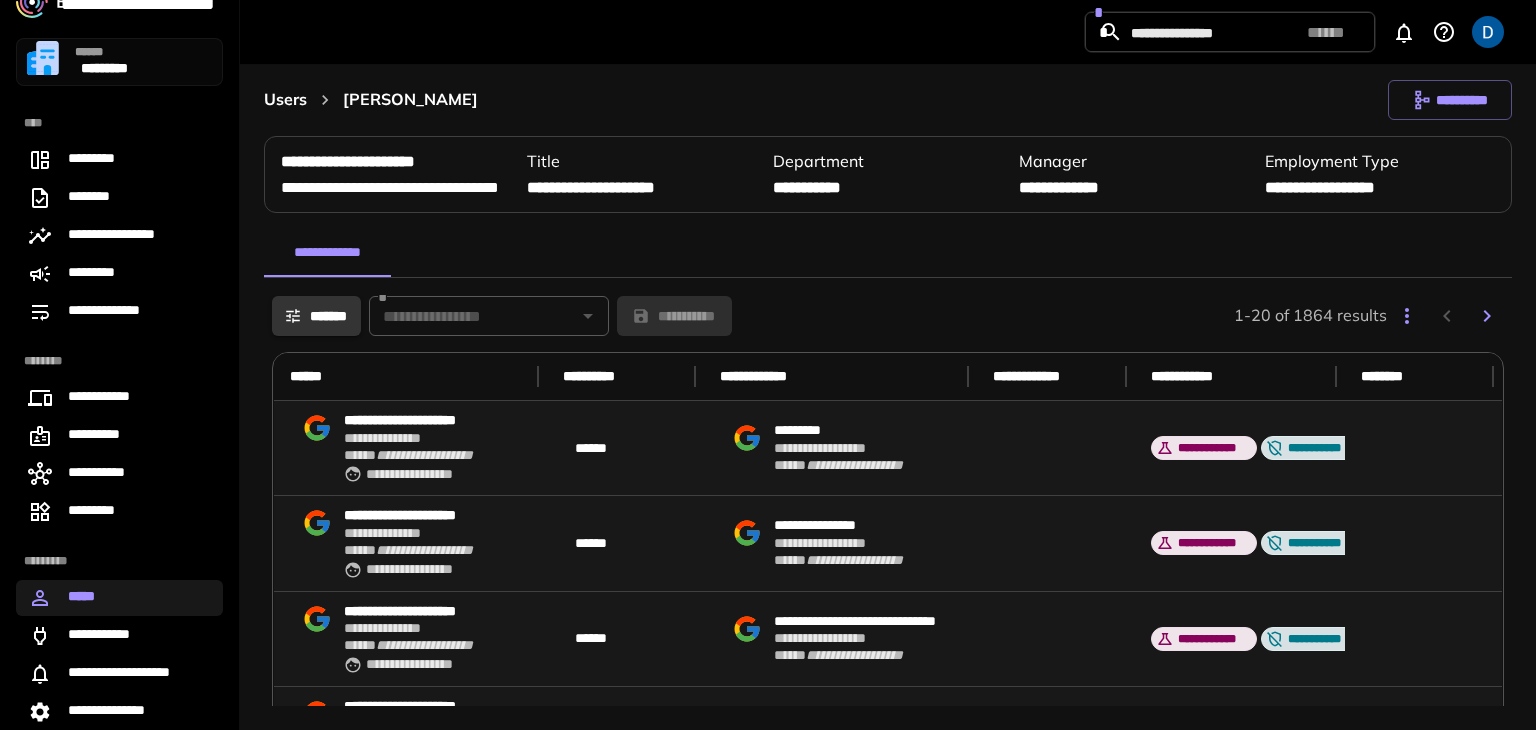 click on "**********" at bounding box center (888, 100) 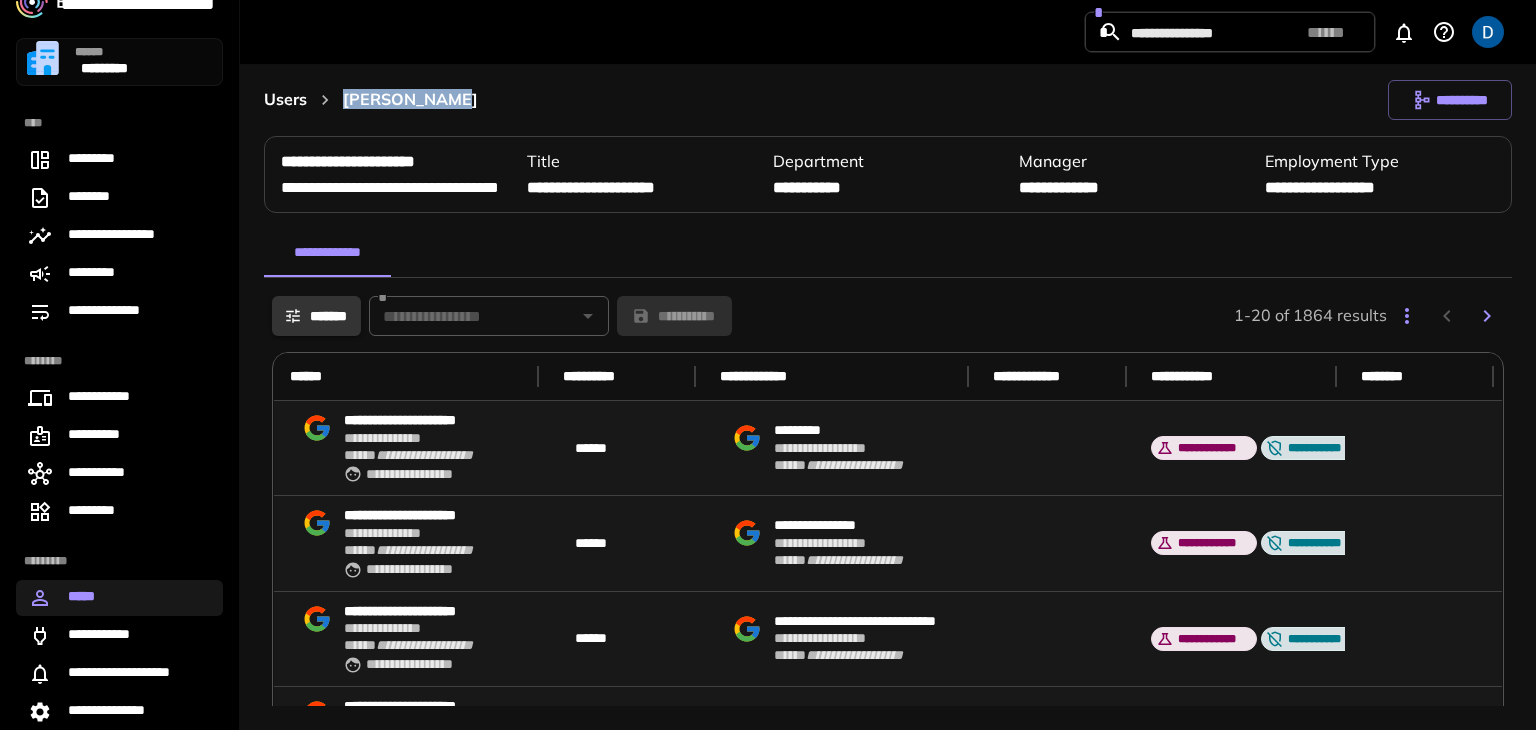 click on "**********" at bounding box center [888, 100] 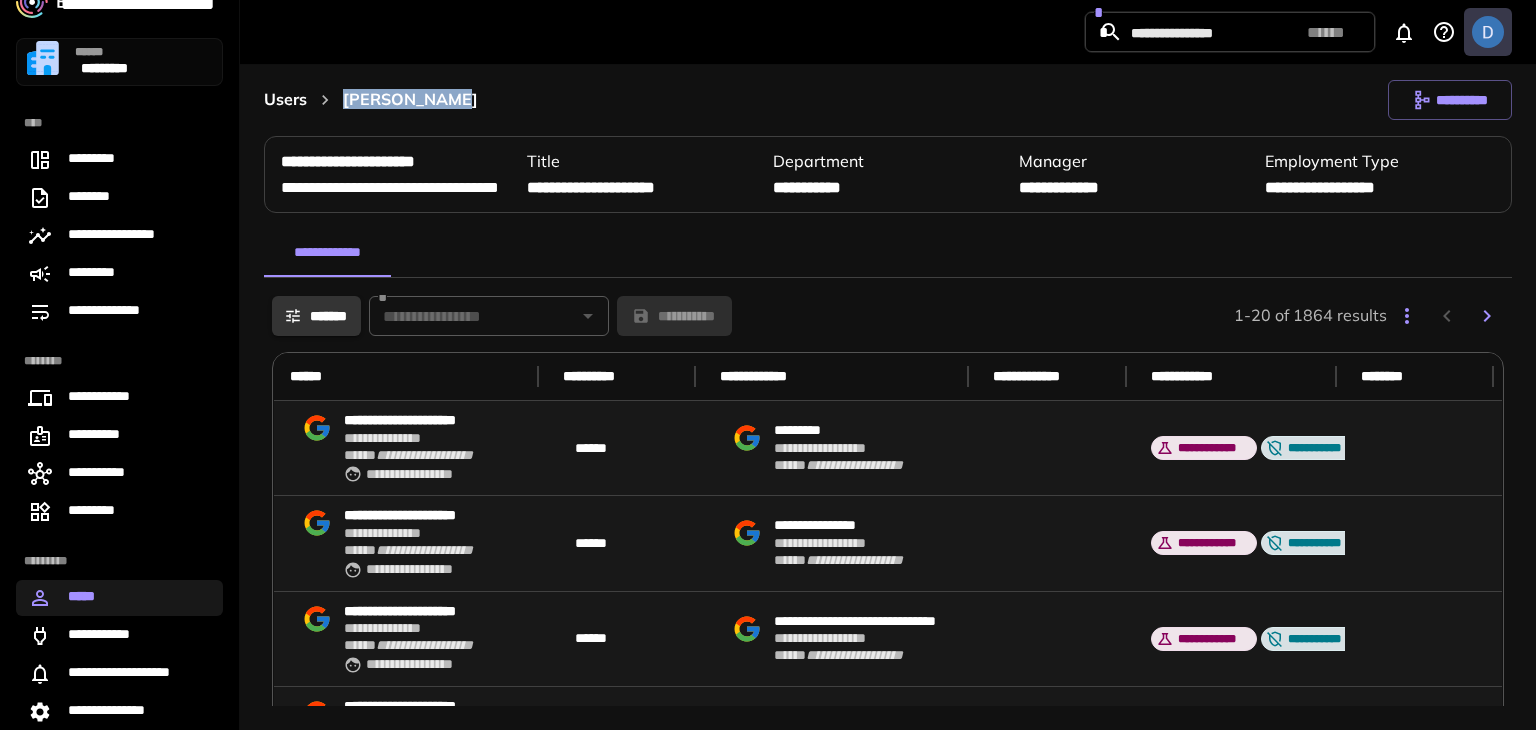 click at bounding box center (1488, 32) 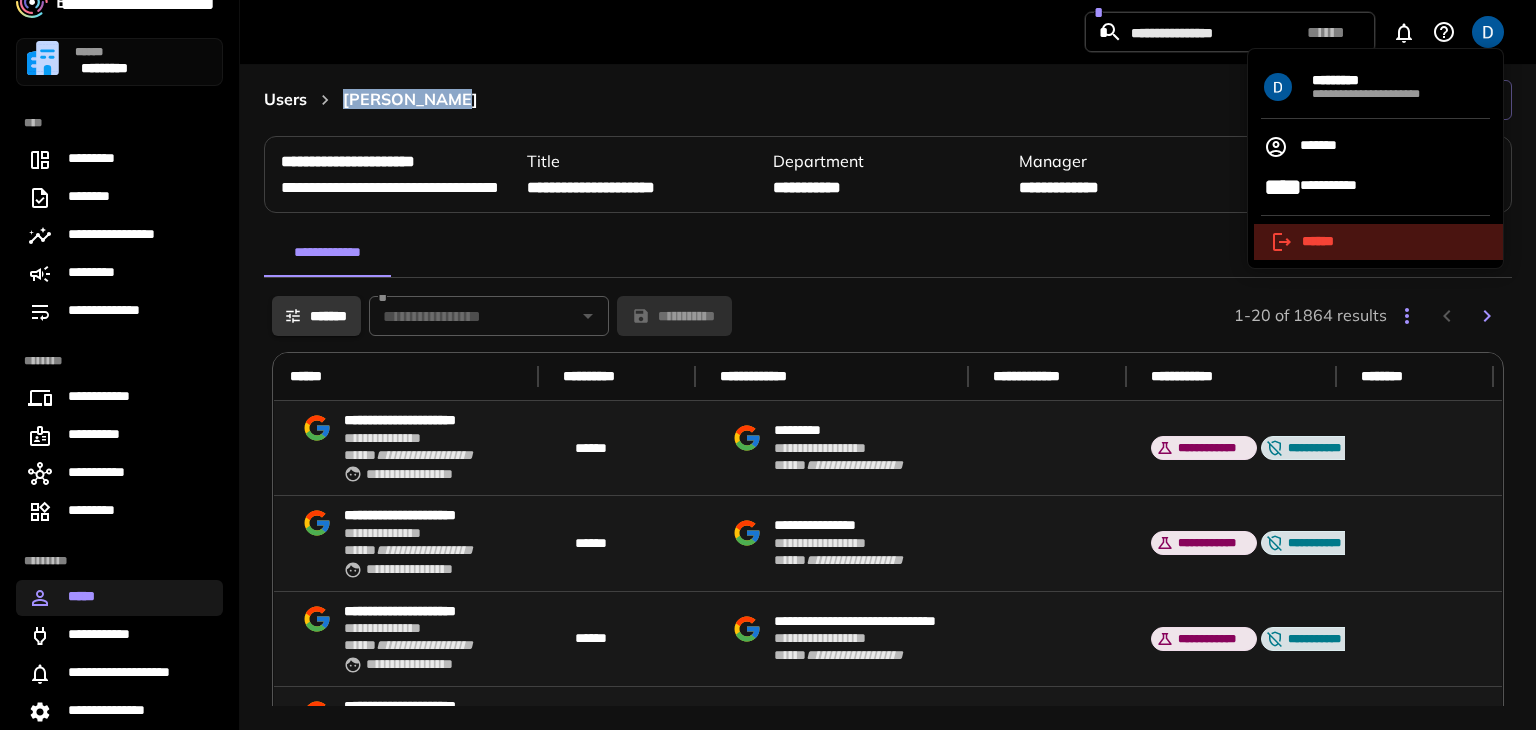 click on "******" at bounding box center (1378, 242) 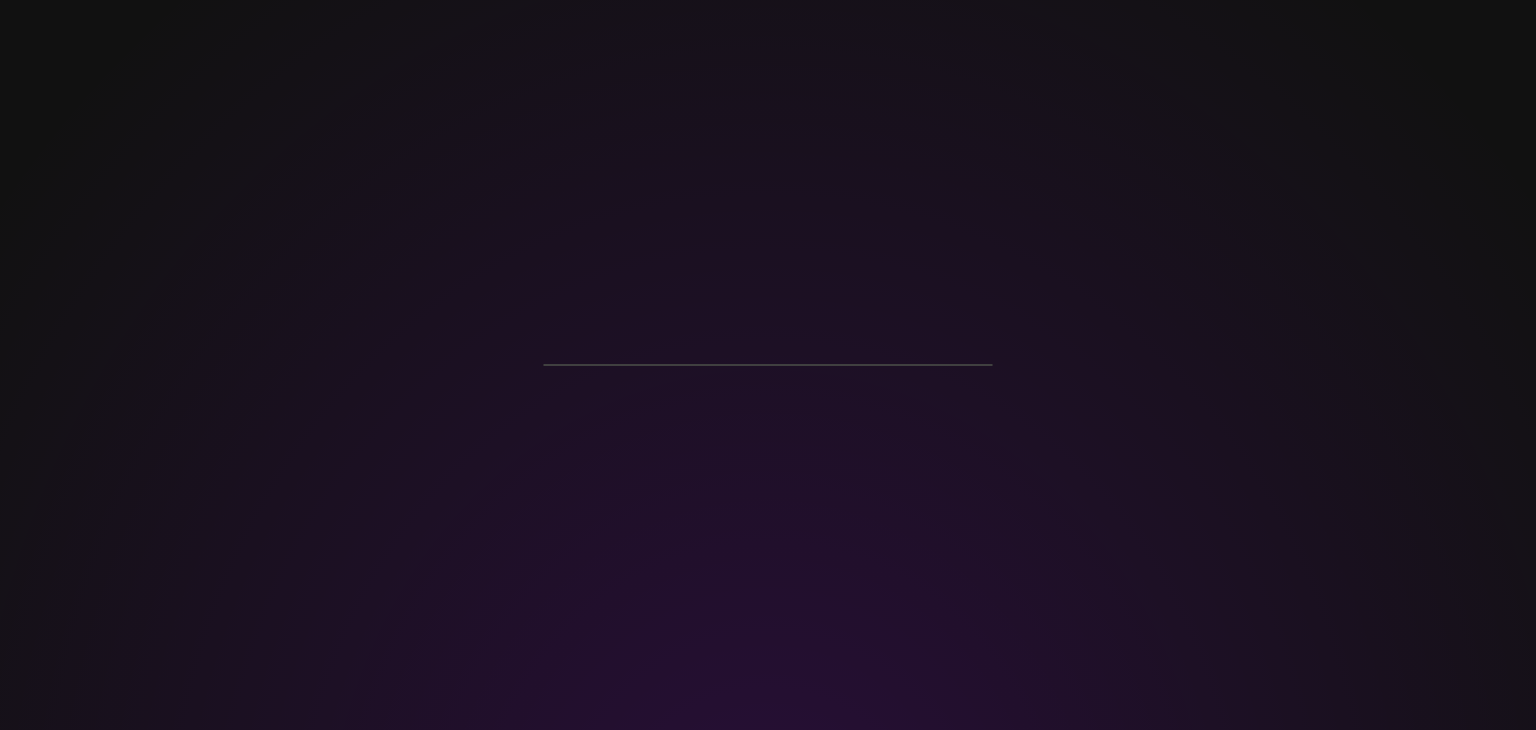 scroll, scrollTop: 0, scrollLeft: 0, axis: both 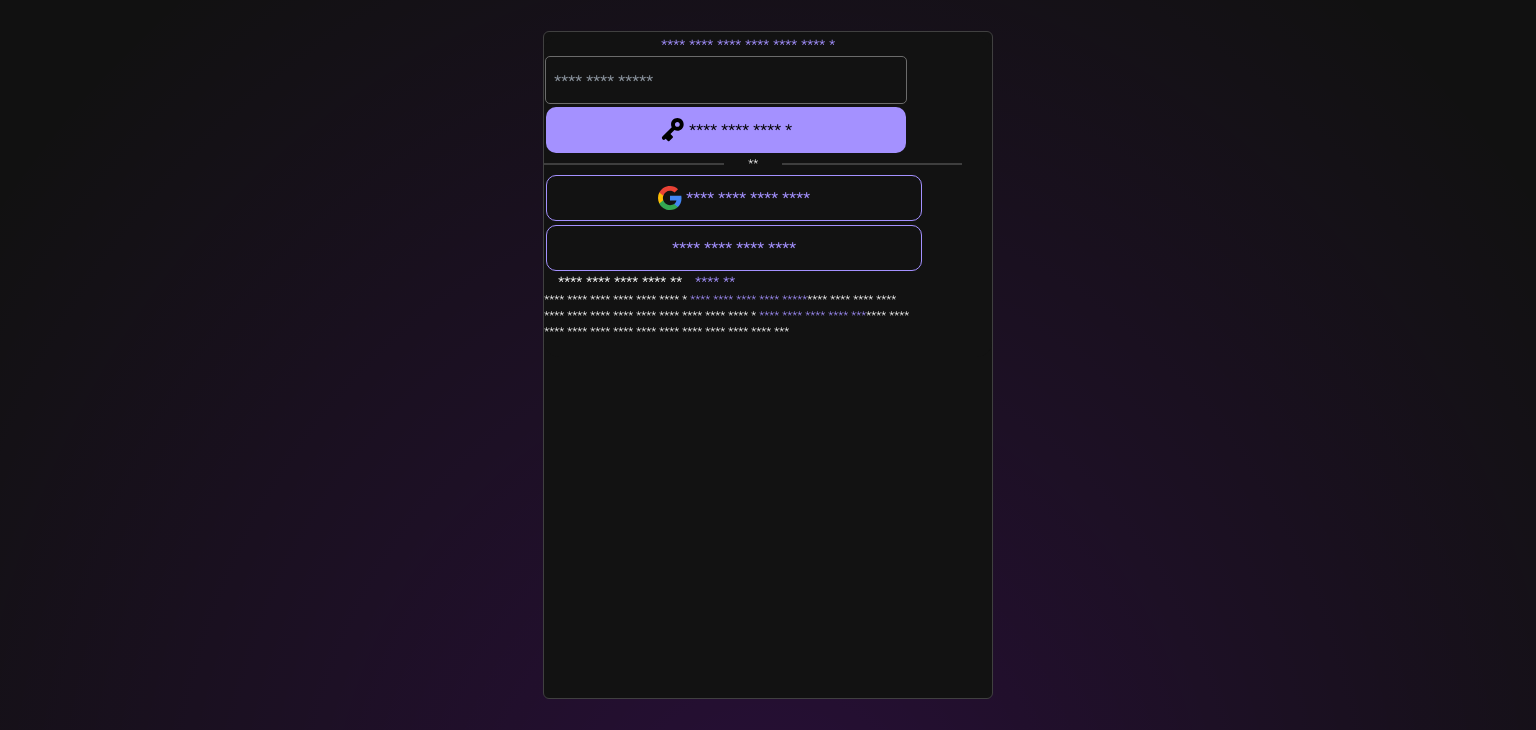 click at bounding box center [768, 365] 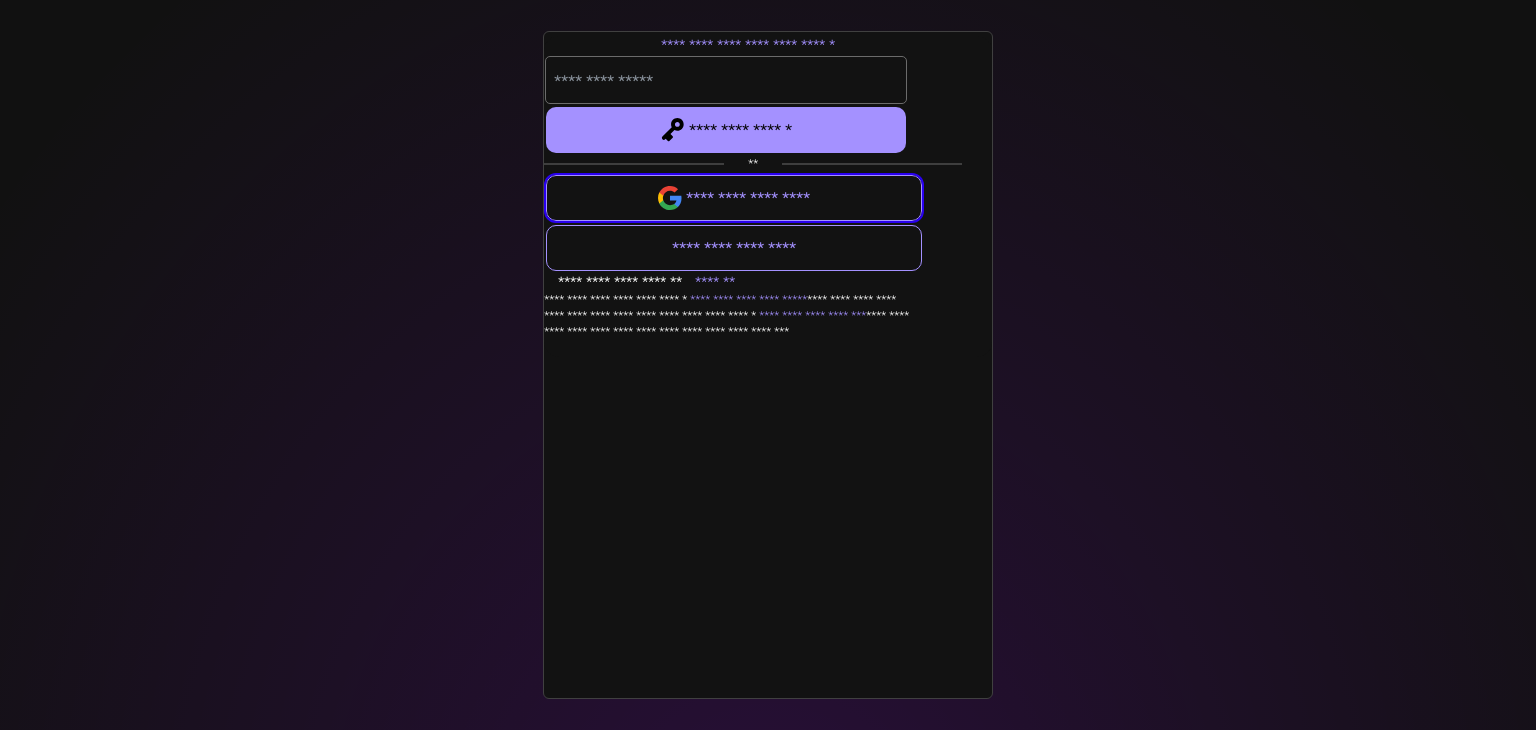 click on "**********" at bounding box center [734, 198] 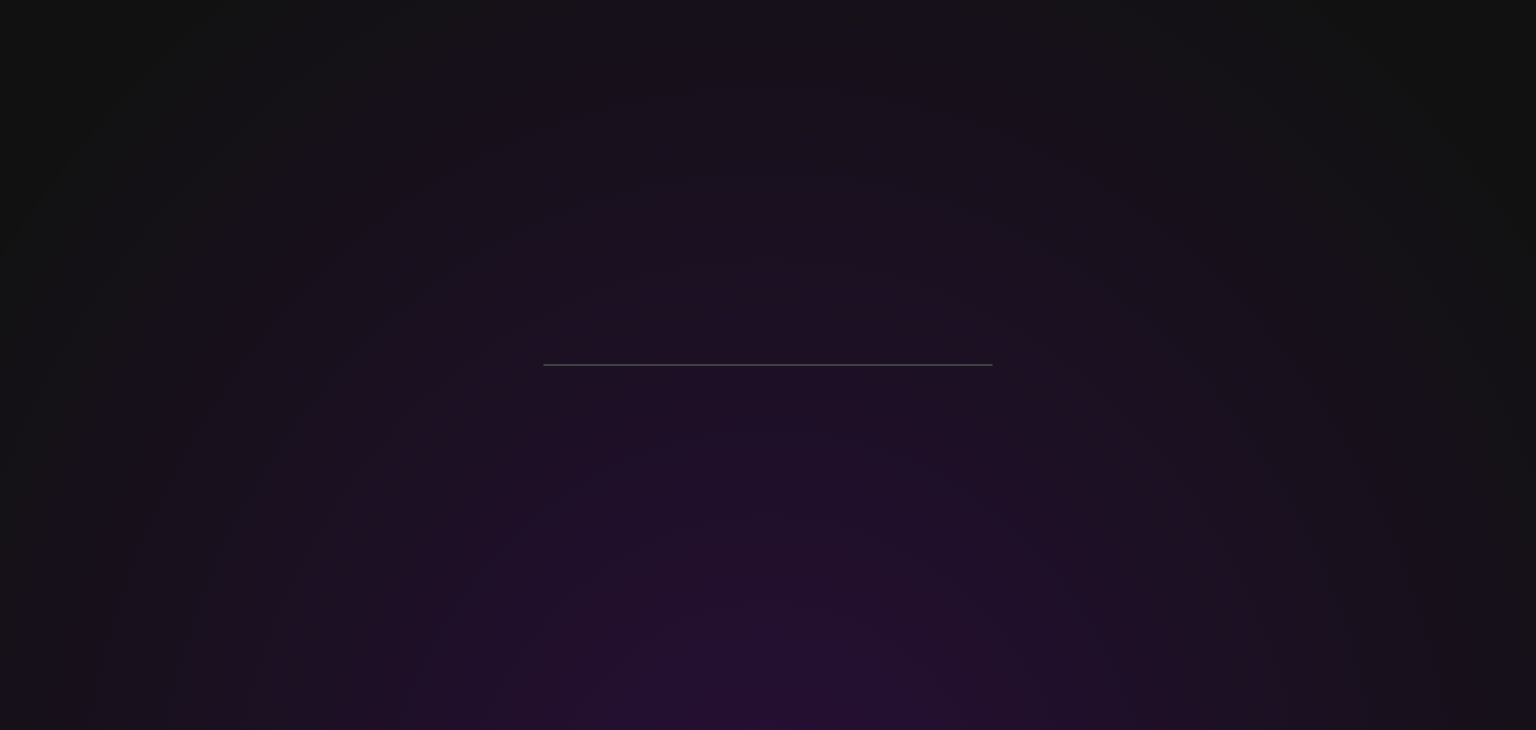 scroll, scrollTop: 0, scrollLeft: 0, axis: both 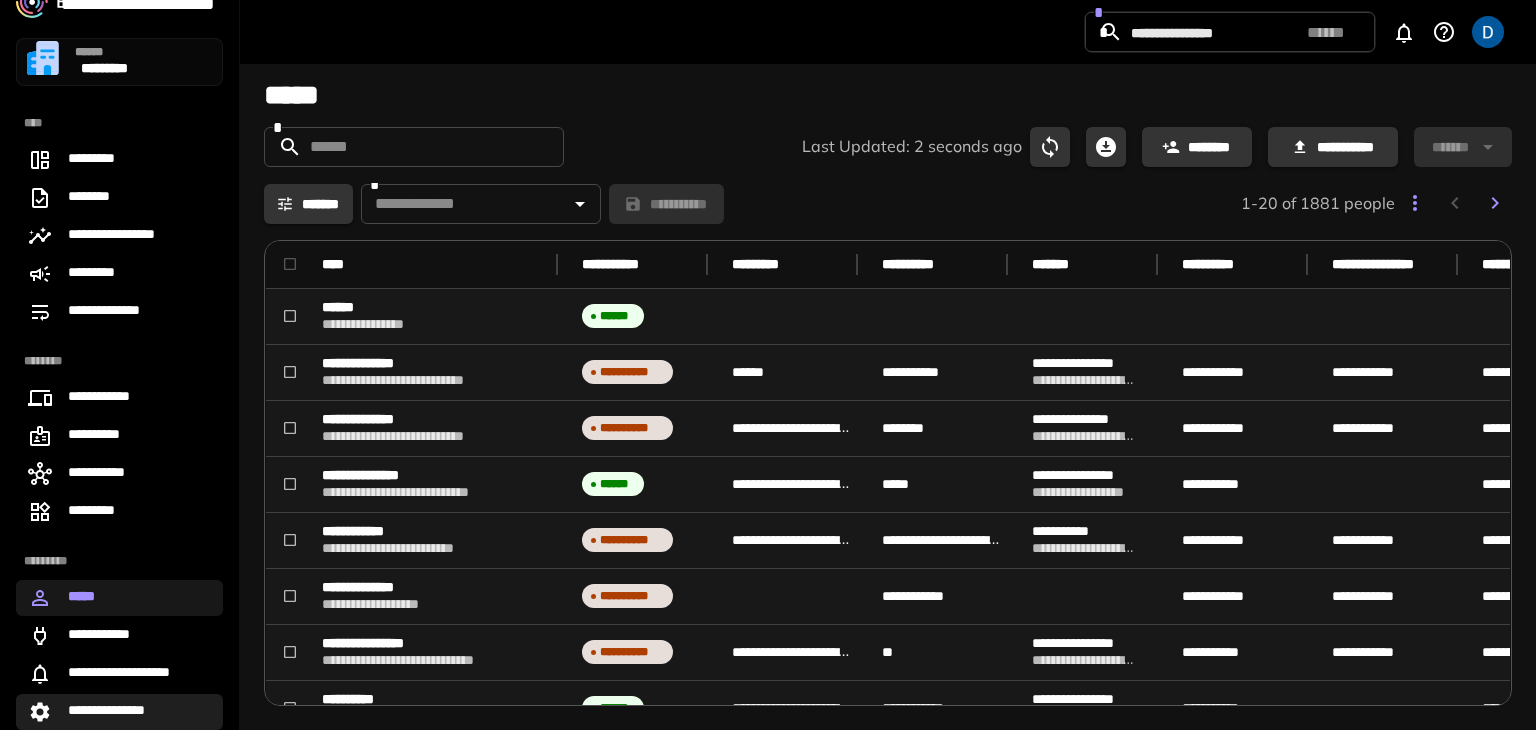 click on "**********" at bounding box center (115, 712) 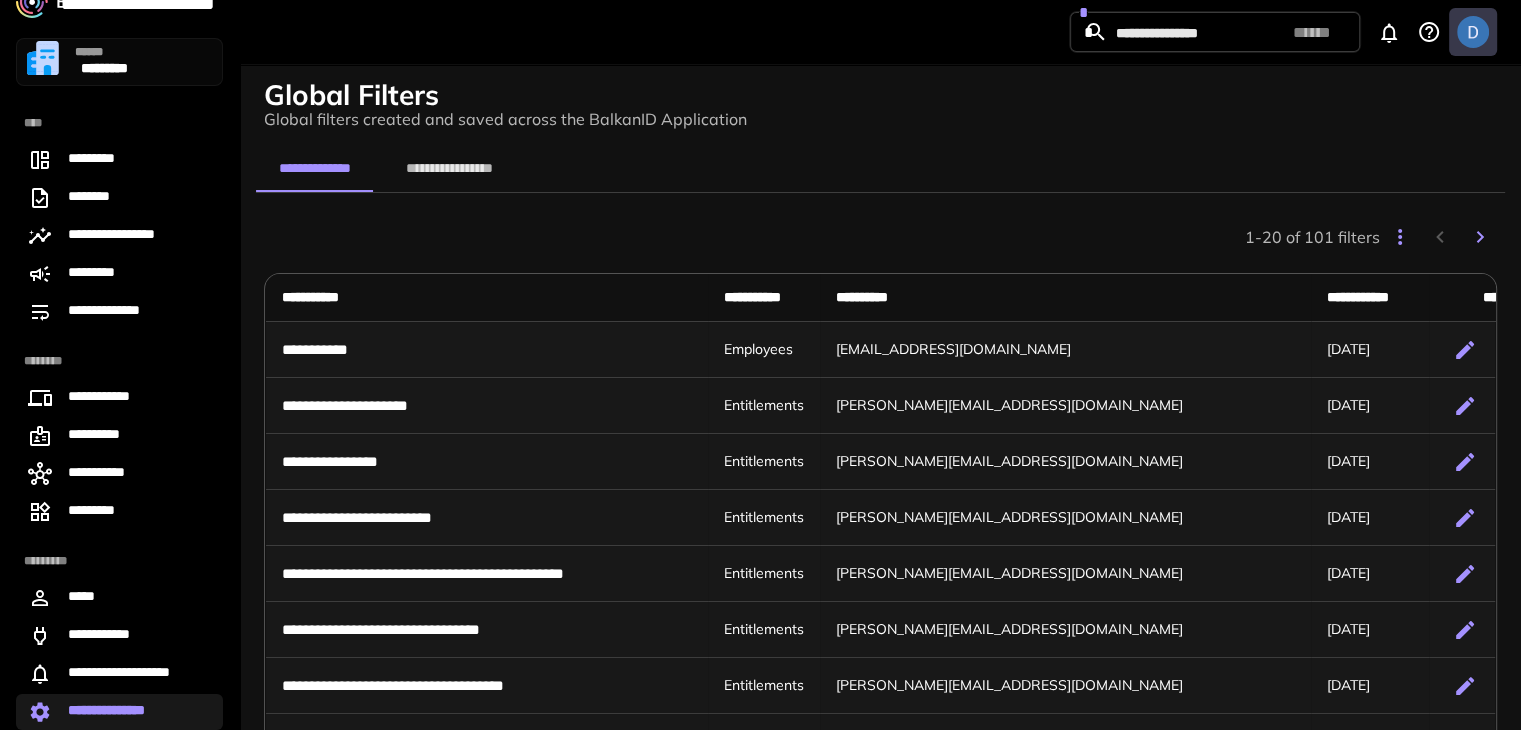 click at bounding box center (1473, 32) 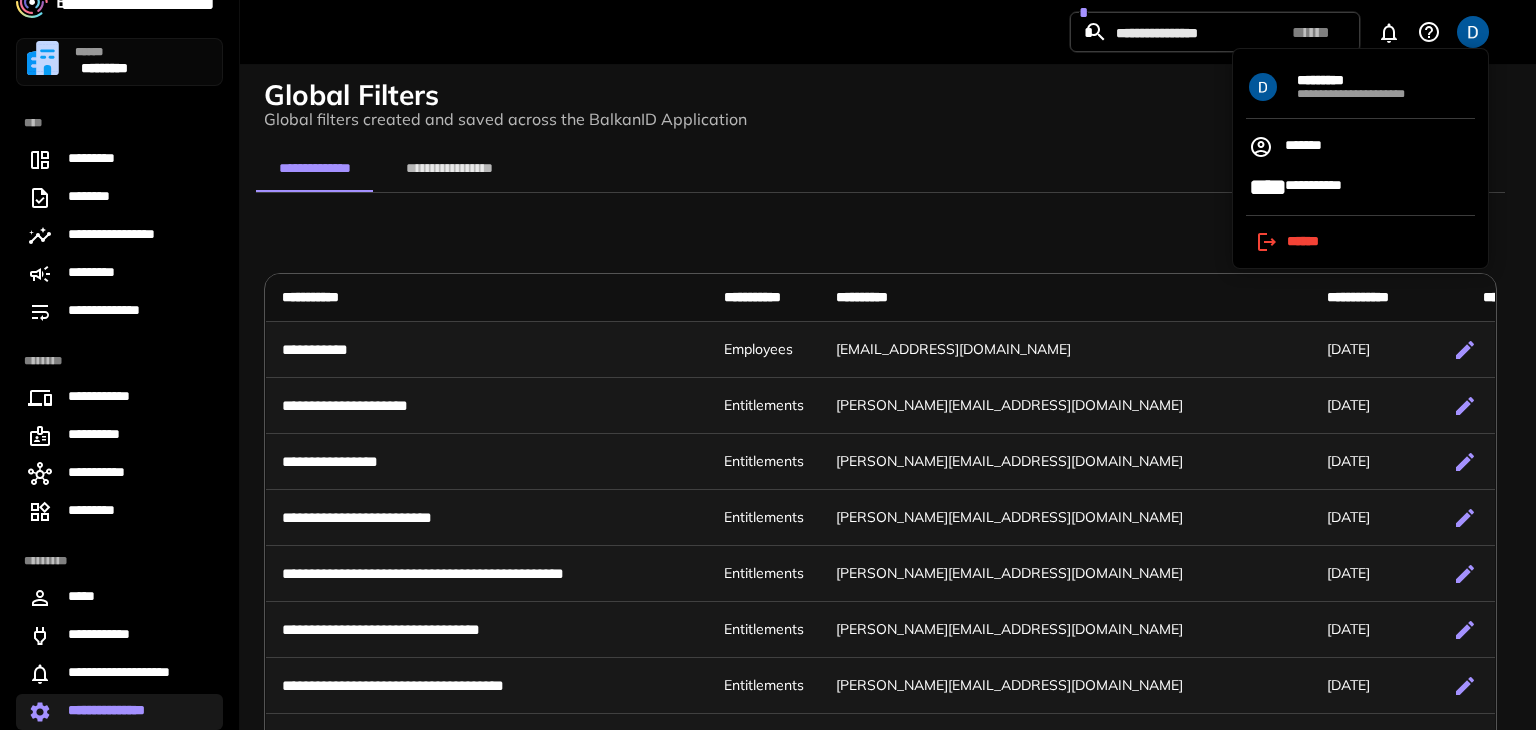 click on "*******" at bounding box center (1360, 147) 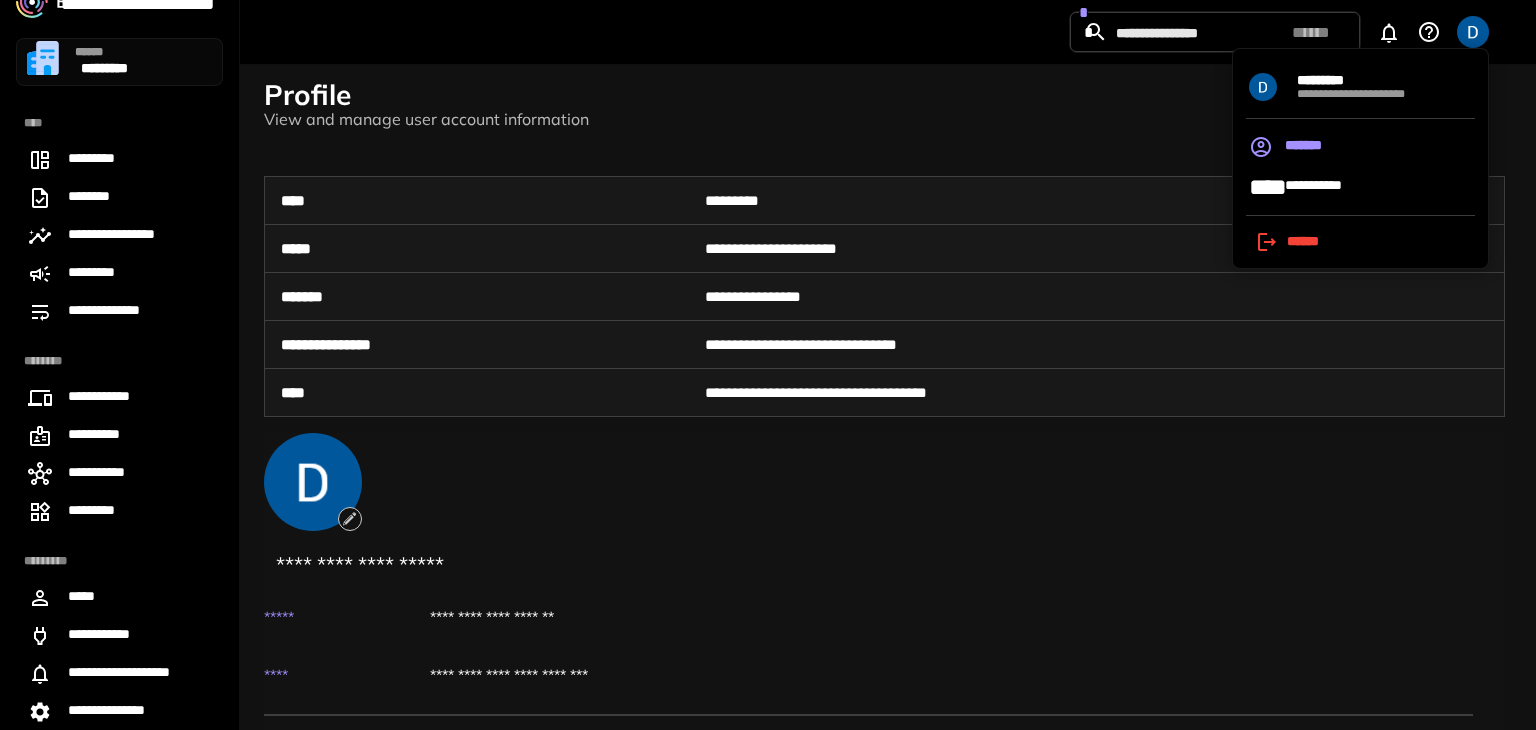 click at bounding box center [768, 365] 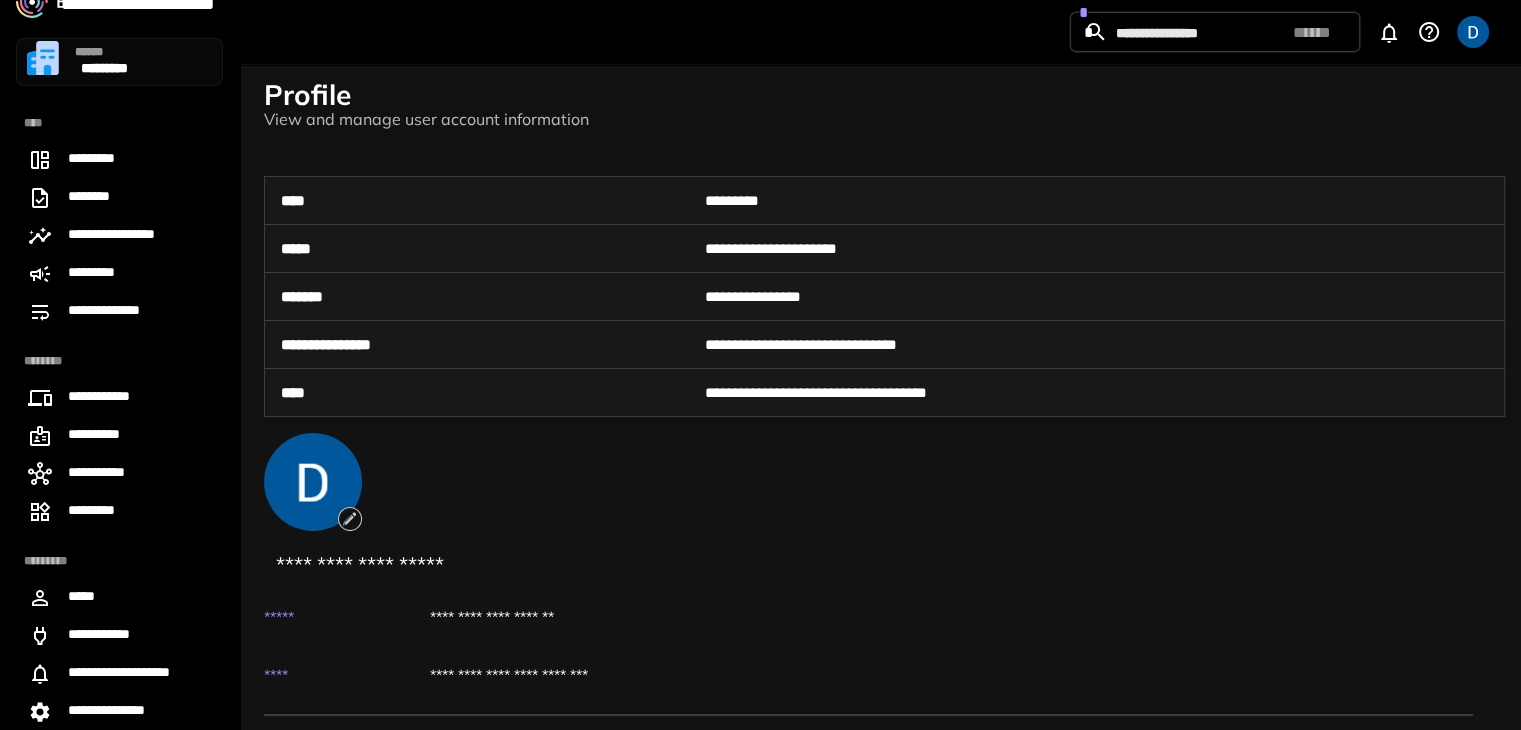 scroll, scrollTop: 372, scrollLeft: 0, axis: vertical 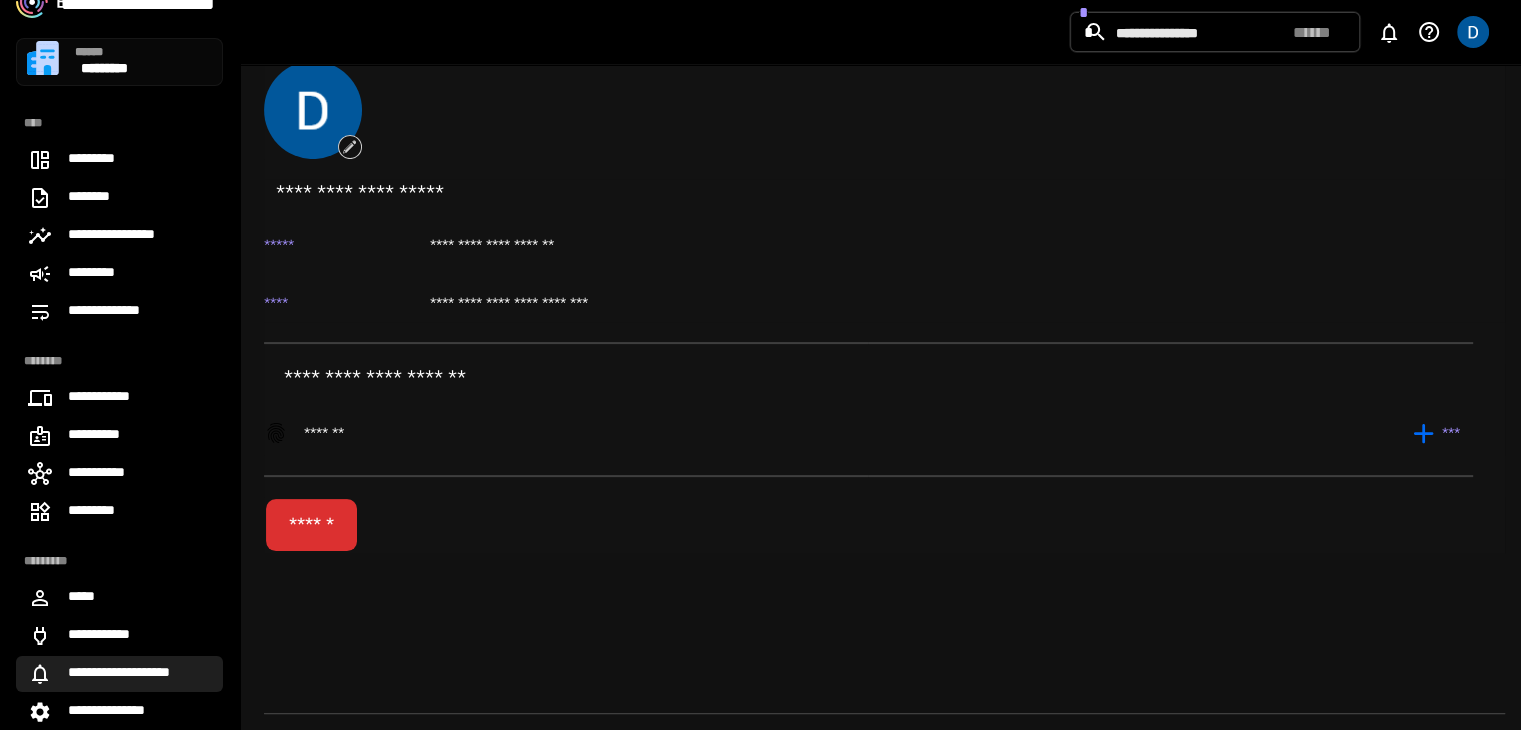 click on "**********" at bounding box center [132, 674] 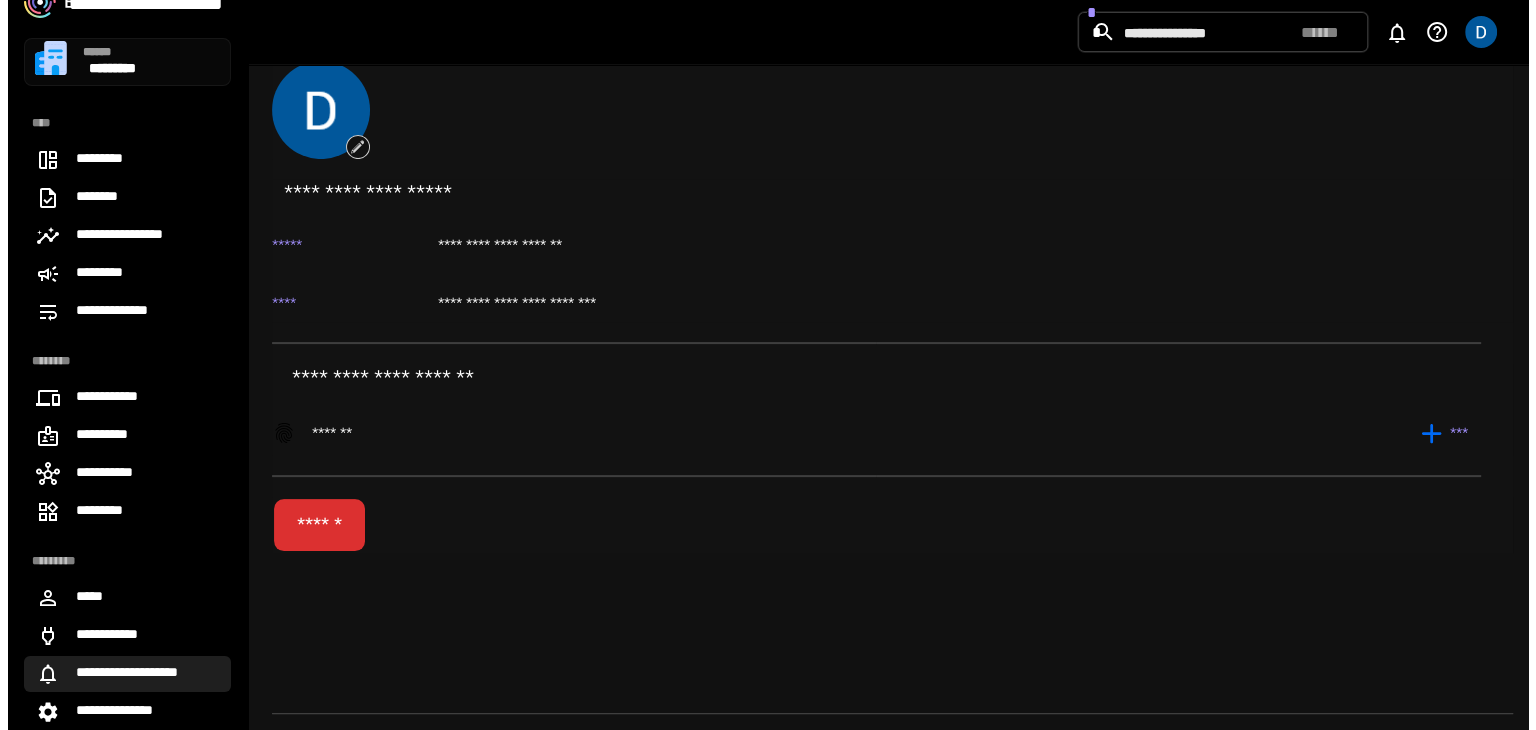 scroll, scrollTop: 0, scrollLeft: 0, axis: both 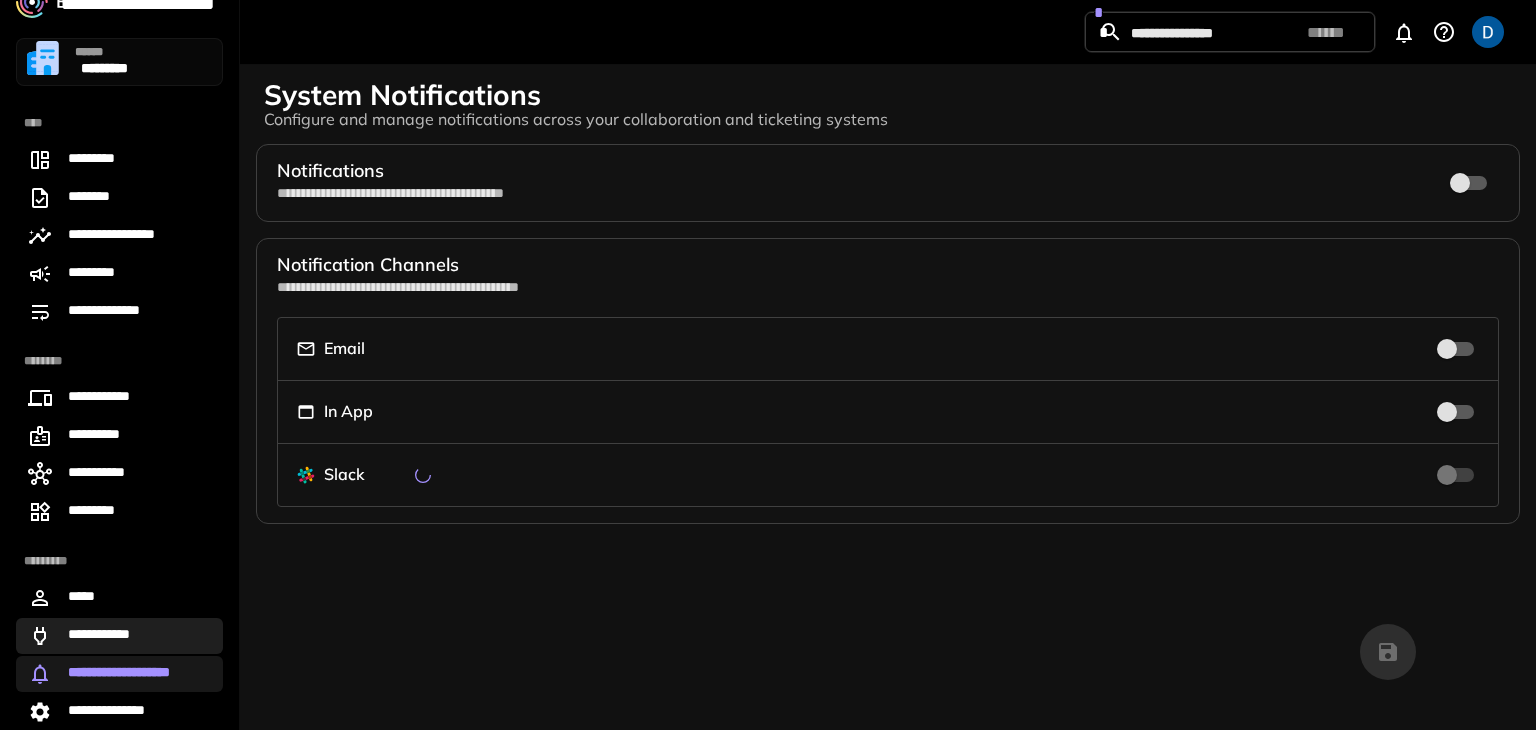 click on "**********" at bounding box center (105, 636) 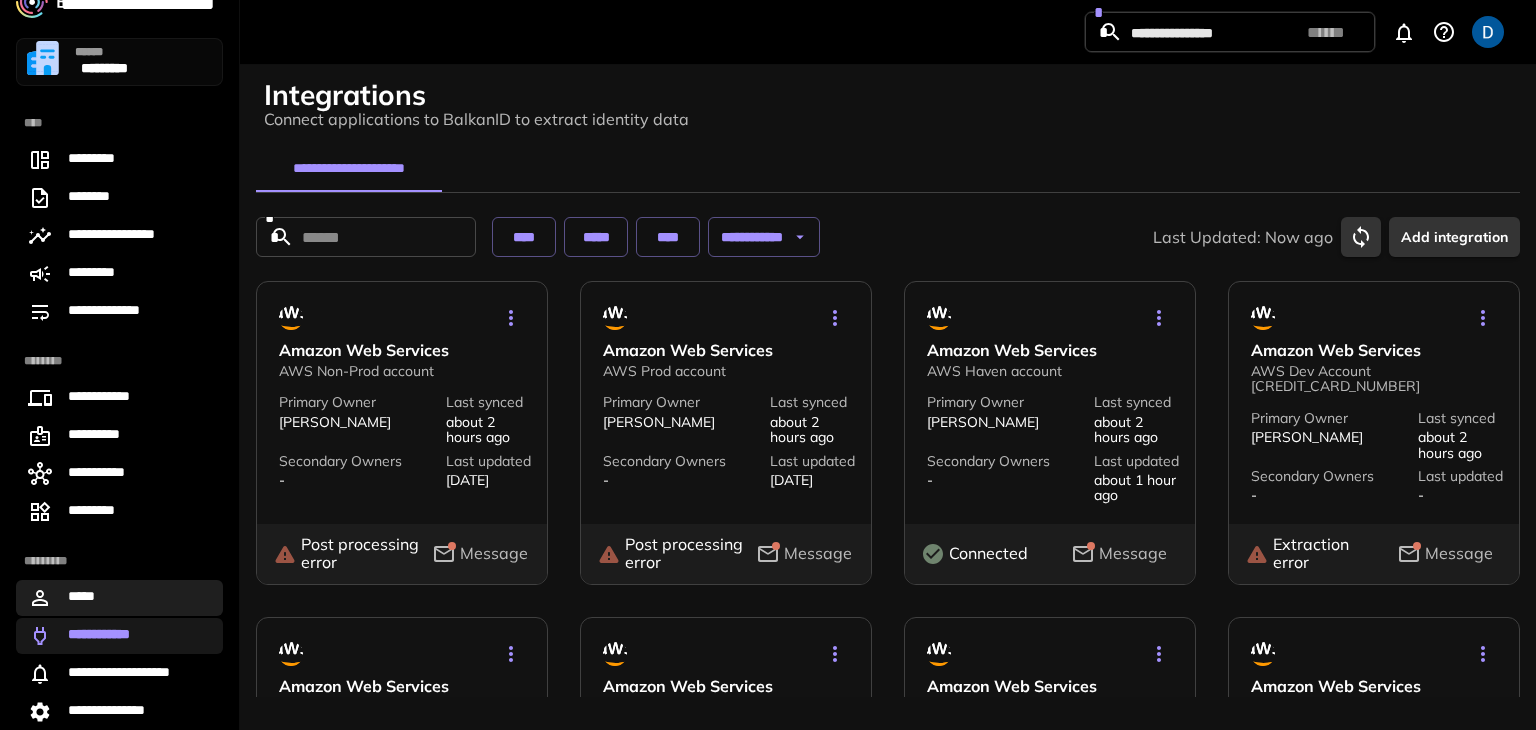 click on "*****" at bounding box center [86, 598] 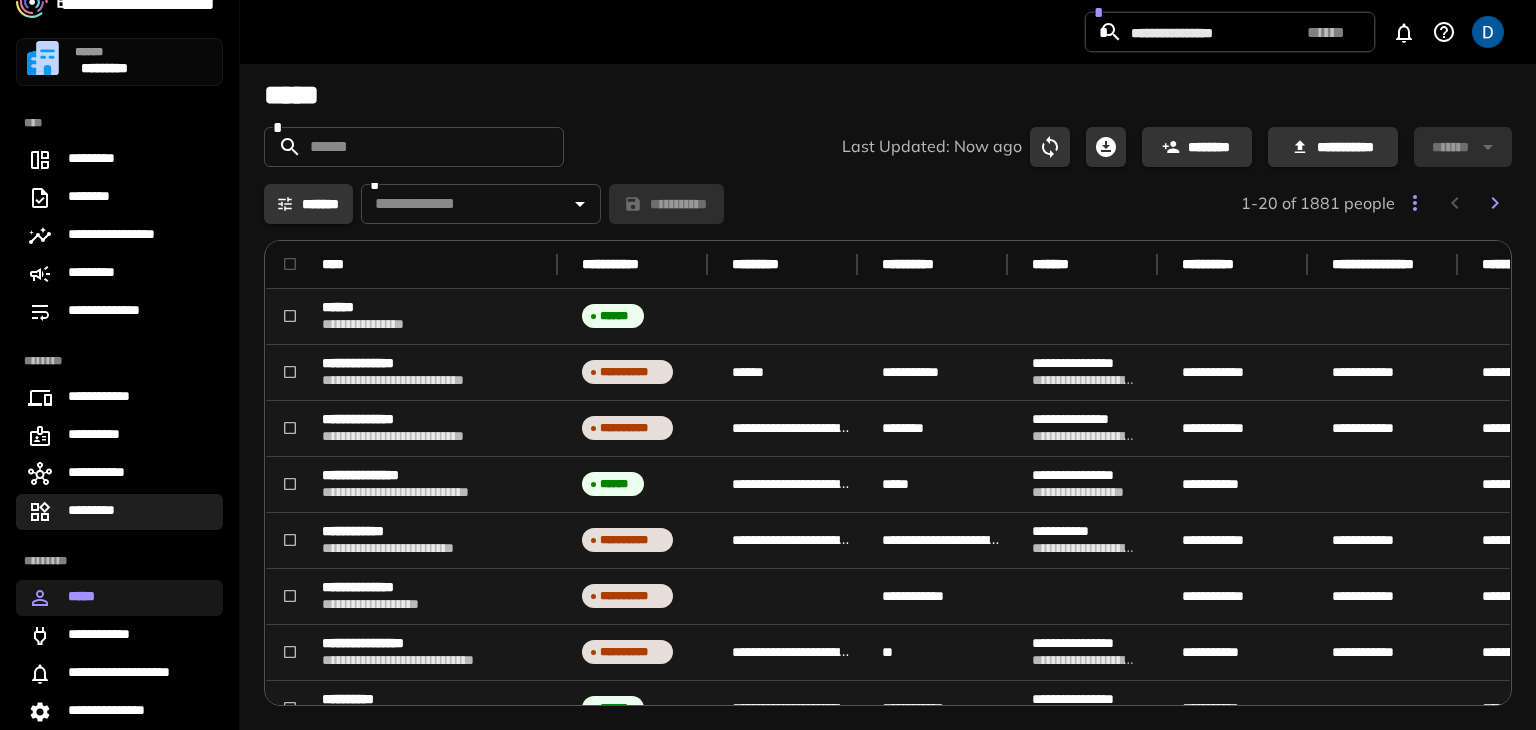 click on "*********" at bounding box center [119, 512] 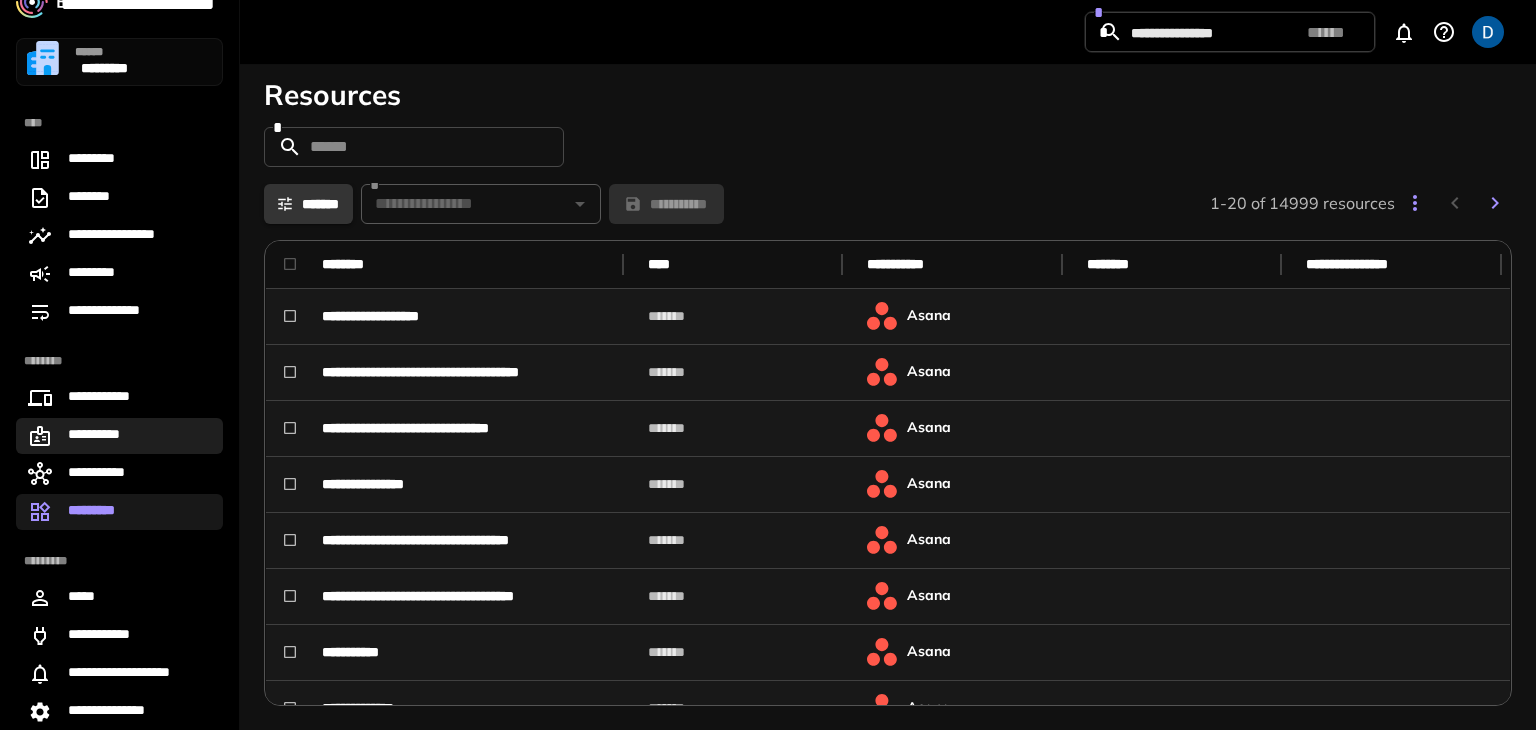 click on "**********" at bounding box center [96, 436] 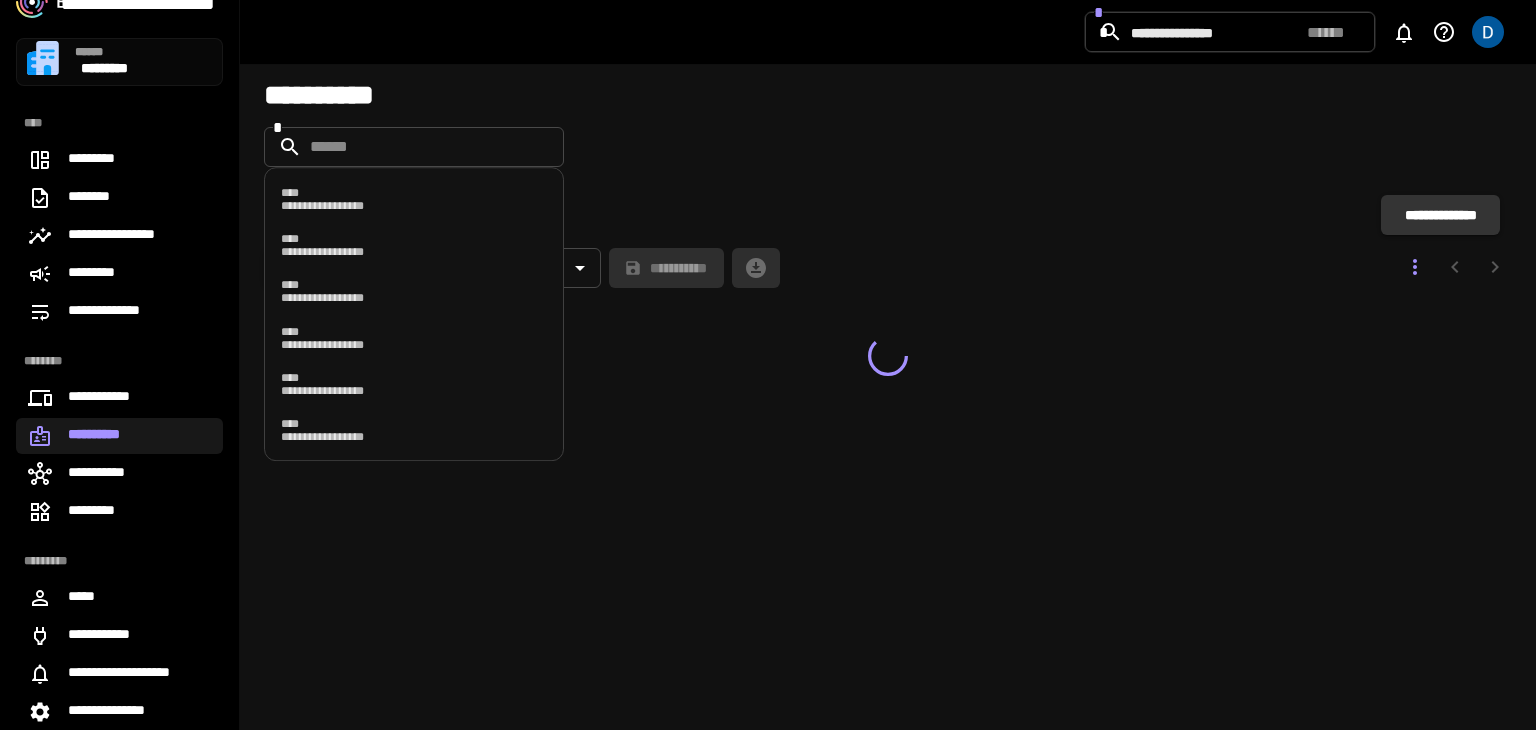 click on "*" at bounding box center (414, 147) 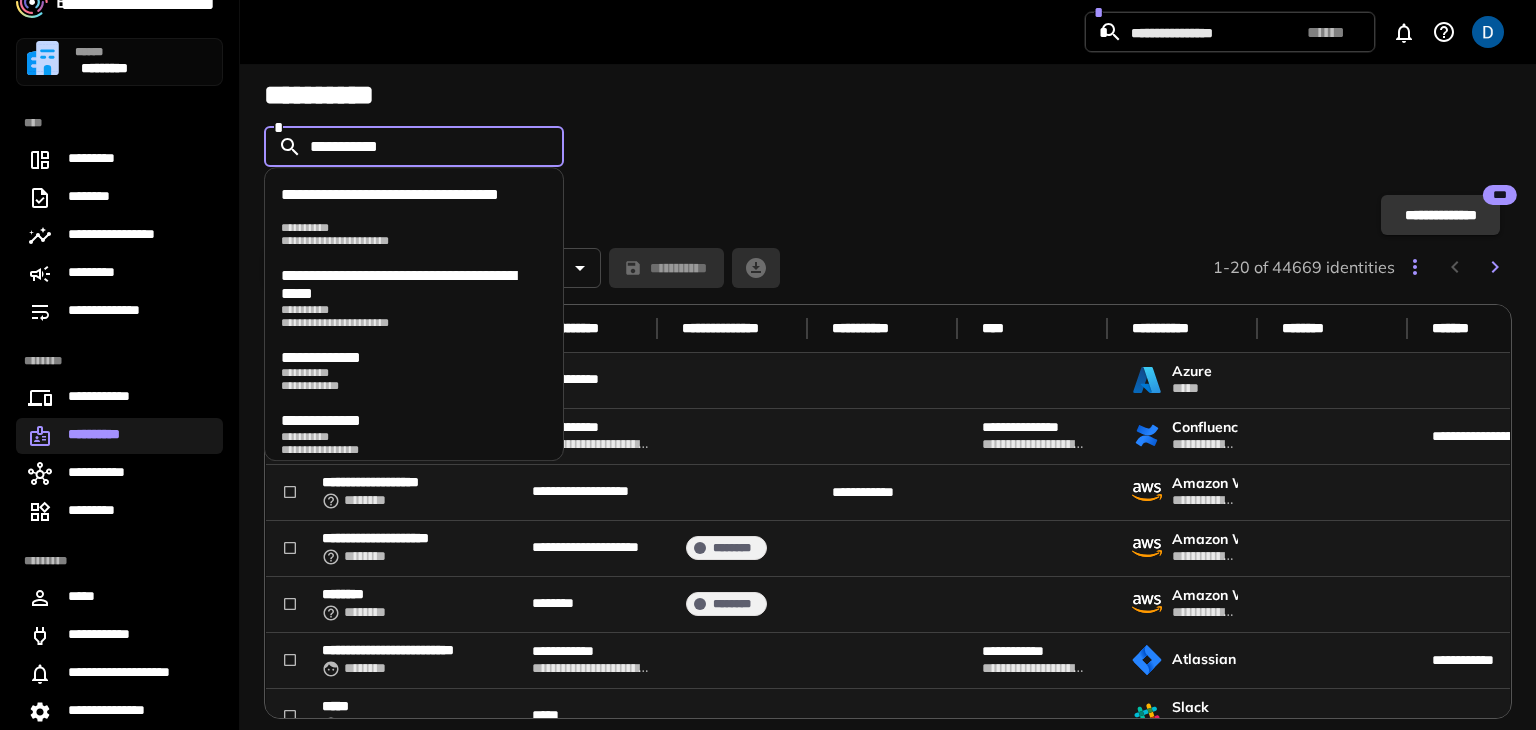 type on "**********" 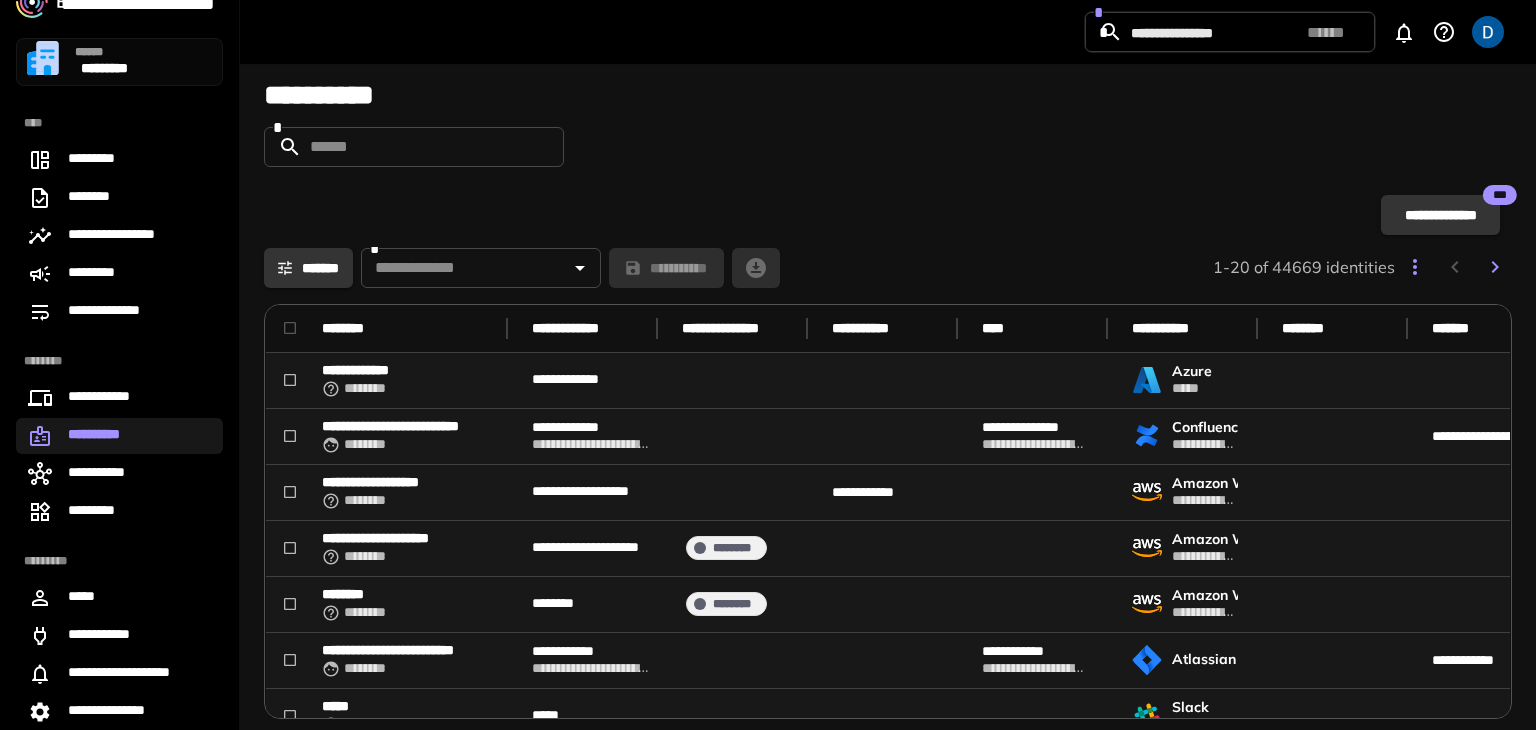 click on "**********" at bounding box center (888, 95) 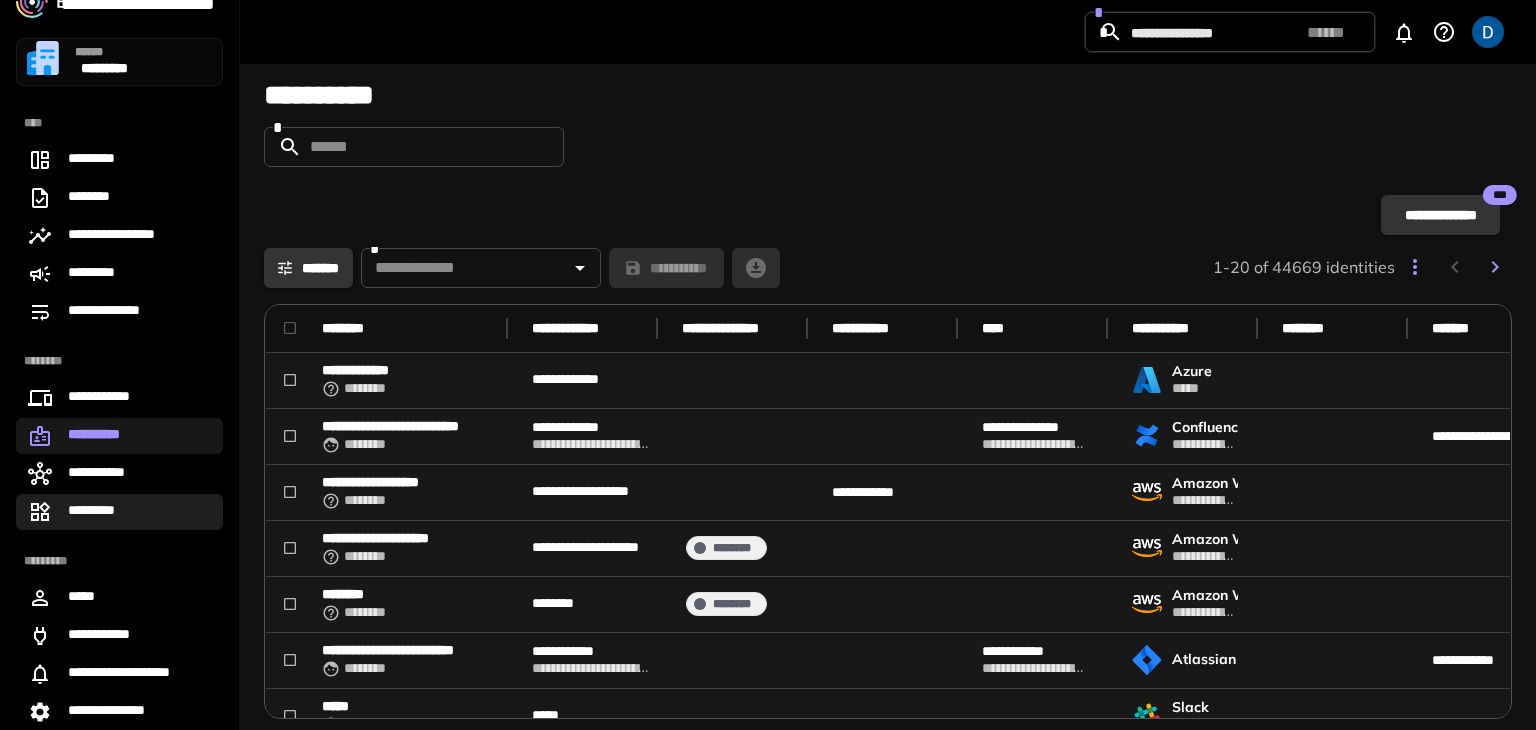 click on "*********" at bounding box center (119, 512) 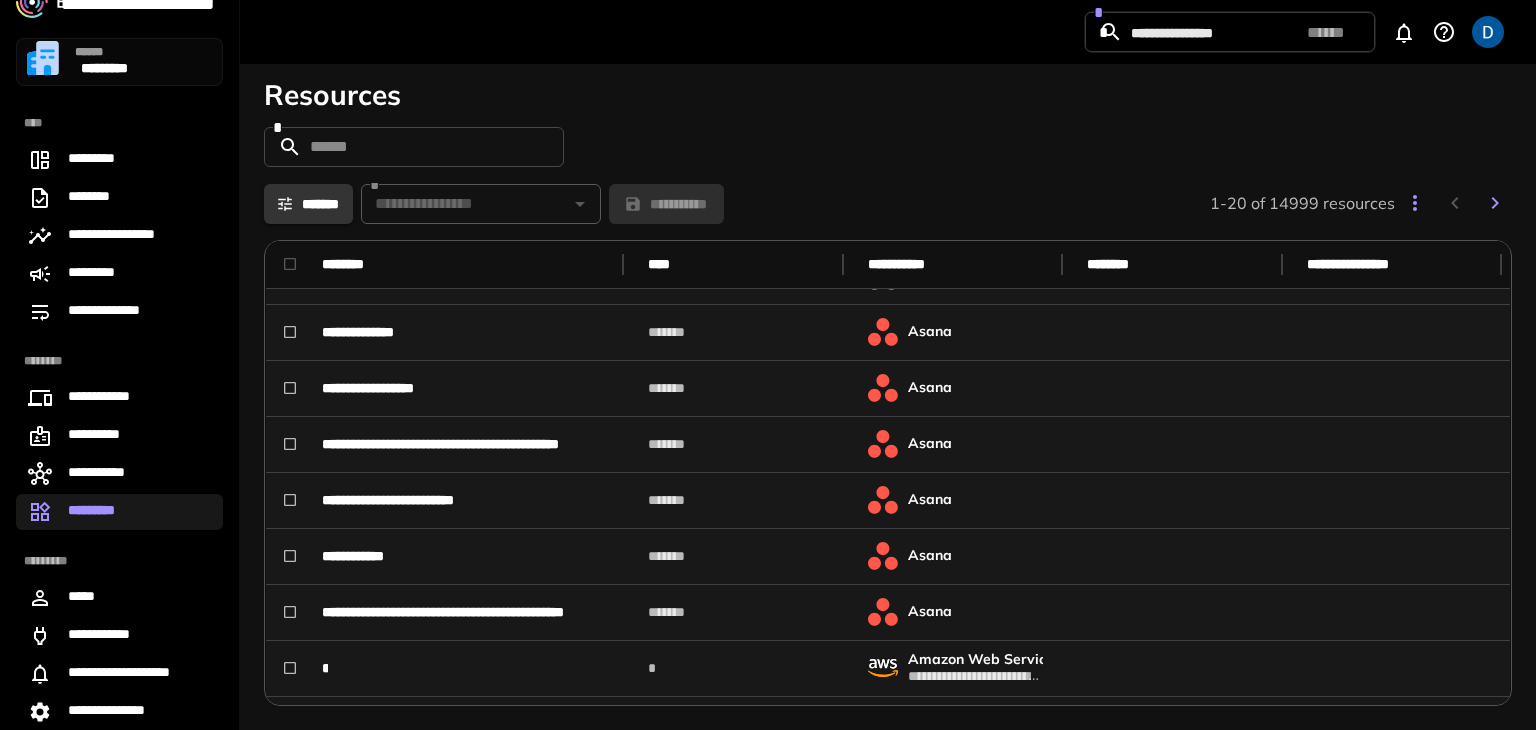 scroll, scrollTop: 359, scrollLeft: 0, axis: vertical 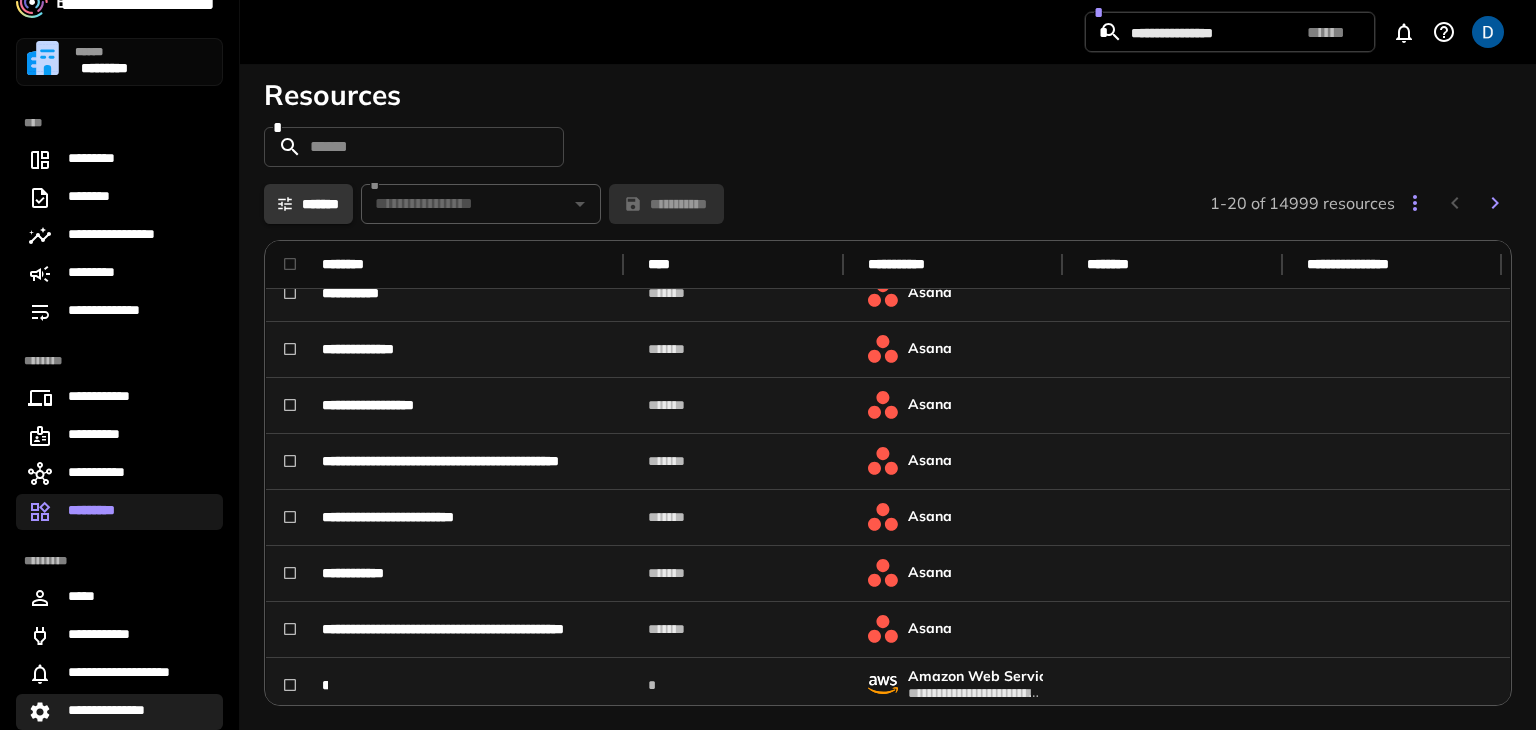 click on "**********" at bounding box center (115, 712) 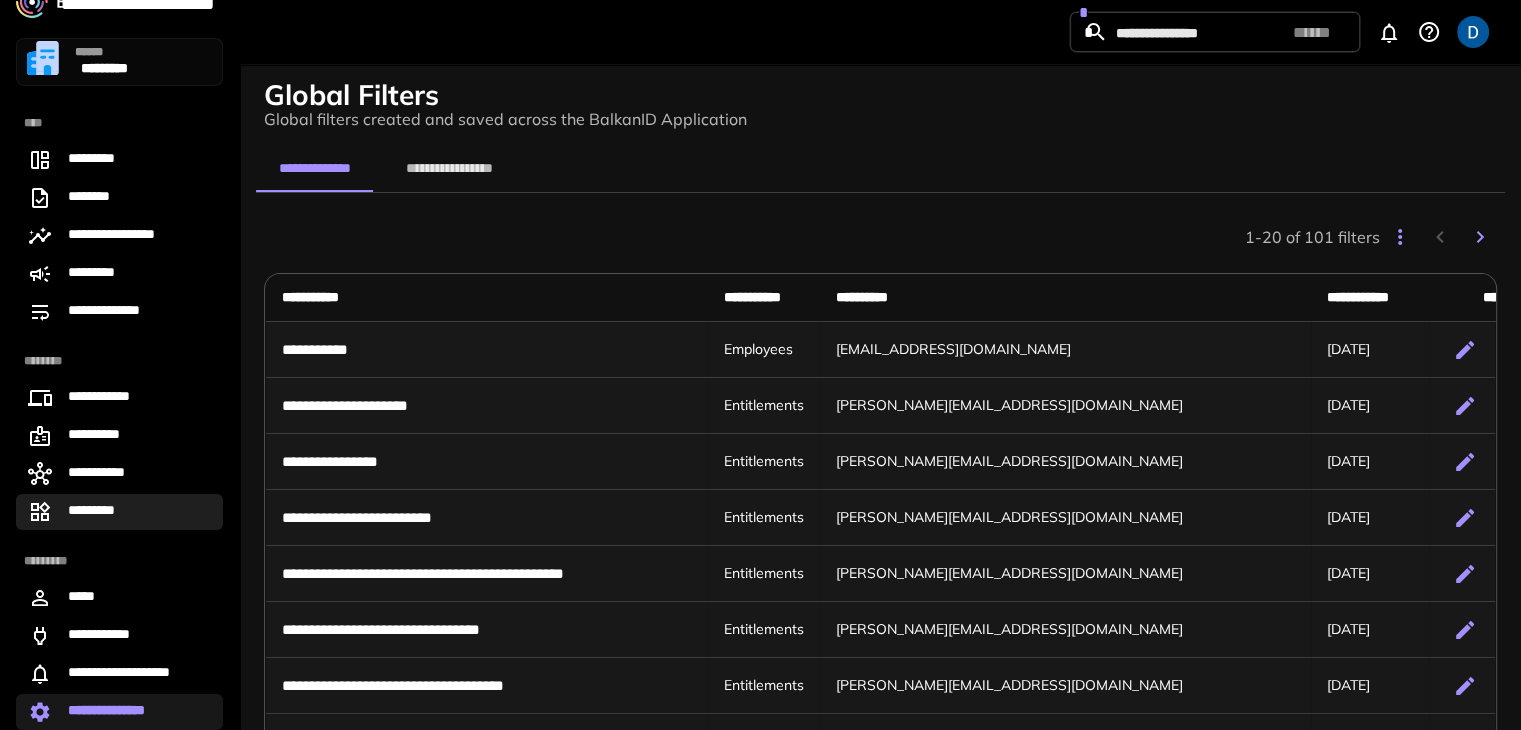 click on "*********" at bounding box center (100, 512) 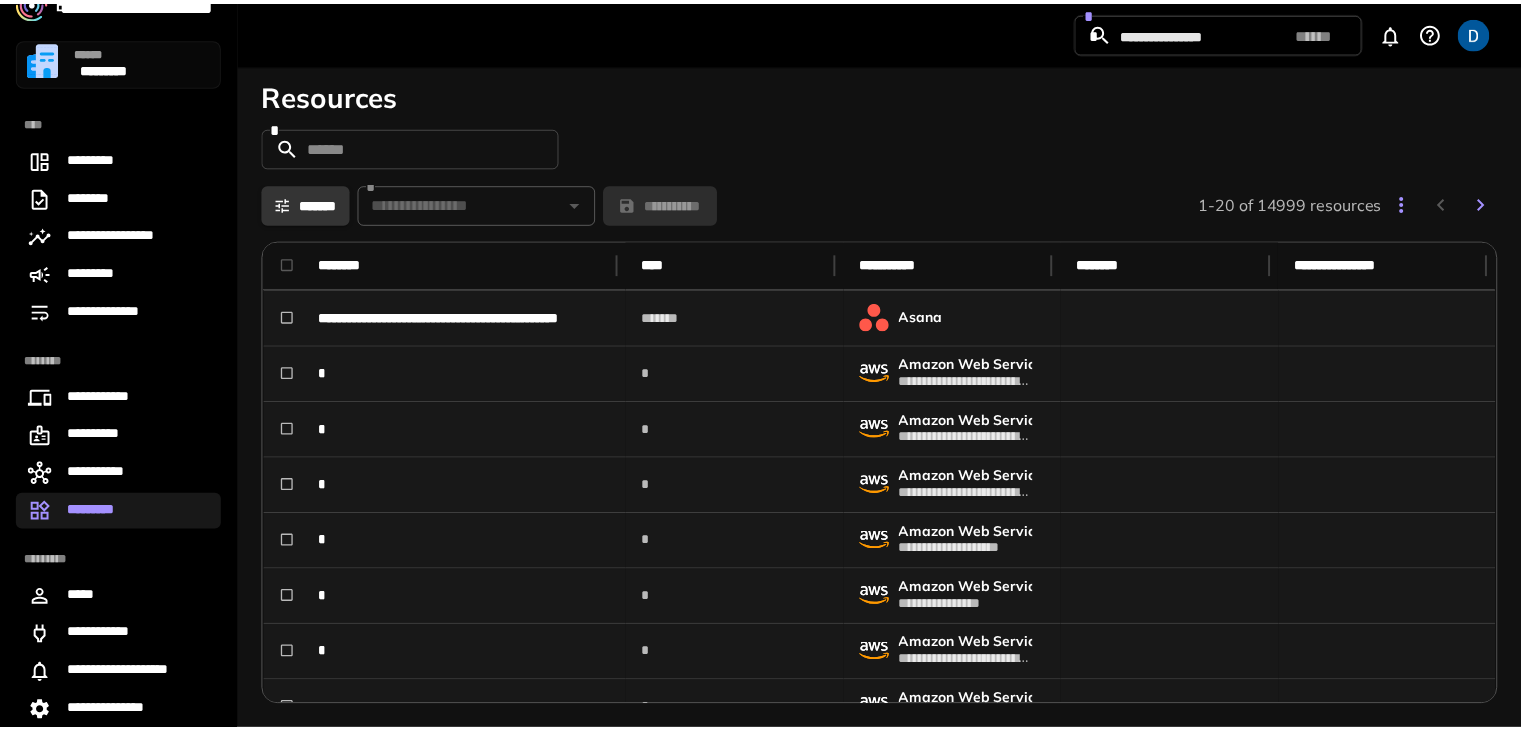 scroll, scrollTop: 704, scrollLeft: 0, axis: vertical 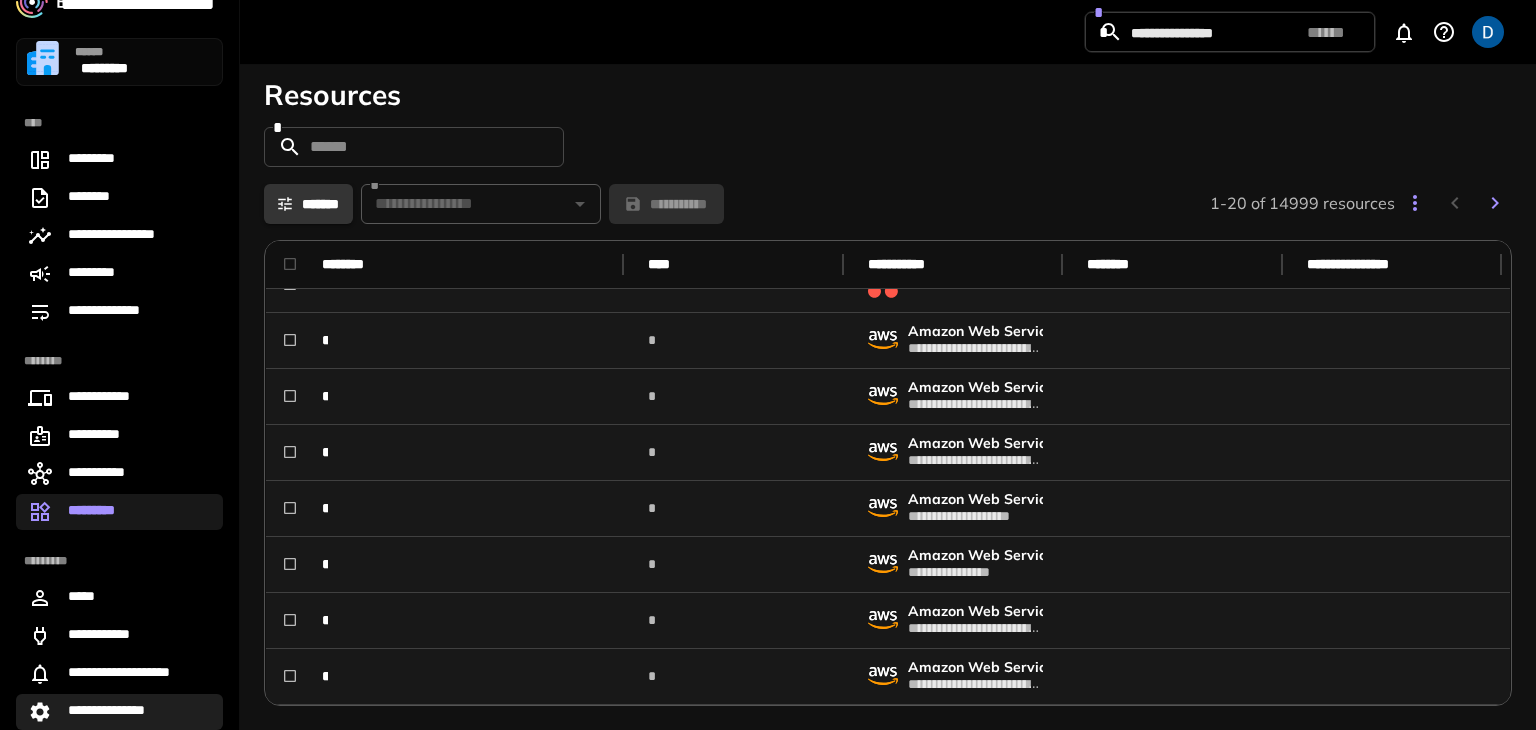 click on "**********" at bounding box center (119, 712) 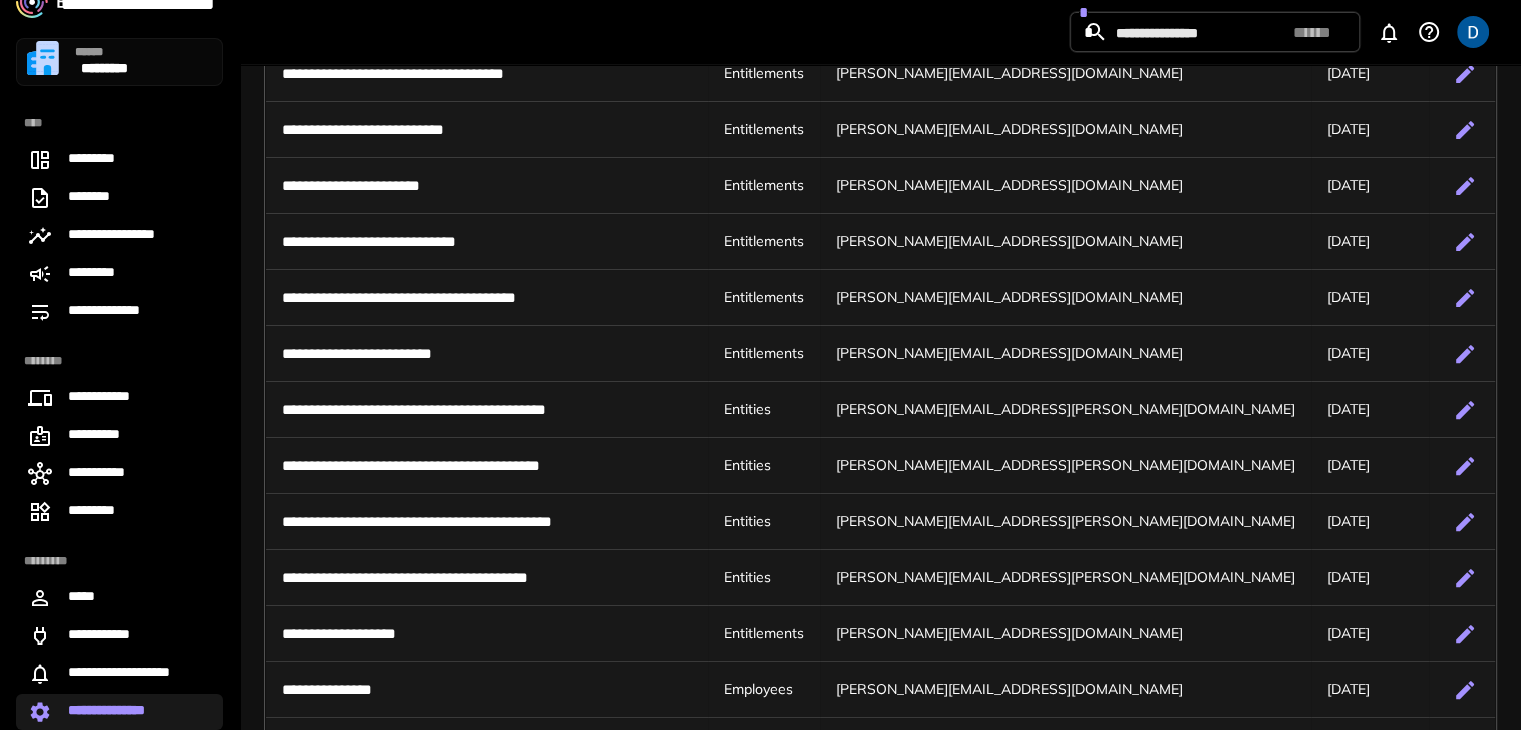 scroll, scrollTop: 737, scrollLeft: 0, axis: vertical 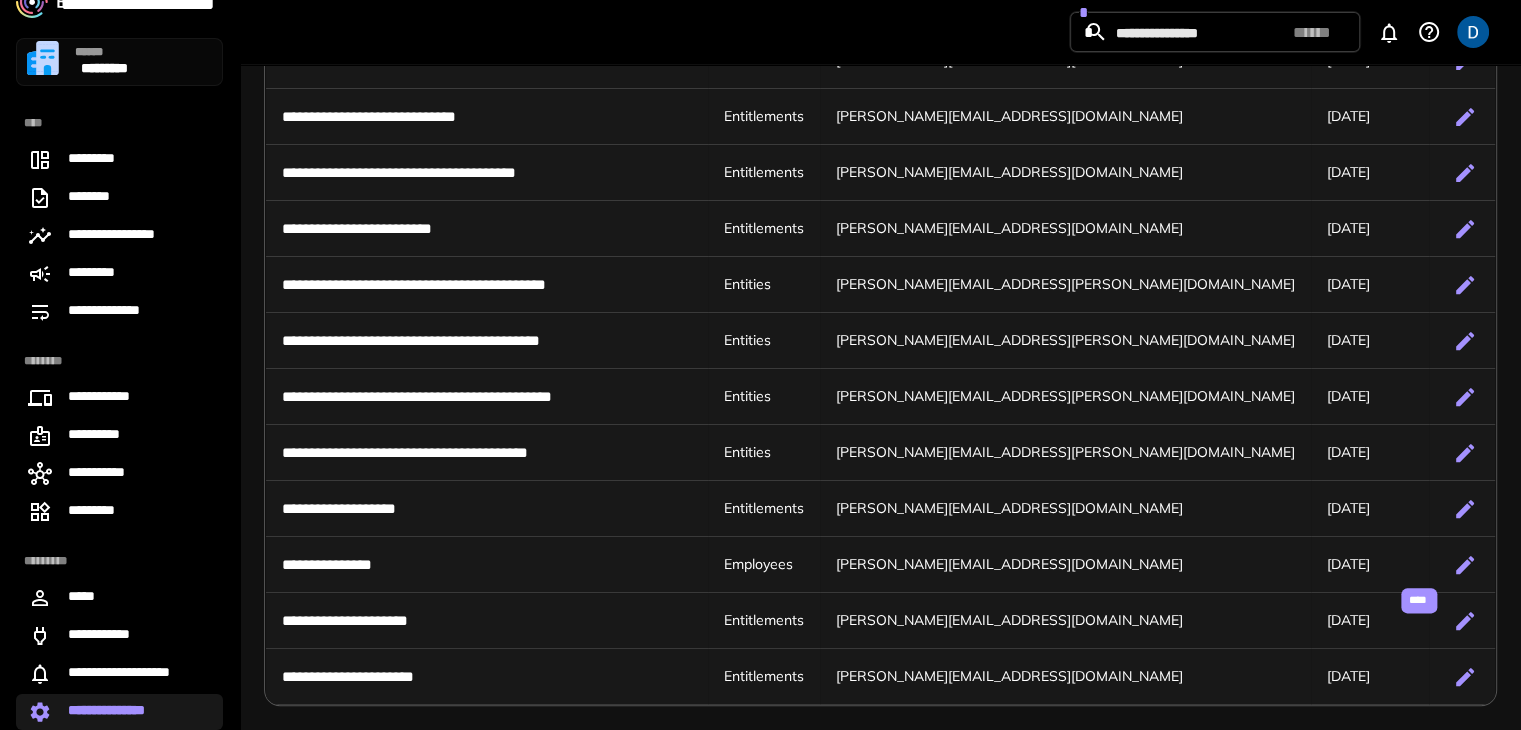 click 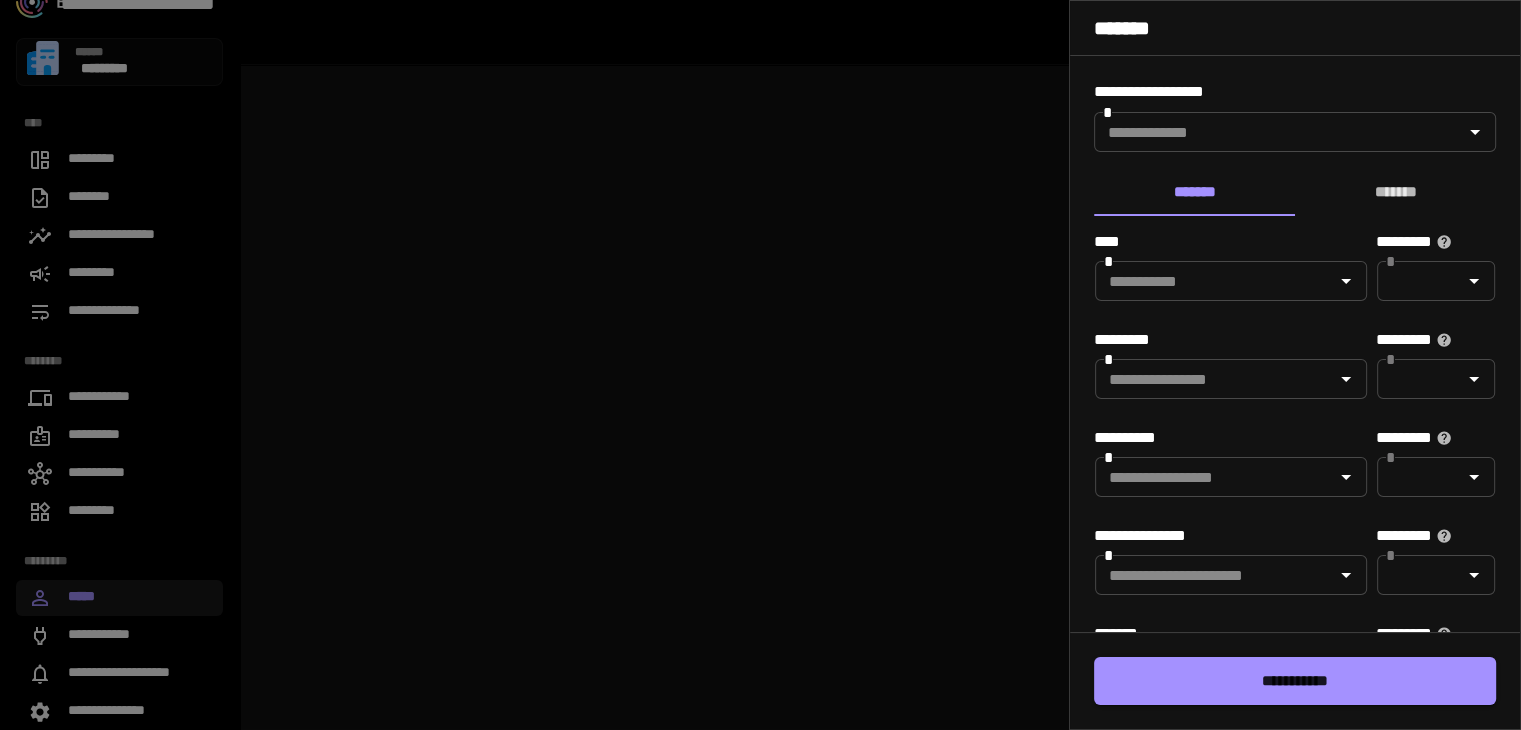 type on "******" 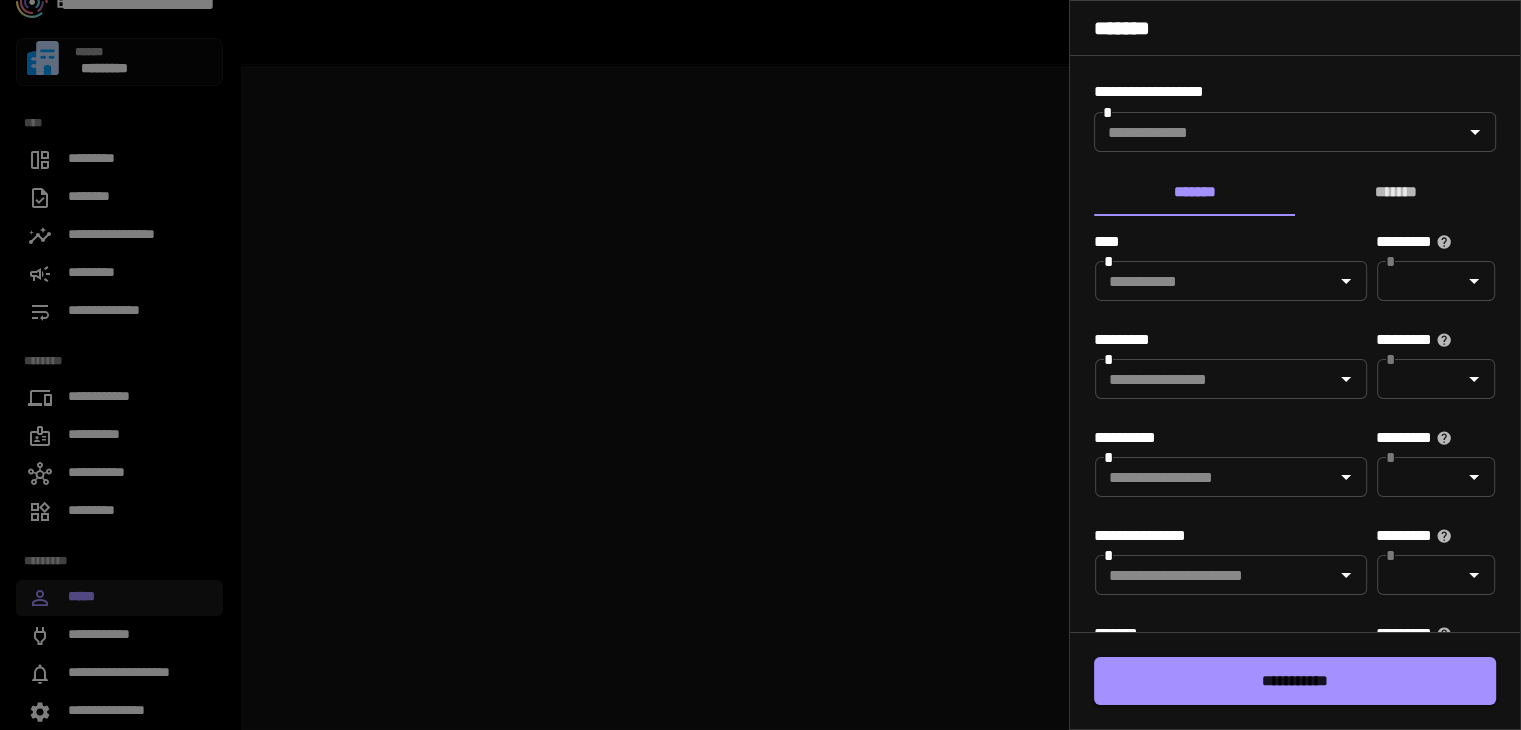 type on "******" 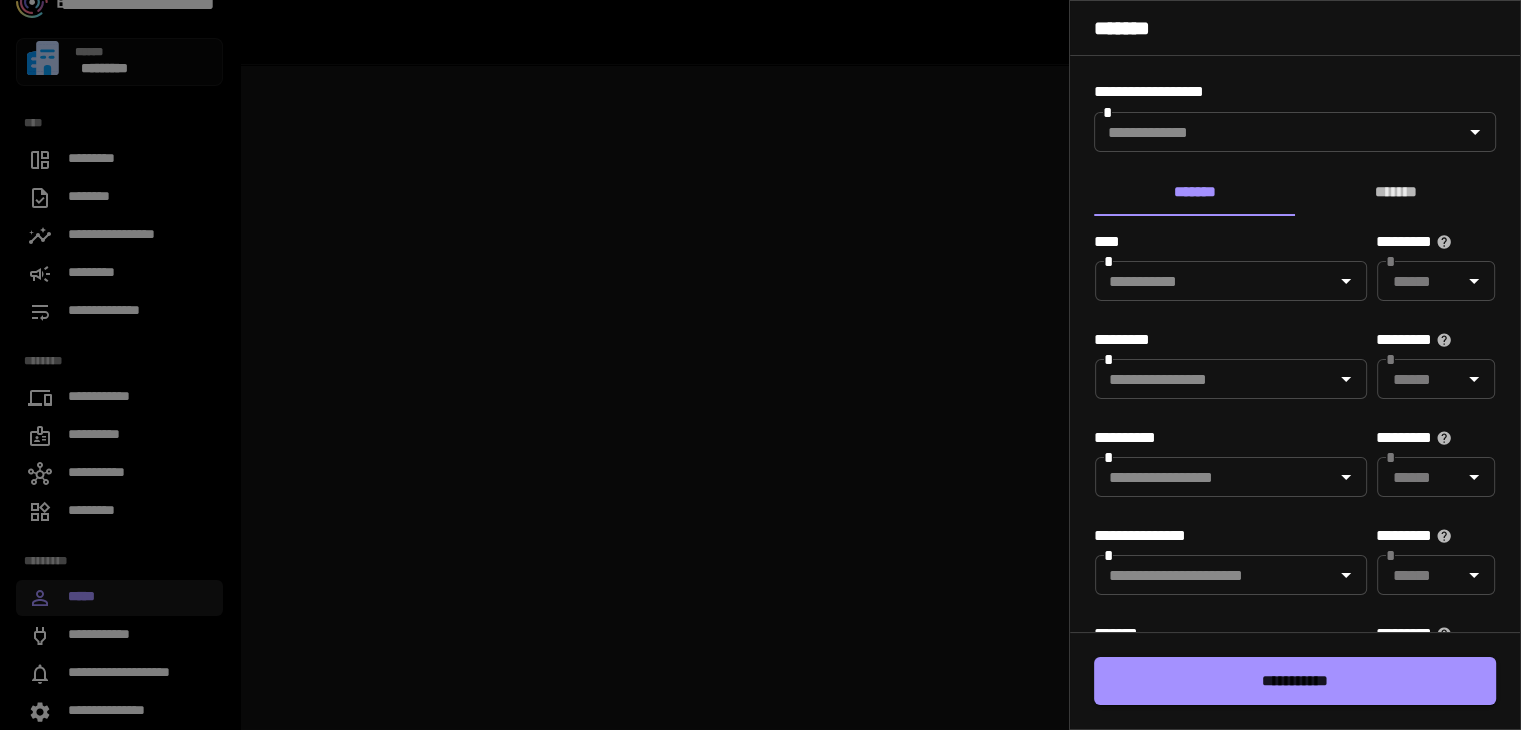 type on "**********" 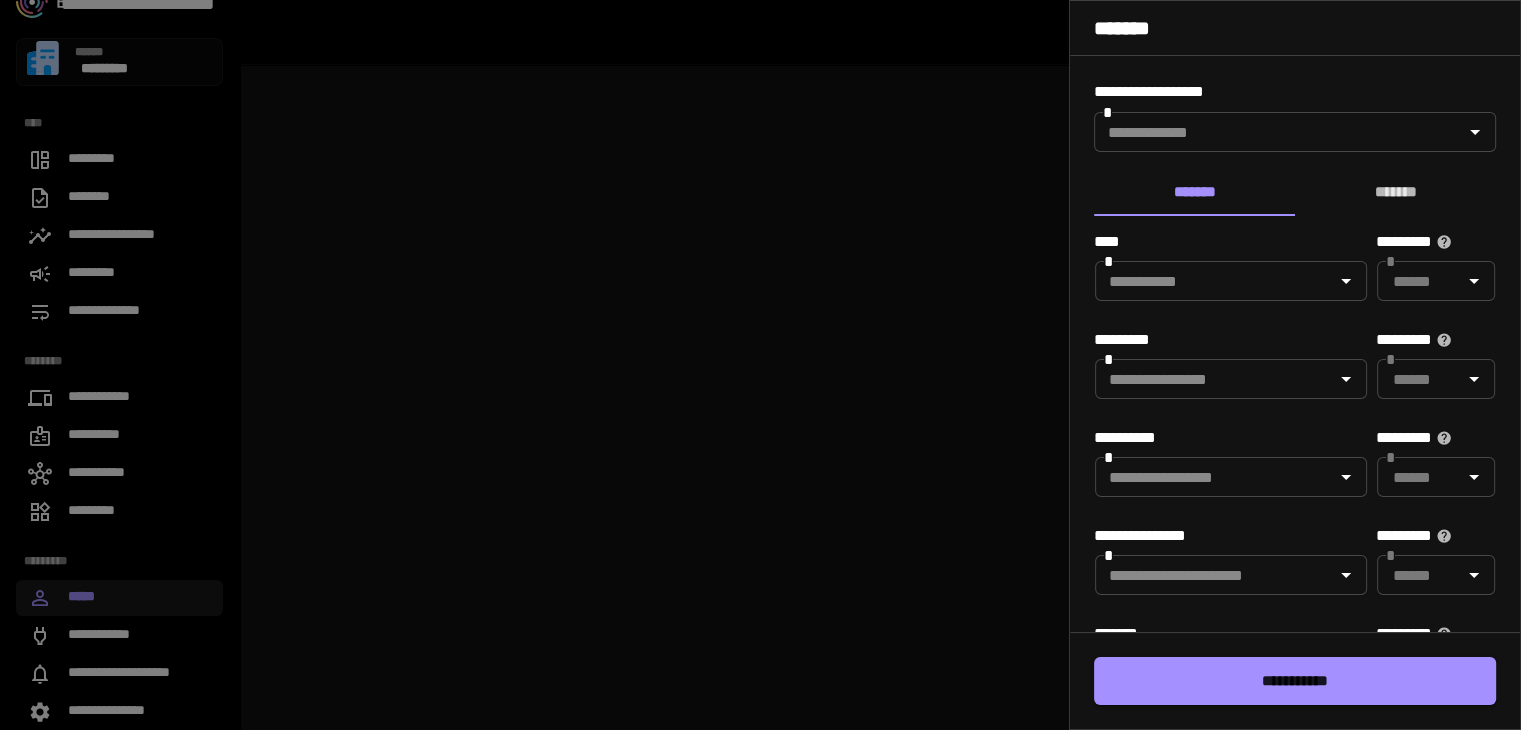 type on "**********" 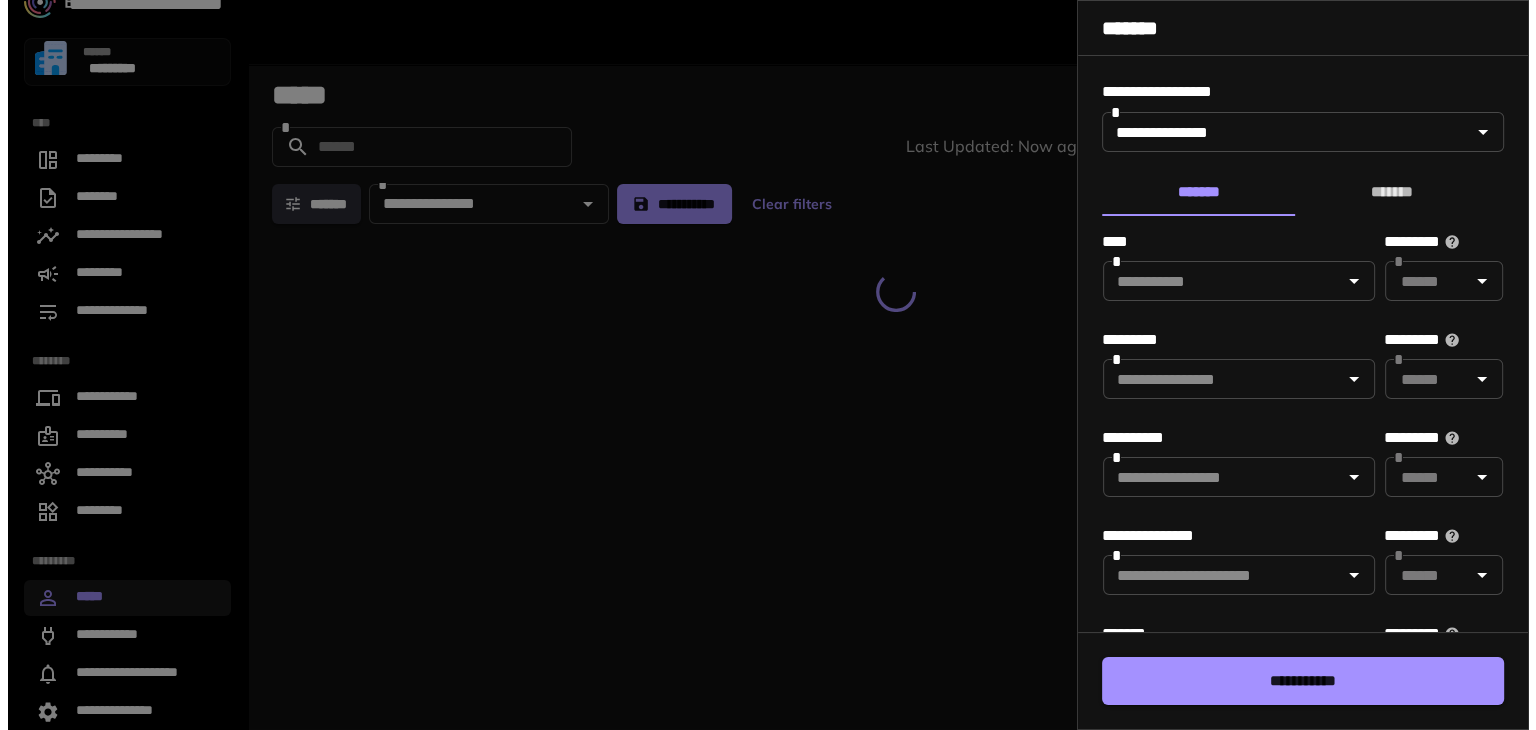 scroll, scrollTop: 0, scrollLeft: 0, axis: both 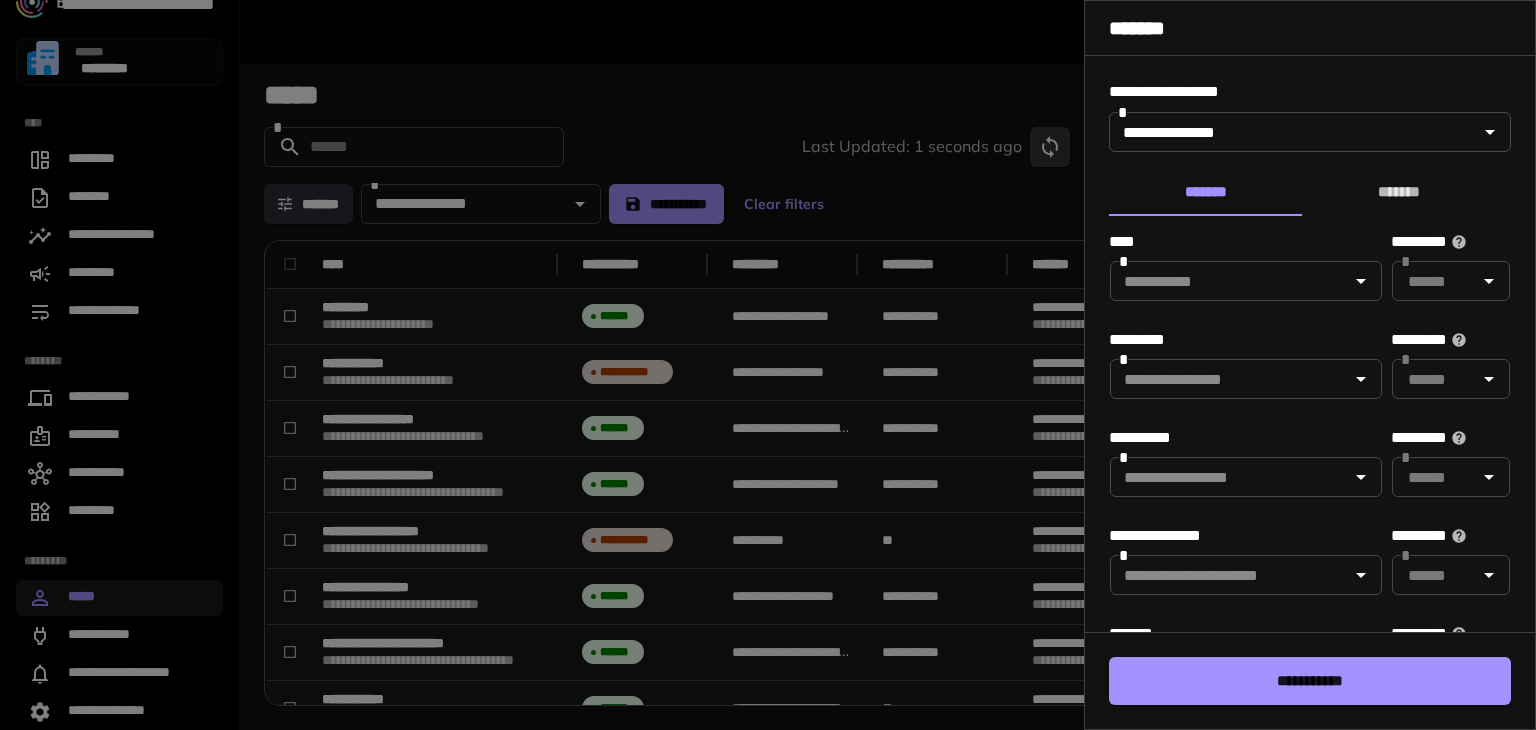 click at bounding box center [768, 365] 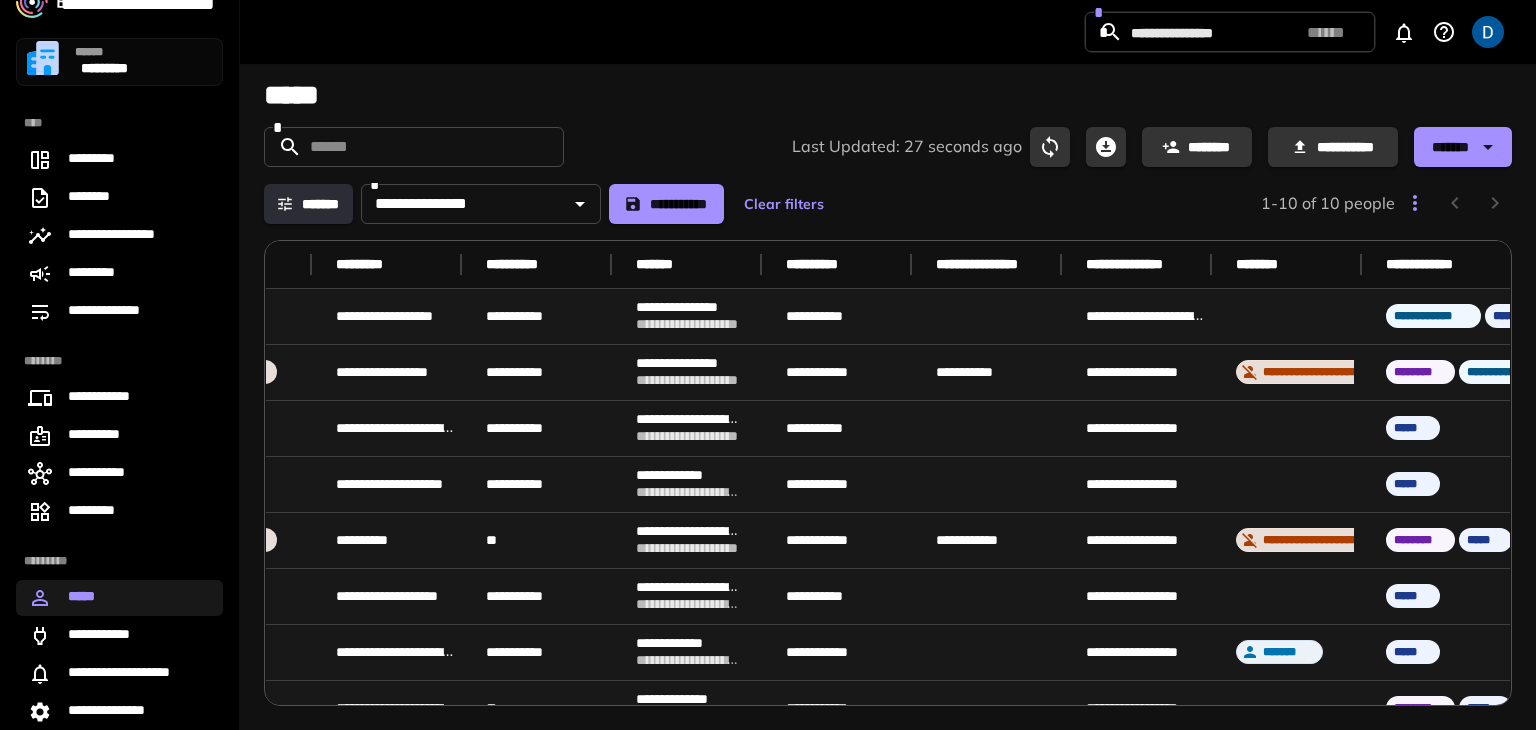 scroll, scrollTop: 0, scrollLeft: 620, axis: horizontal 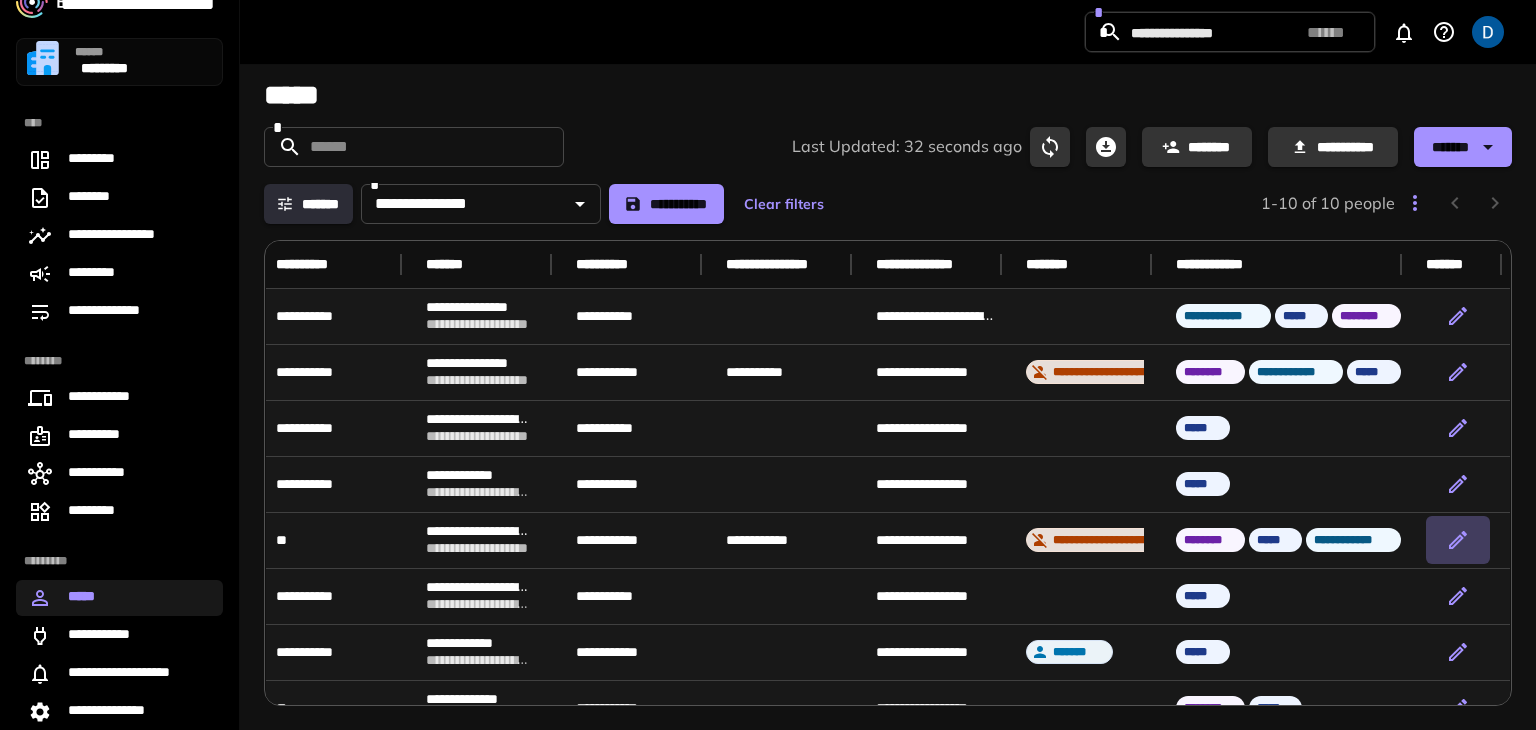 click 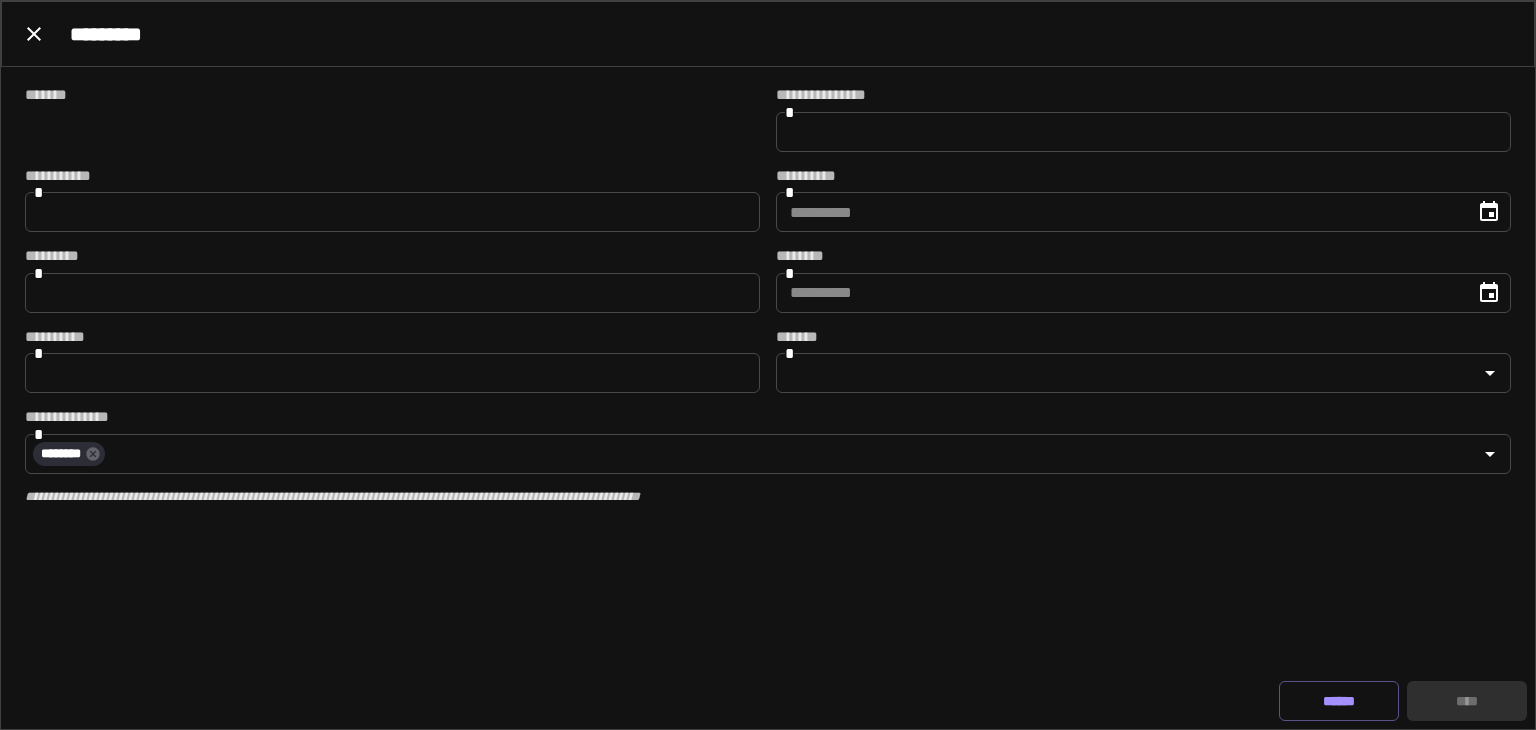 type on "**********" 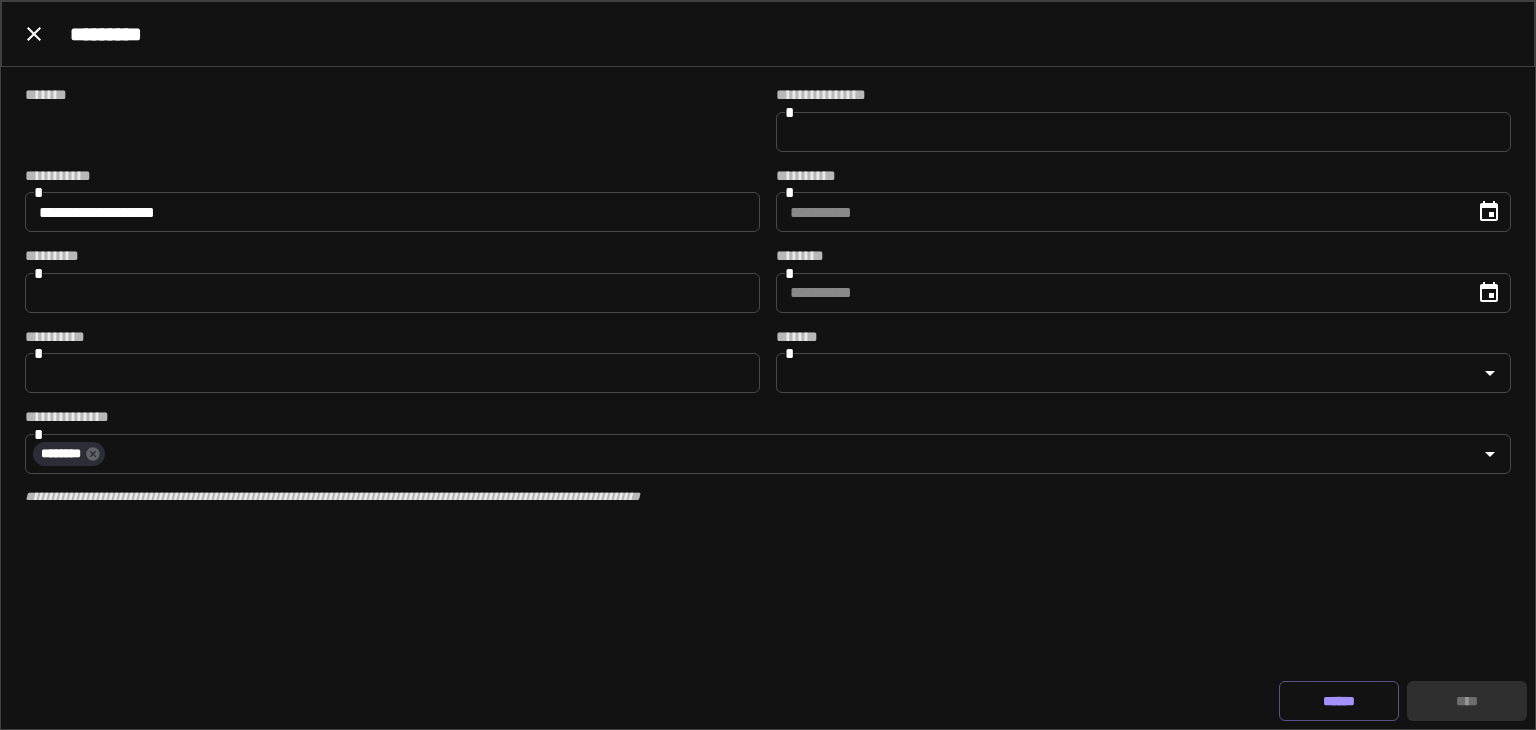 type on "**********" 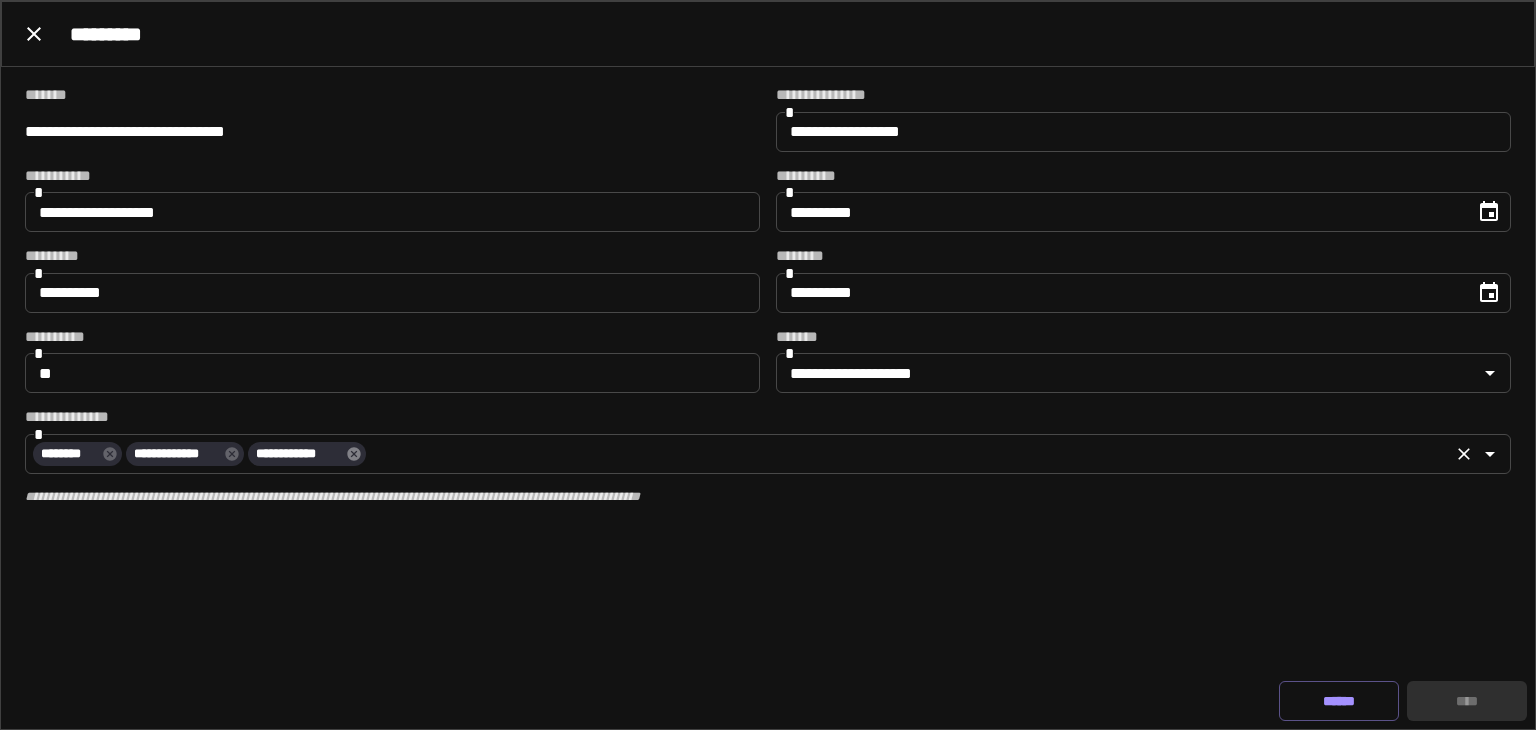 click 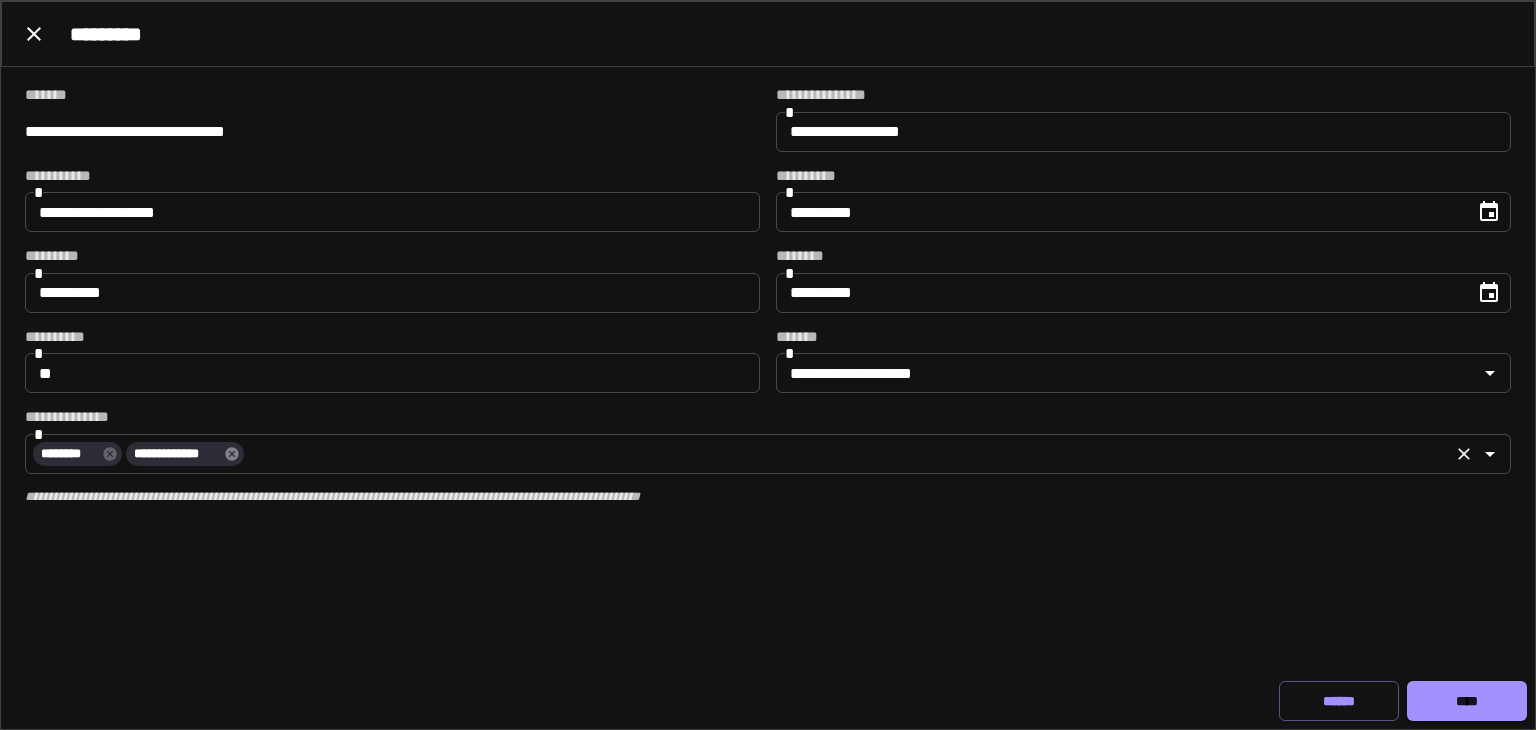 click 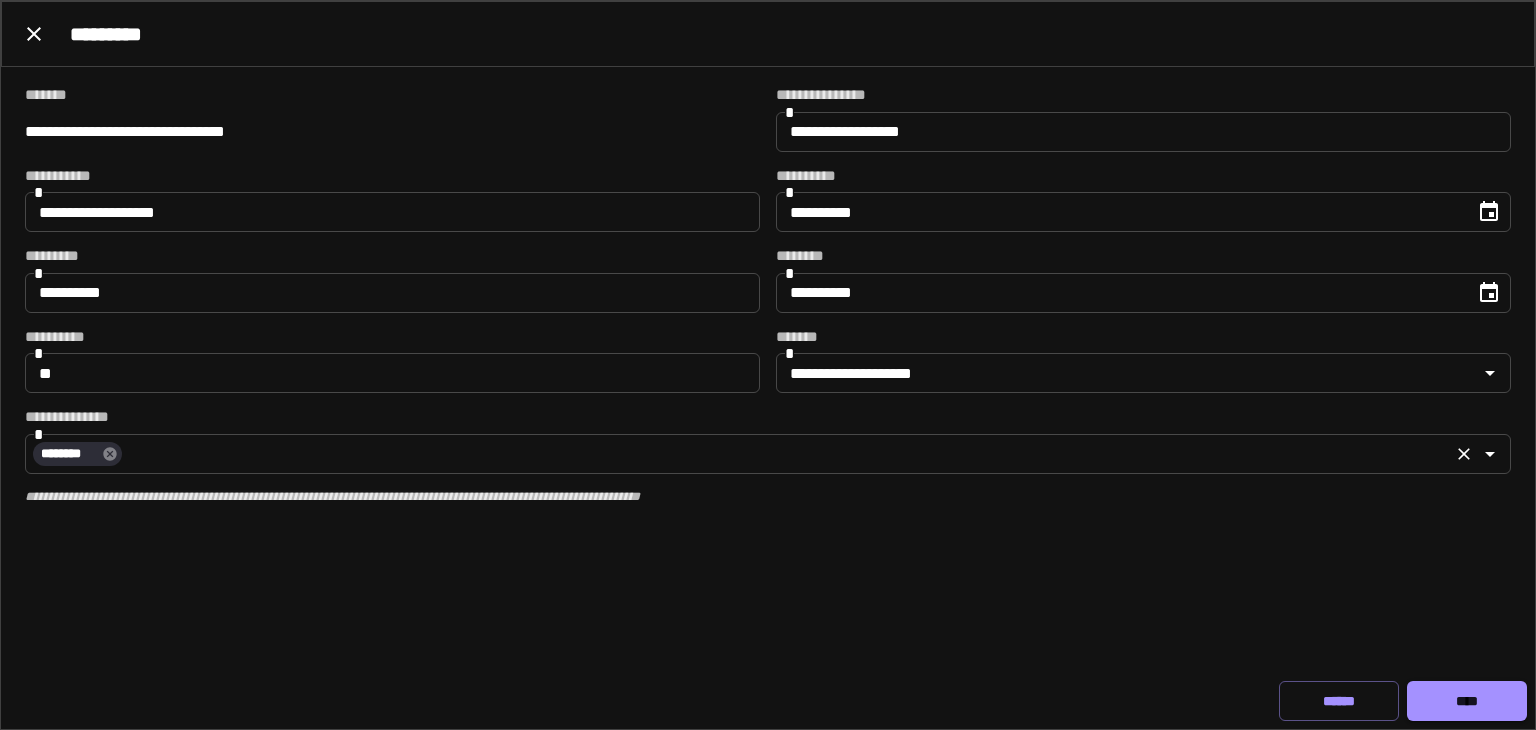 click 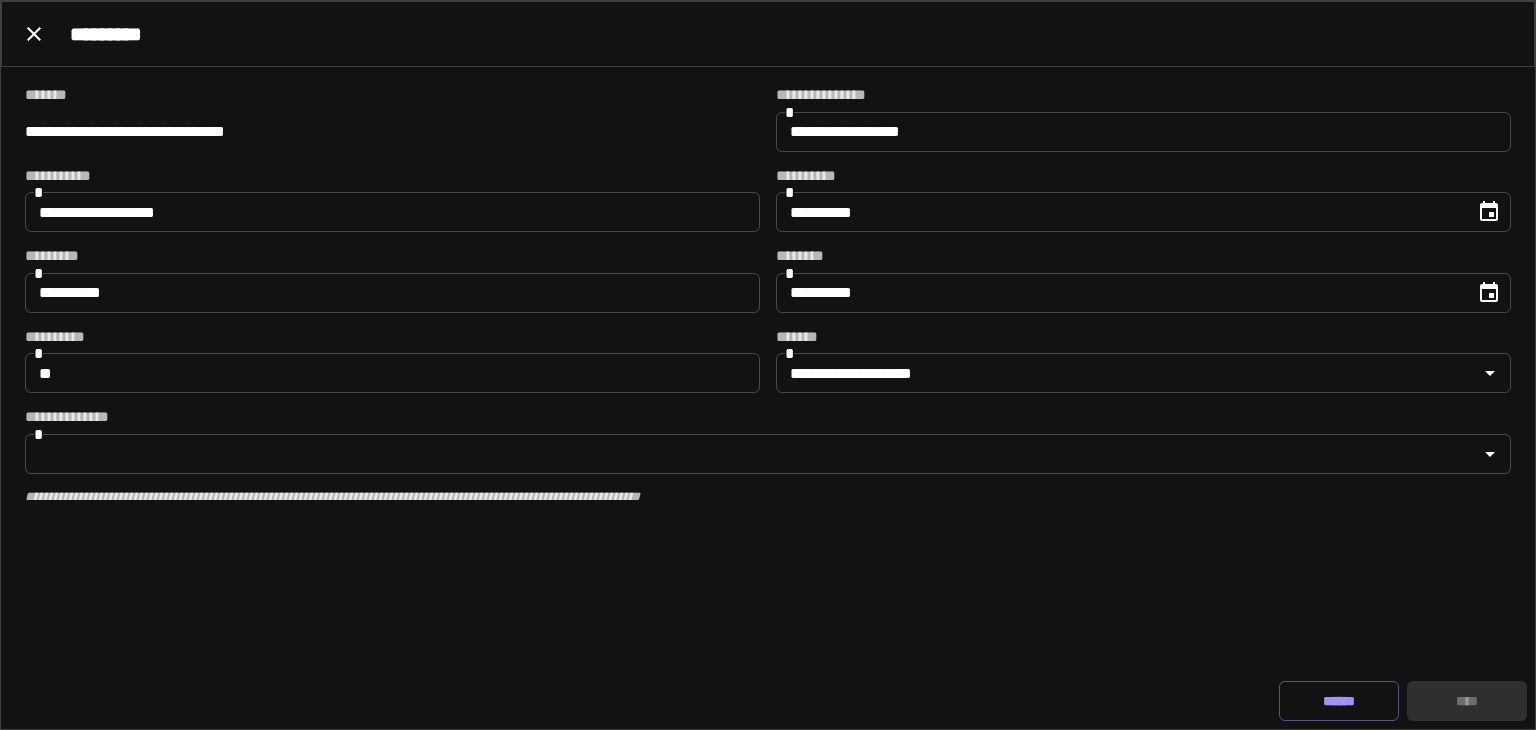 click on "**********" at bounding box center [768, 370] 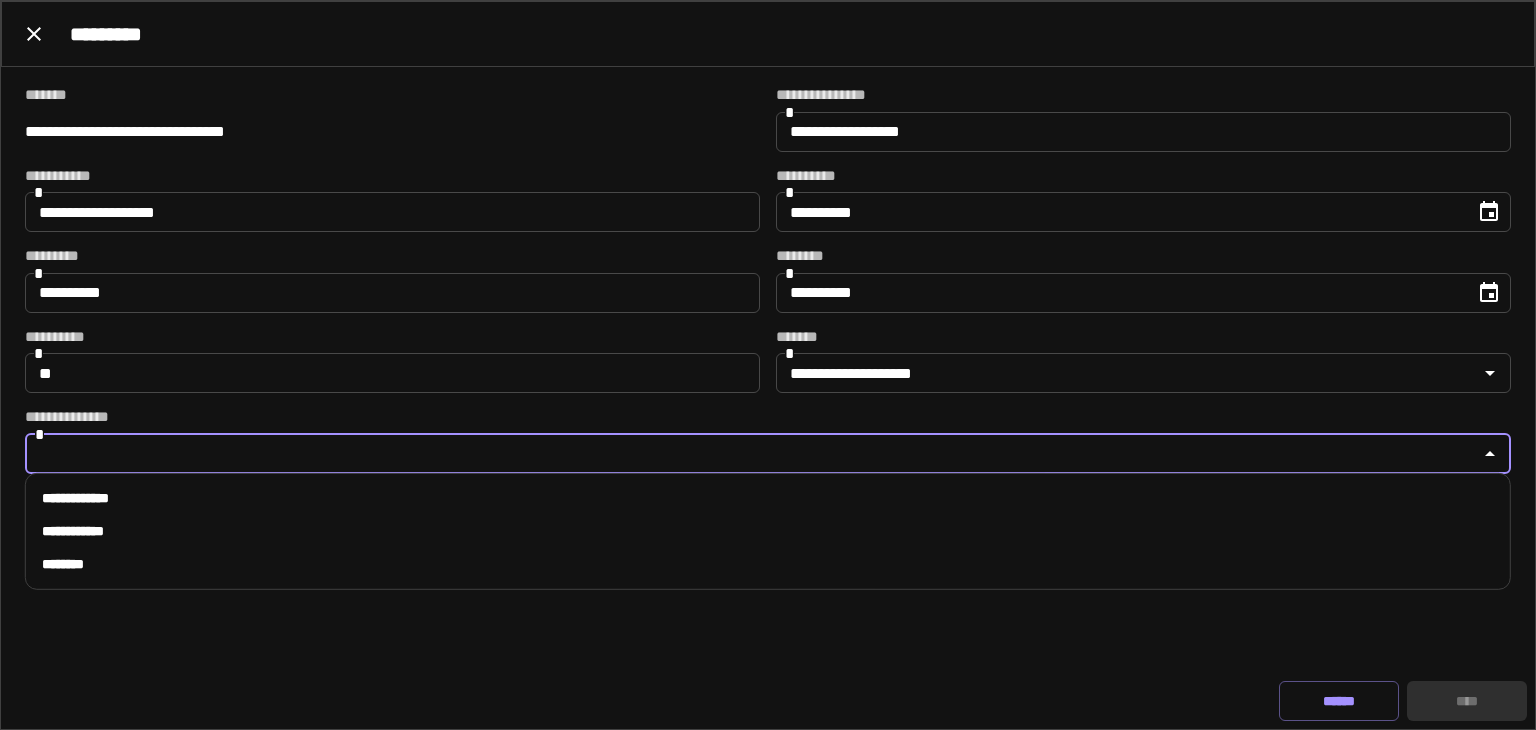 click at bounding box center [751, 454] 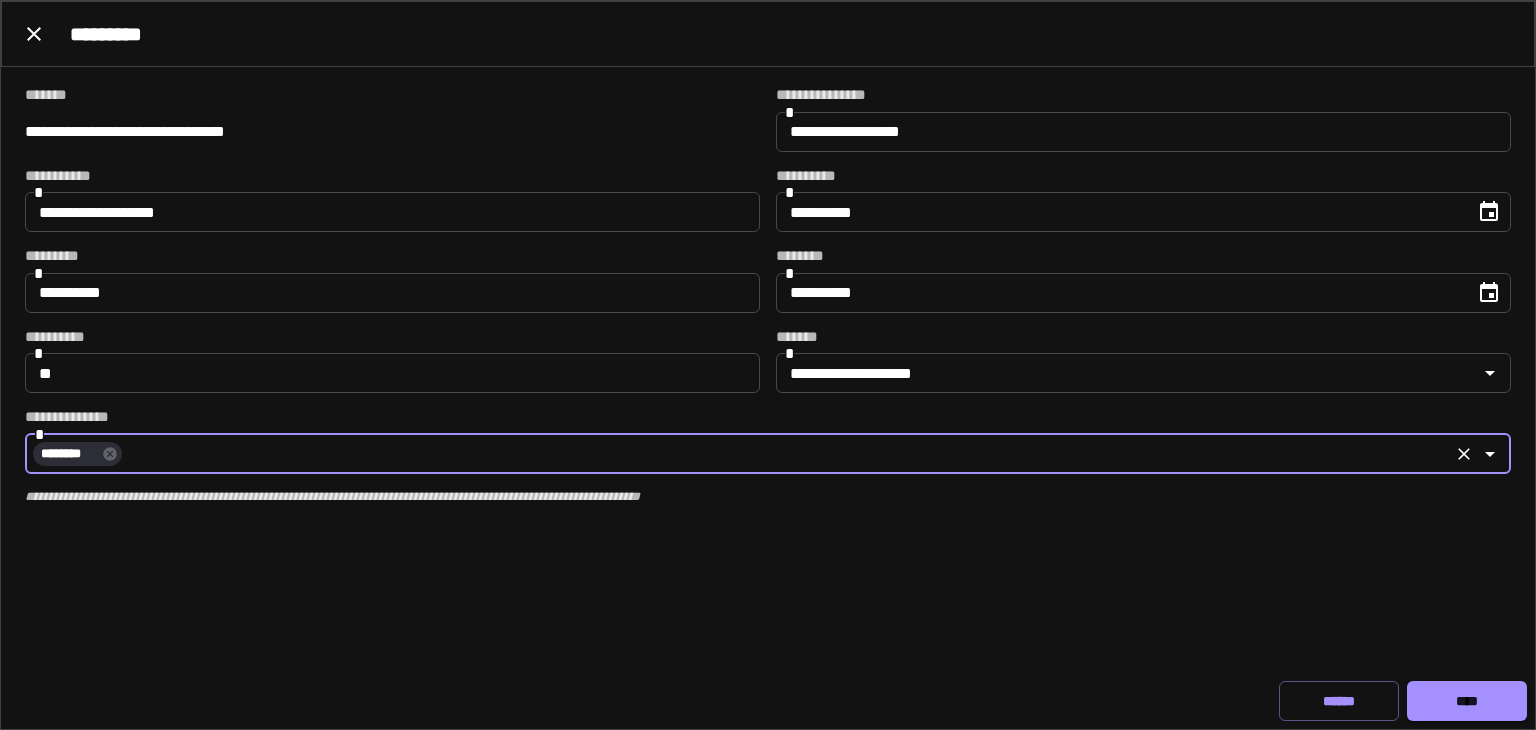 click 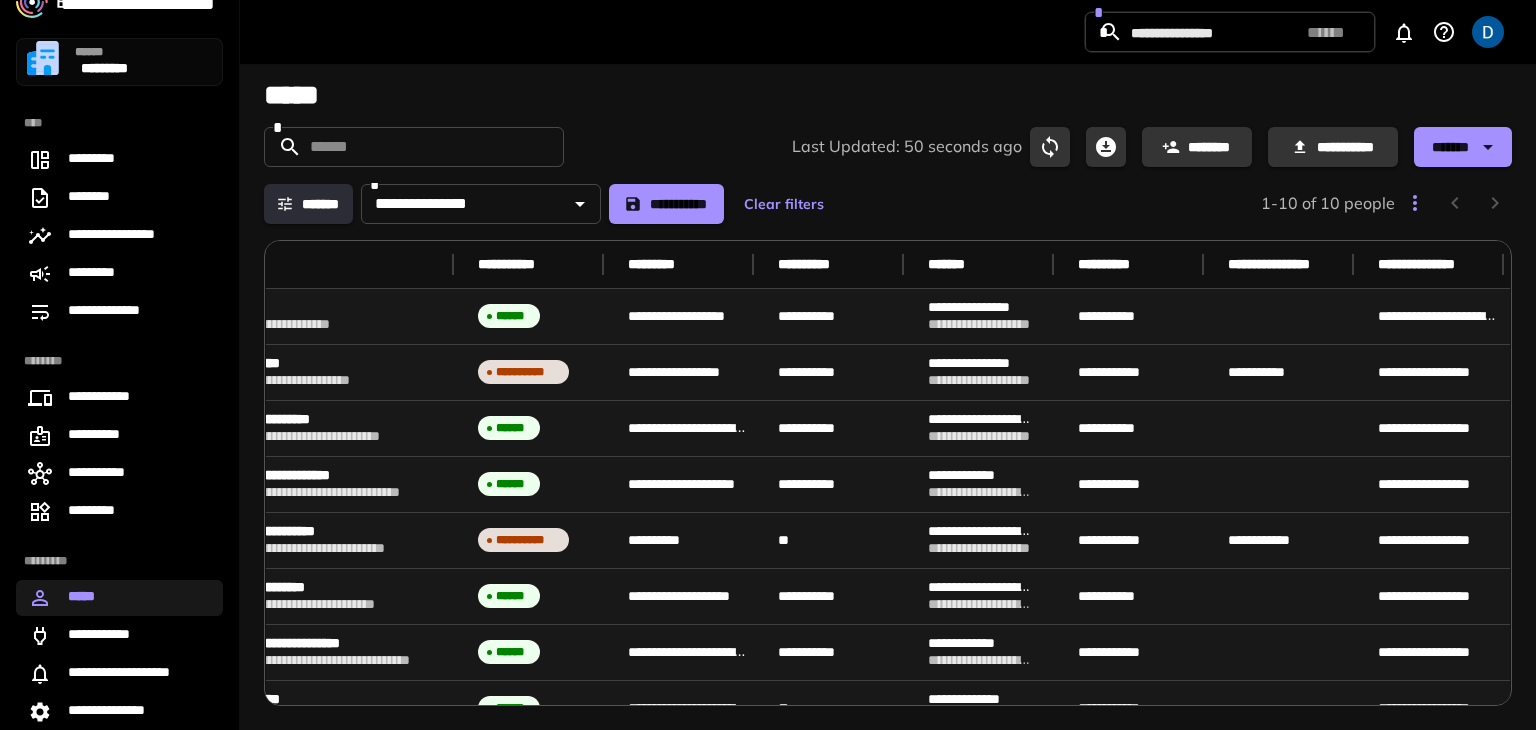 scroll, scrollTop: 0, scrollLeft: 0, axis: both 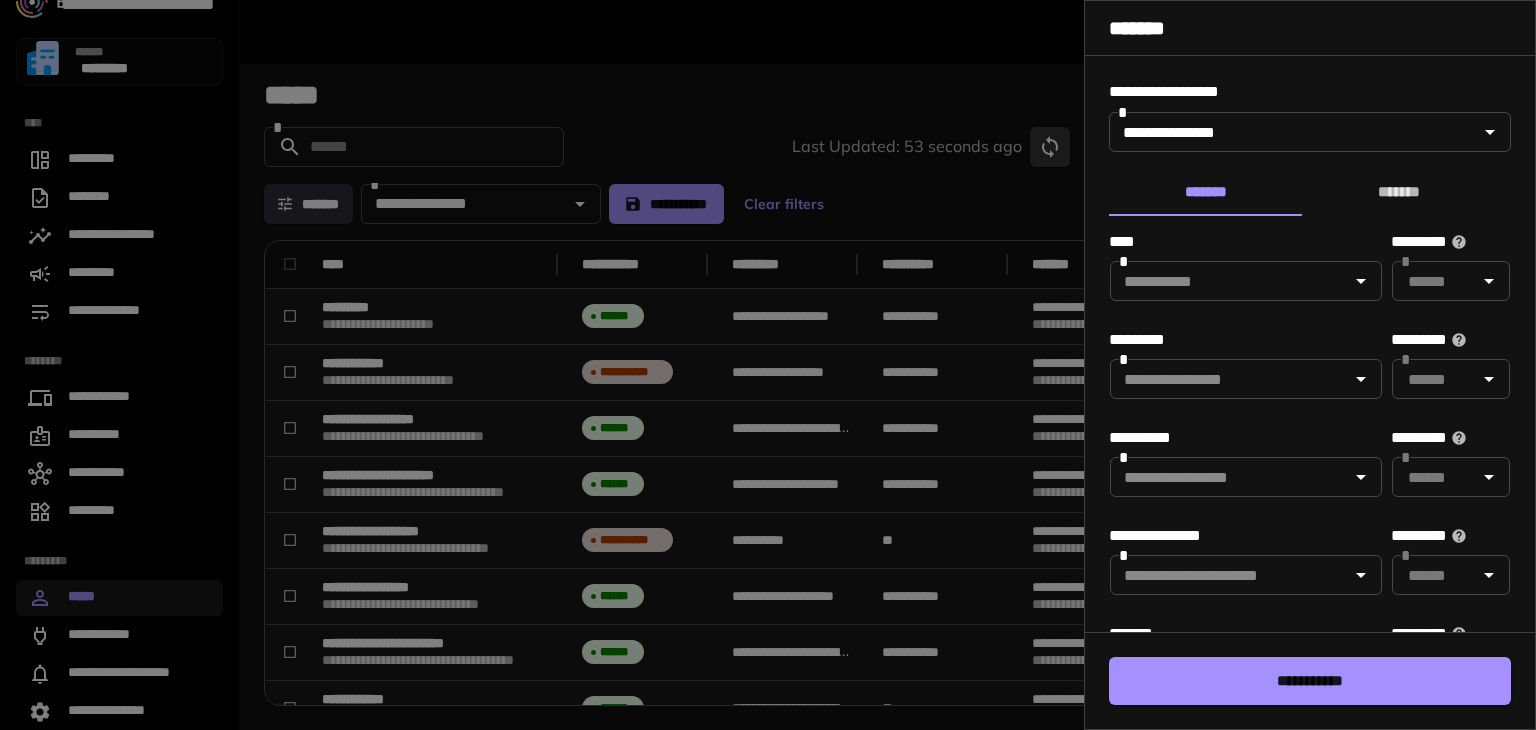 click at bounding box center [768, 365] 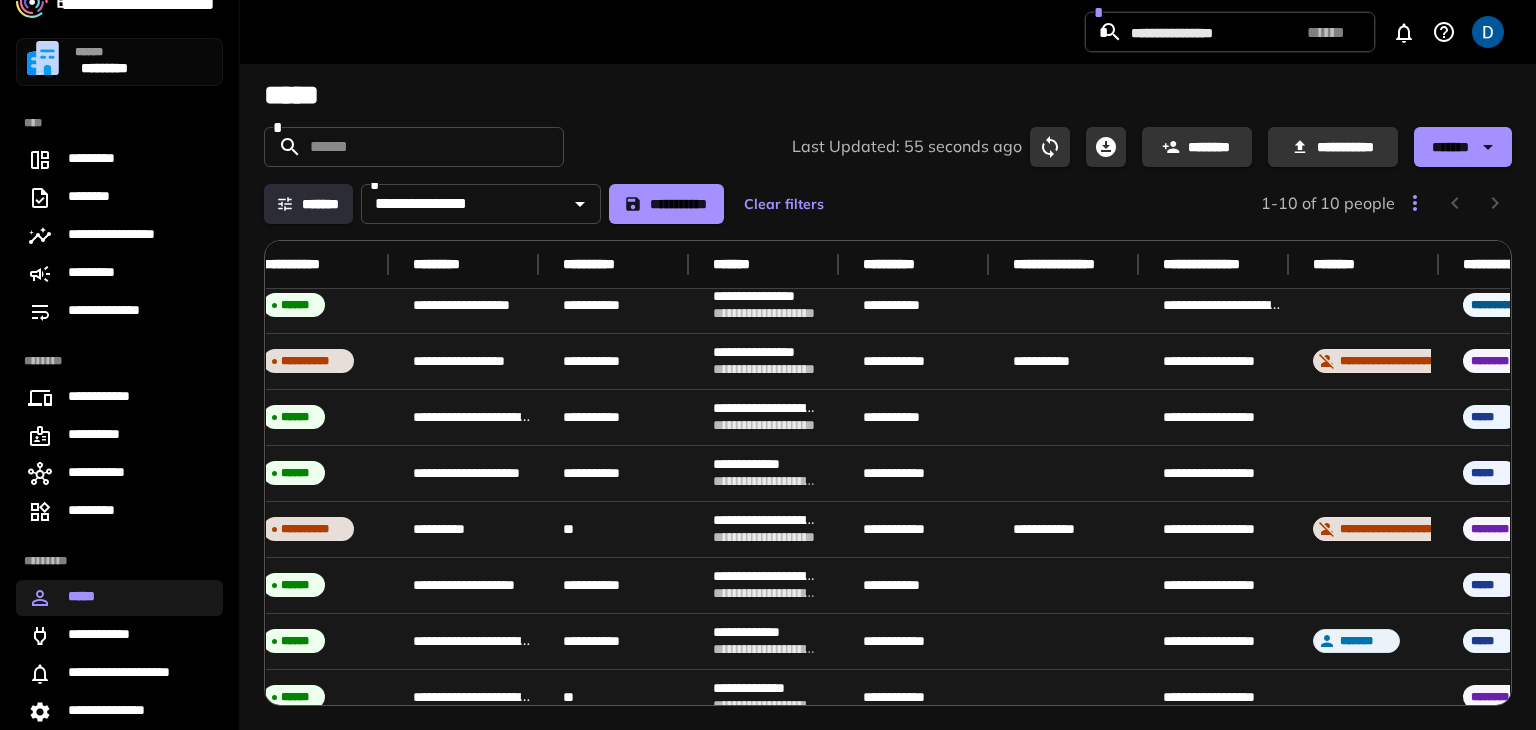 scroll, scrollTop: 11, scrollLeft: 0, axis: vertical 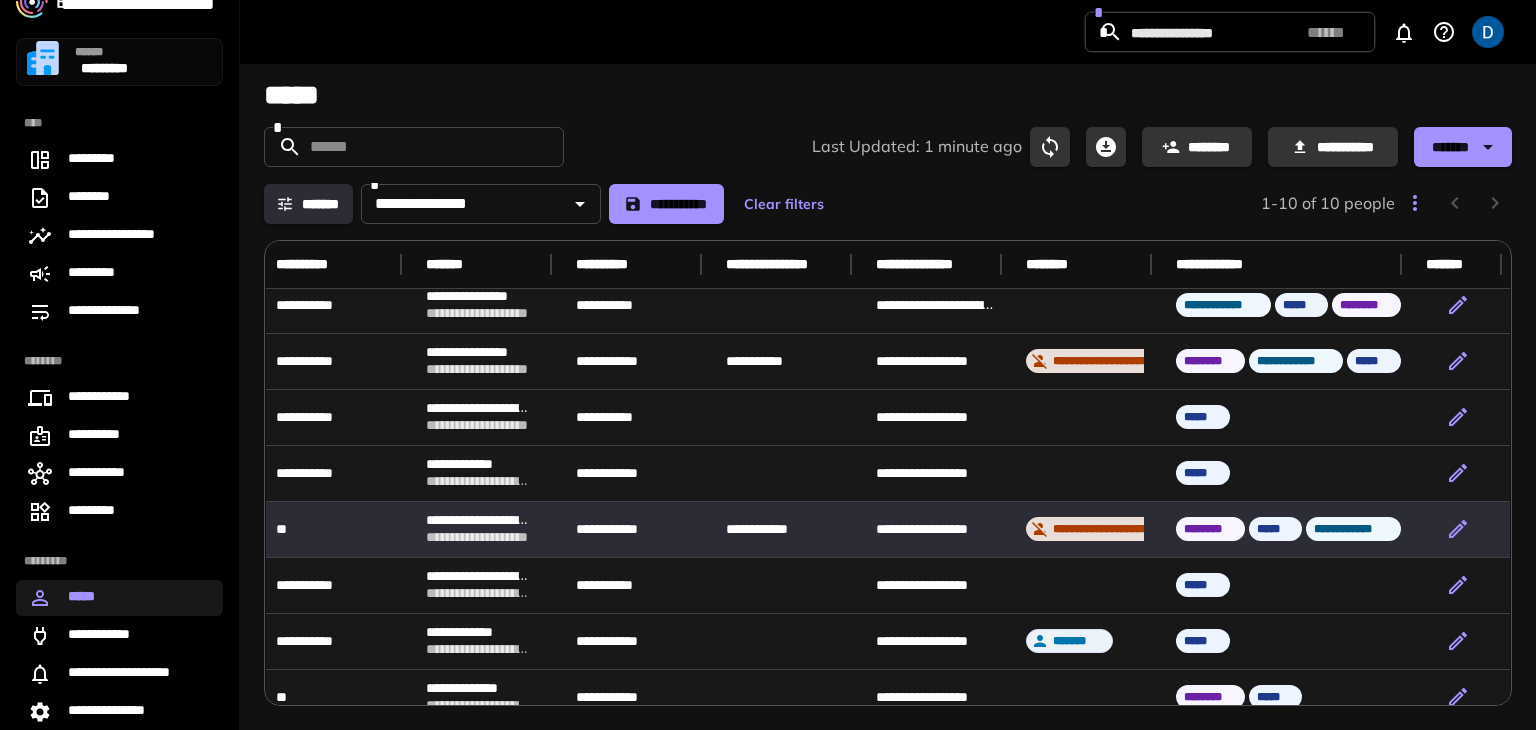 click on "*******" at bounding box center (1451, 147) 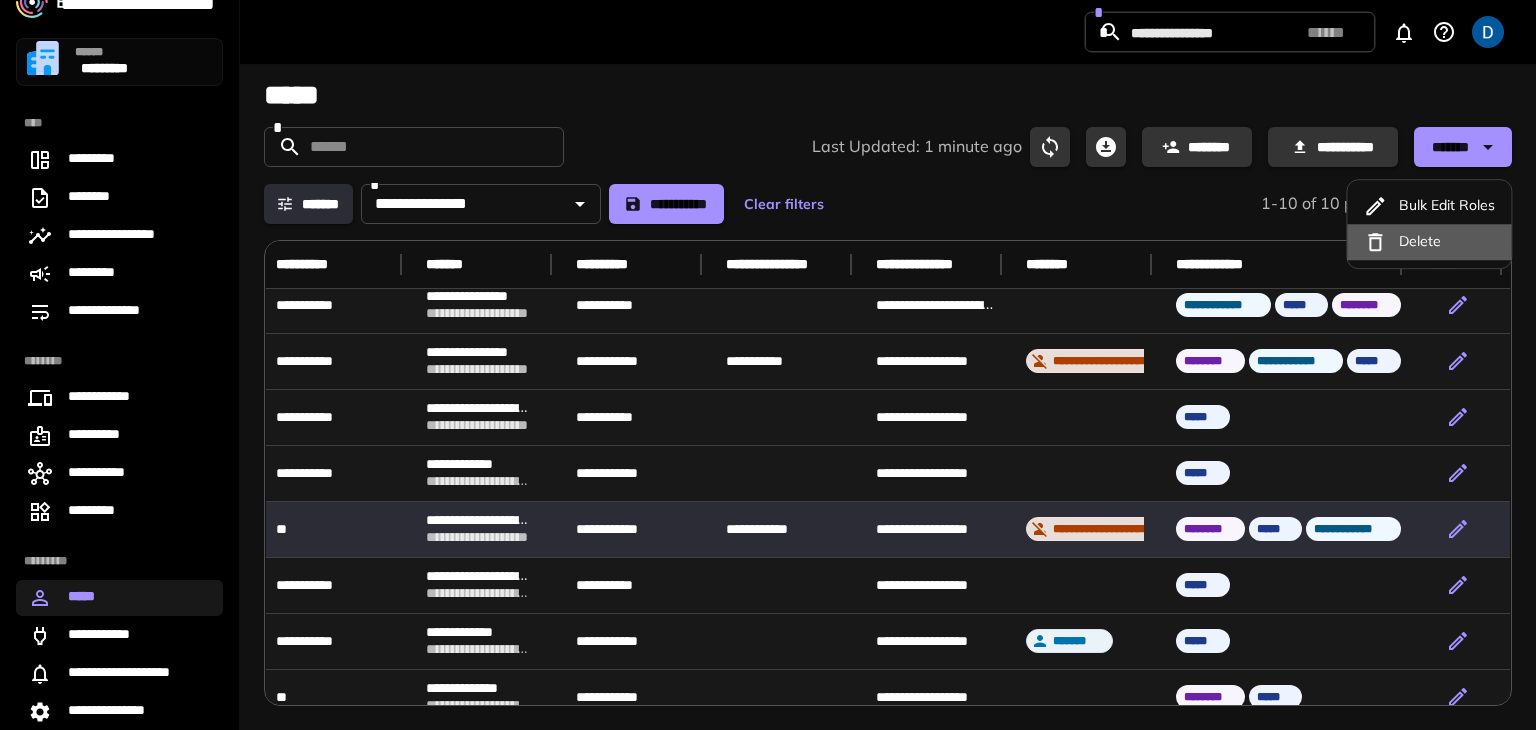 click on "Delete" at bounding box center (1420, 241) 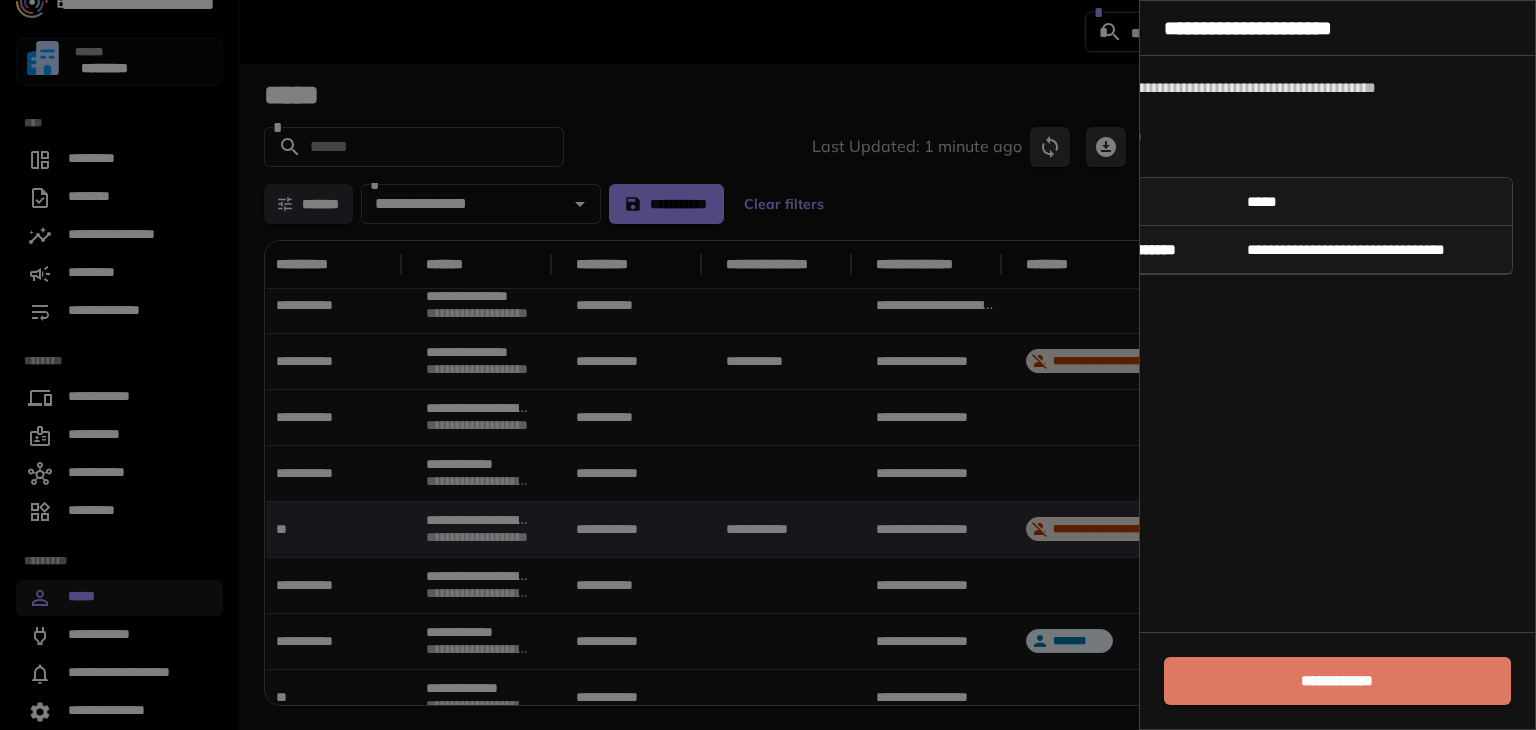 scroll, scrollTop: 0, scrollLeft: 0, axis: both 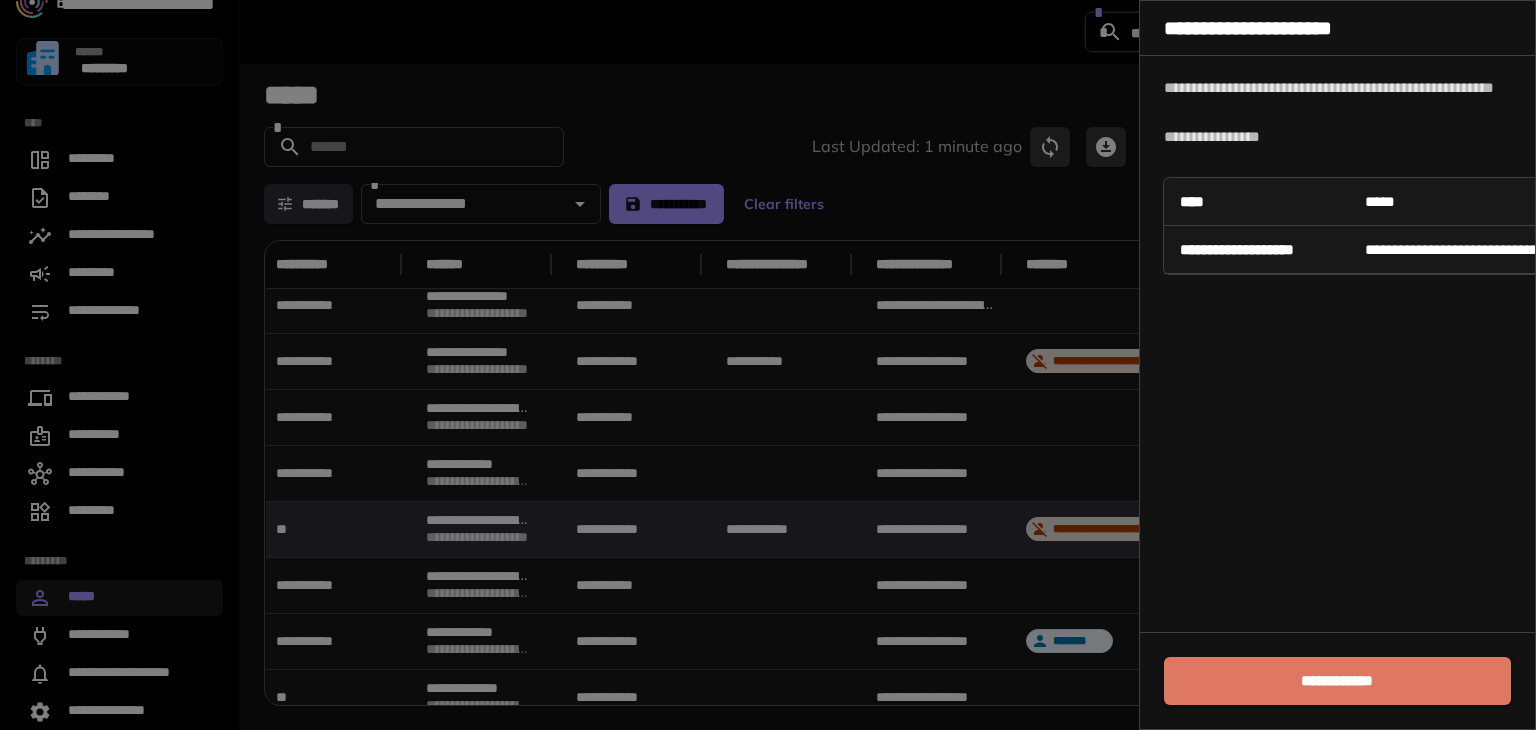 click at bounding box center [768, 365] 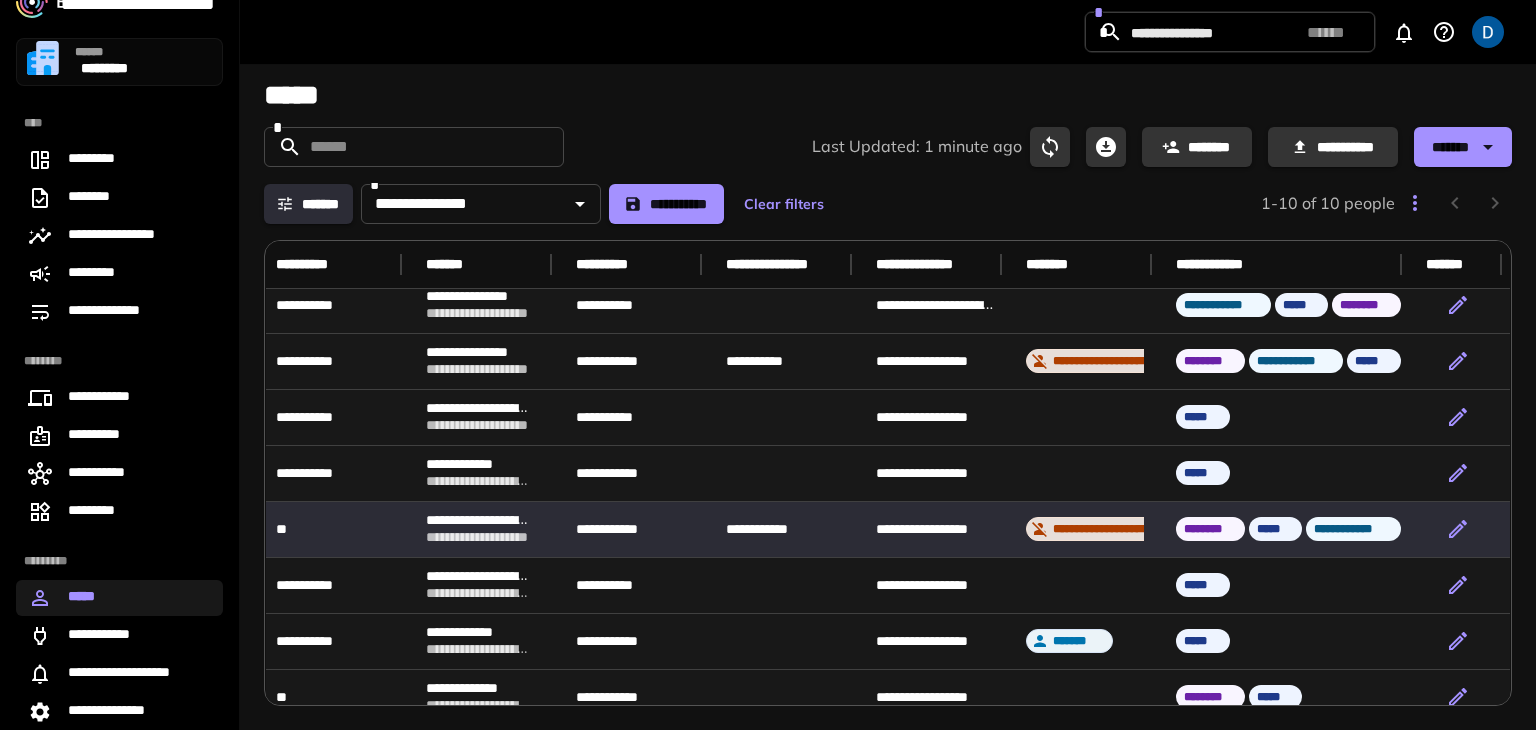 scroll, scrollTop: 11, scrollLeft: 0, axis: vertical 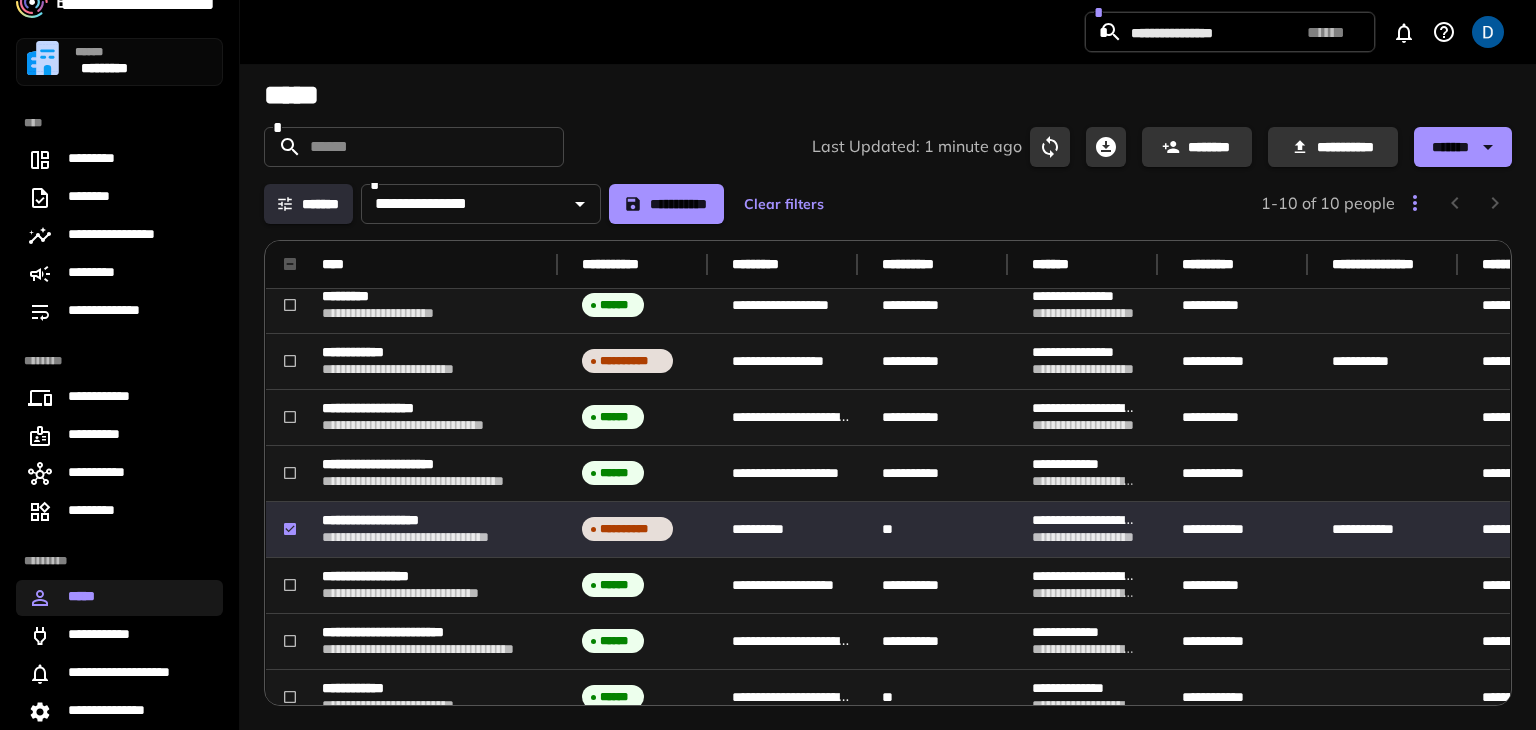 click on "**********" at bounding box center (888, 111) 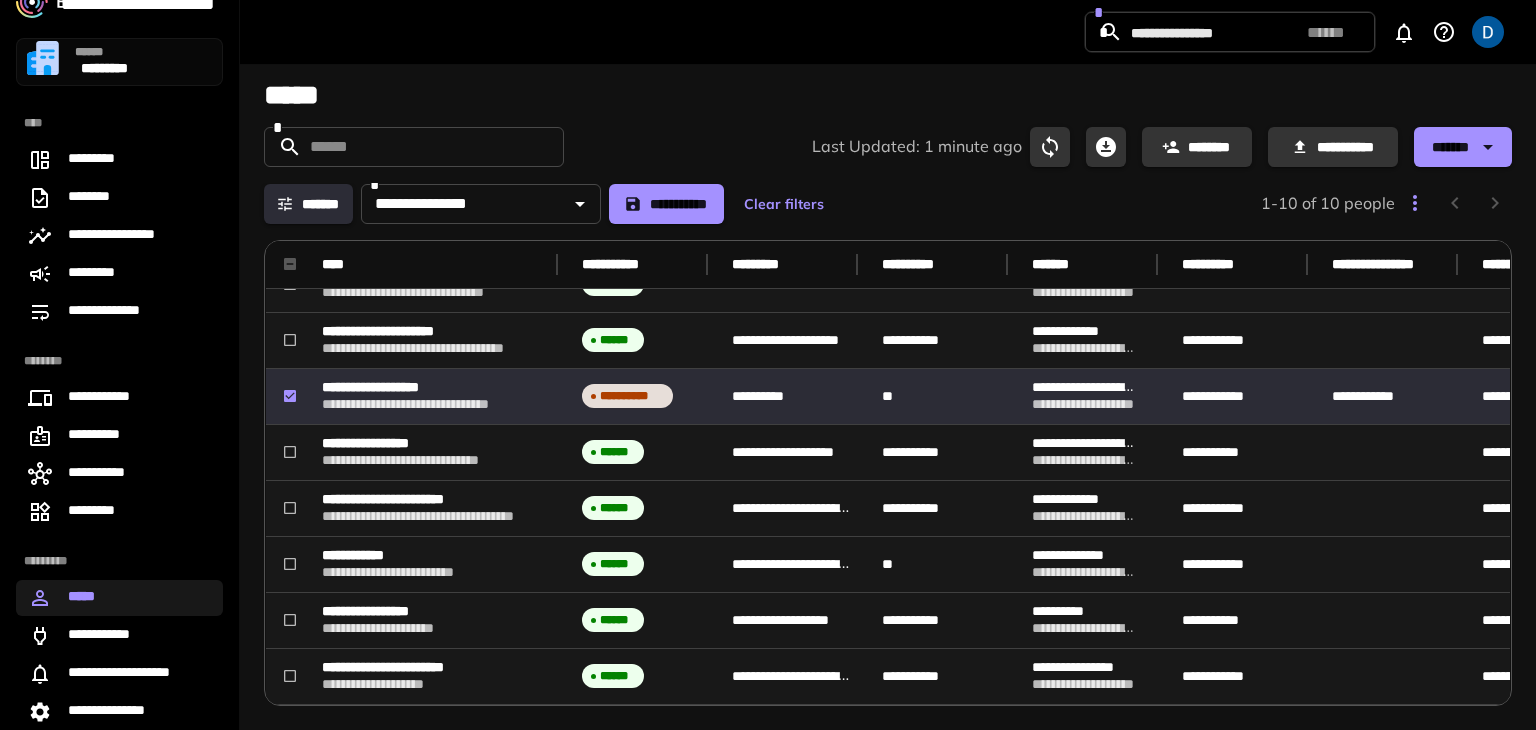 scroll, scrollTop: 0, scrollLeft: 0, axis: both 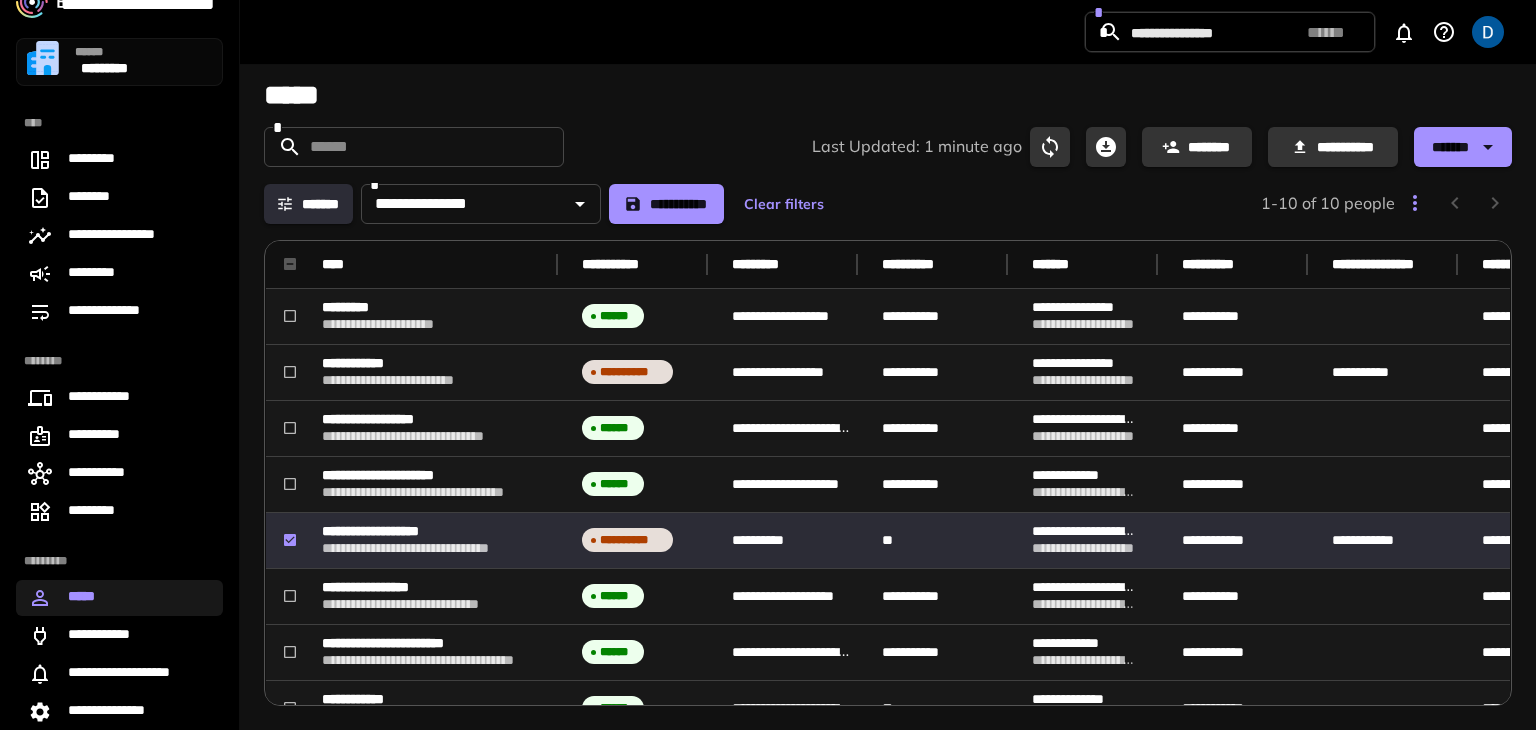 click on "* **** ** * *" at bounding box center (768, 32) 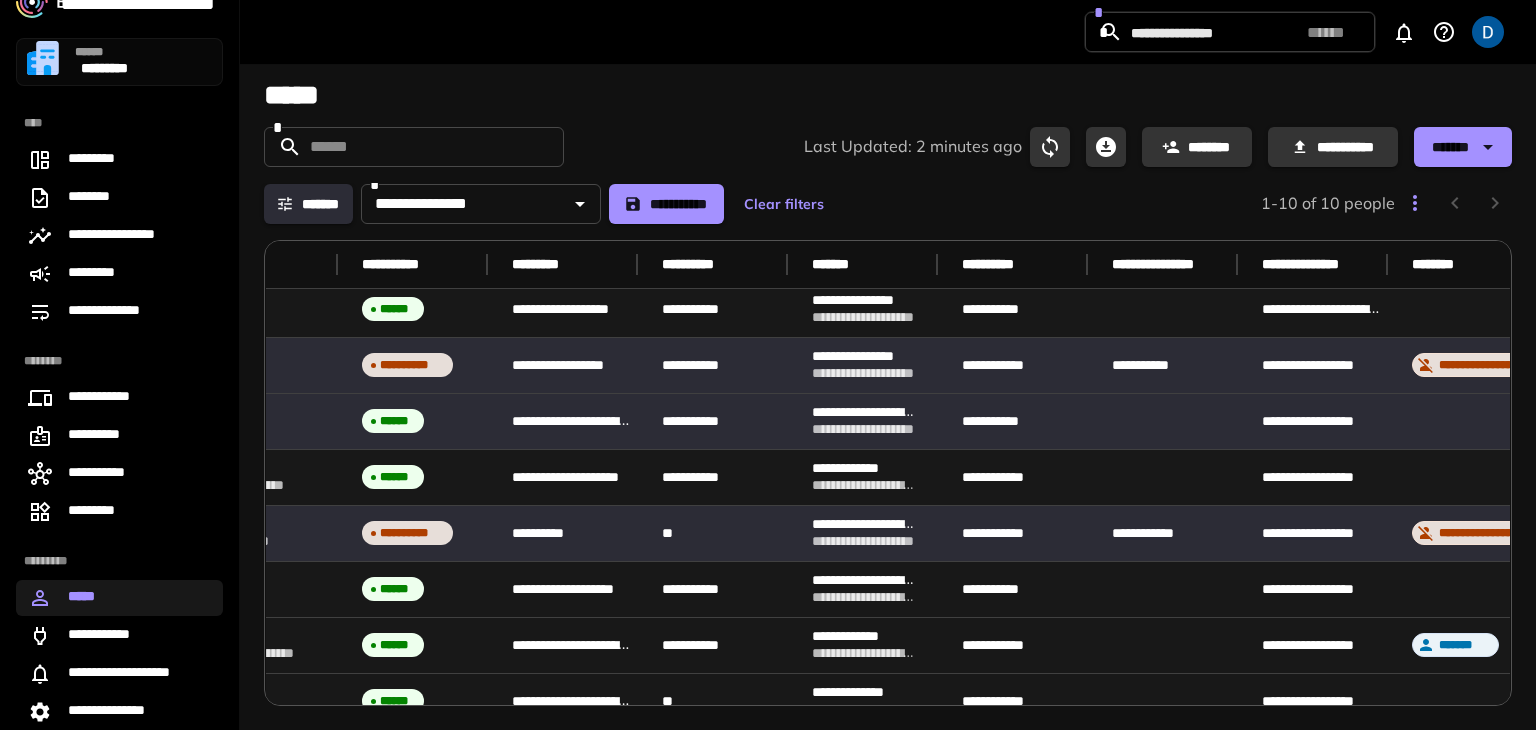 scroll, scrollTop: 7, scrollLeft: 620, axis: both 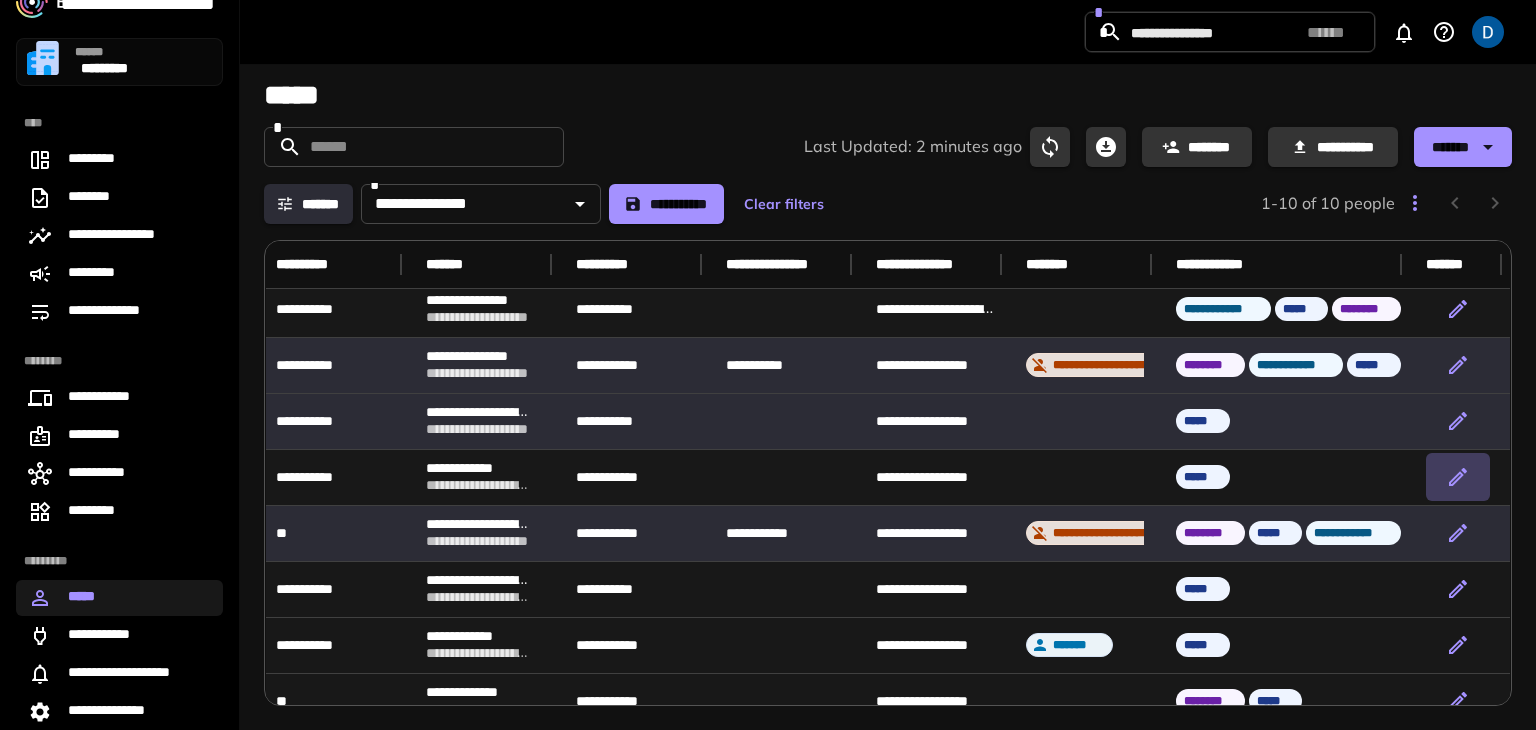 click 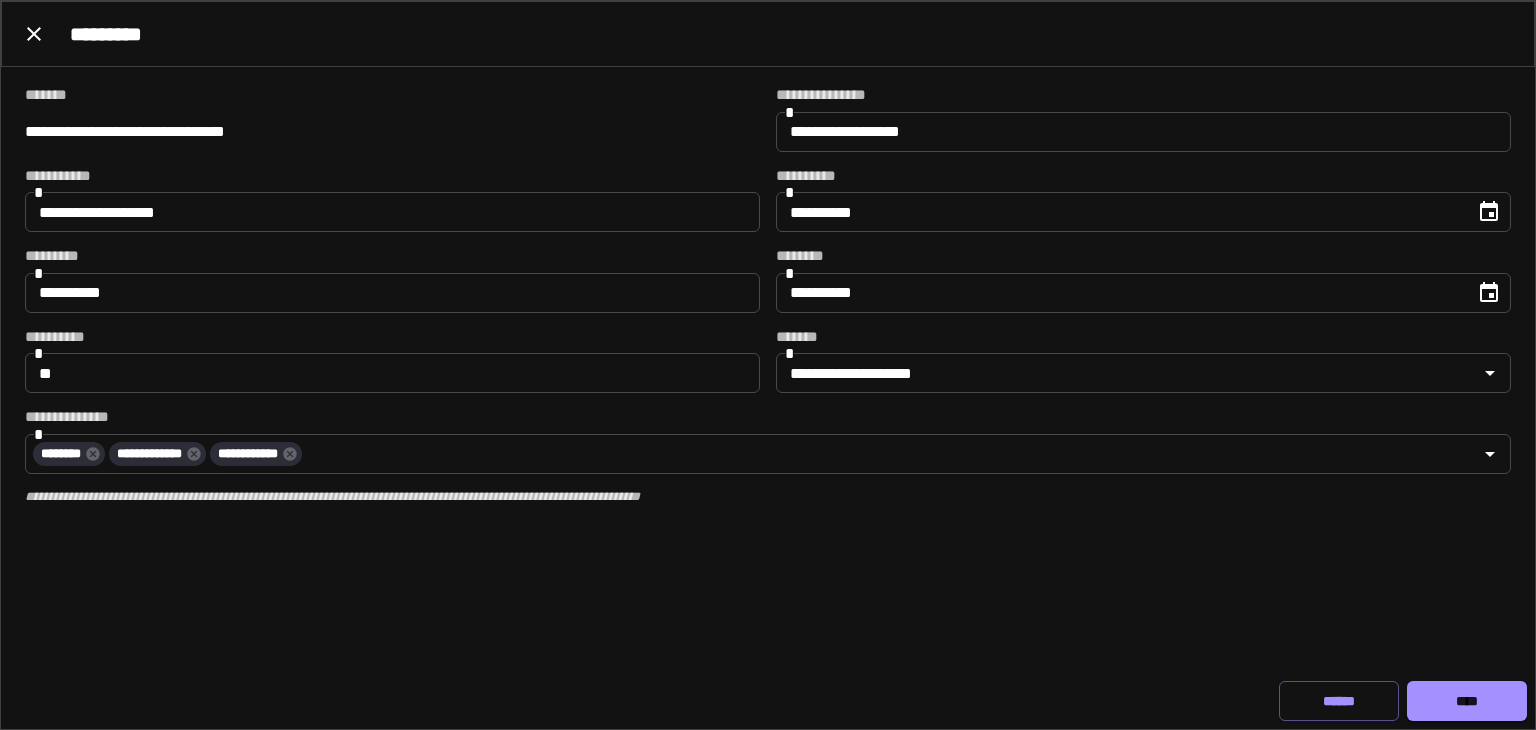 type on "**********" 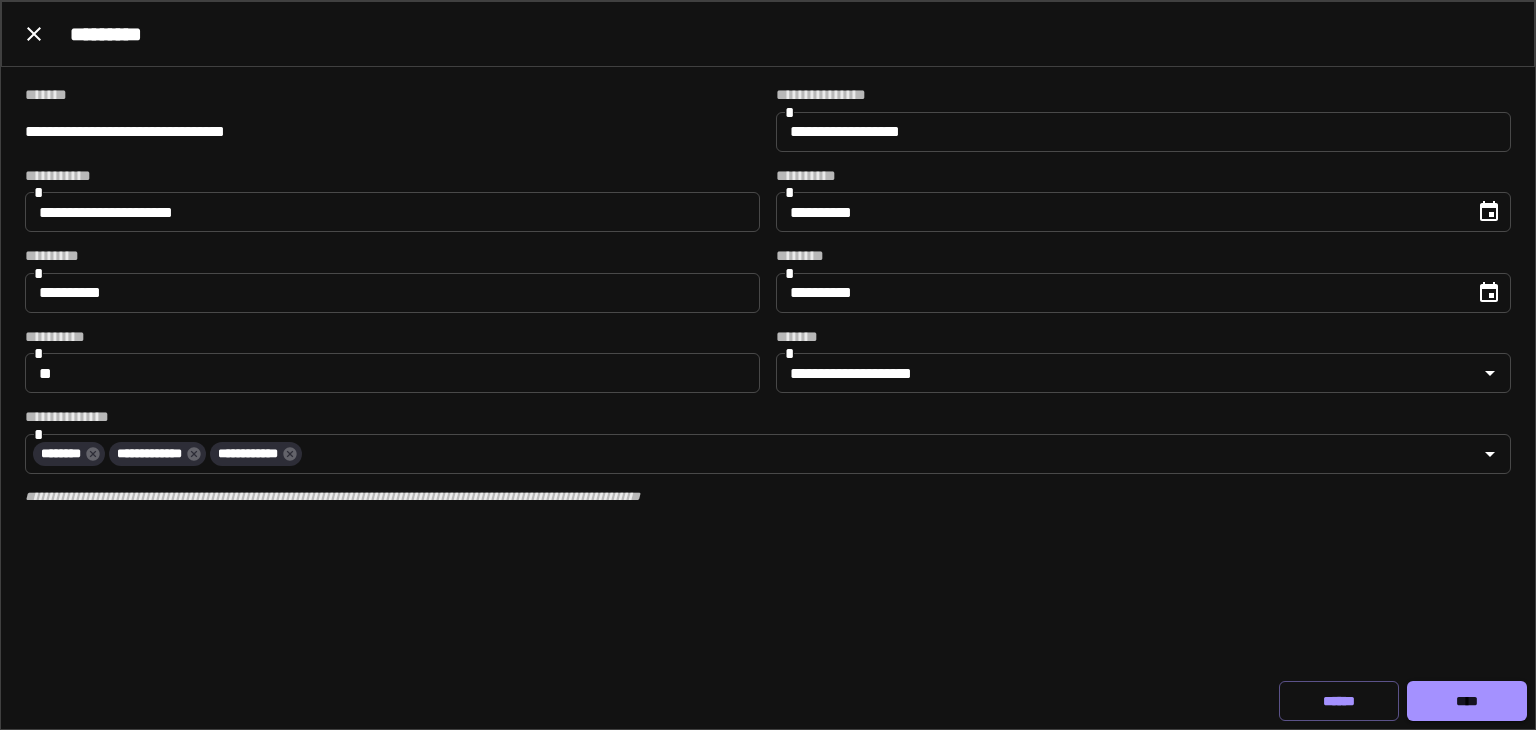 type on "**********" 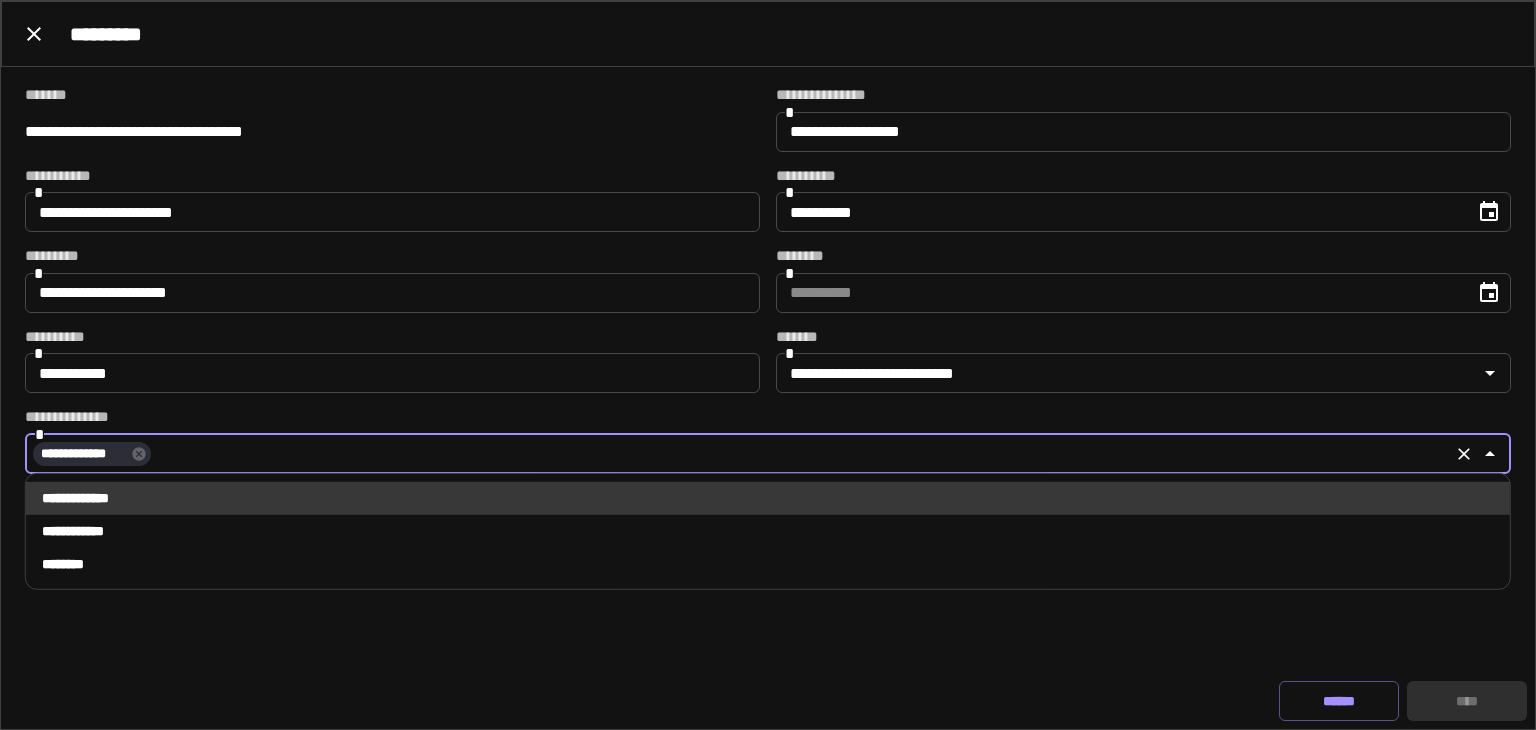 click at bounding box center (799, 454) 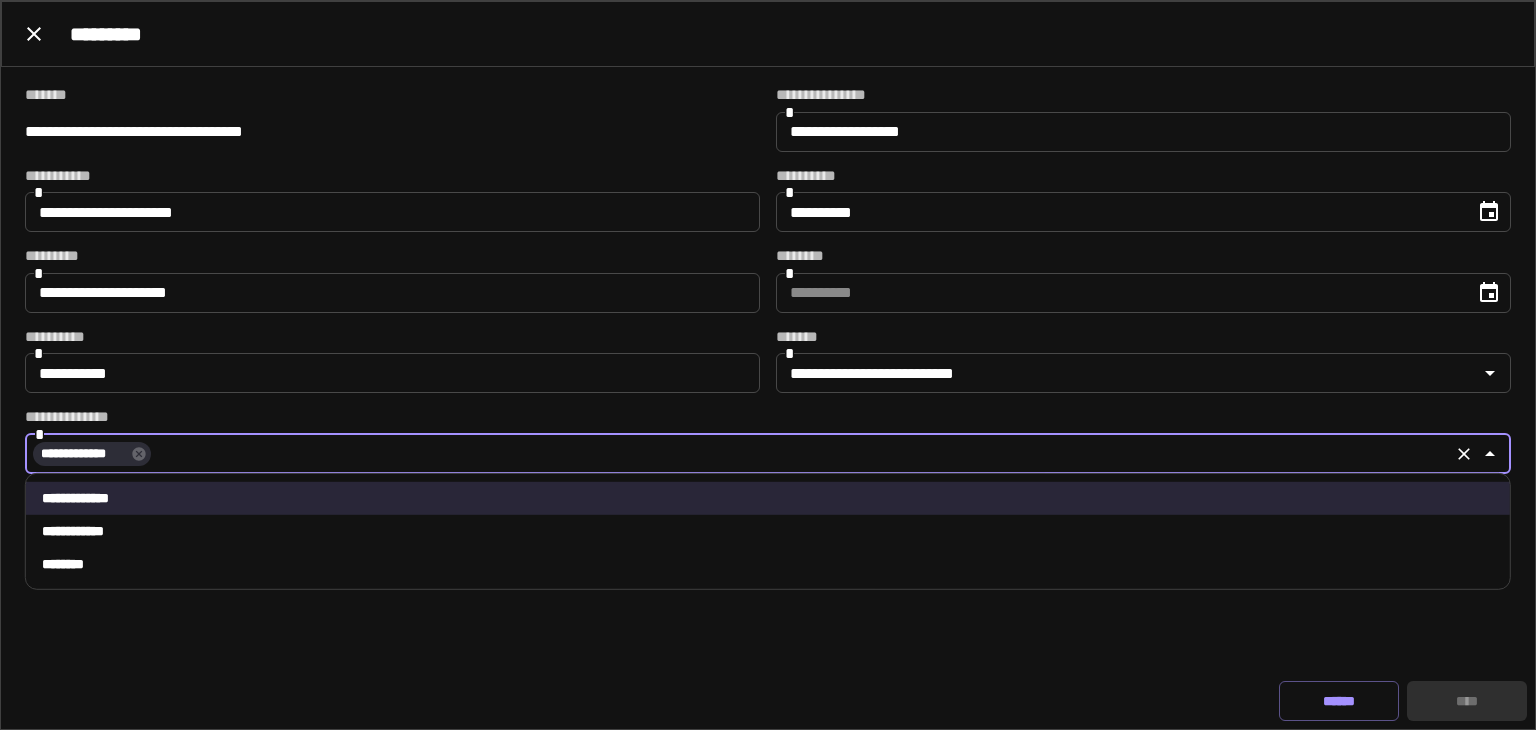 click on "**********" at bounding box center [768, 531] 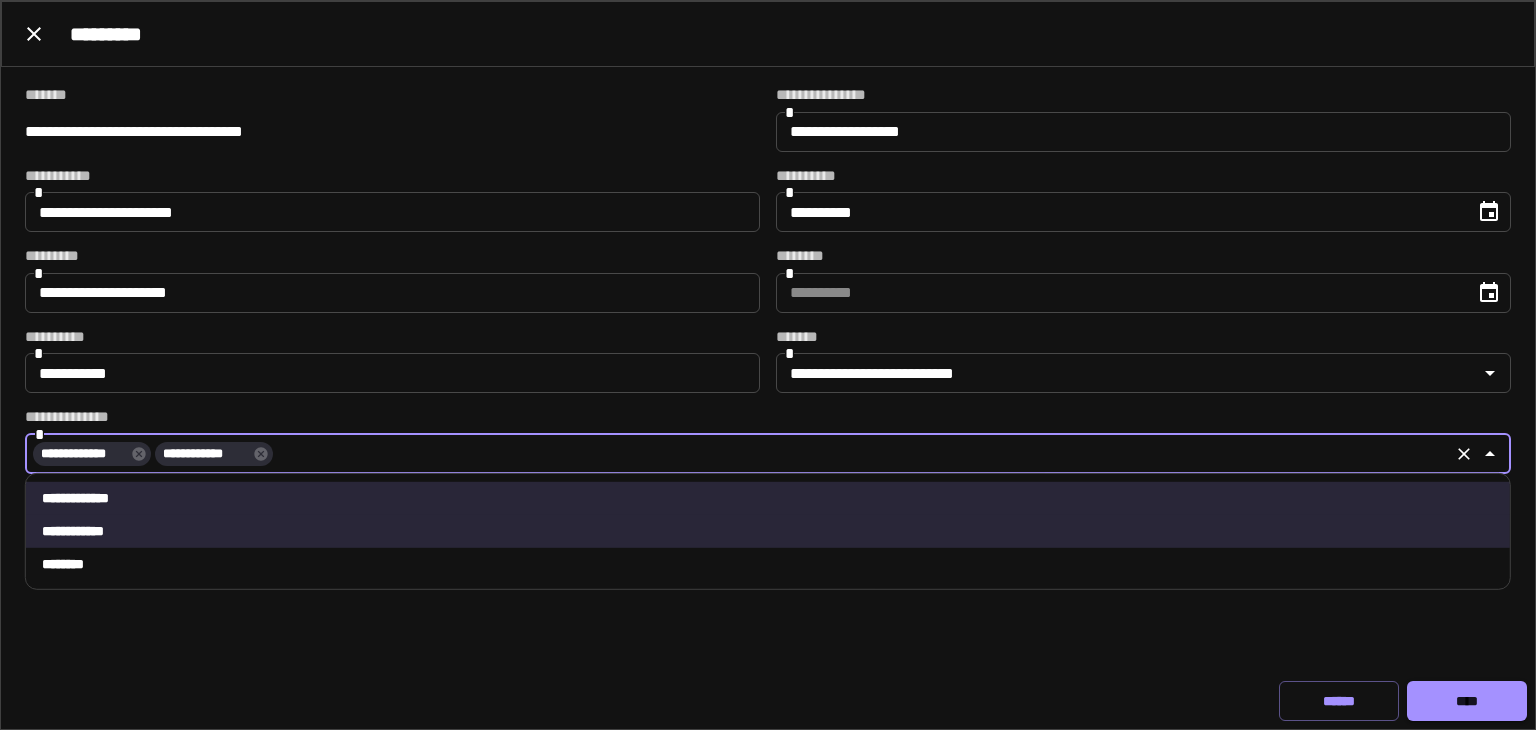 click at bounding box center [860, 454] 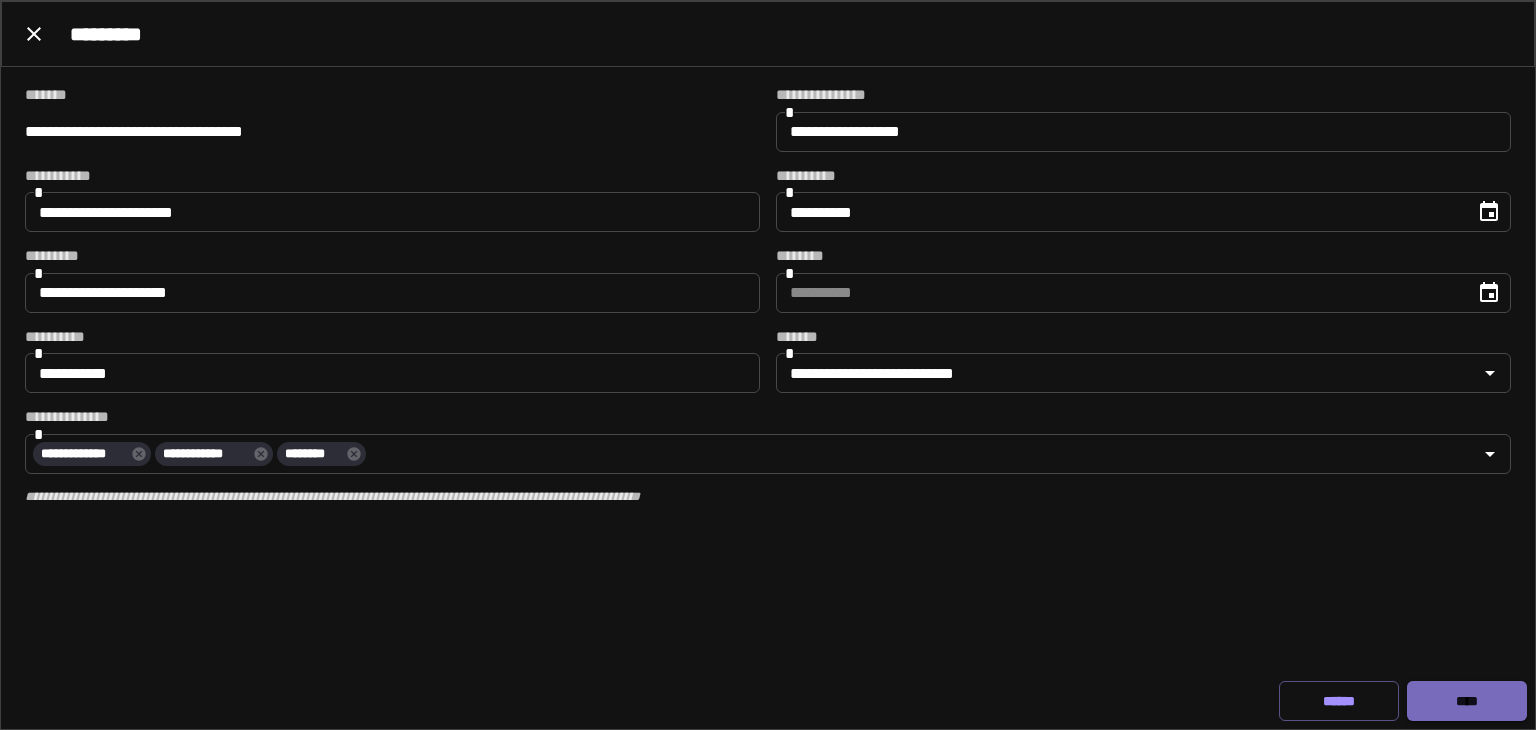 click on "****" at bounding box center [1467, 701] 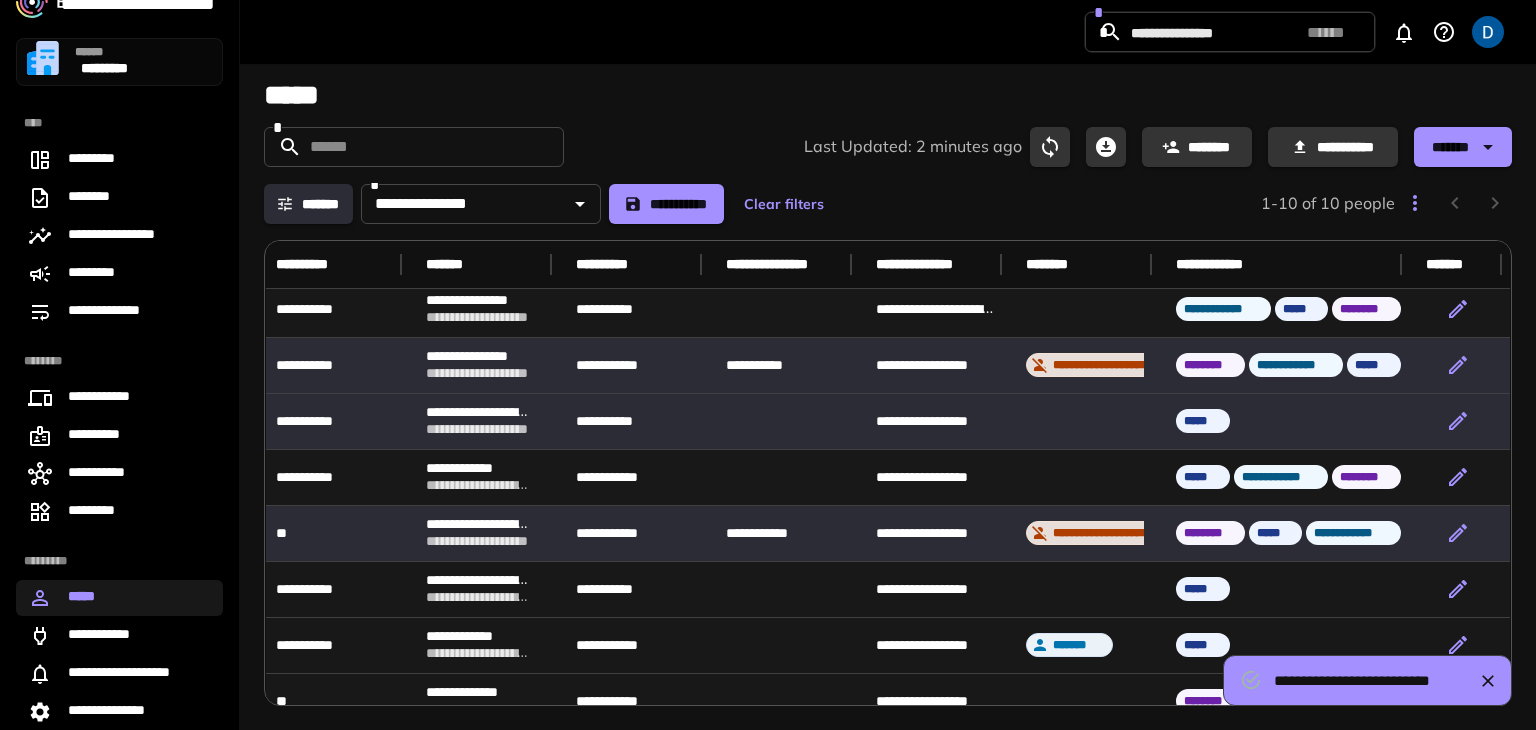 scroll, scrollTop: 7, scrollLeft: 0, axis: vertical 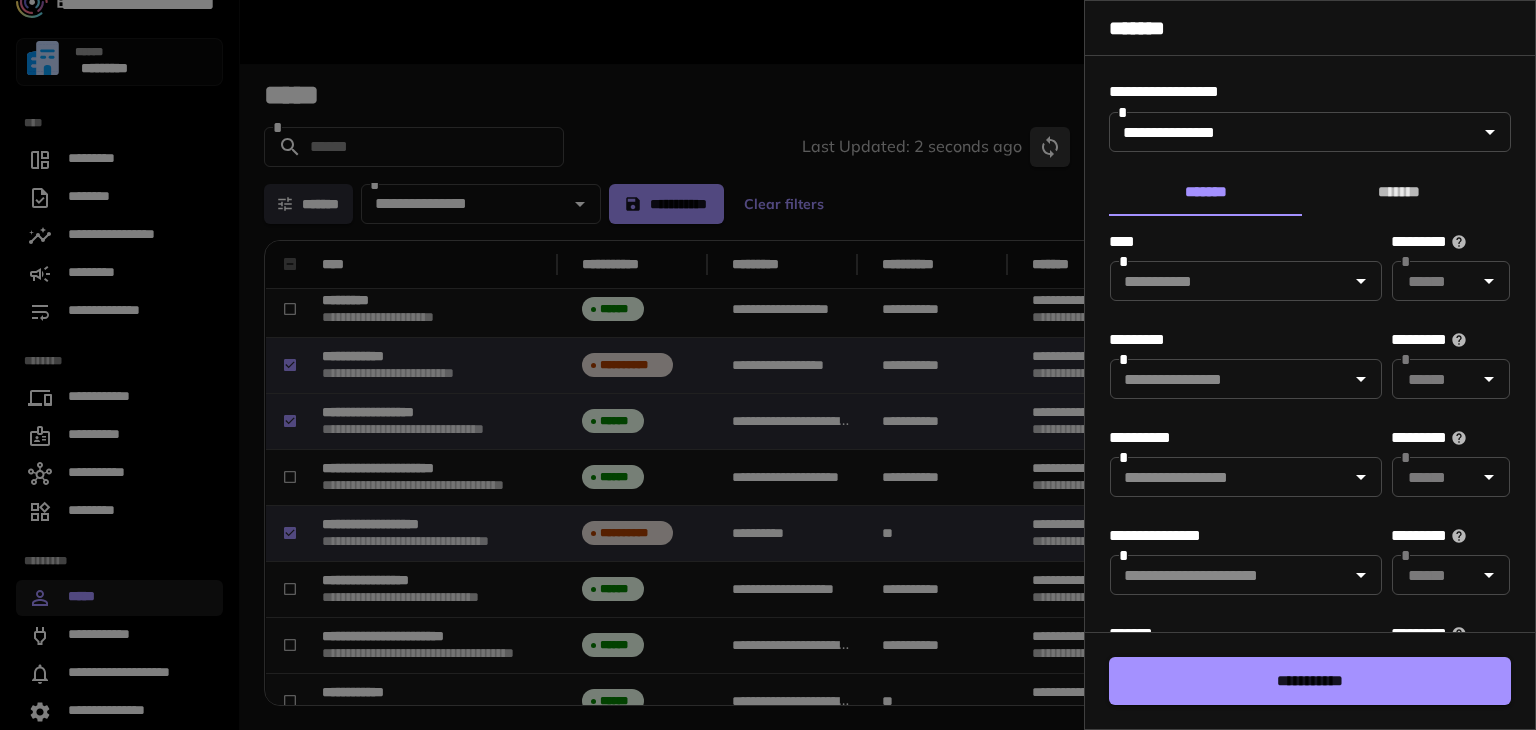 click at bounding box center (768, 365) 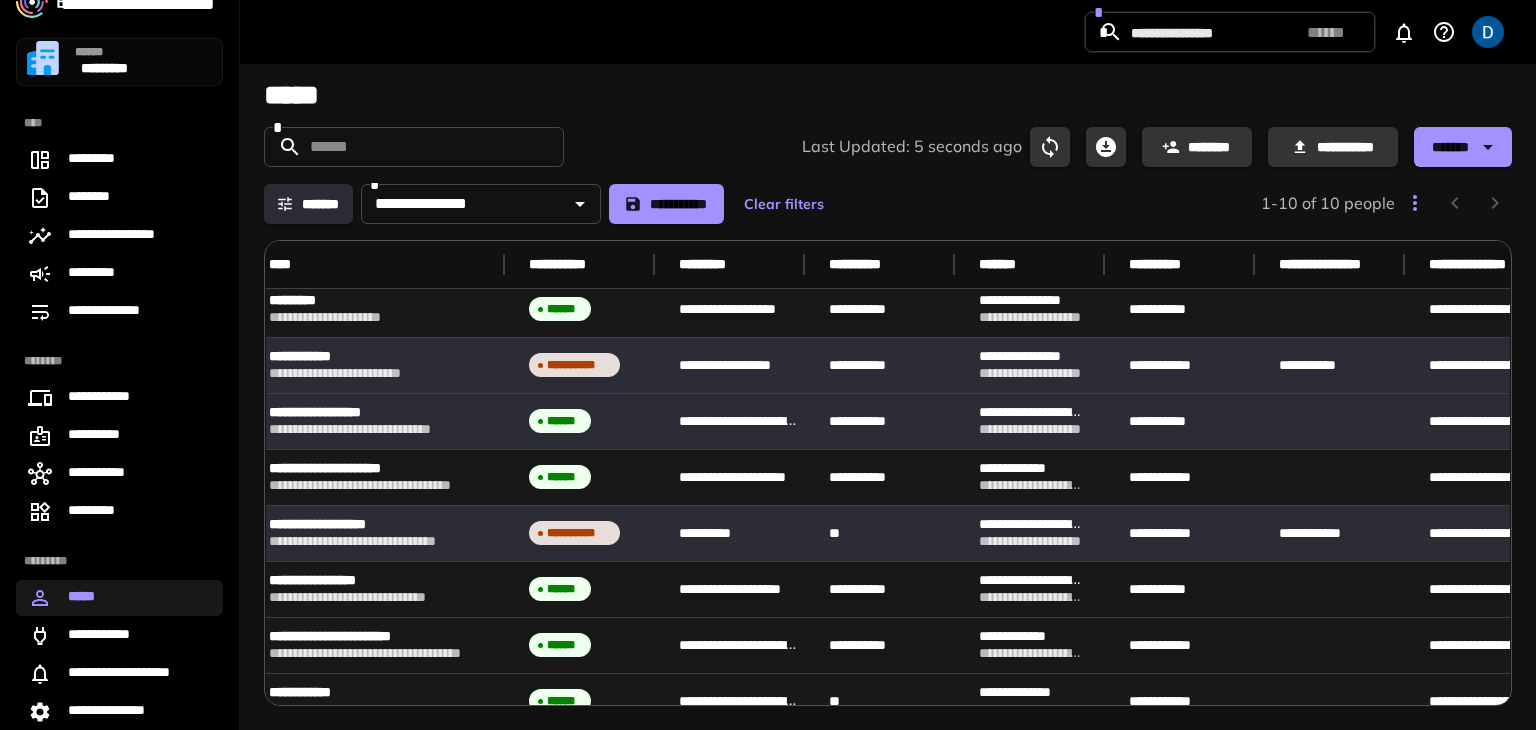 scroll, scrollTop: 7, scrollLeft: 0, axis: vertical 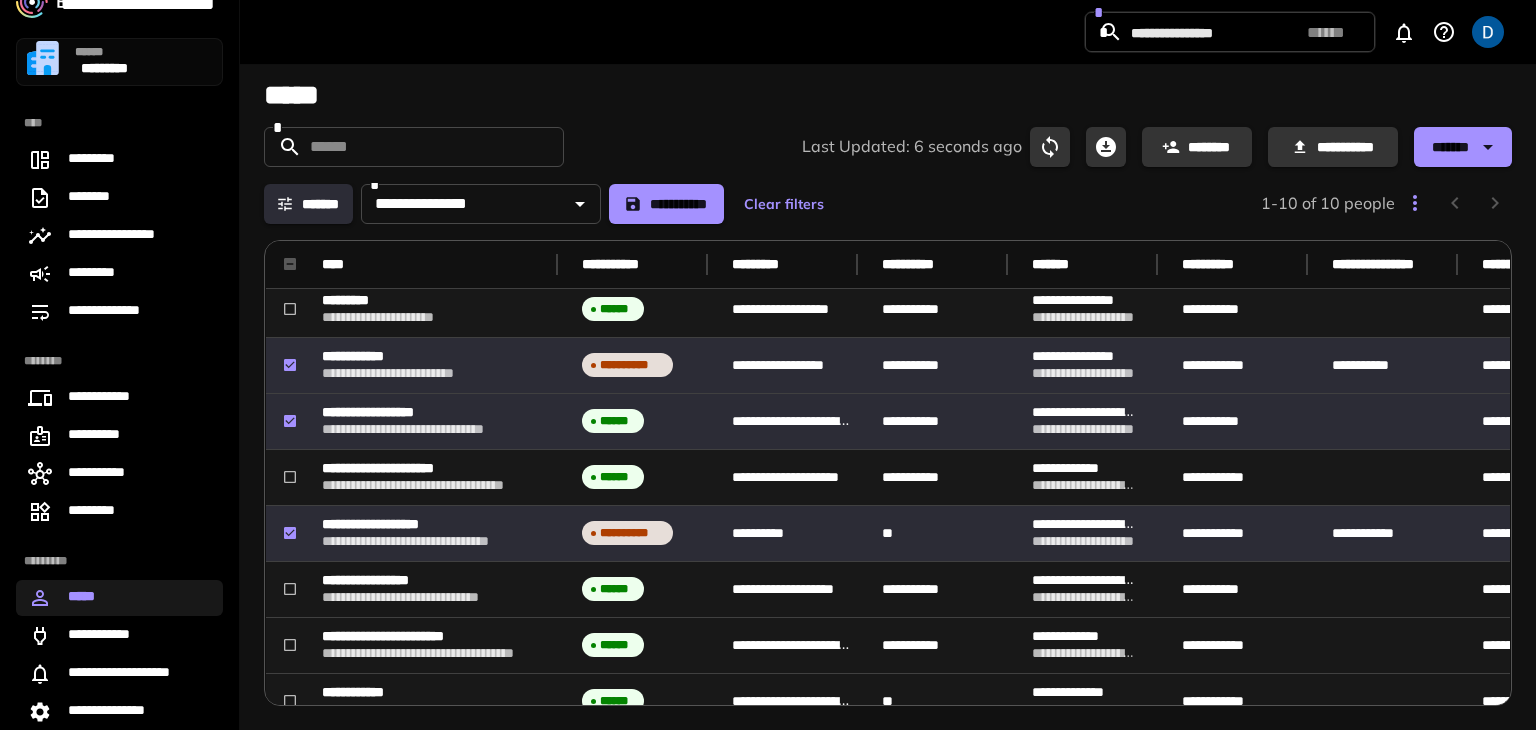 click on "**********" at bounding box center (888, 111) 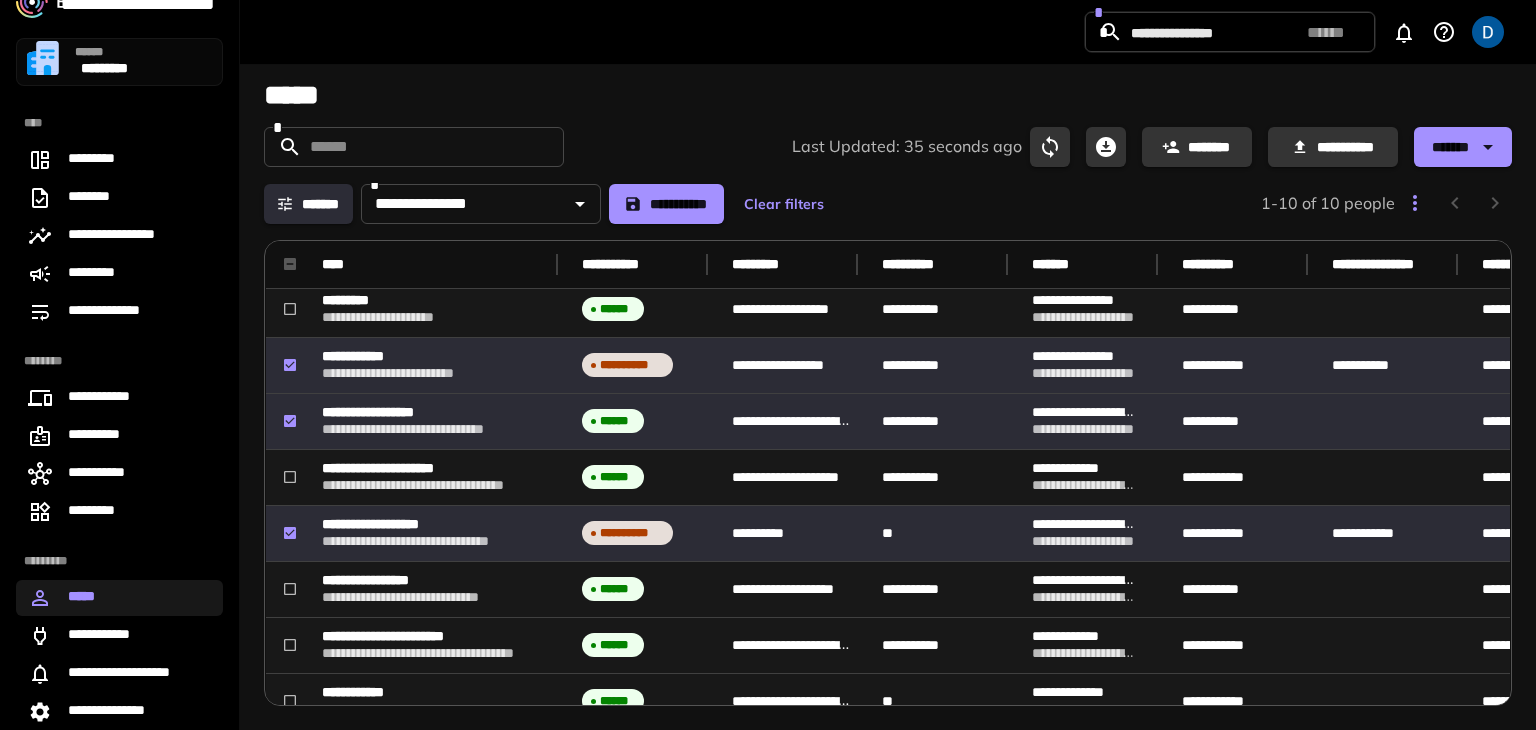 click on "*****" at bounding box center [888, 95] 